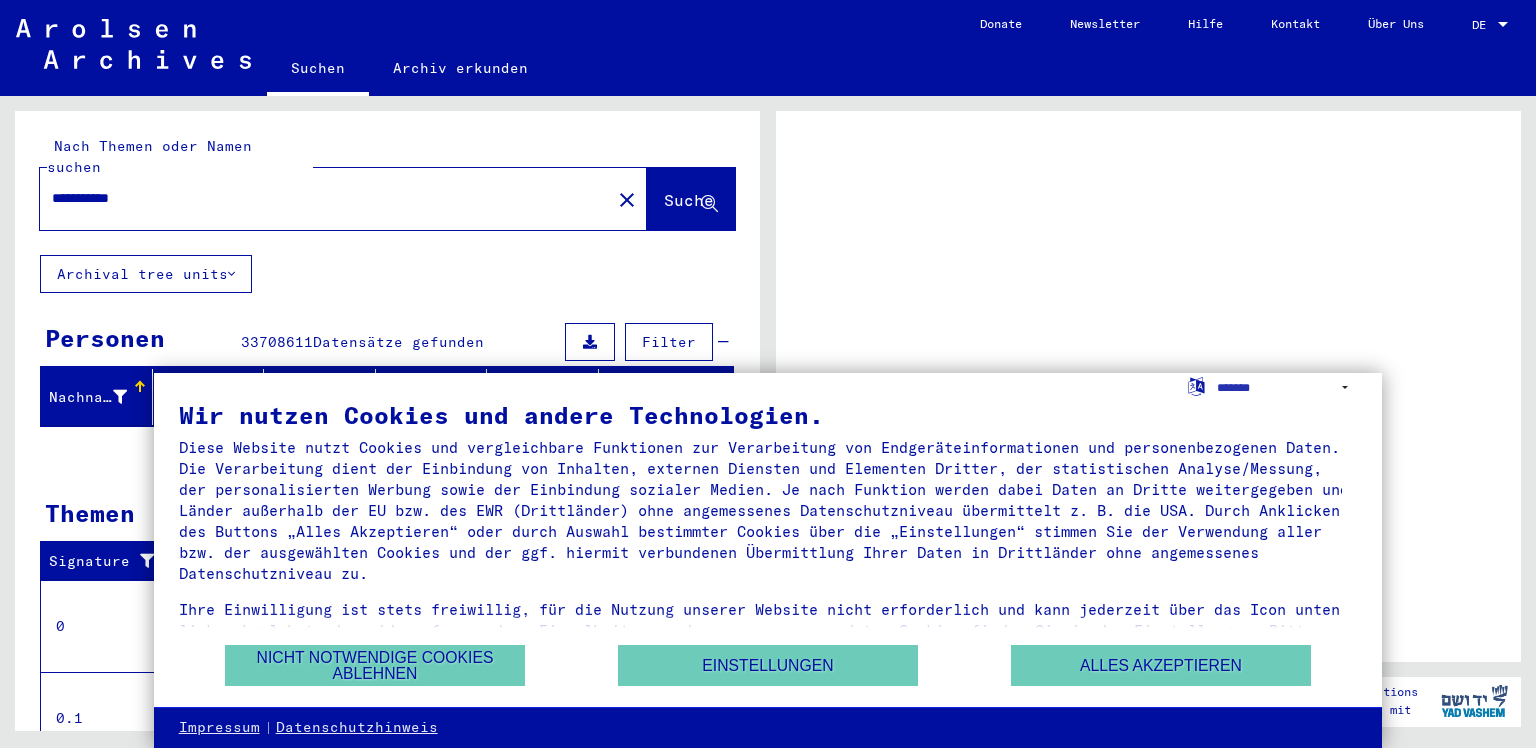 scroll, scrollTop: 0, scrollLeft: 0, axis: both 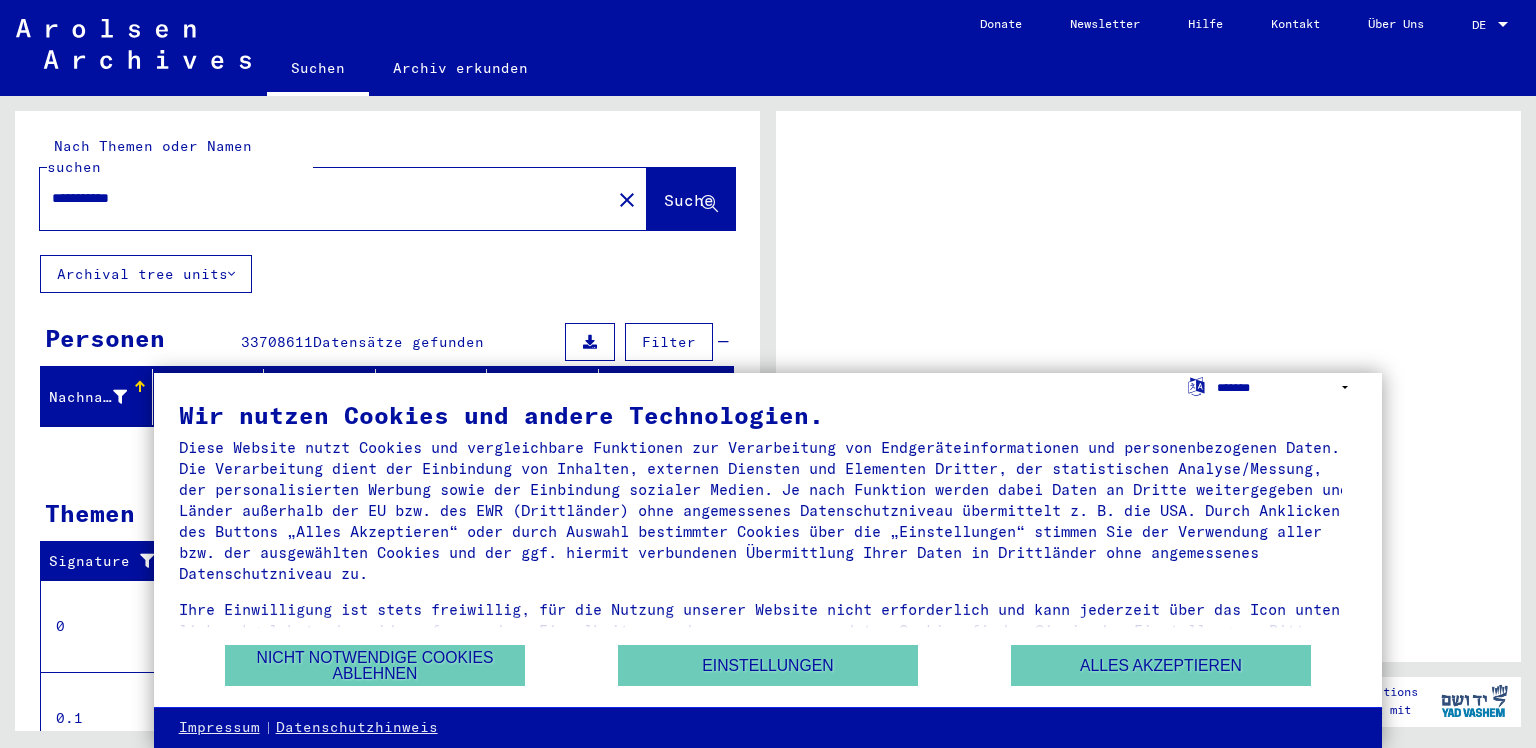 click on "**********" at bounding box center [1287, 387] 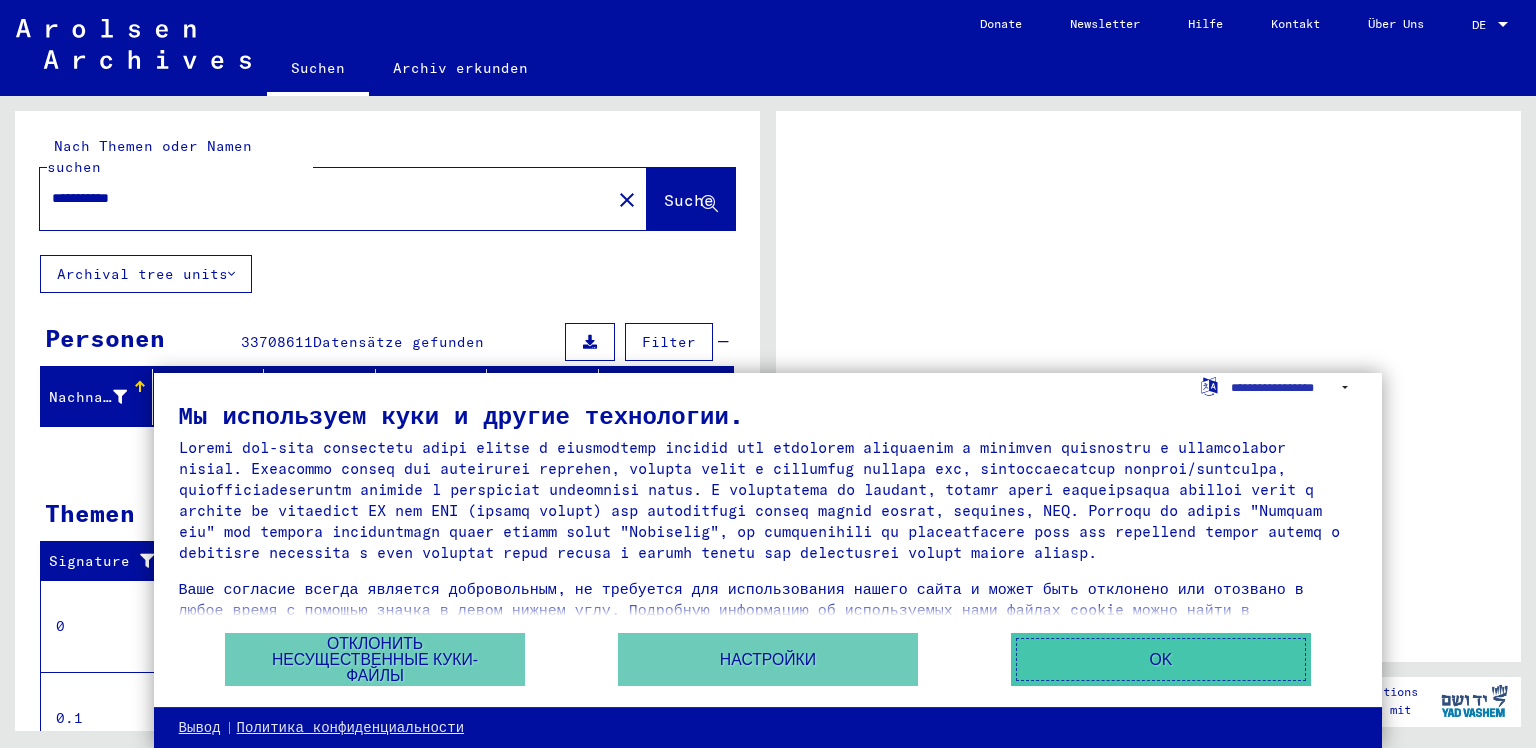 click on "OK" at bounding box center (1161, 659) 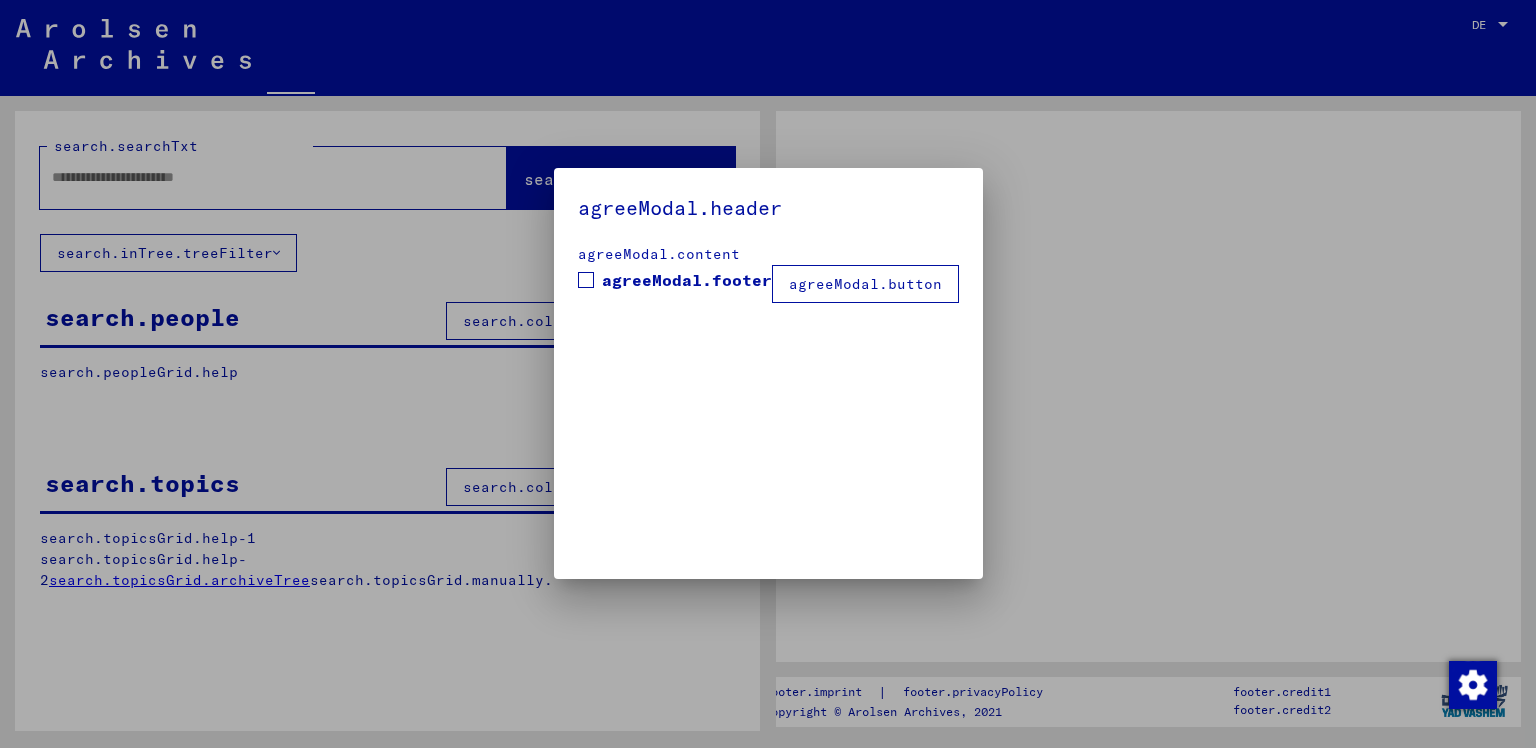 type on "**********" 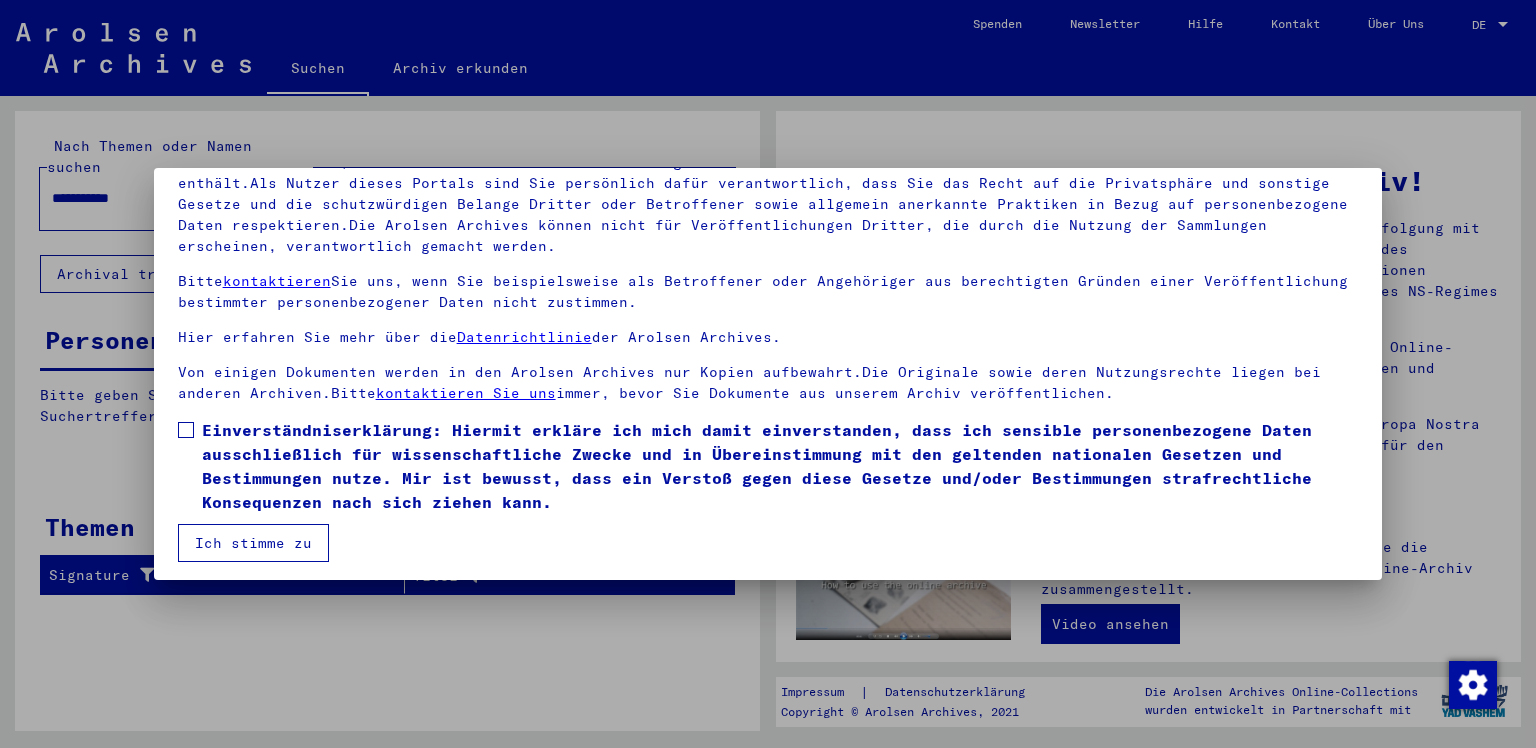 scroll, scrollTop: 168, scrollLeft: 0, axis: vertical 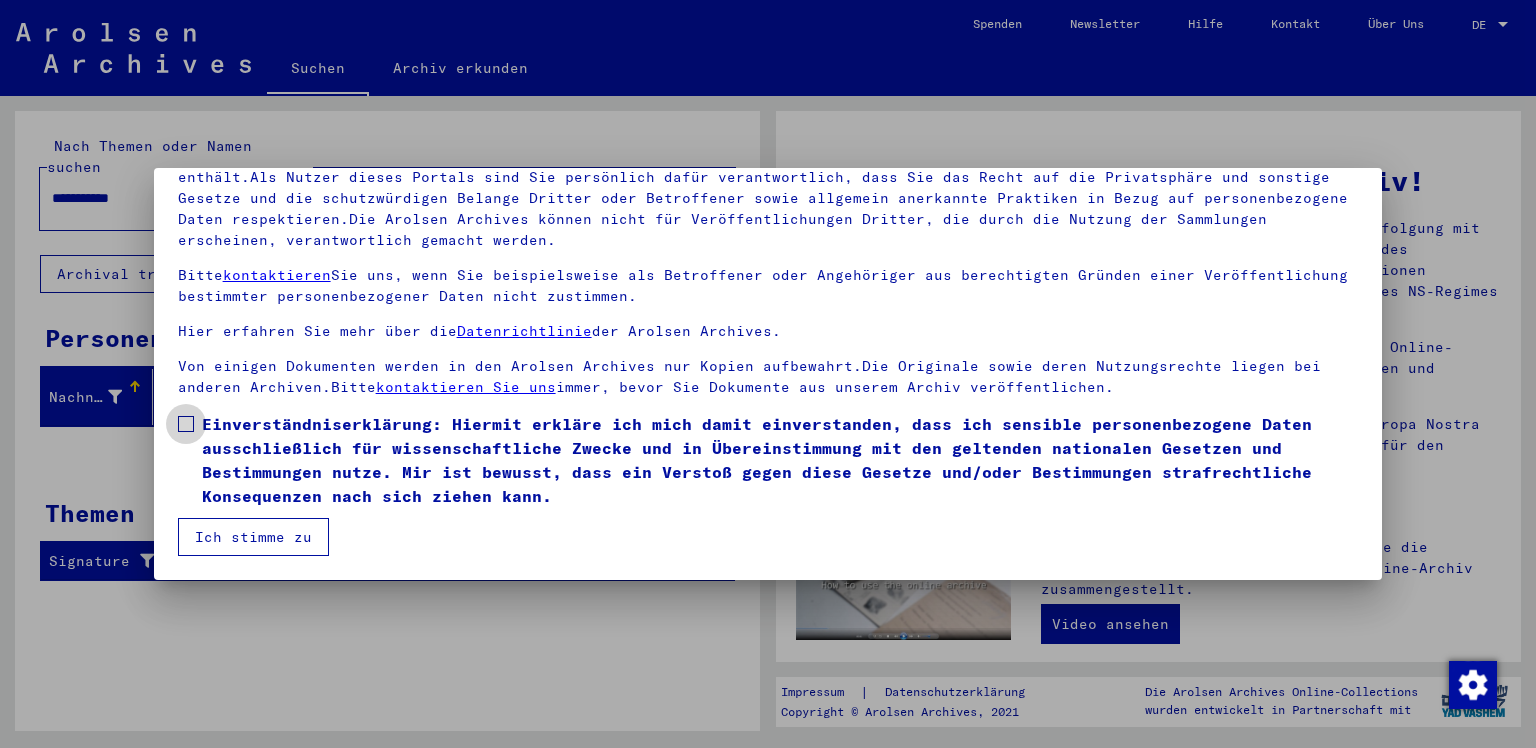 click at bounding box center [186, 424] 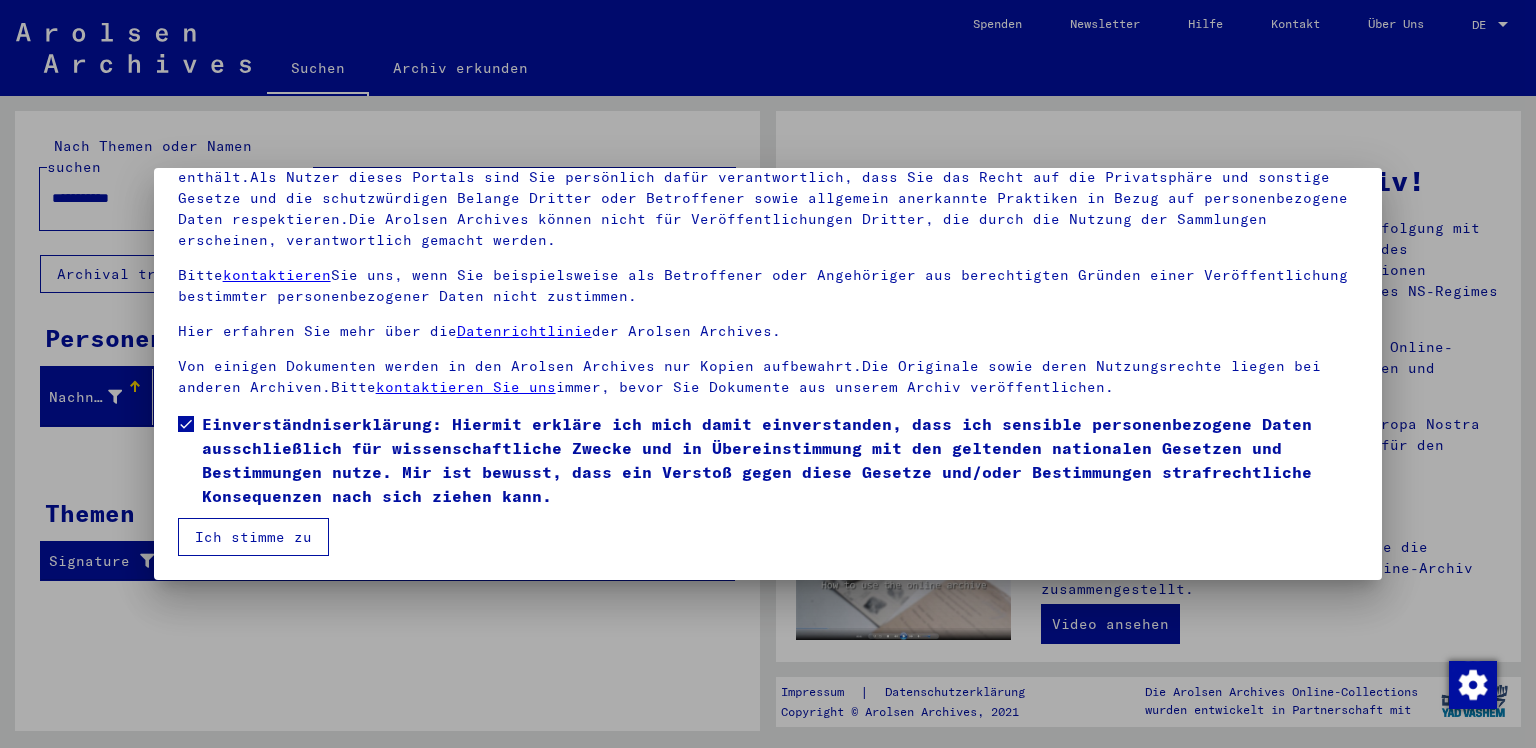 click on "Ich stimme zu" at bounding box center [253, 537] 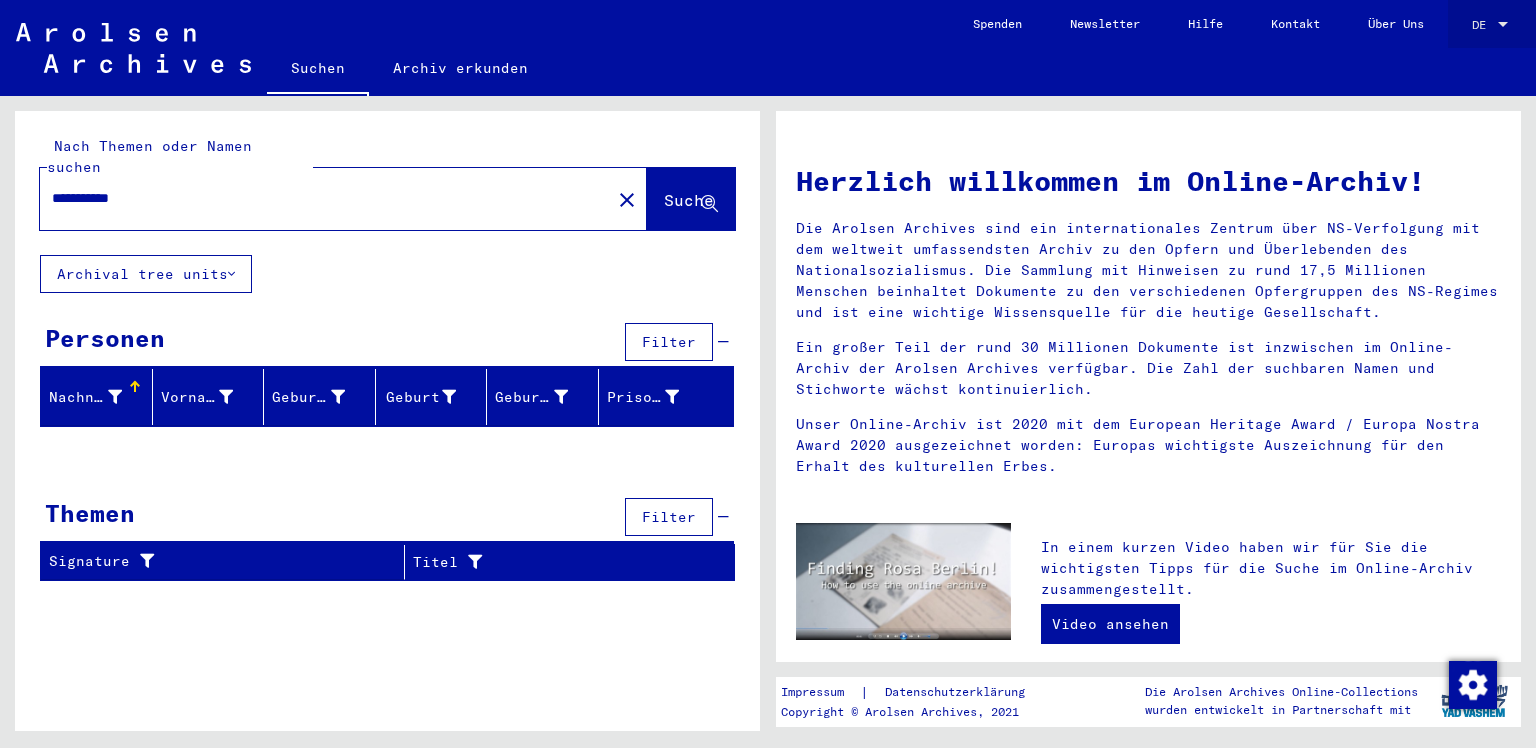 click on "DE DE" 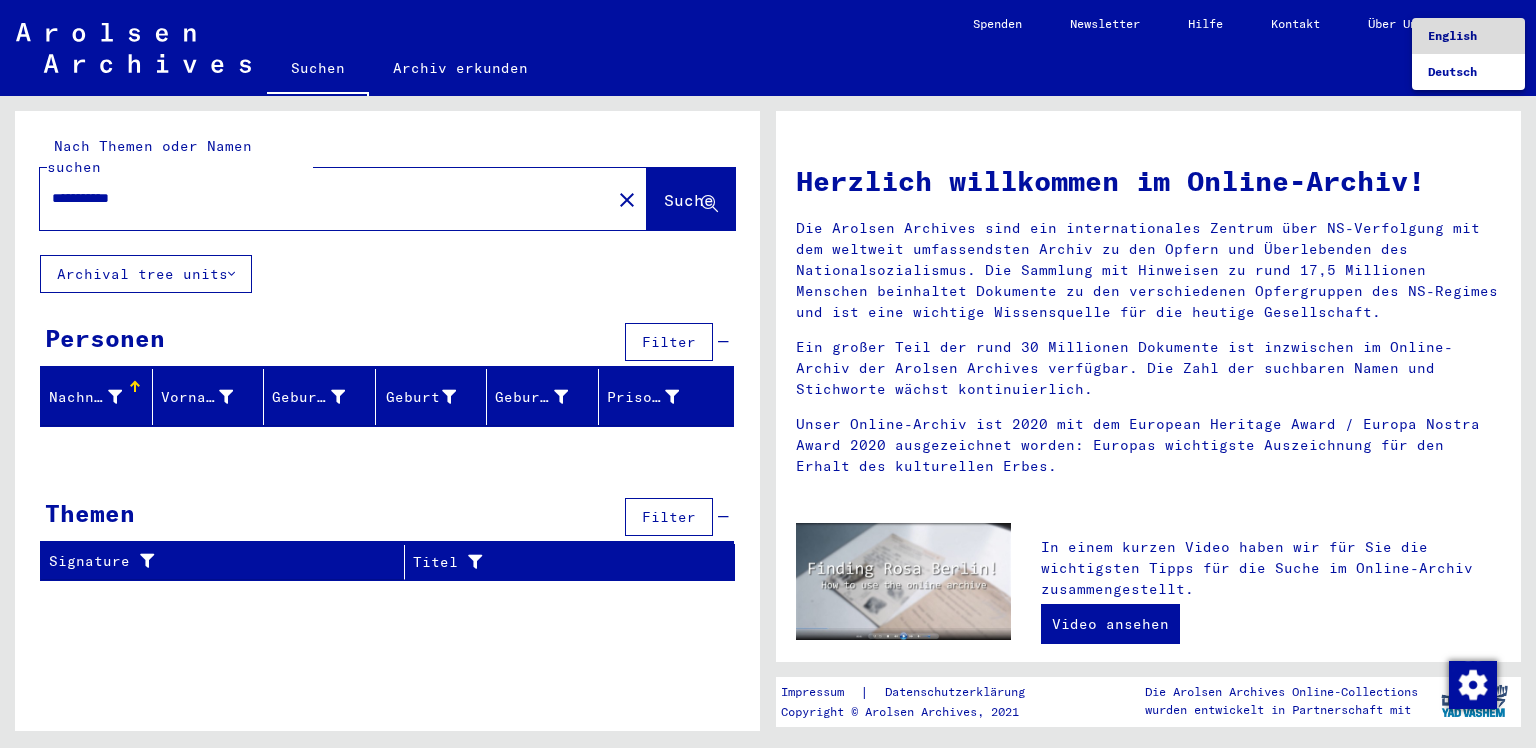 click on "English" at bounding box center (1468, 36) 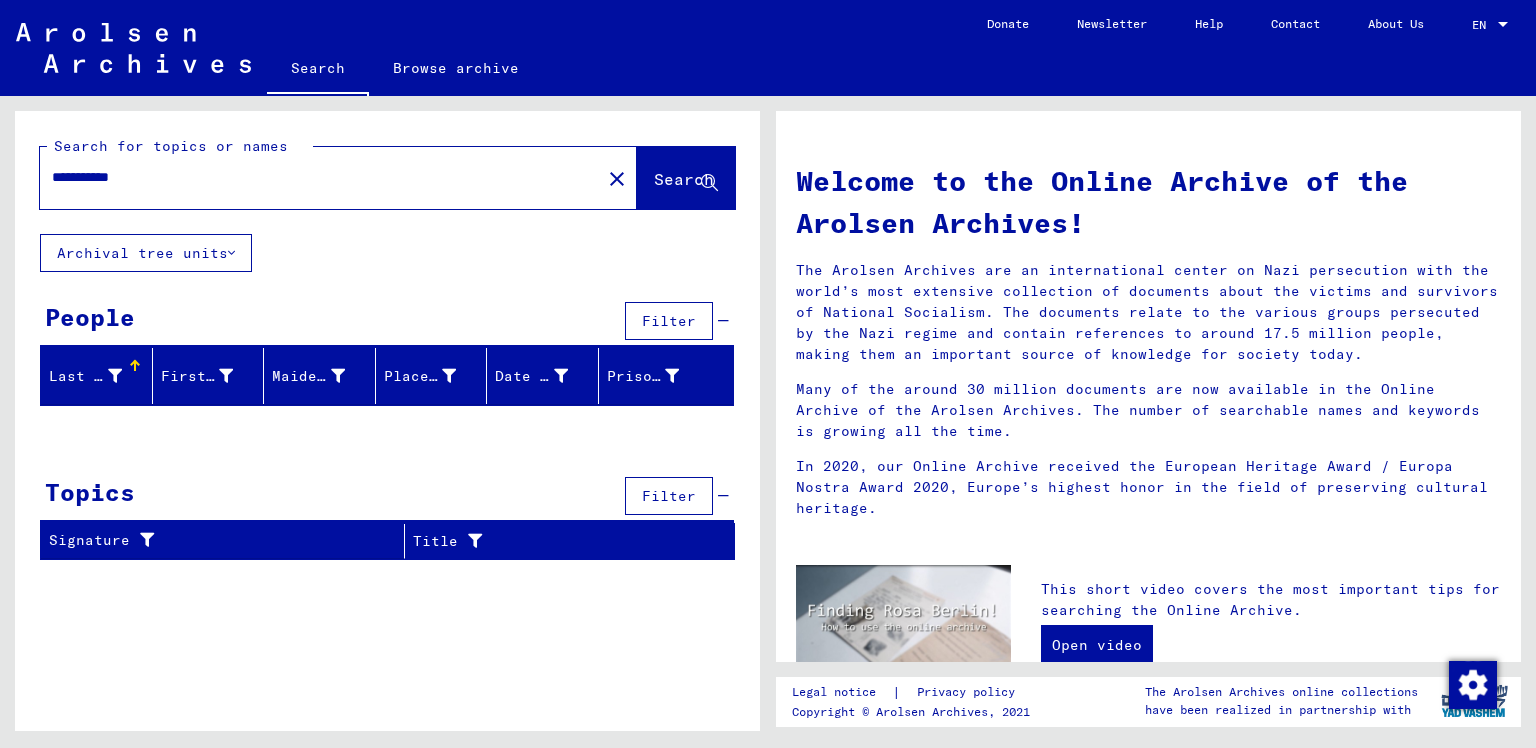 click on "Archival tree units" 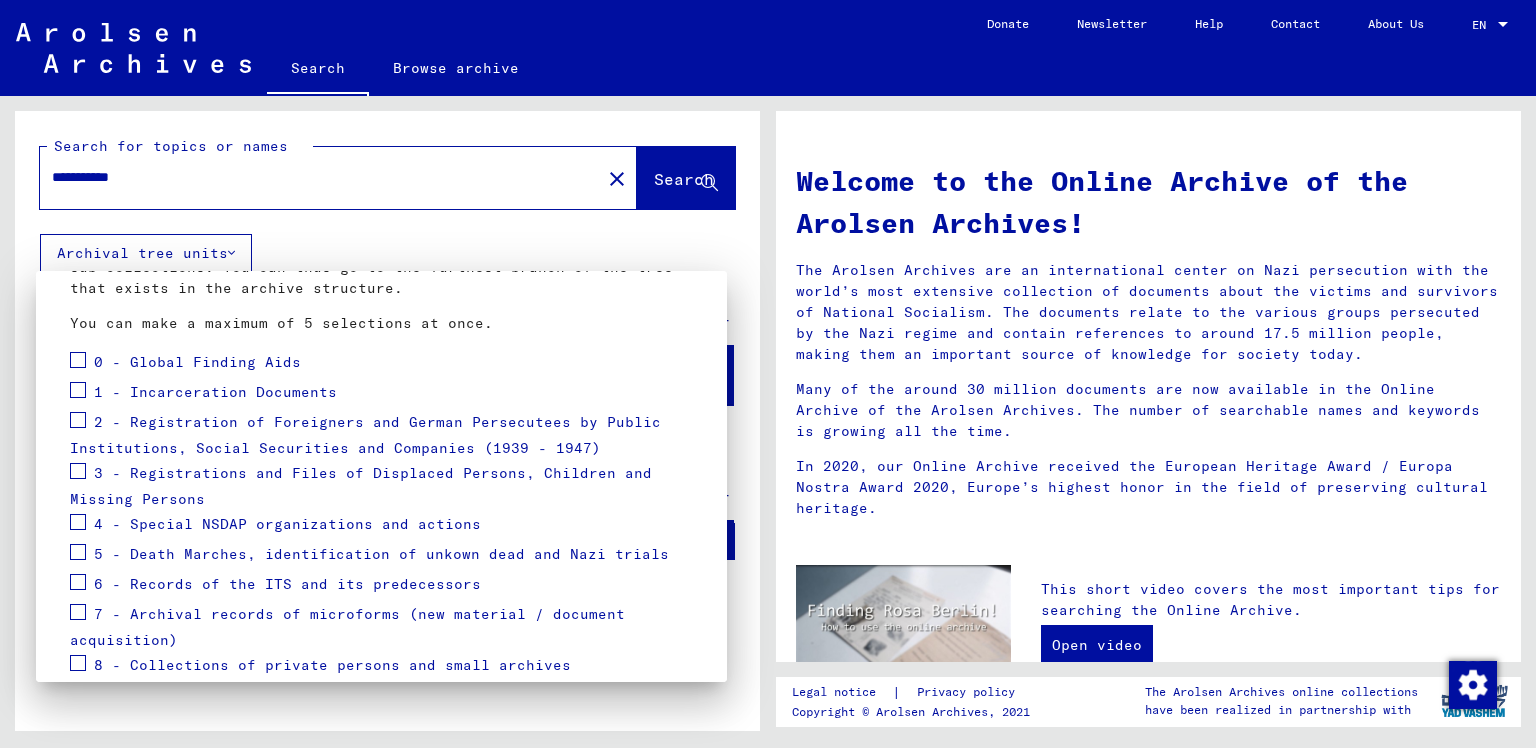 scroll, scrollTop: 260, scrollLeft: 0, axis: vertical 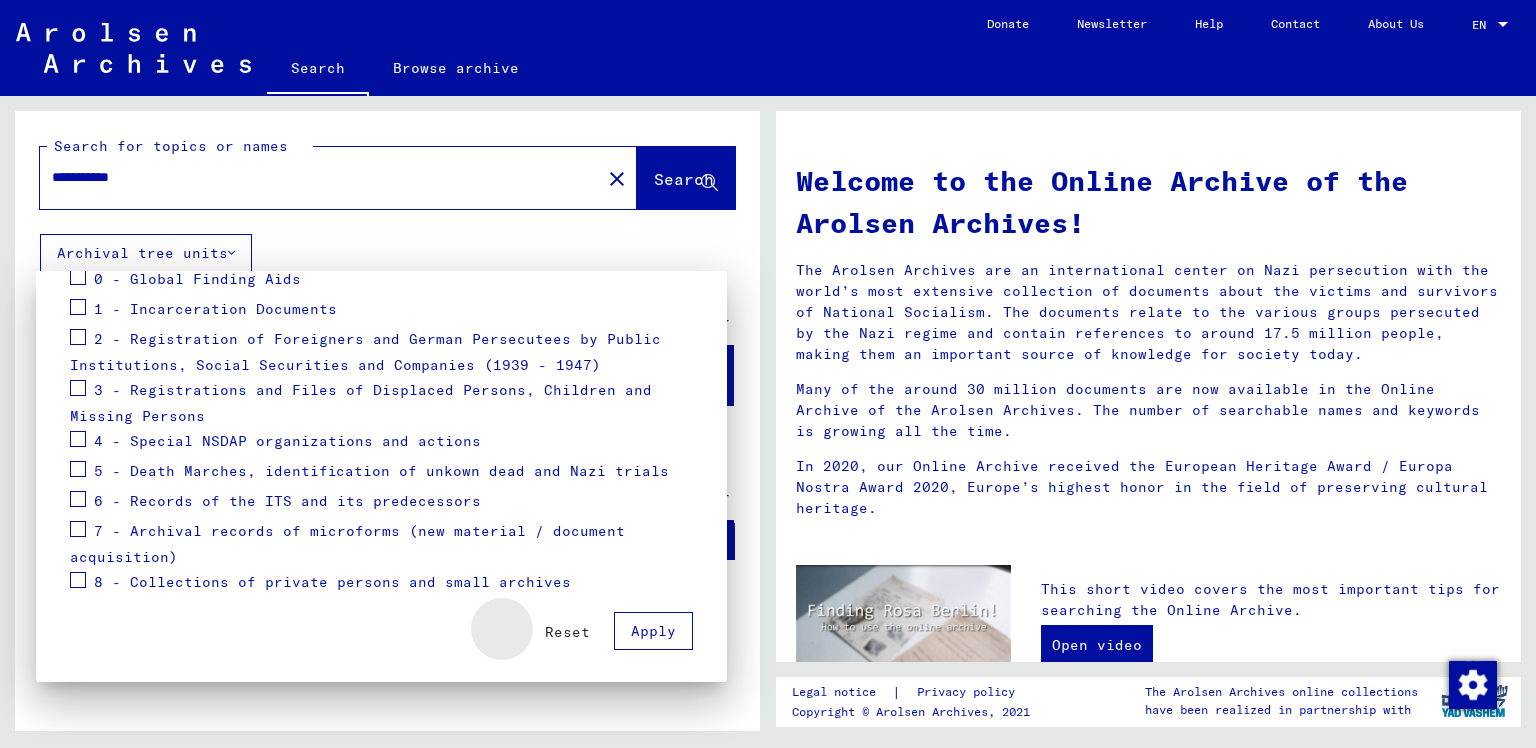 click on "Reset" at bounding box center (567, 632) 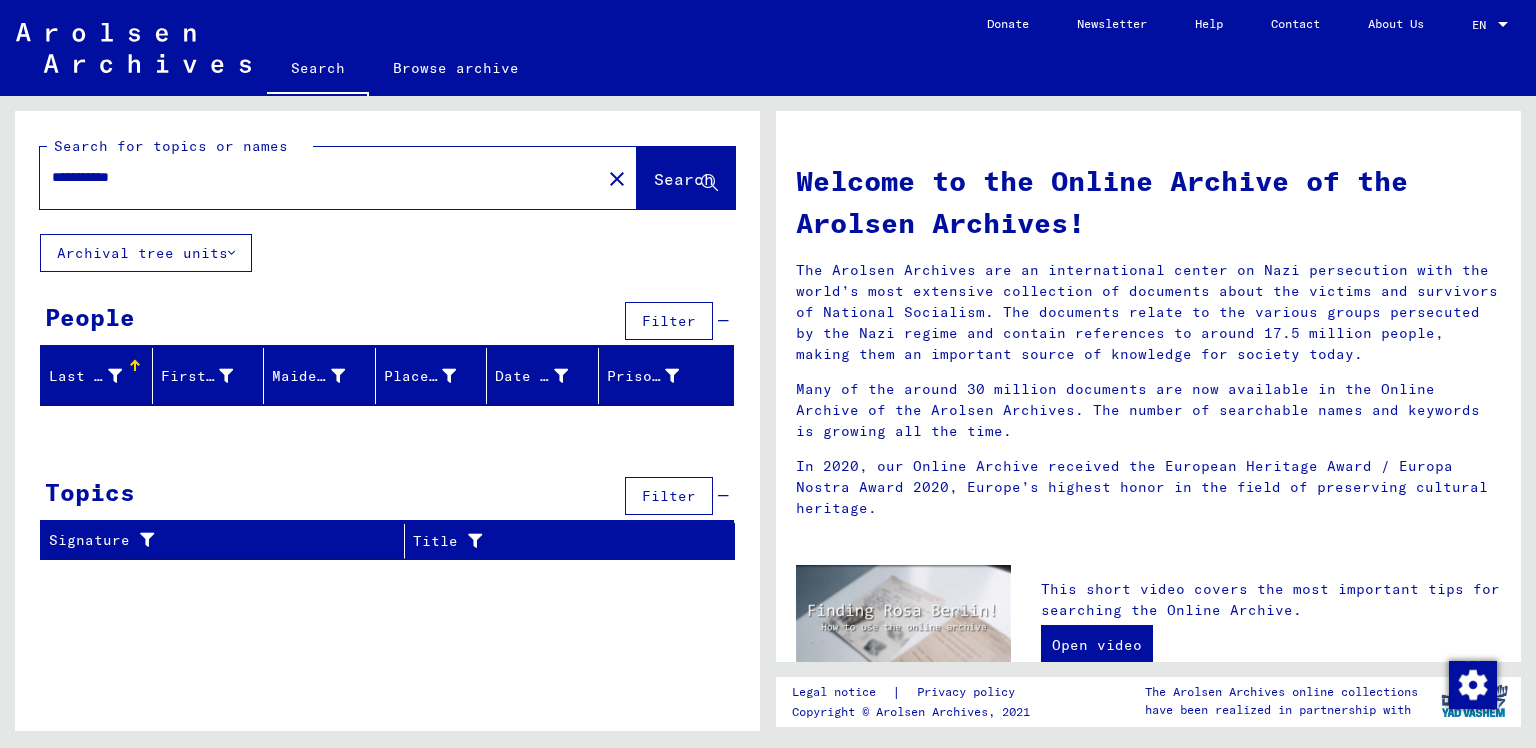 click on "People  Filter" at bounding box center [387, 322] 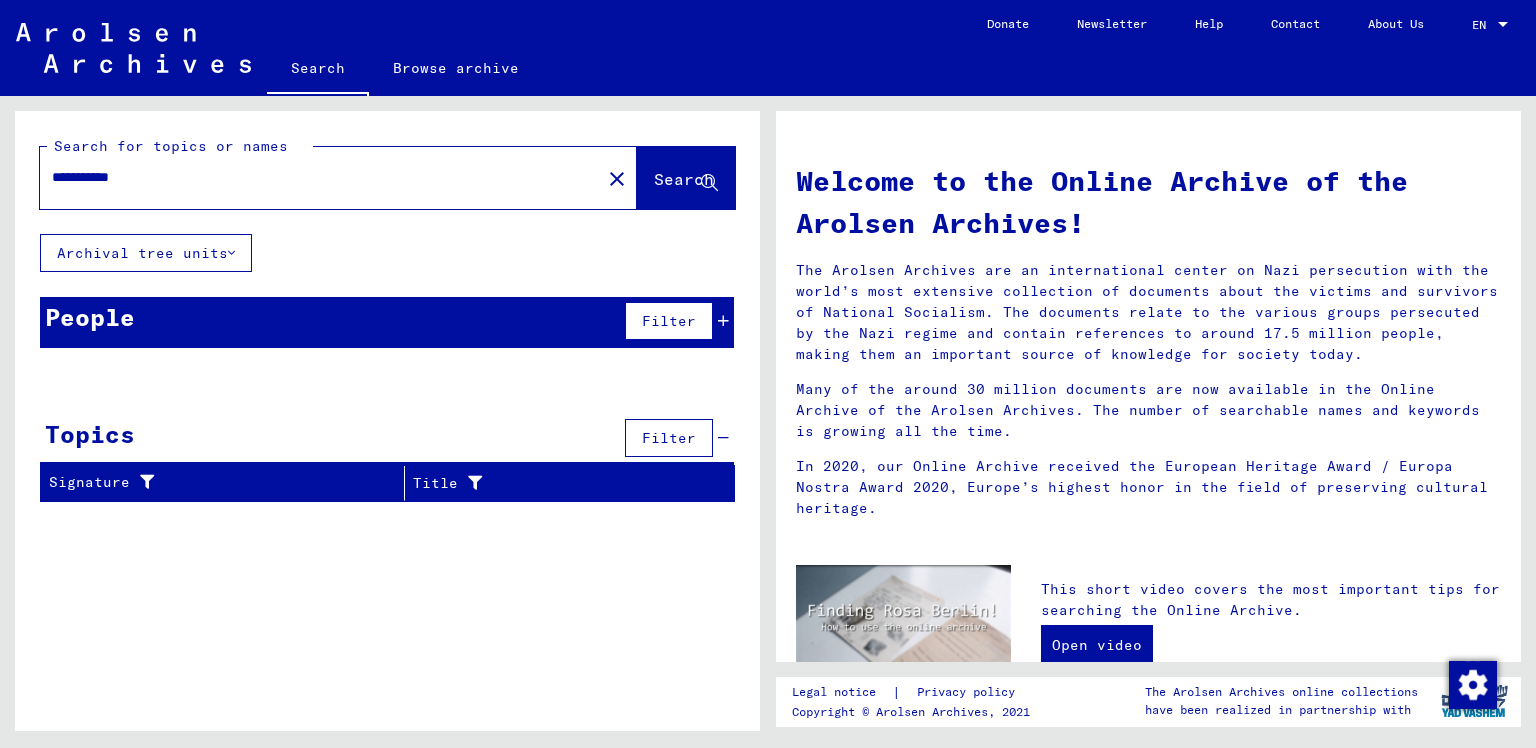click at bounding box center [723, 438] 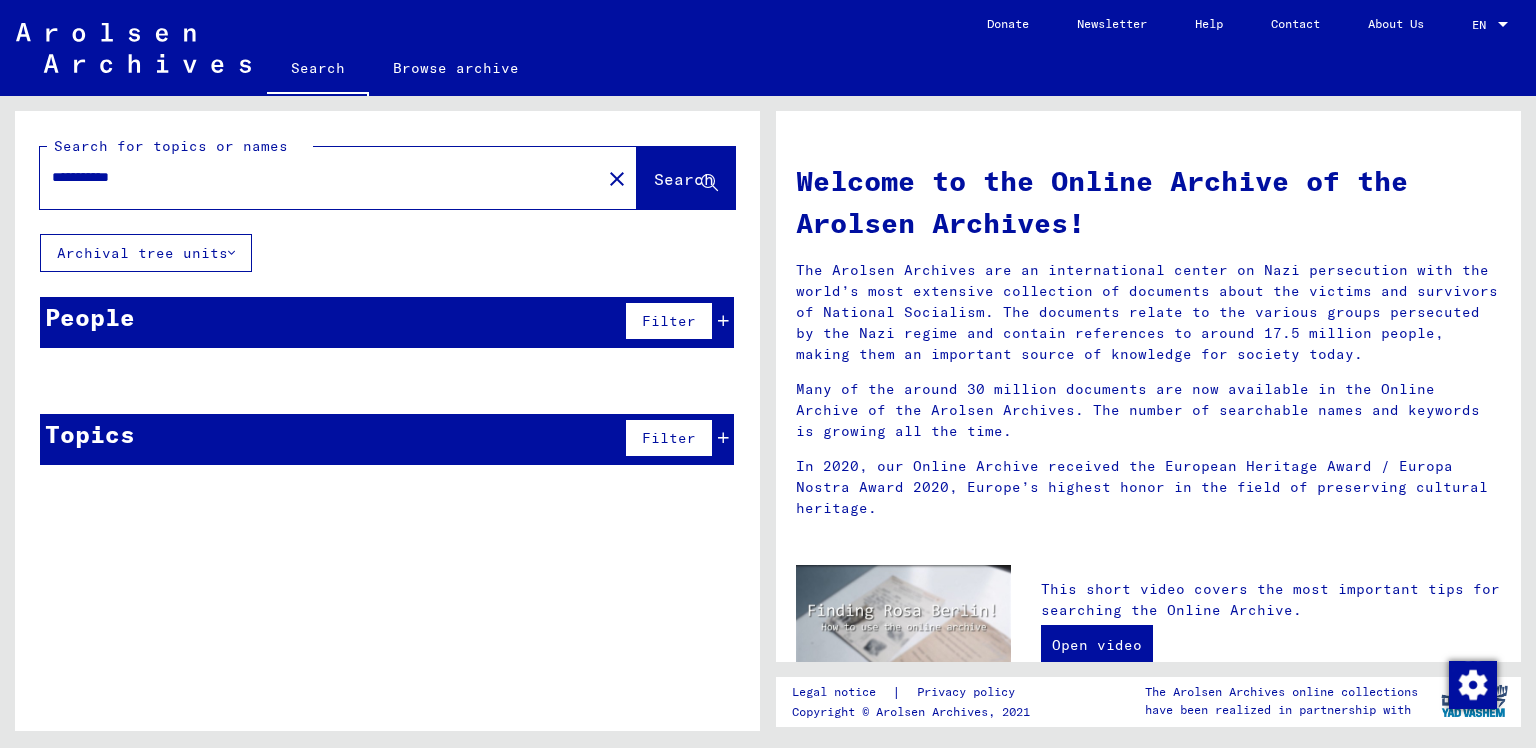 click on "Filter" at bounding box center (669, 321) 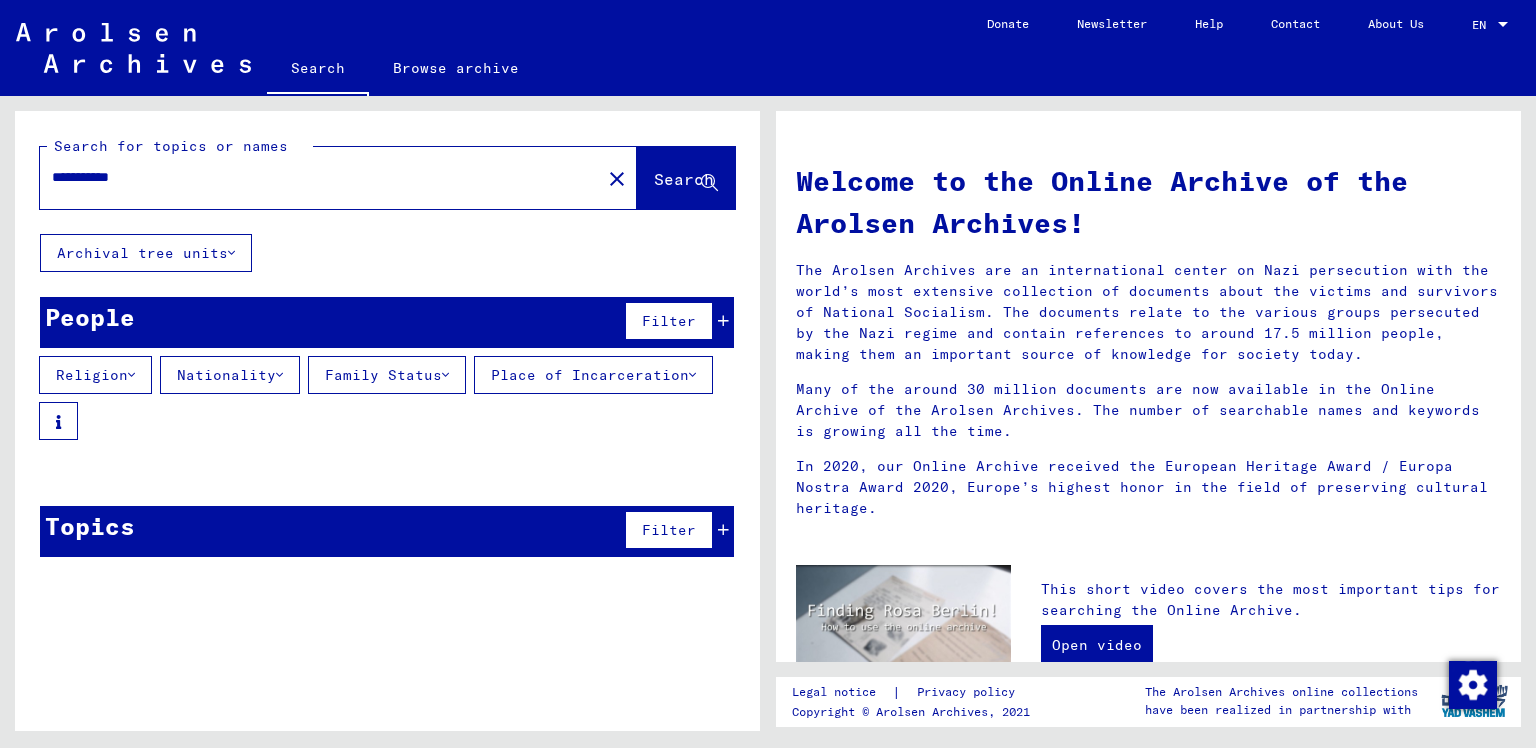 click at bounding box center [279, 375] 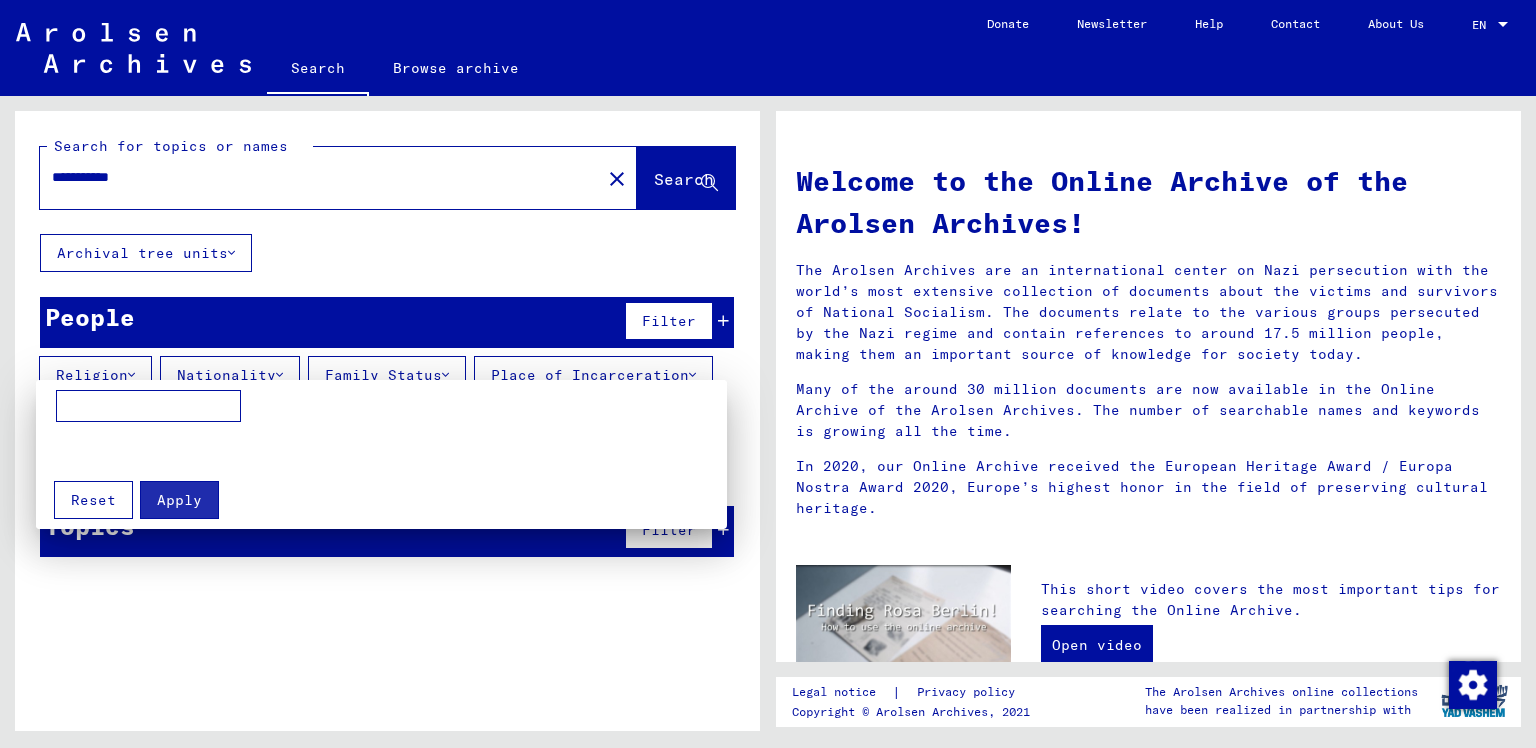 click on "Reset" at bounding box center (93, 500) 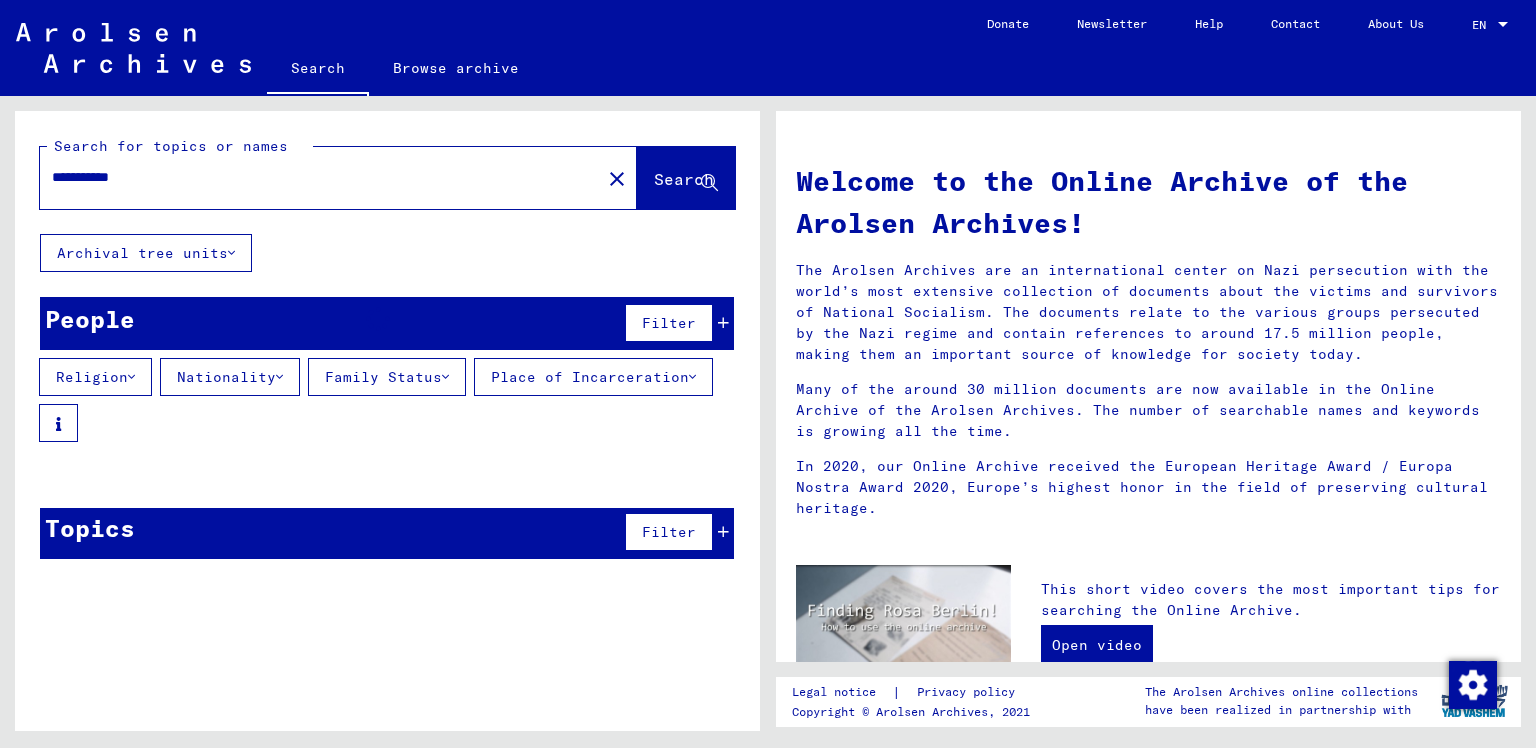 click at bounding box center [445, 377] 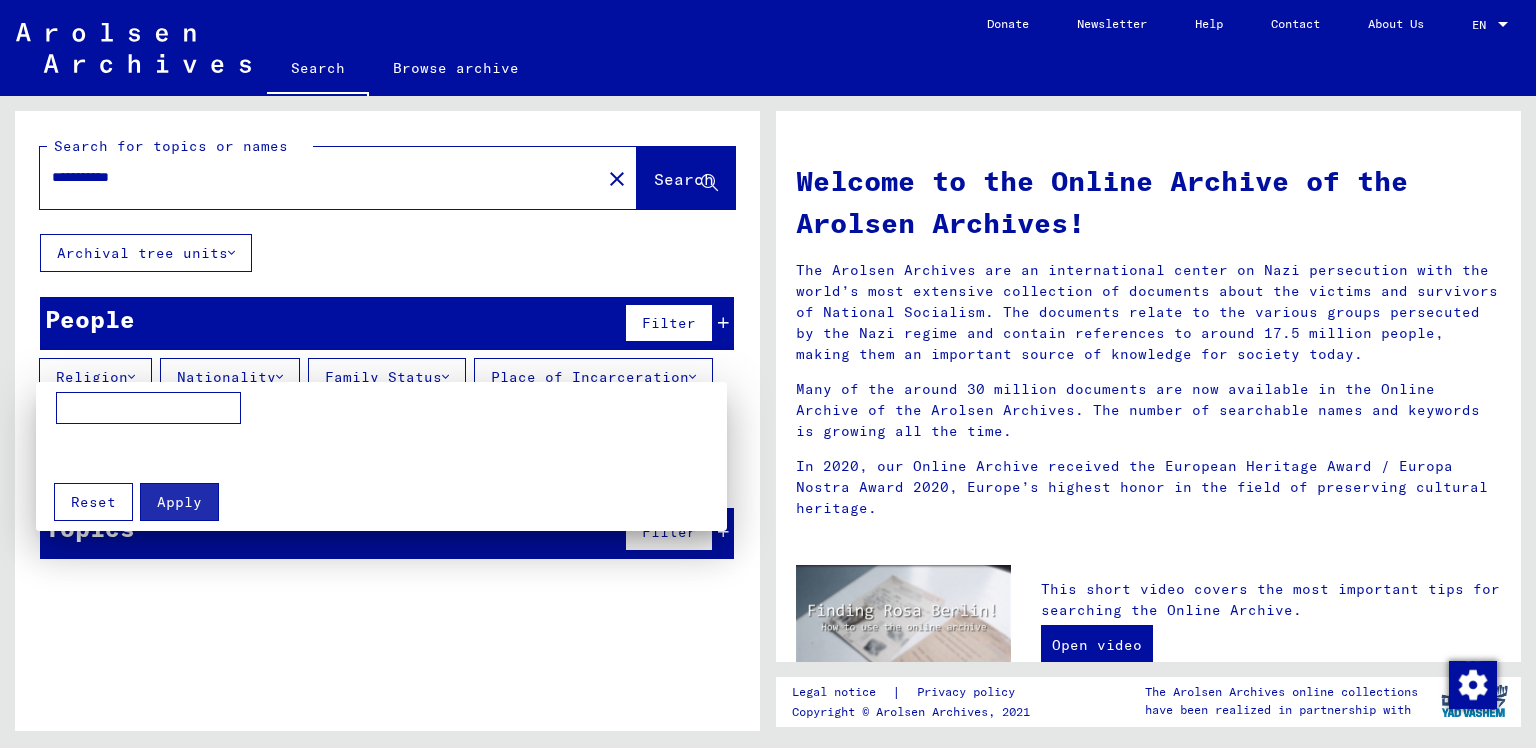 click on "Reset" at bounding box center (93, 502) 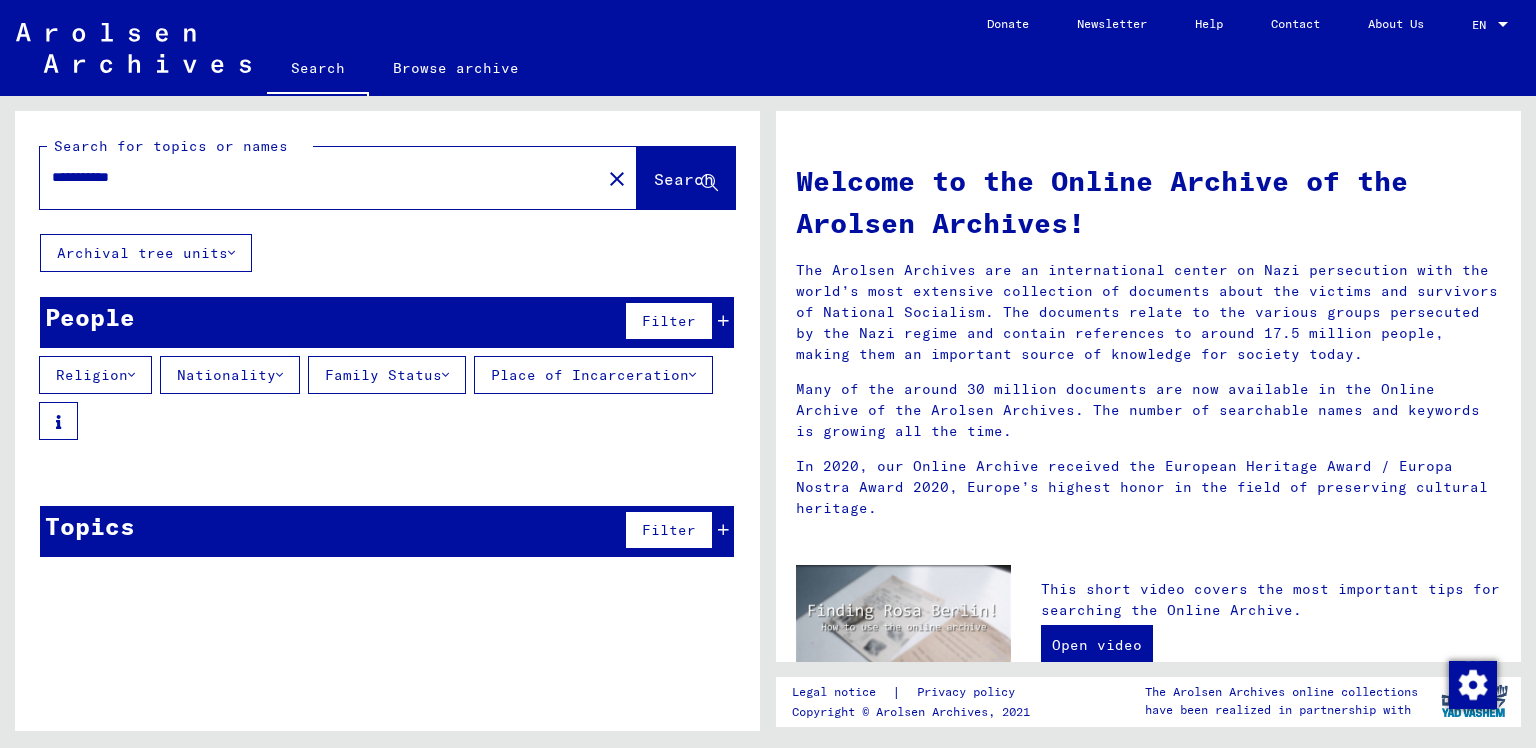 click 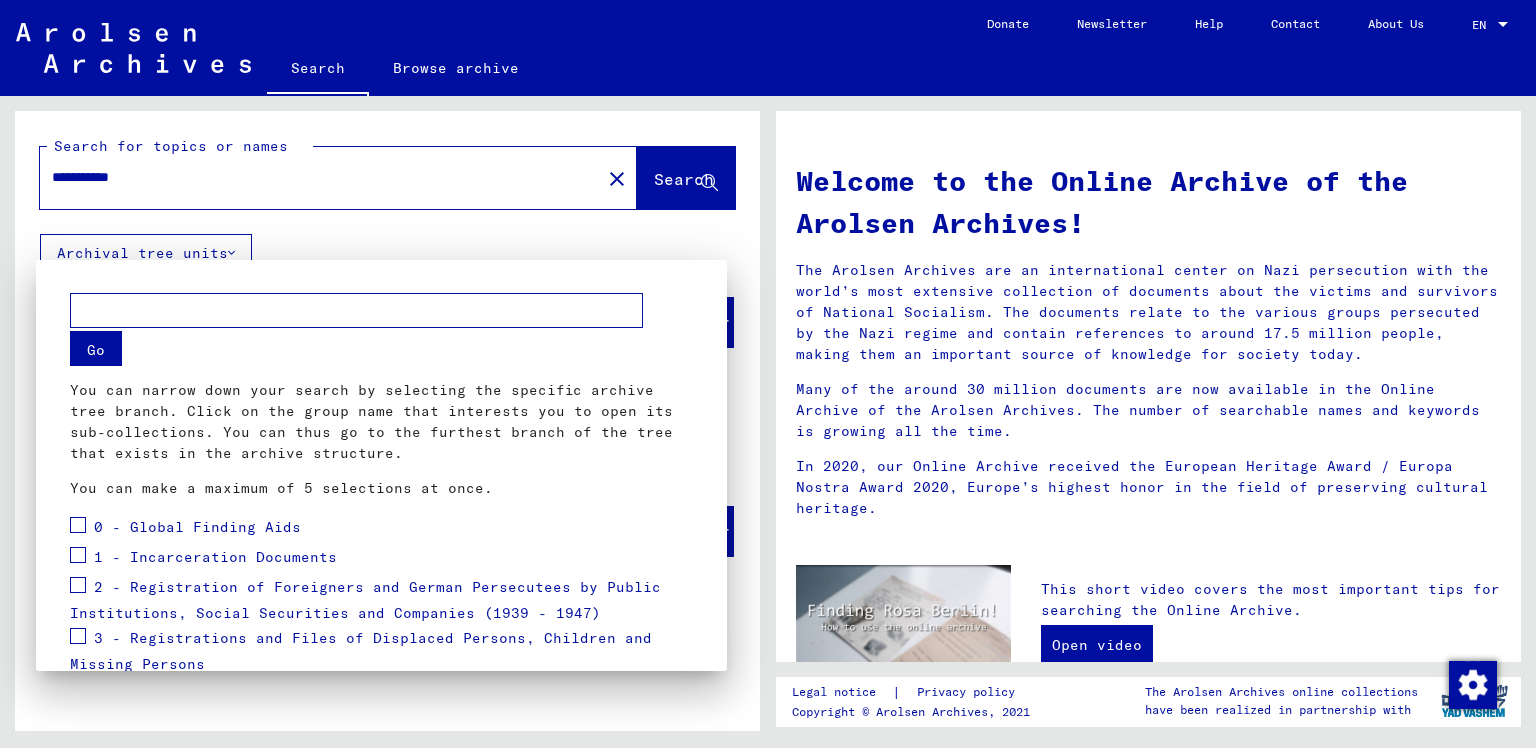 click on "Go" at bounding box center (96, 348) 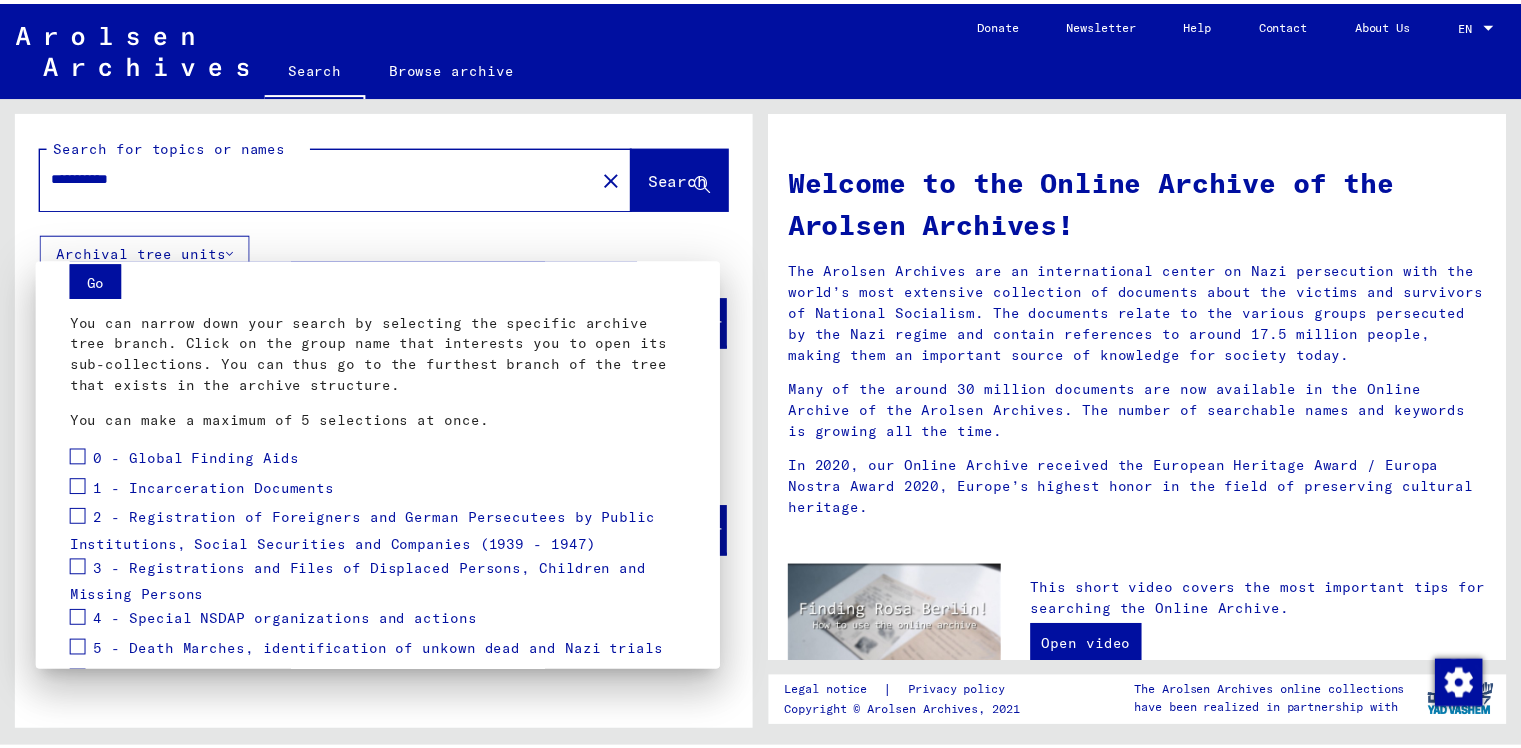 scroll, scrollTop: 60, scrollLeft: 0, axis: vertical 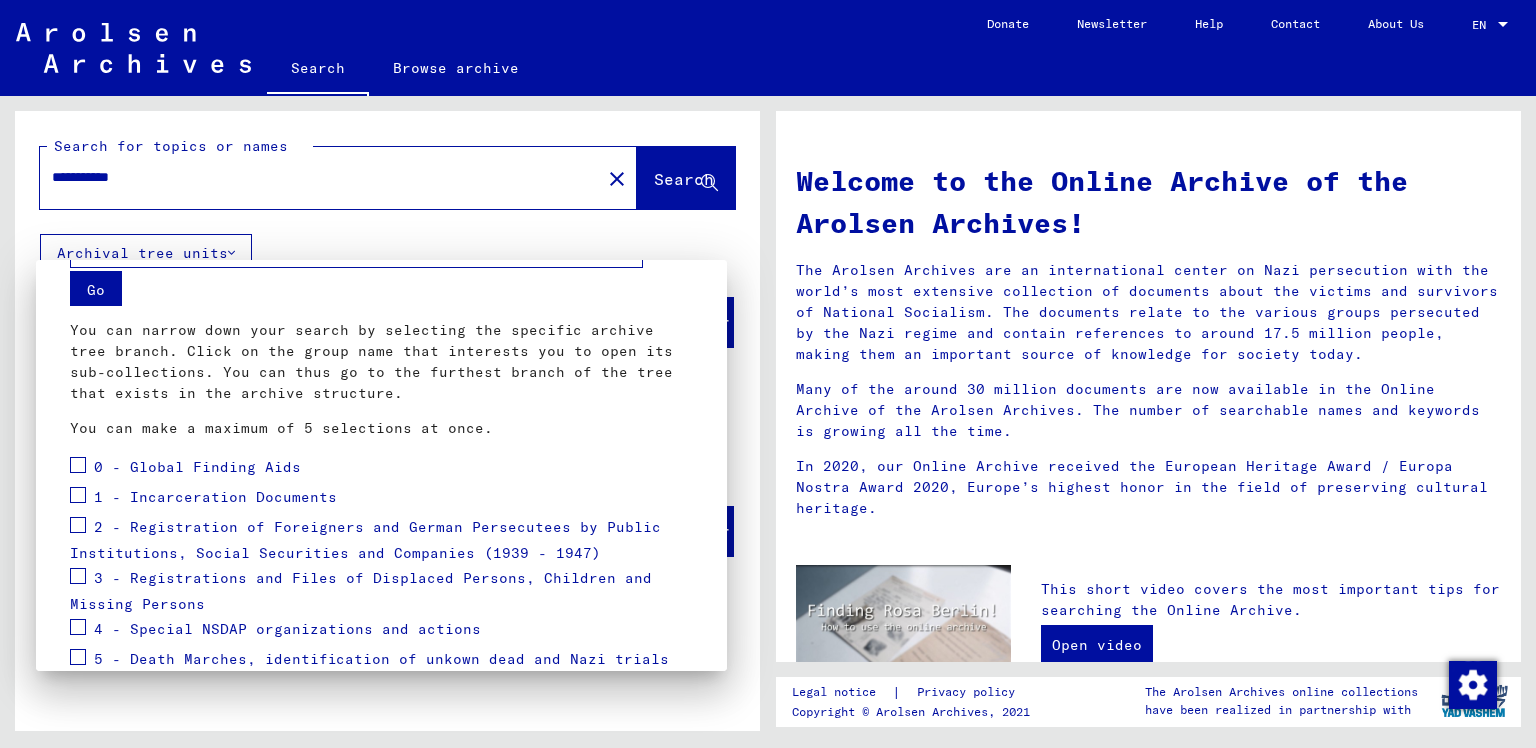 click at bounding box center [768, 374] 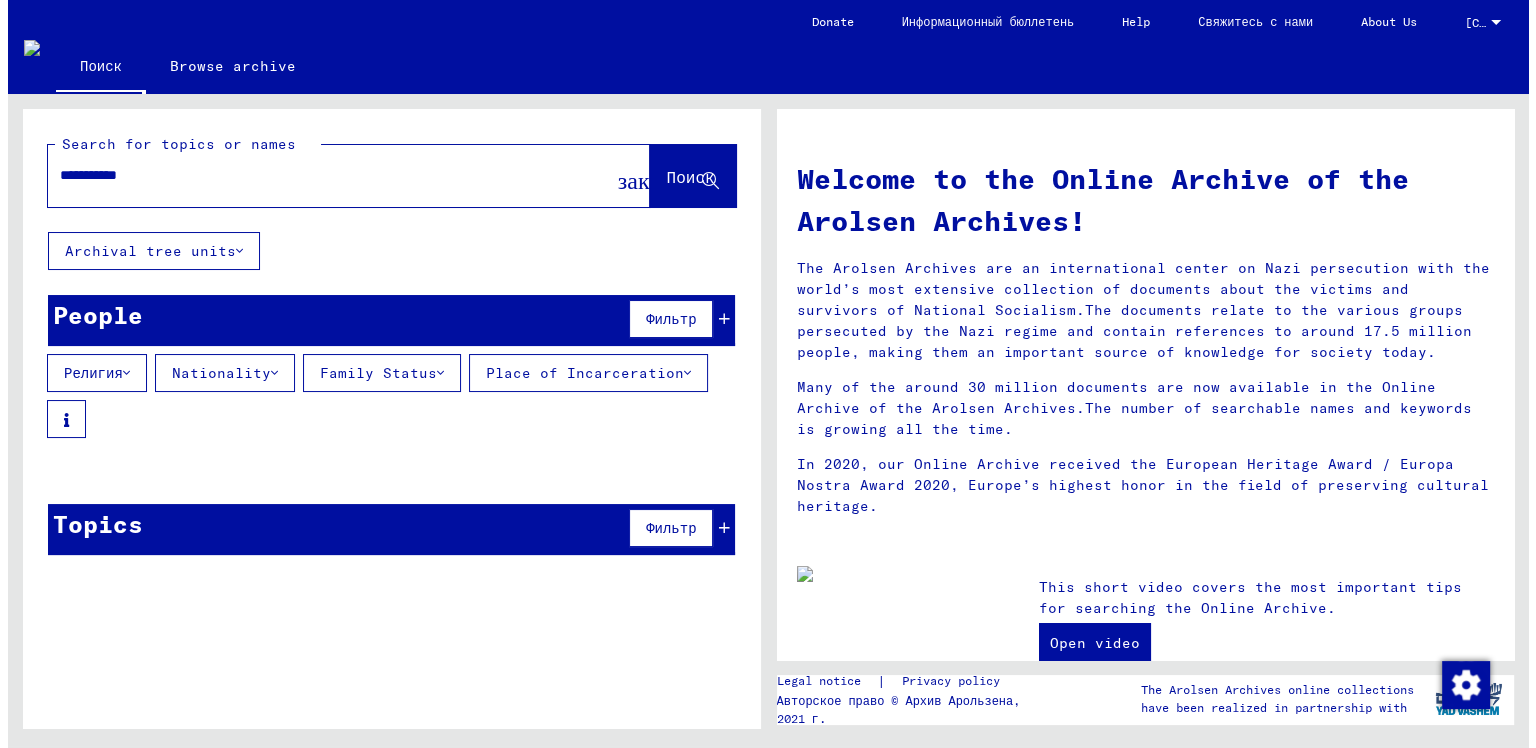 scroll, scrollTop: 0, scrollLeft: 0, axis: both 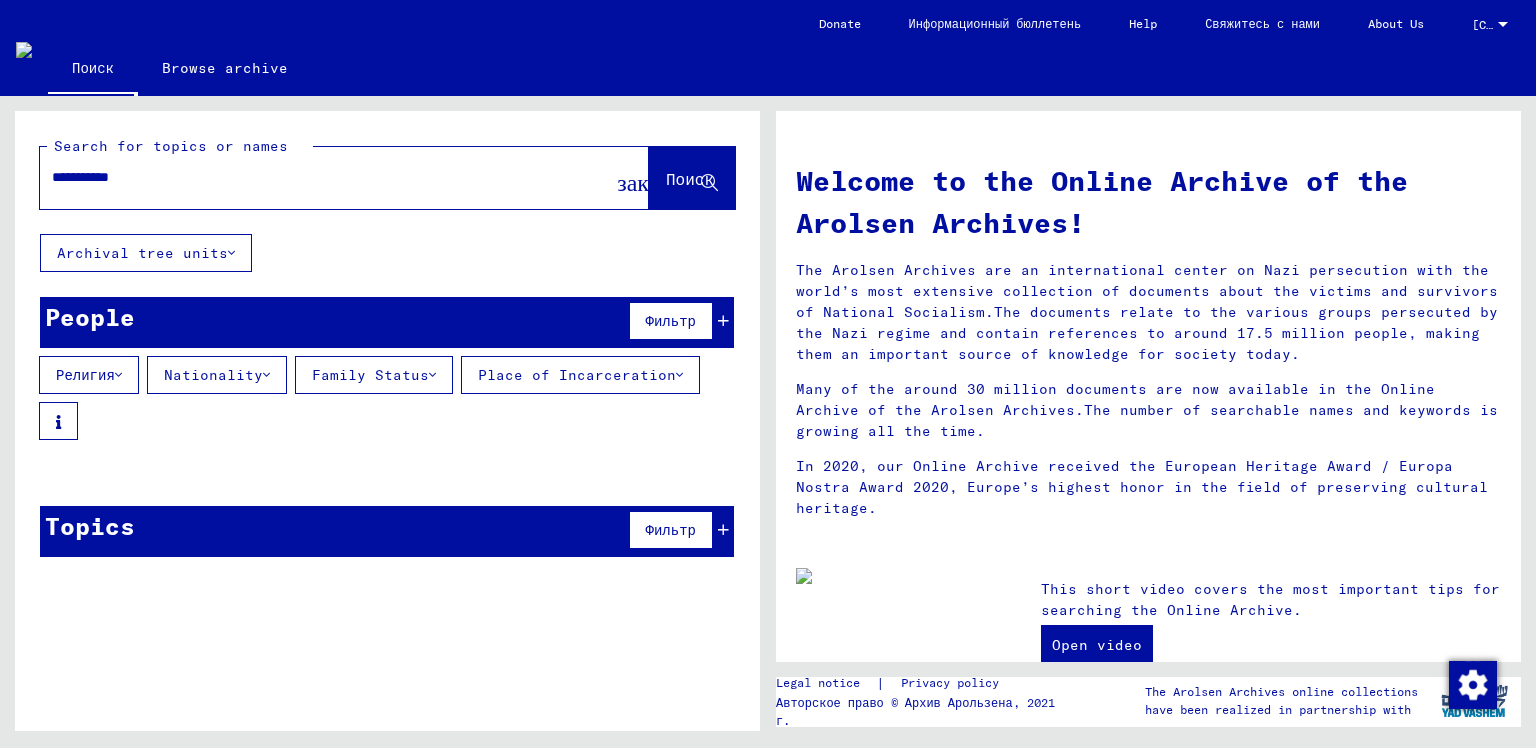 click on "Place of Birth" at bounding box center (420, 468) 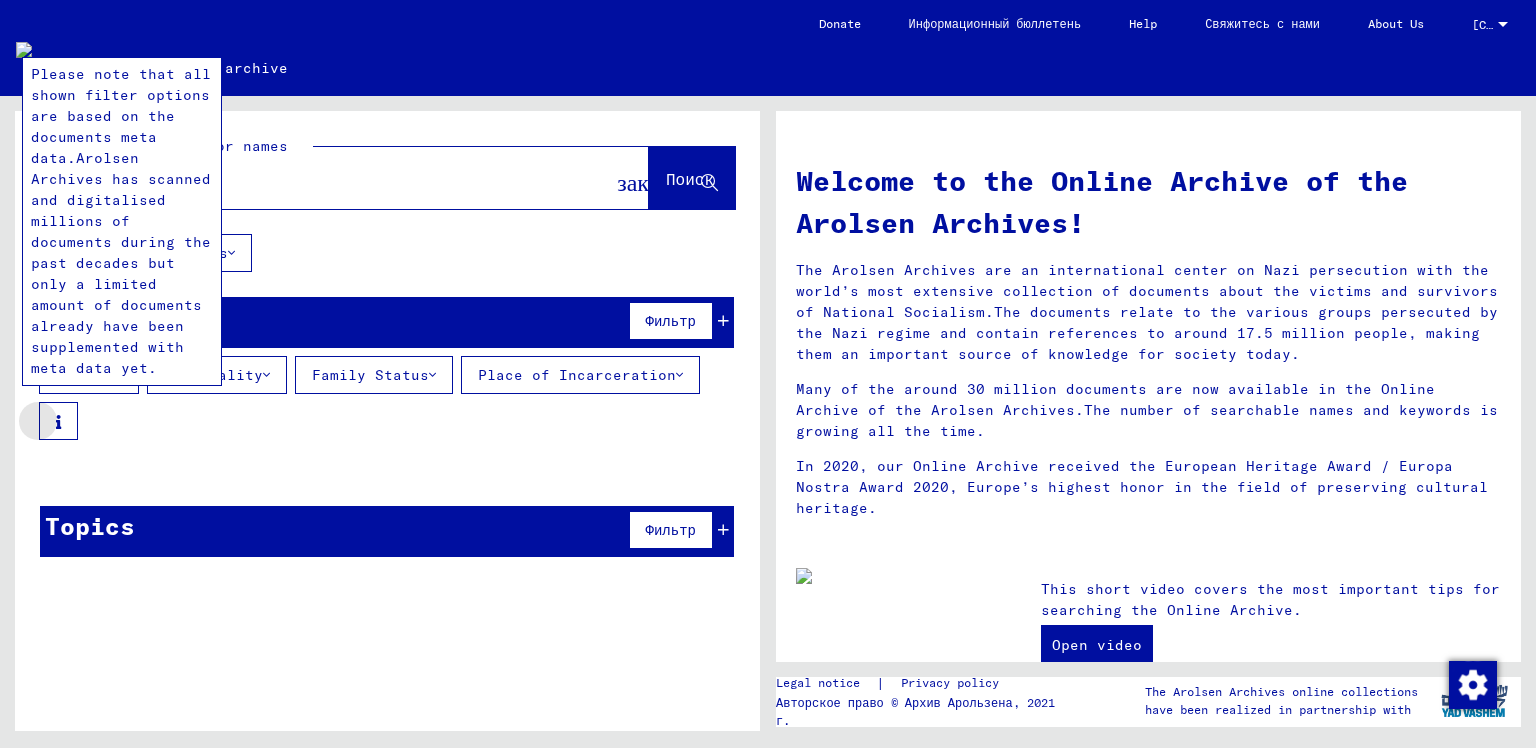 click at bounding box center (58, 421) 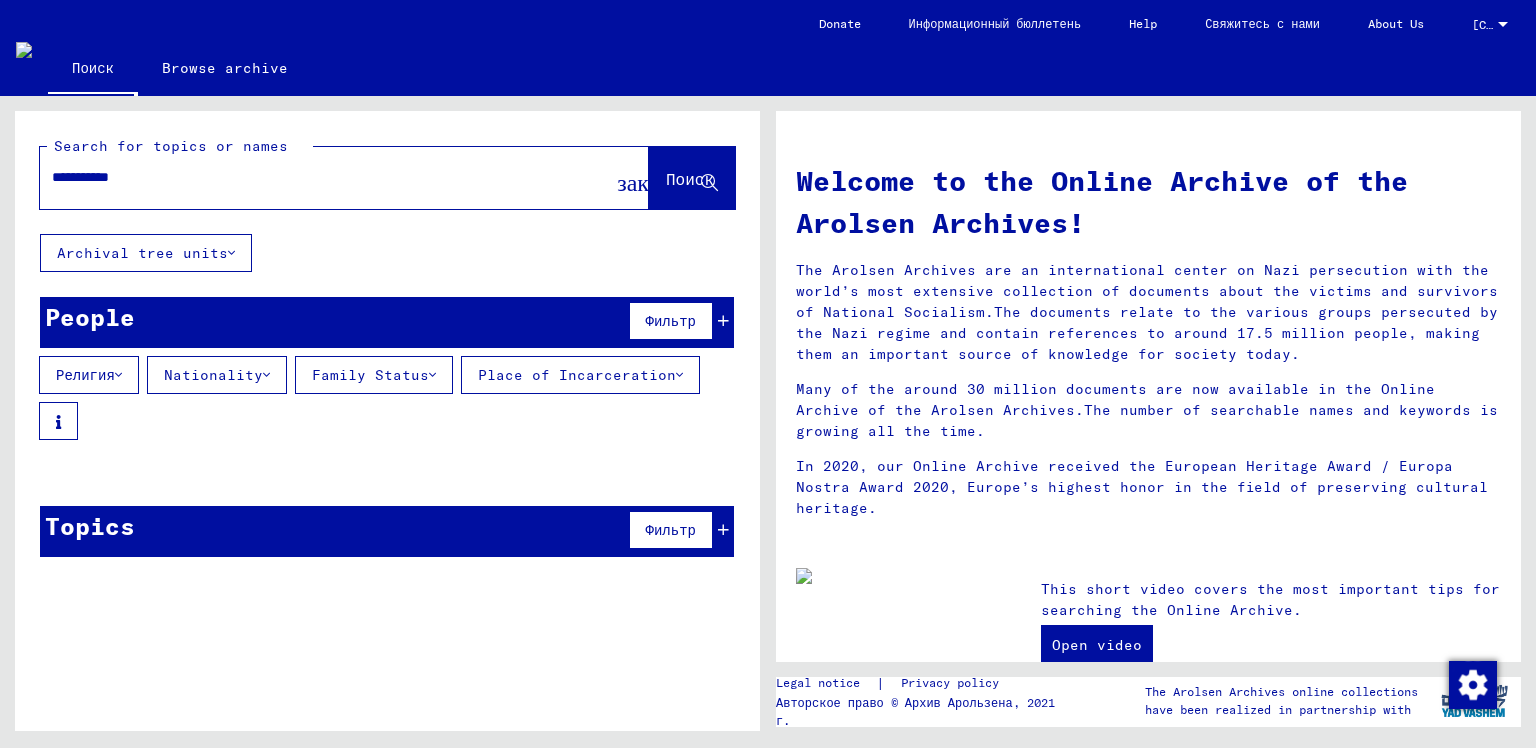 click at bounding box center [58, 421] 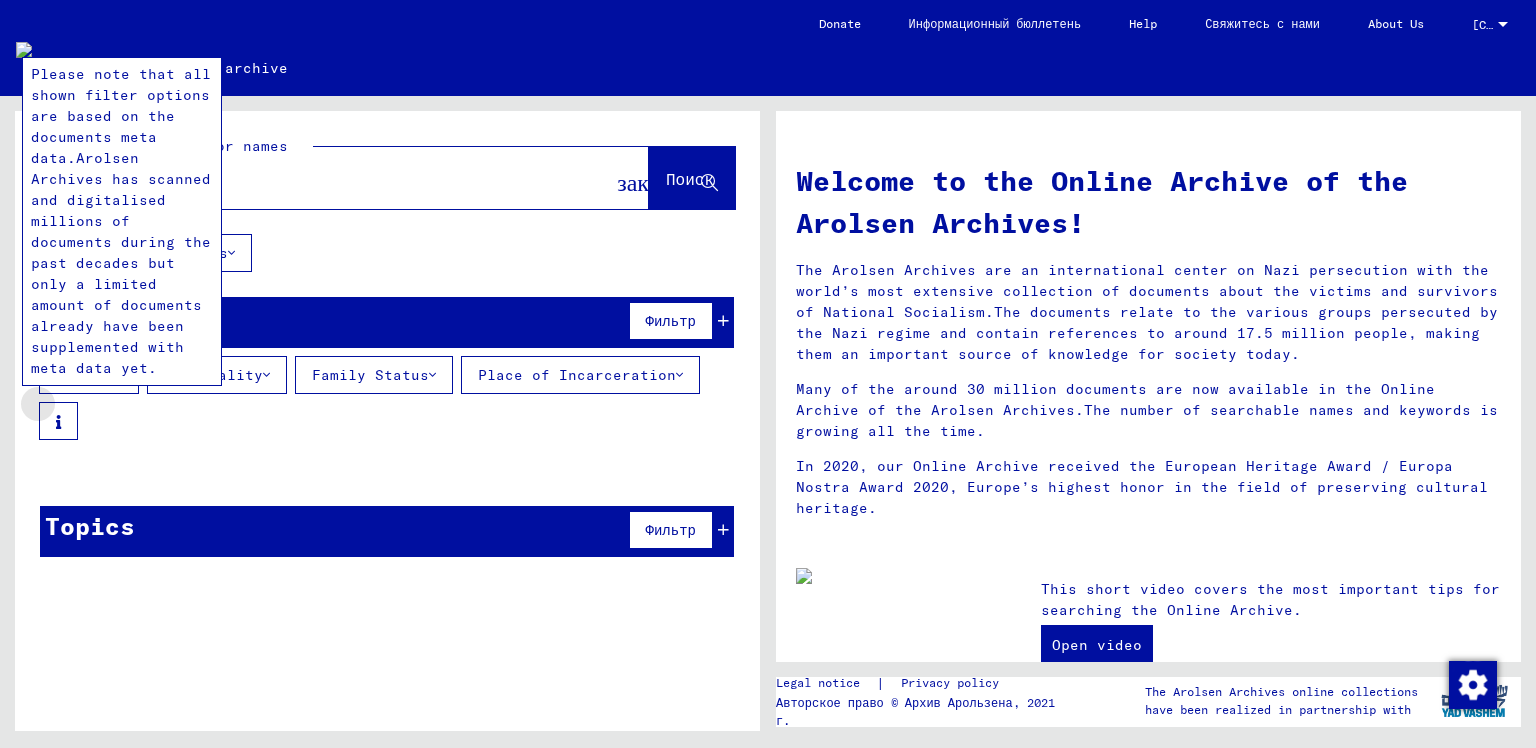 click at bounding box center (58, 421) 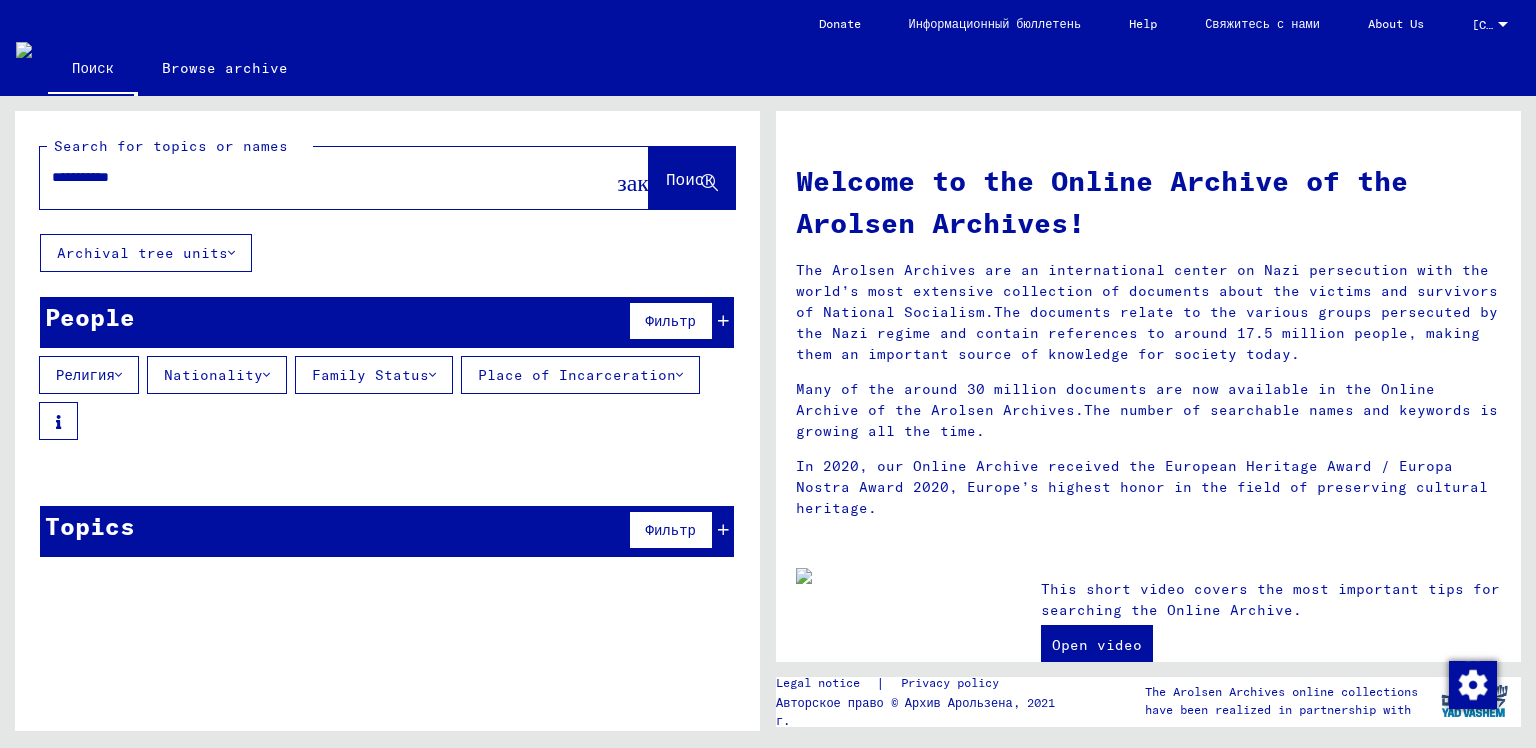 click on "закрыть" 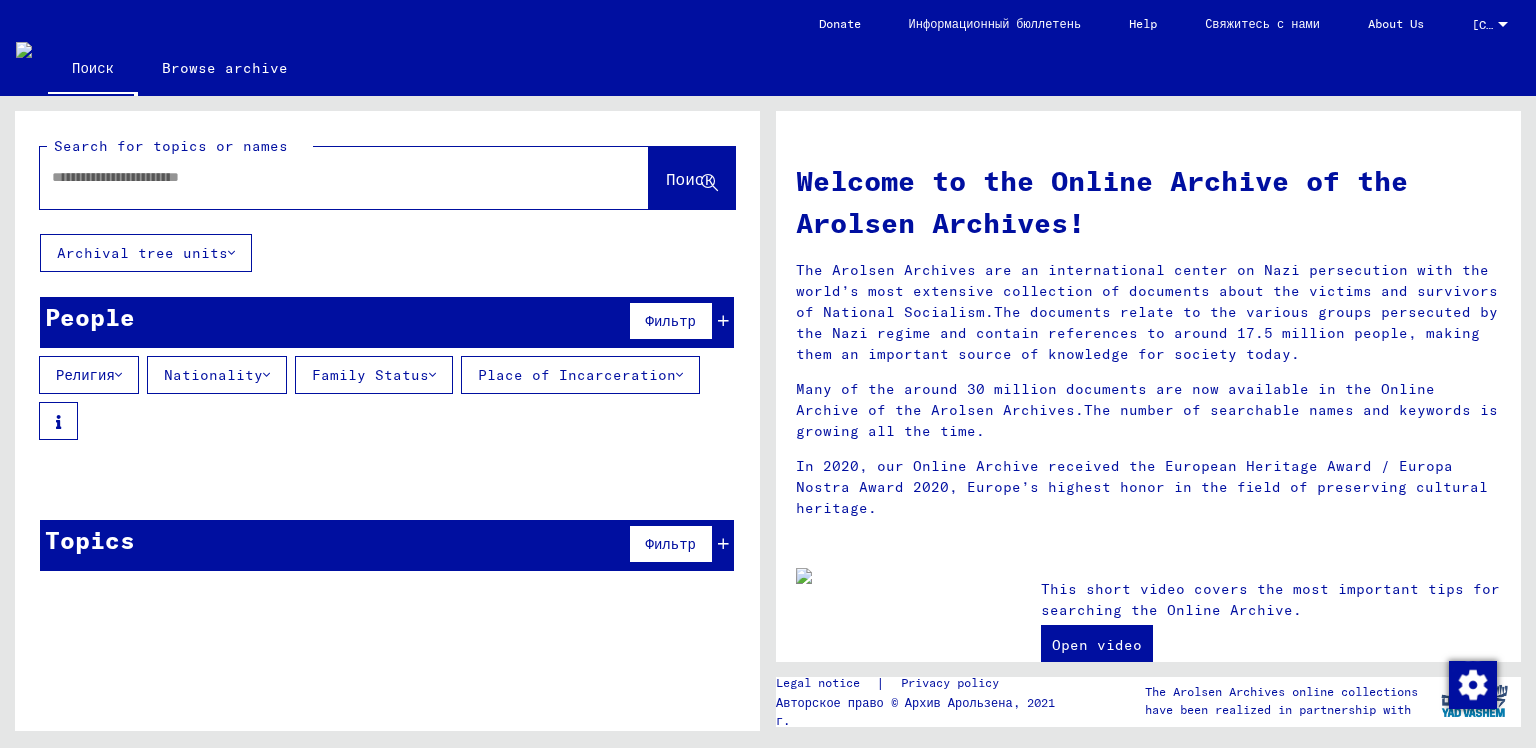 click at bounding box center (320, 177) 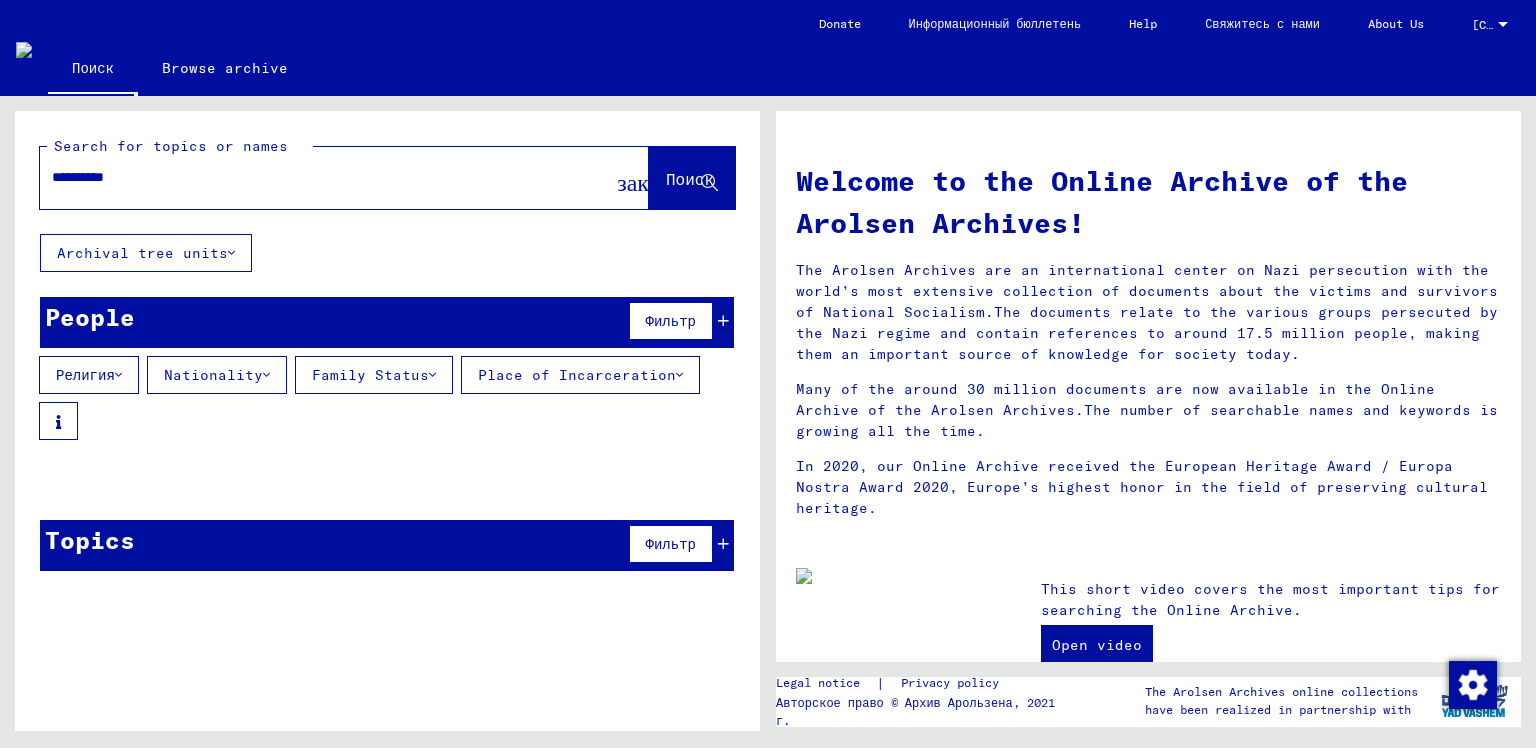 type on "**********" 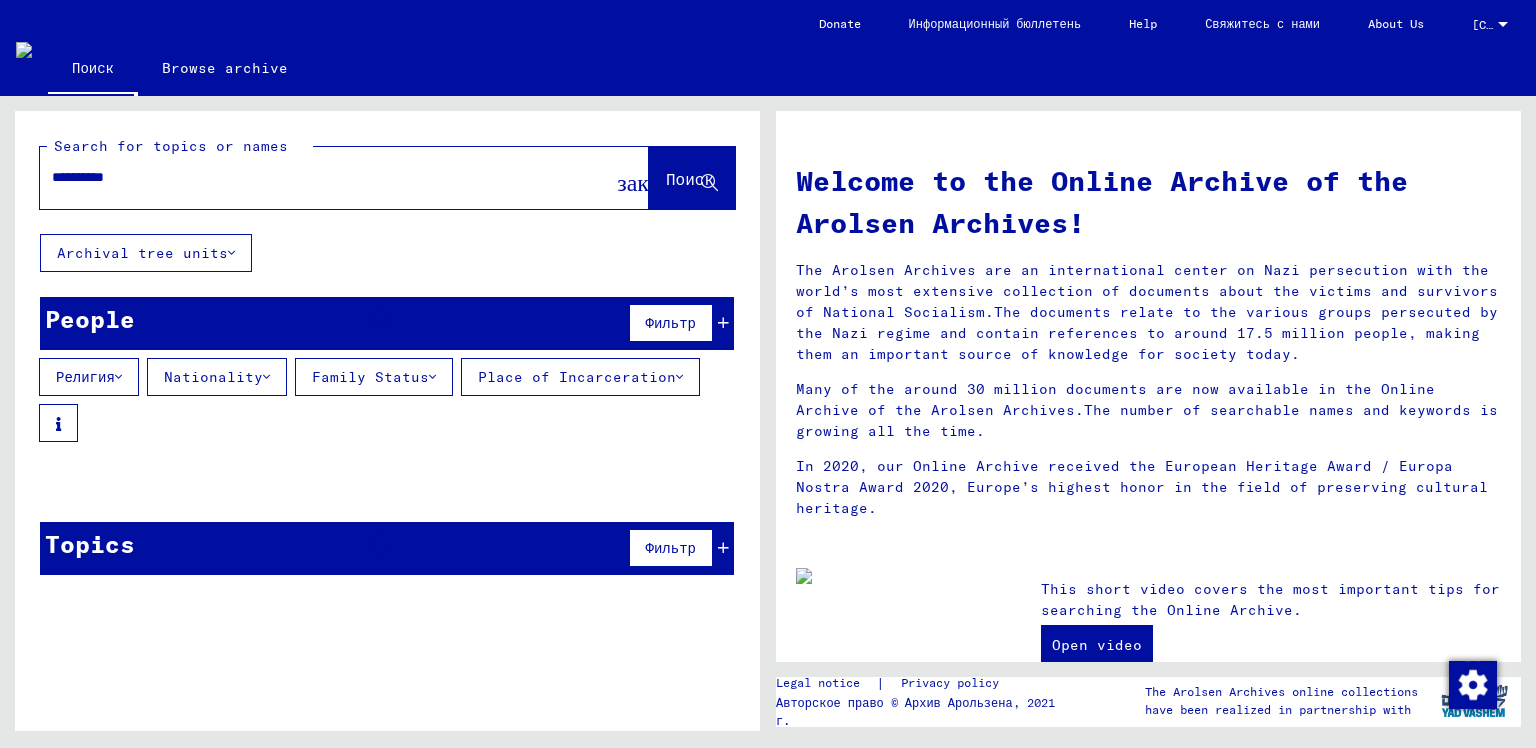 click on "Поиск" 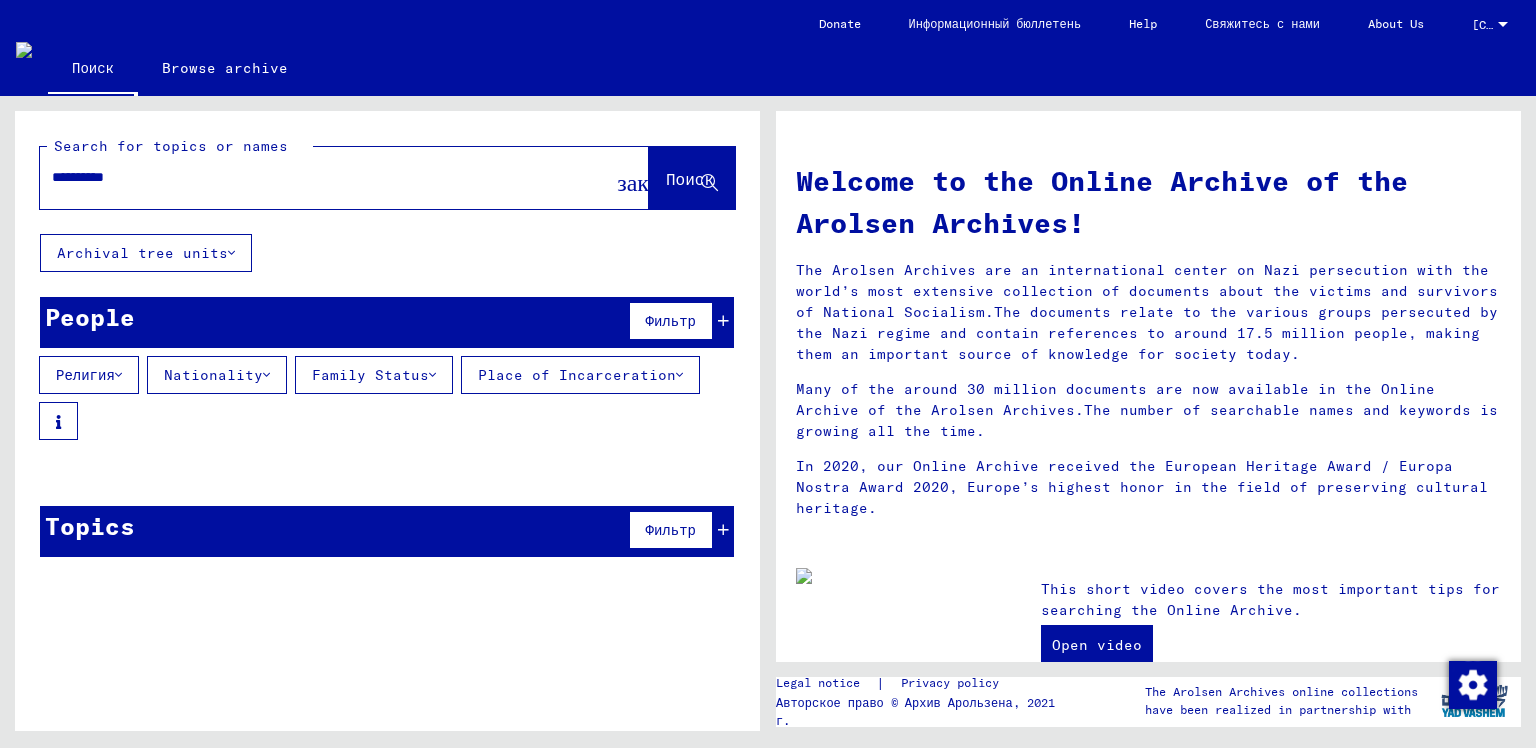 click on "Nationality" at bounding box center [213, 375] 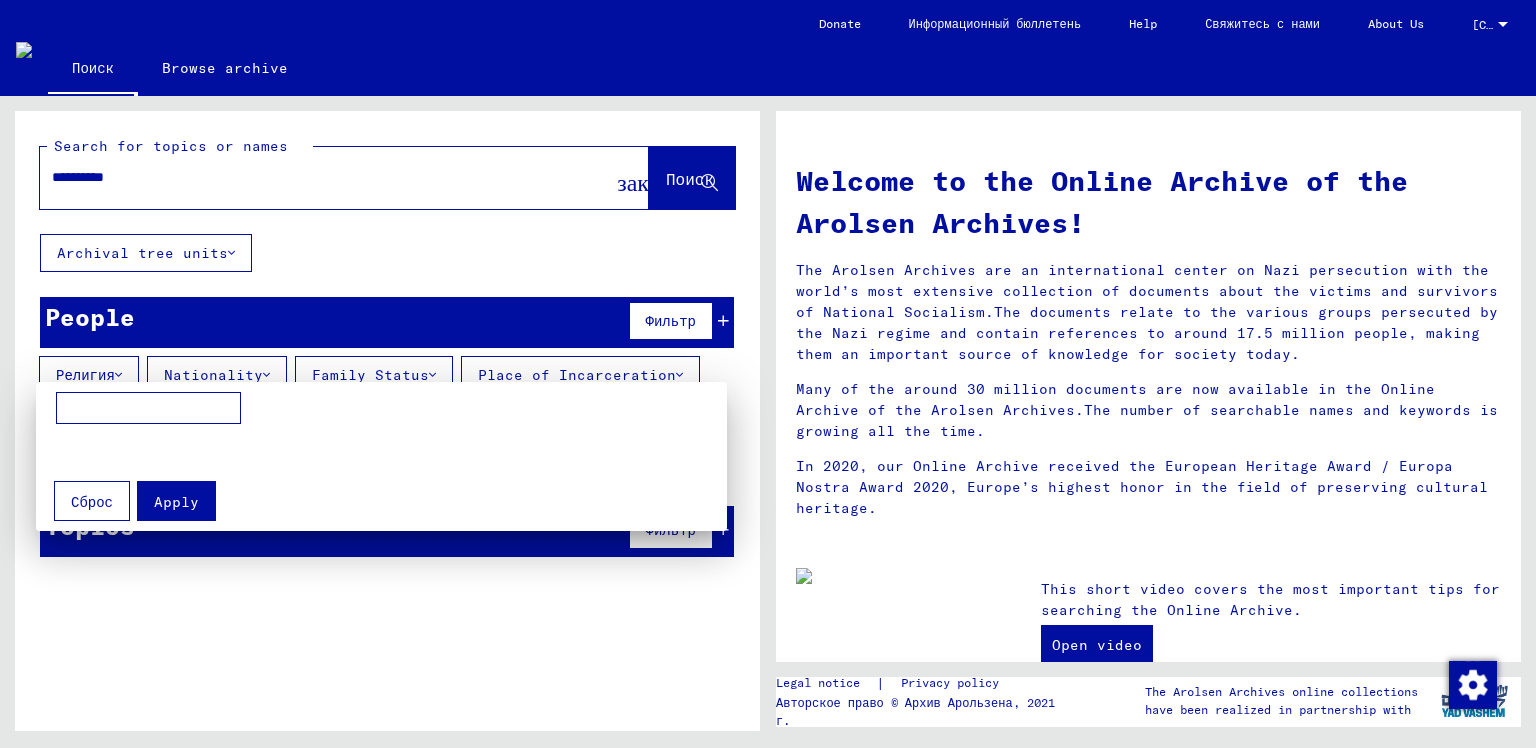 click at bounding box center [768, 374] 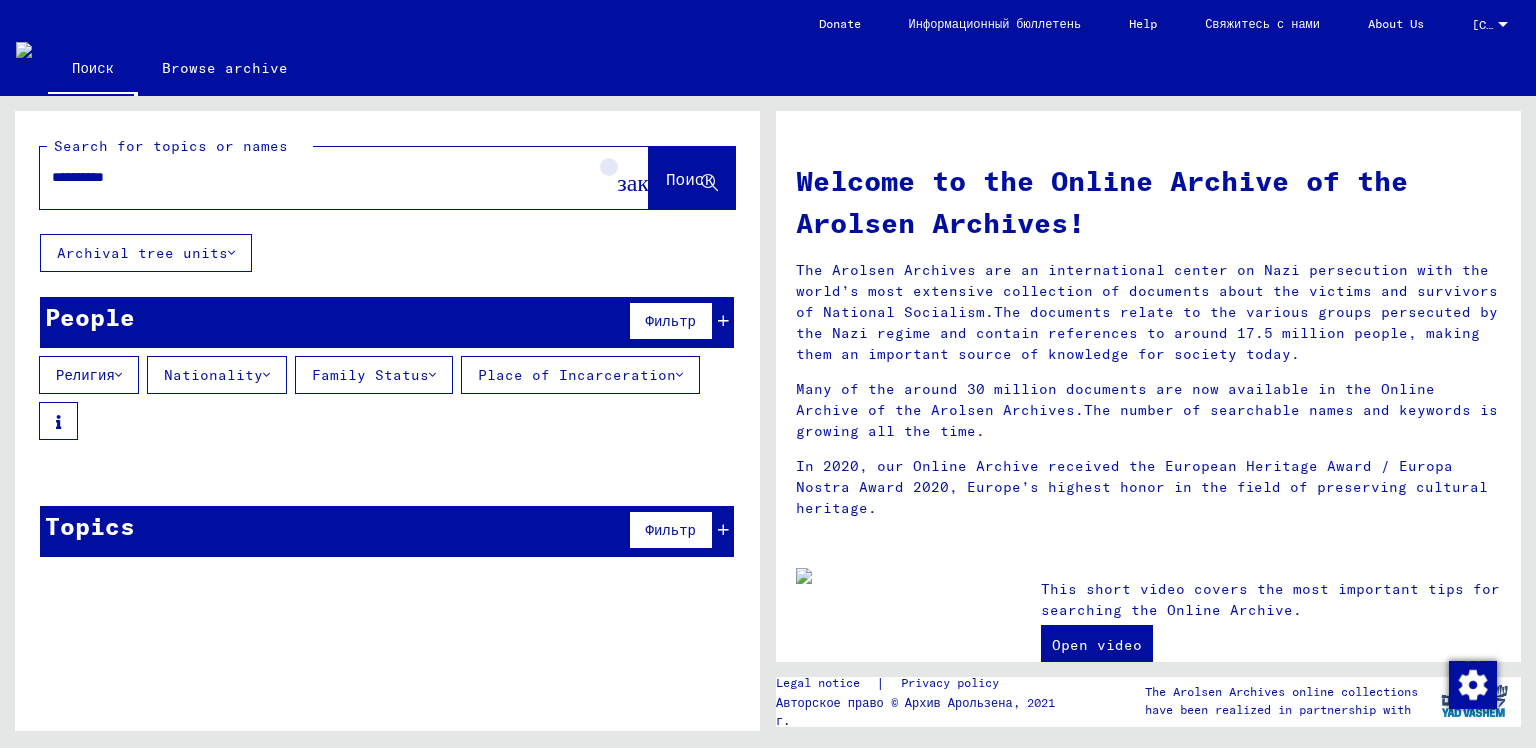 click on "закрыть" 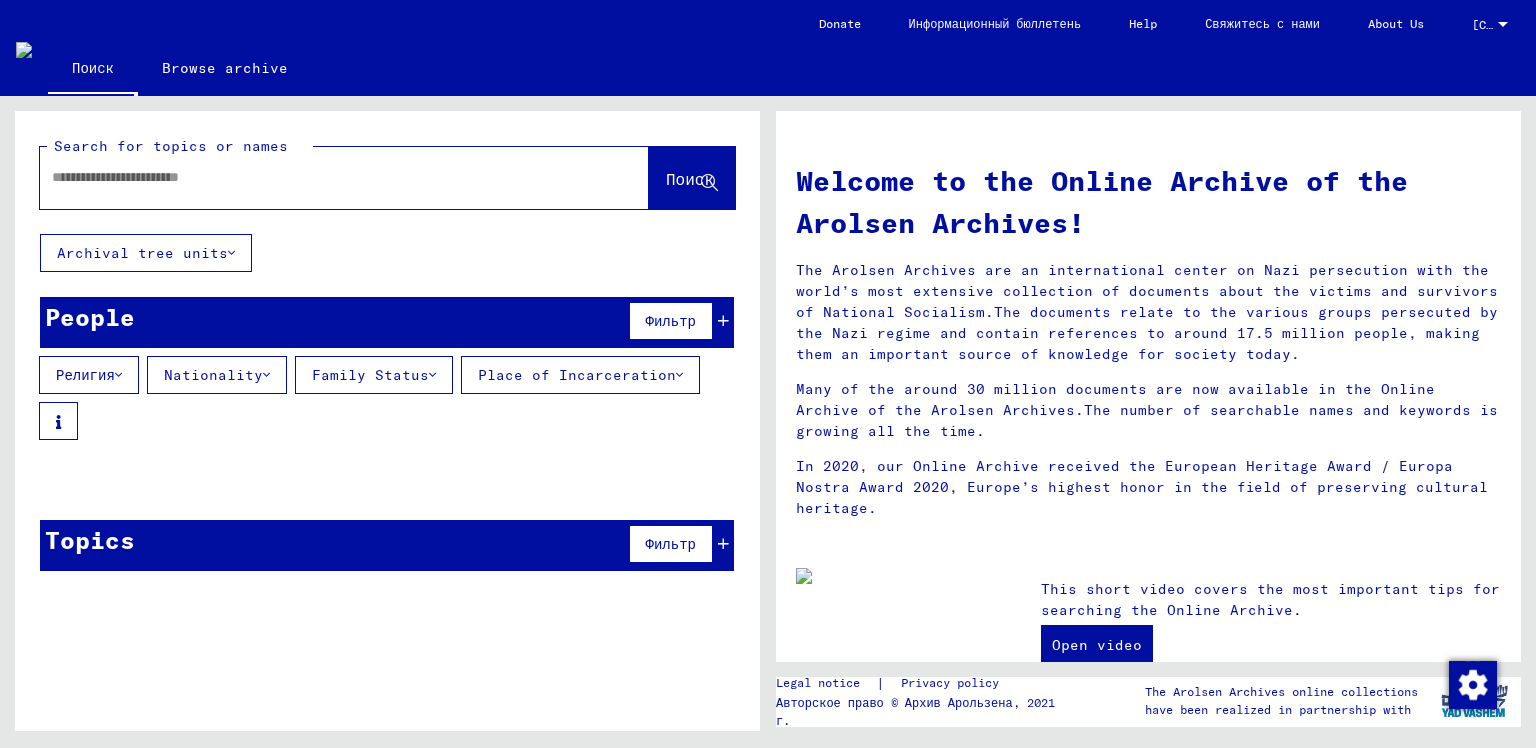 click 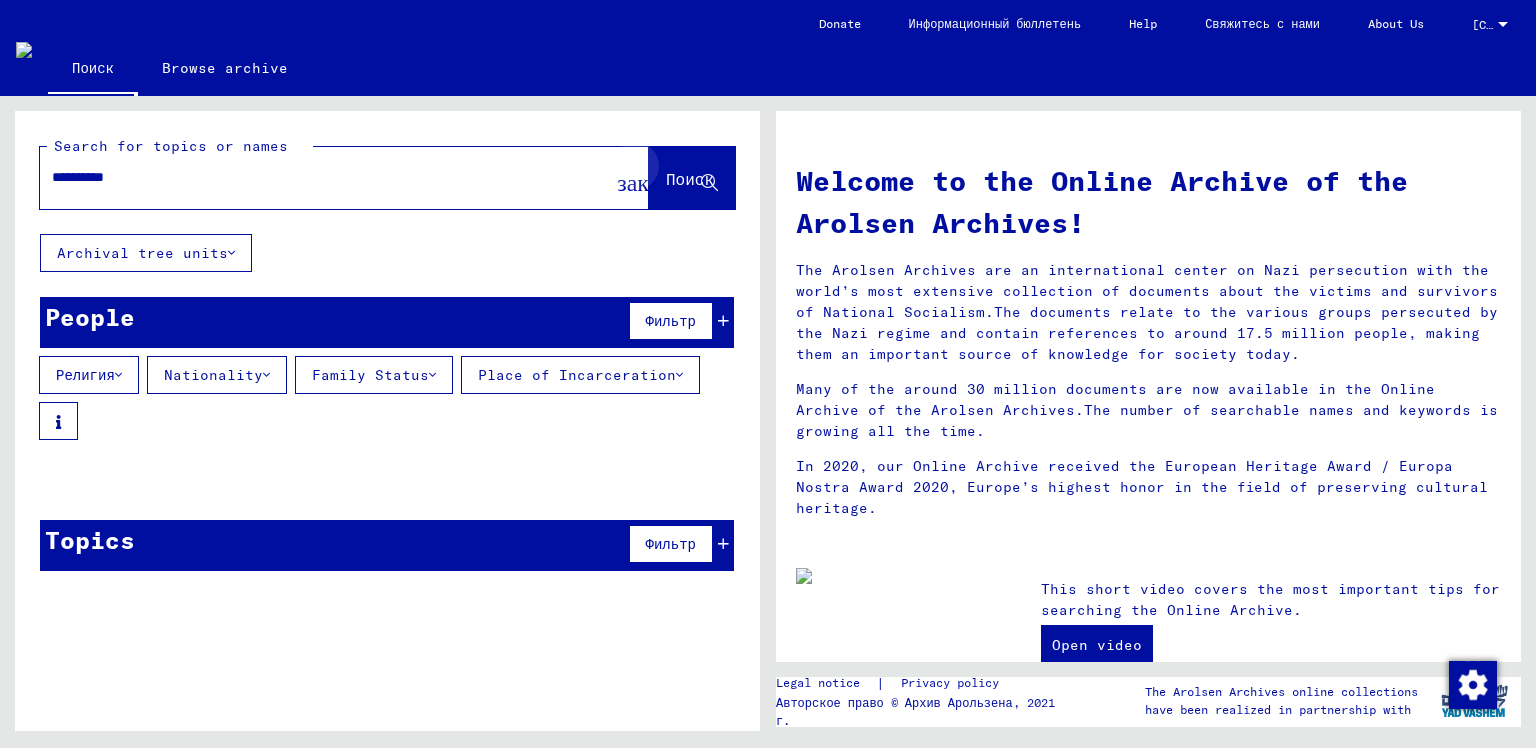 drag, startPoint x: 703, startPoint y: 190, endPoint x: 696, endPoint y: 182, distance: 10.630146 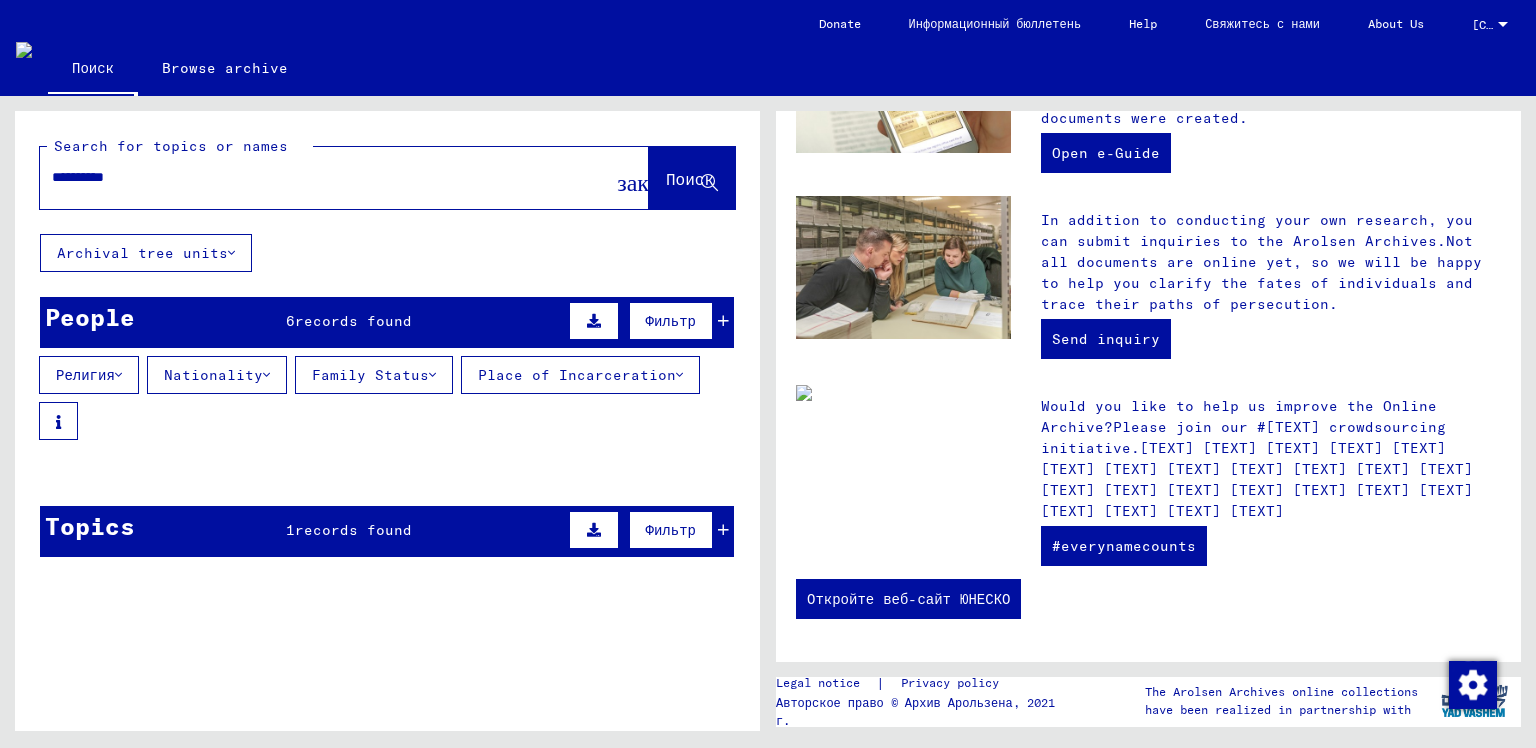 scroll, scrollTop: 700, scrollLeft: 0, axis: vertical 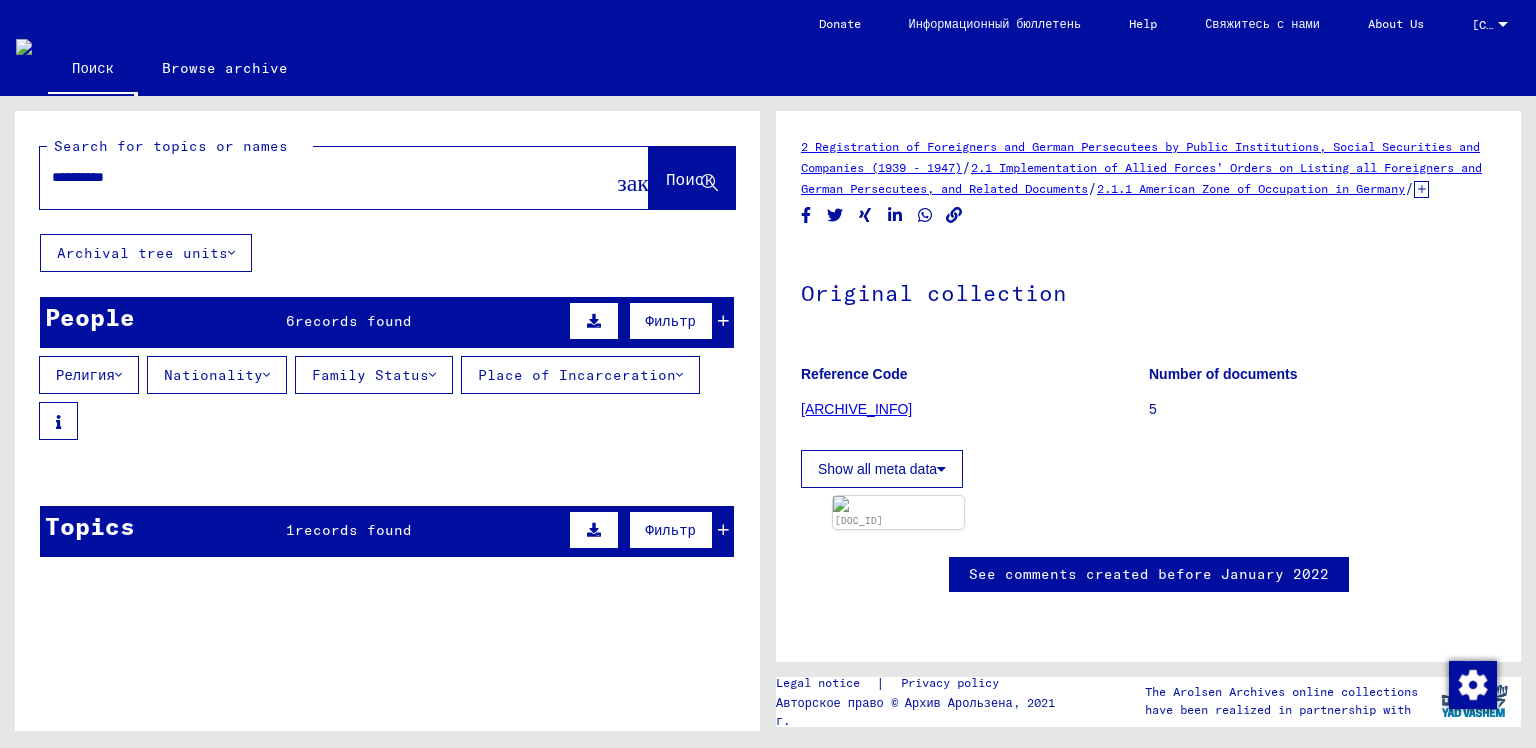 click at bounding box center (1503, 24) 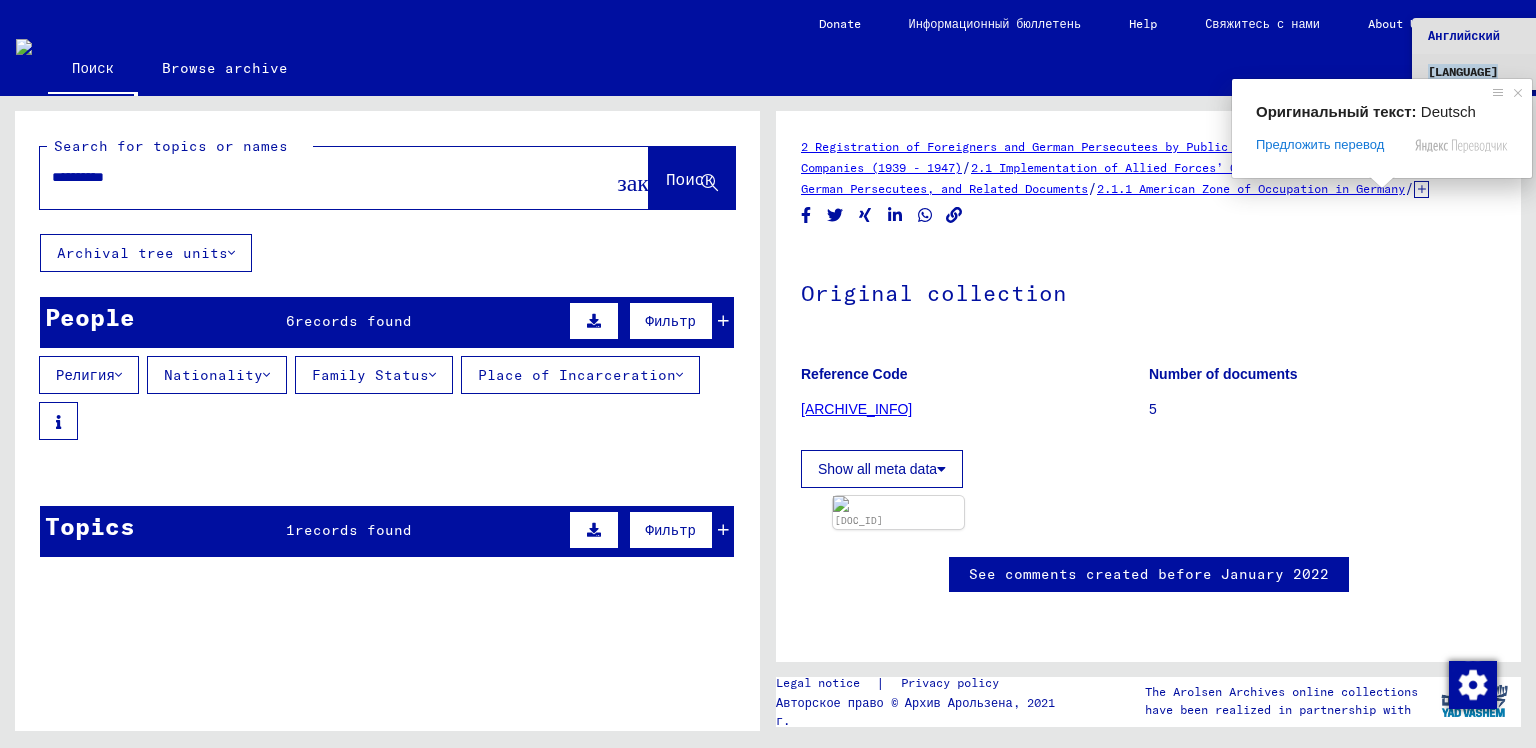 click on "[LANGUAGE]" at bounding box center (1463, 71) 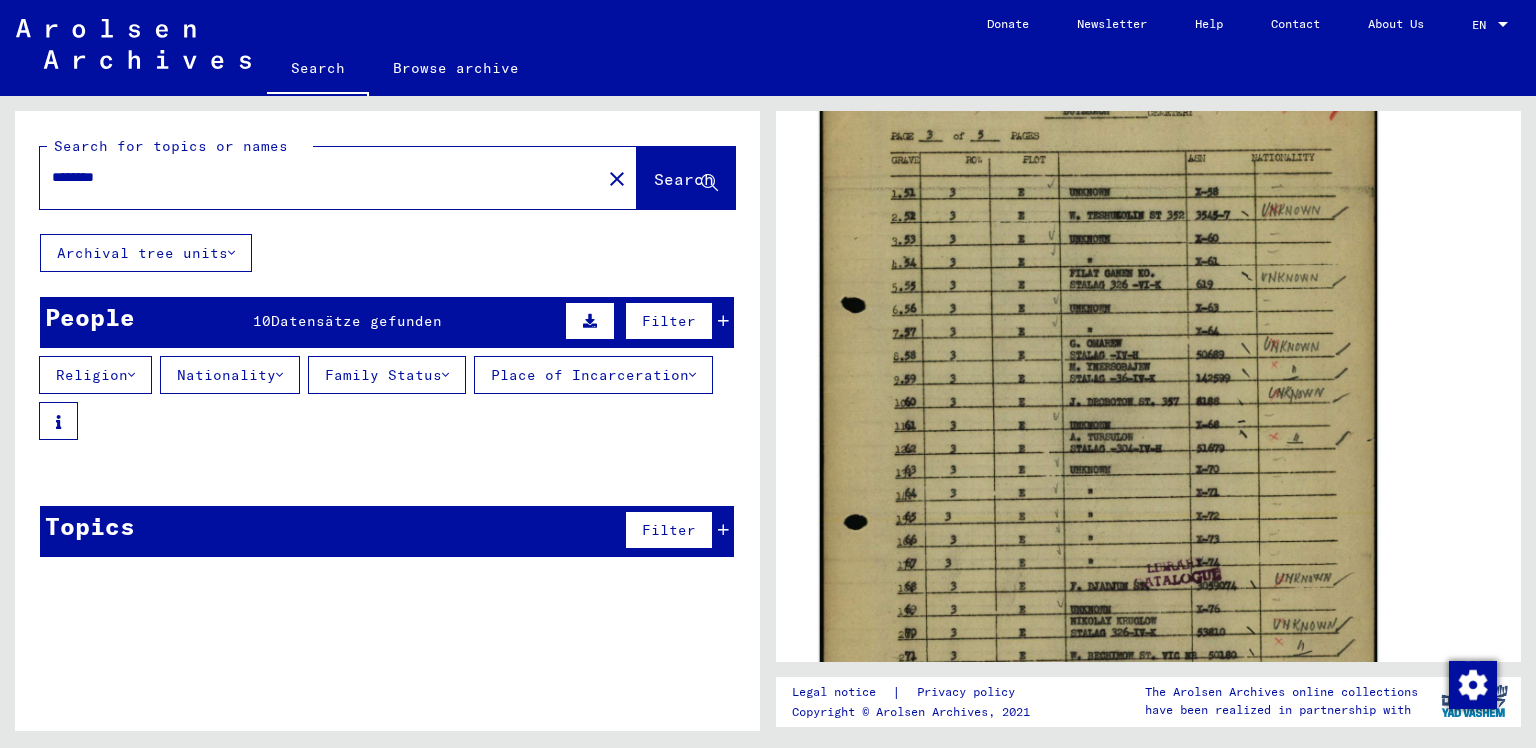scroll, scrollTop: 400, scrollLeft: 0, axis: vertical 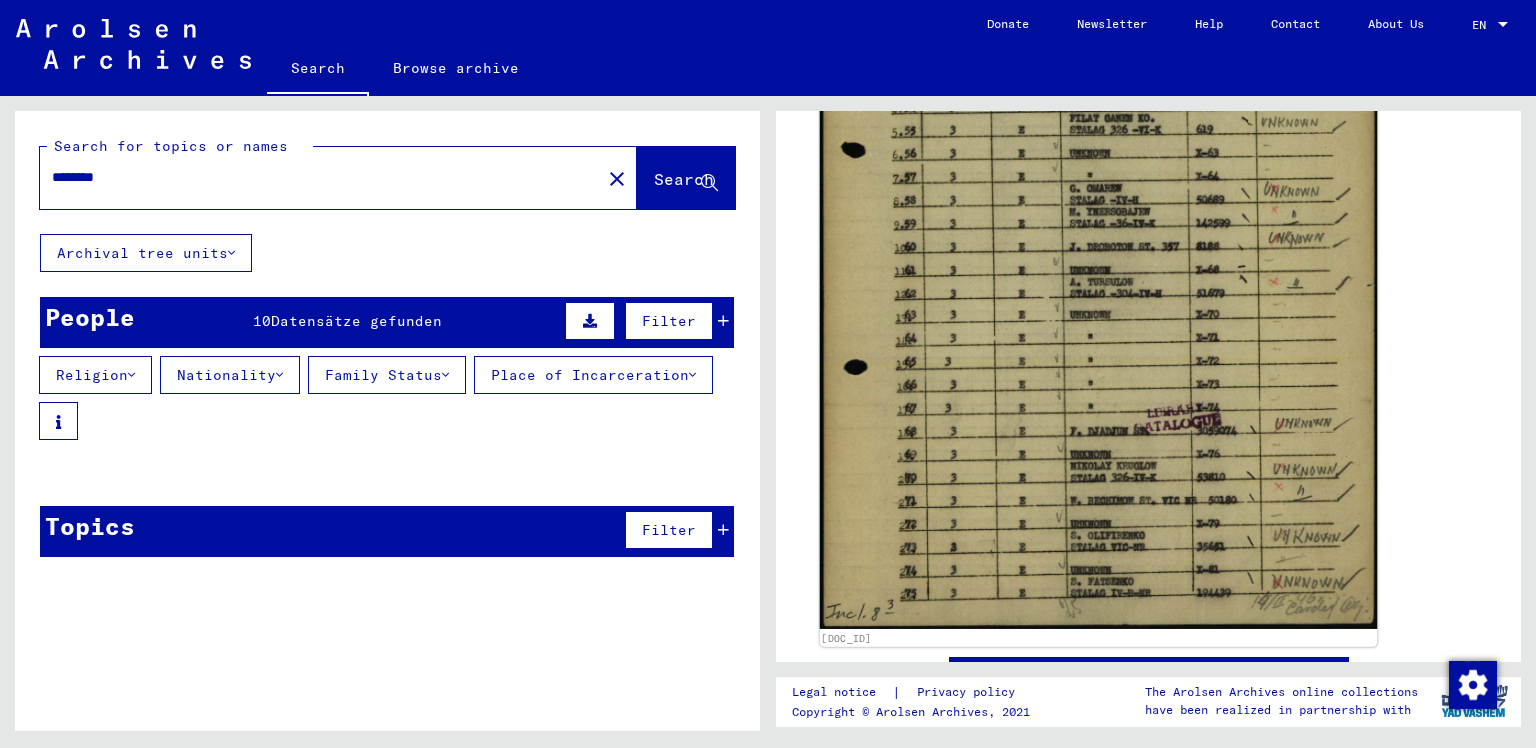 click 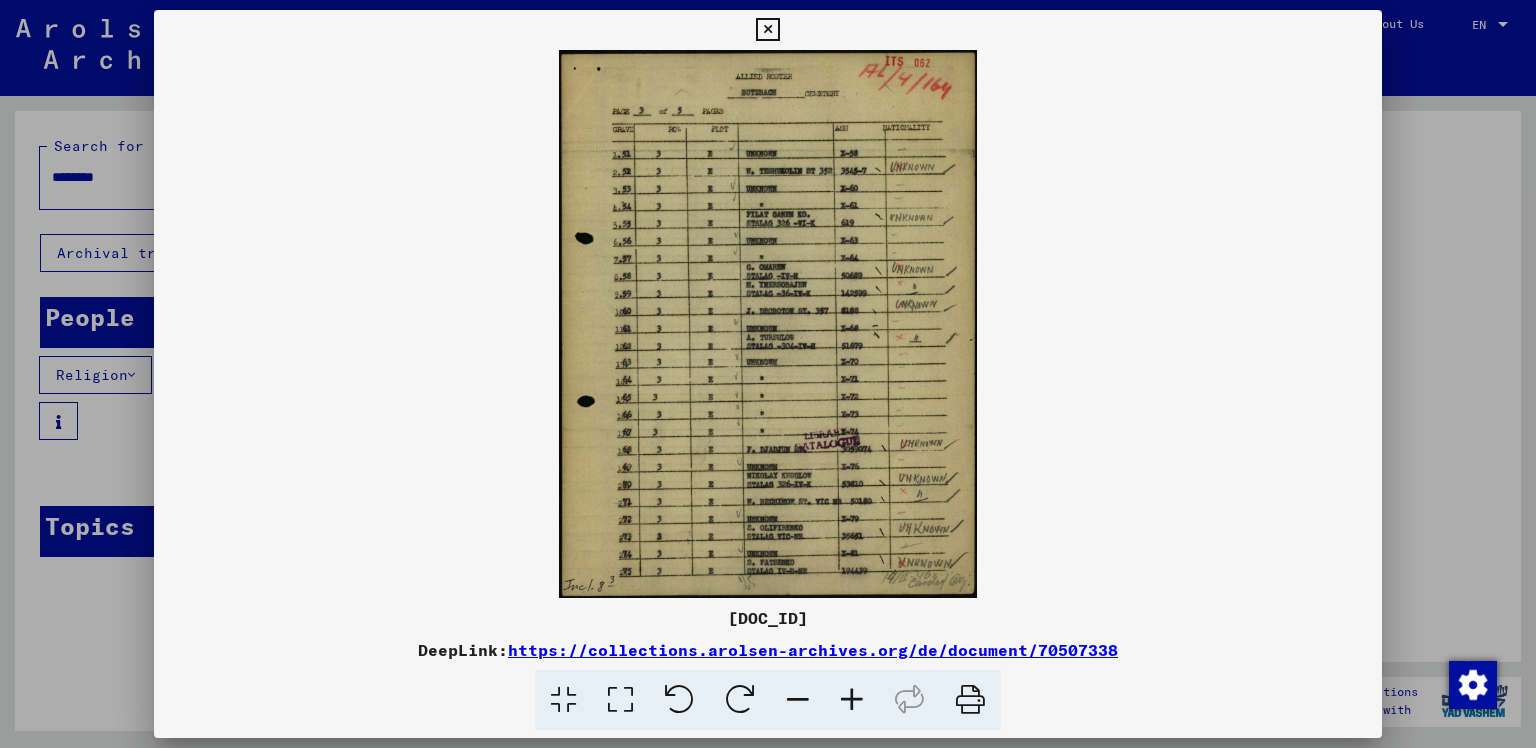 click at bounding box center [768, 324] 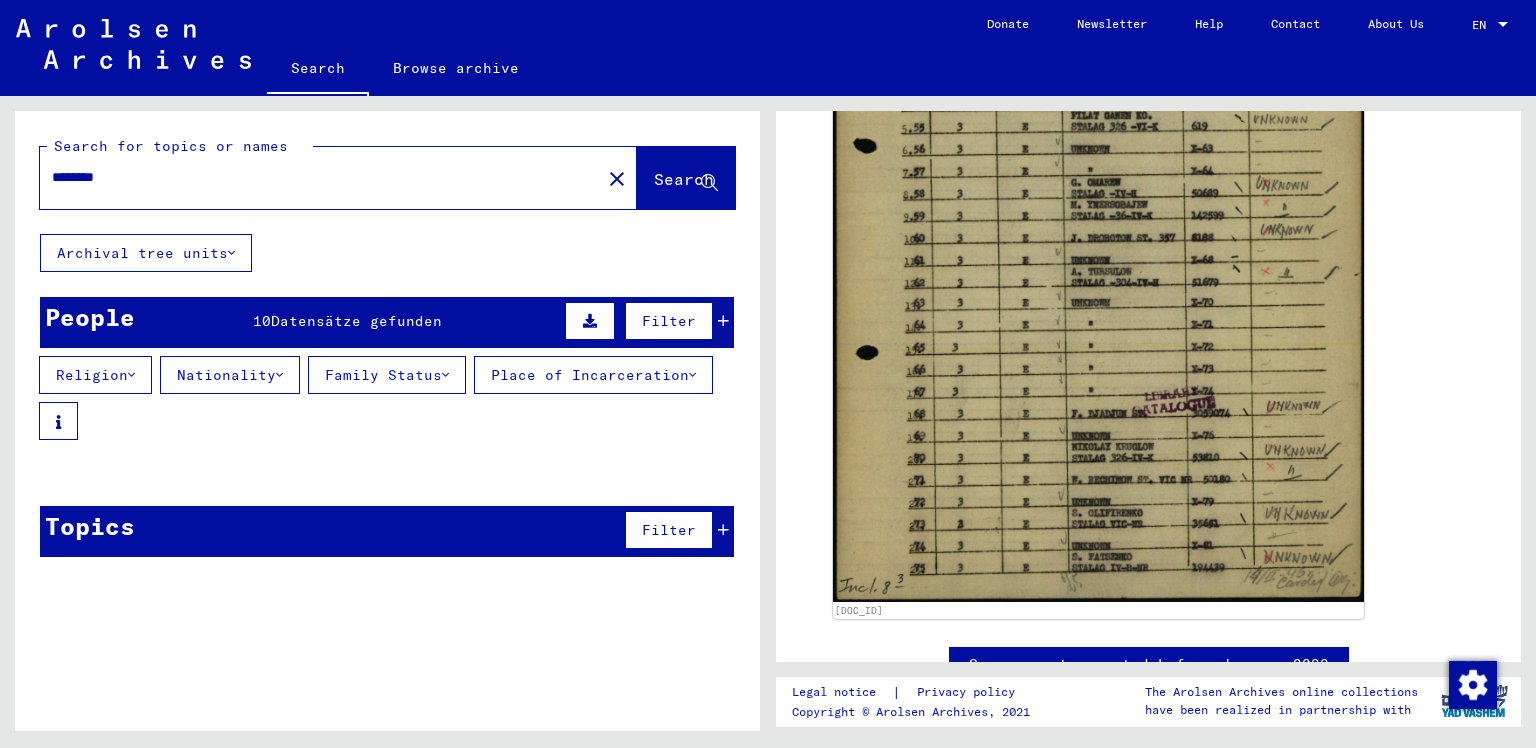 scroll, scrollTop: 0, scrollLeft: 0, axis: both 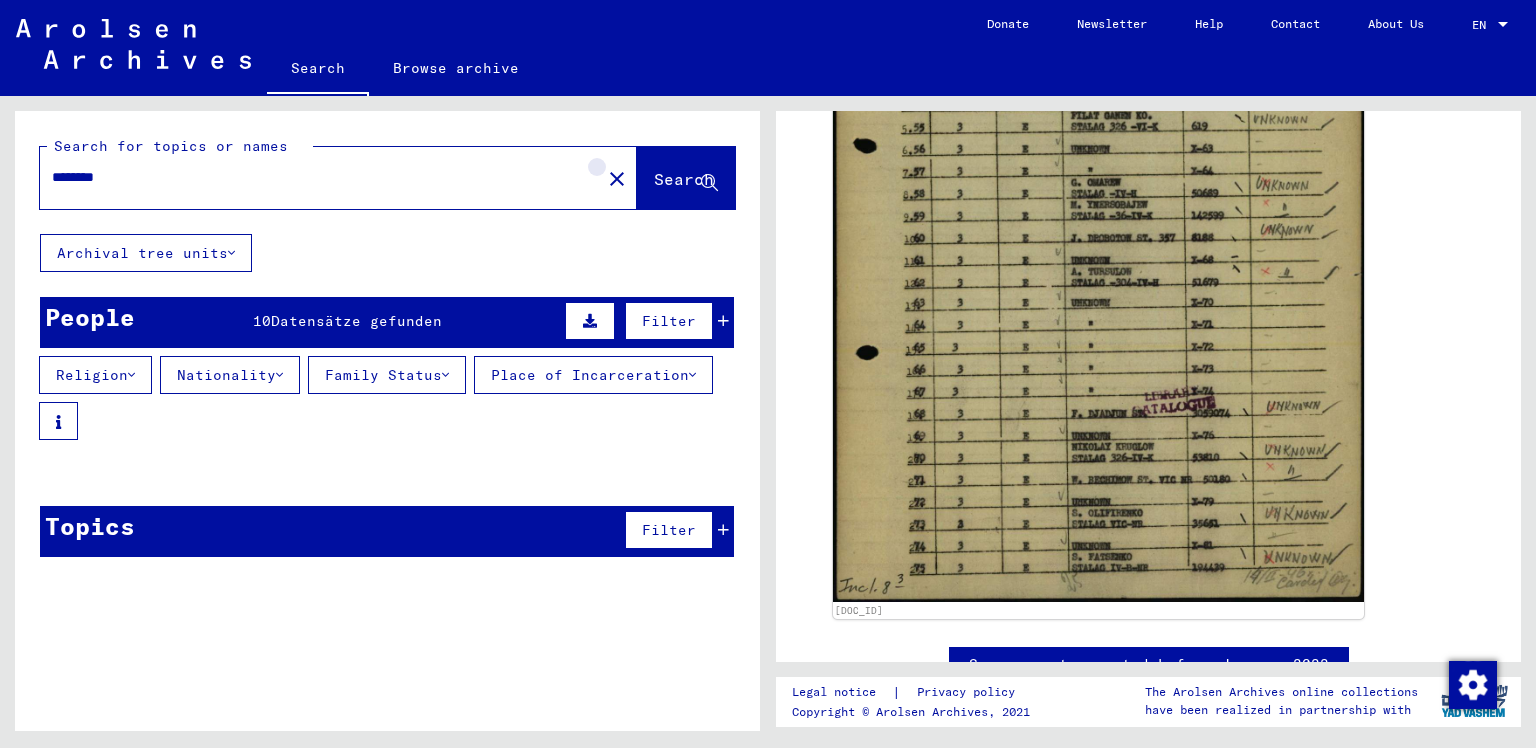 click on "close" 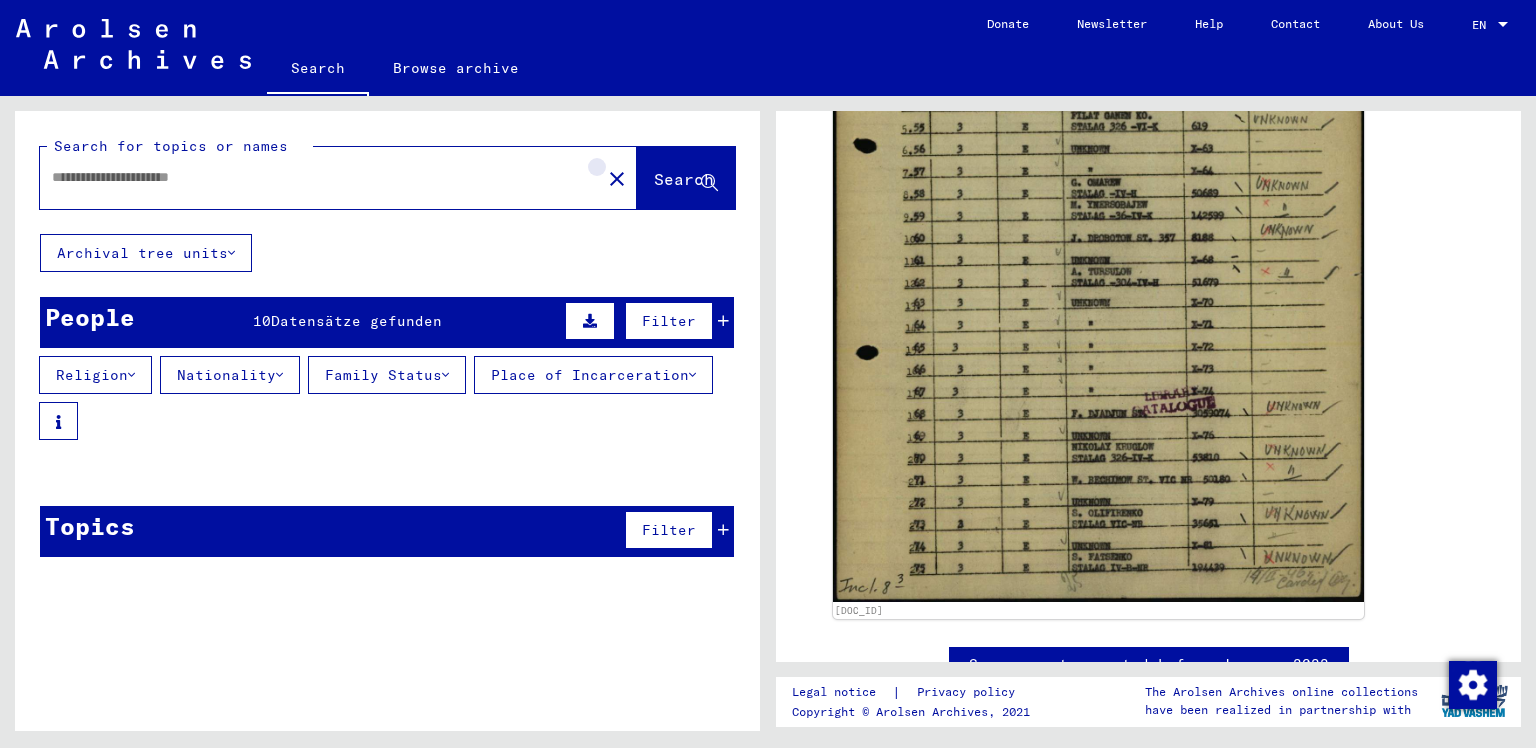 scroll, scrollTop: 0, scrollLeft: 0, axis: both 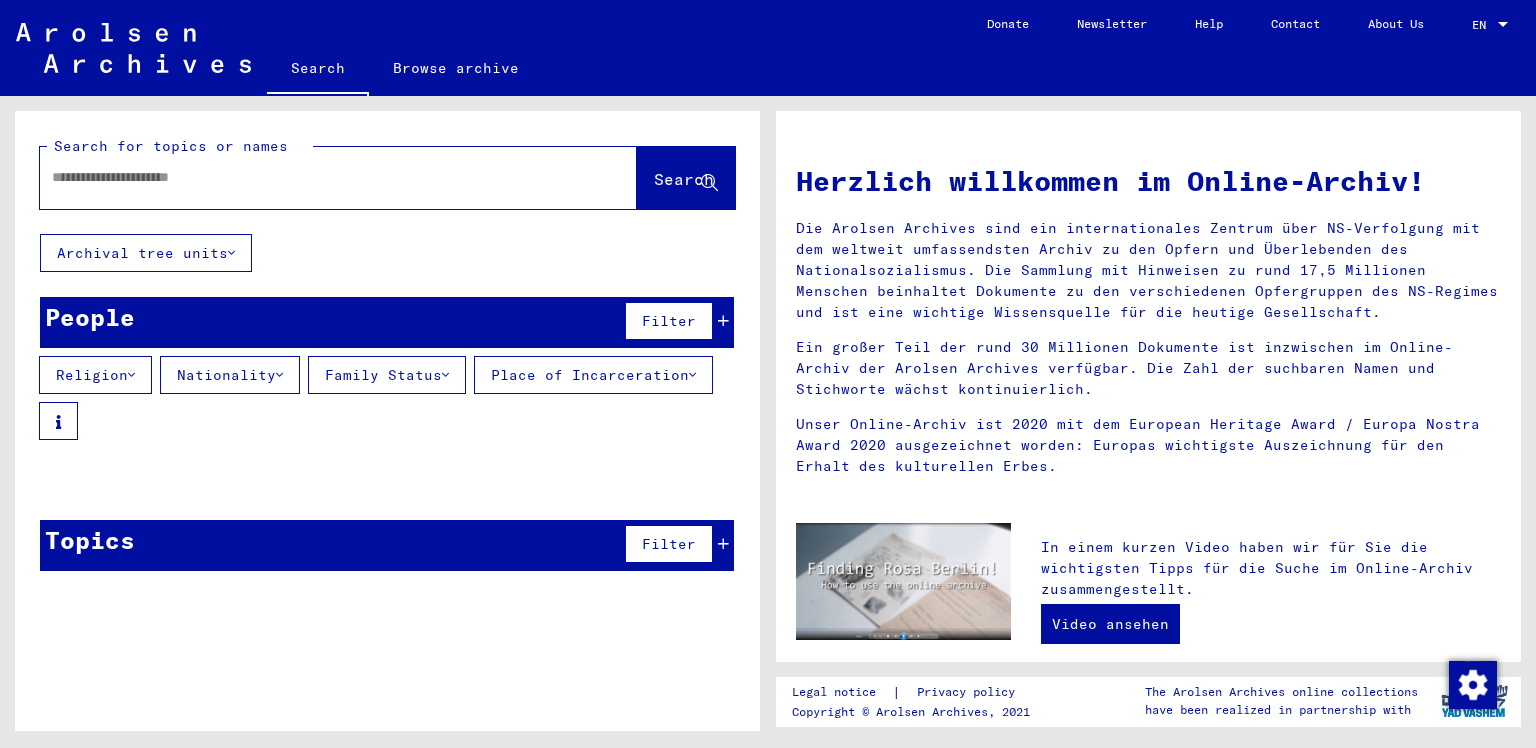 click at bounding box center (314, 177) 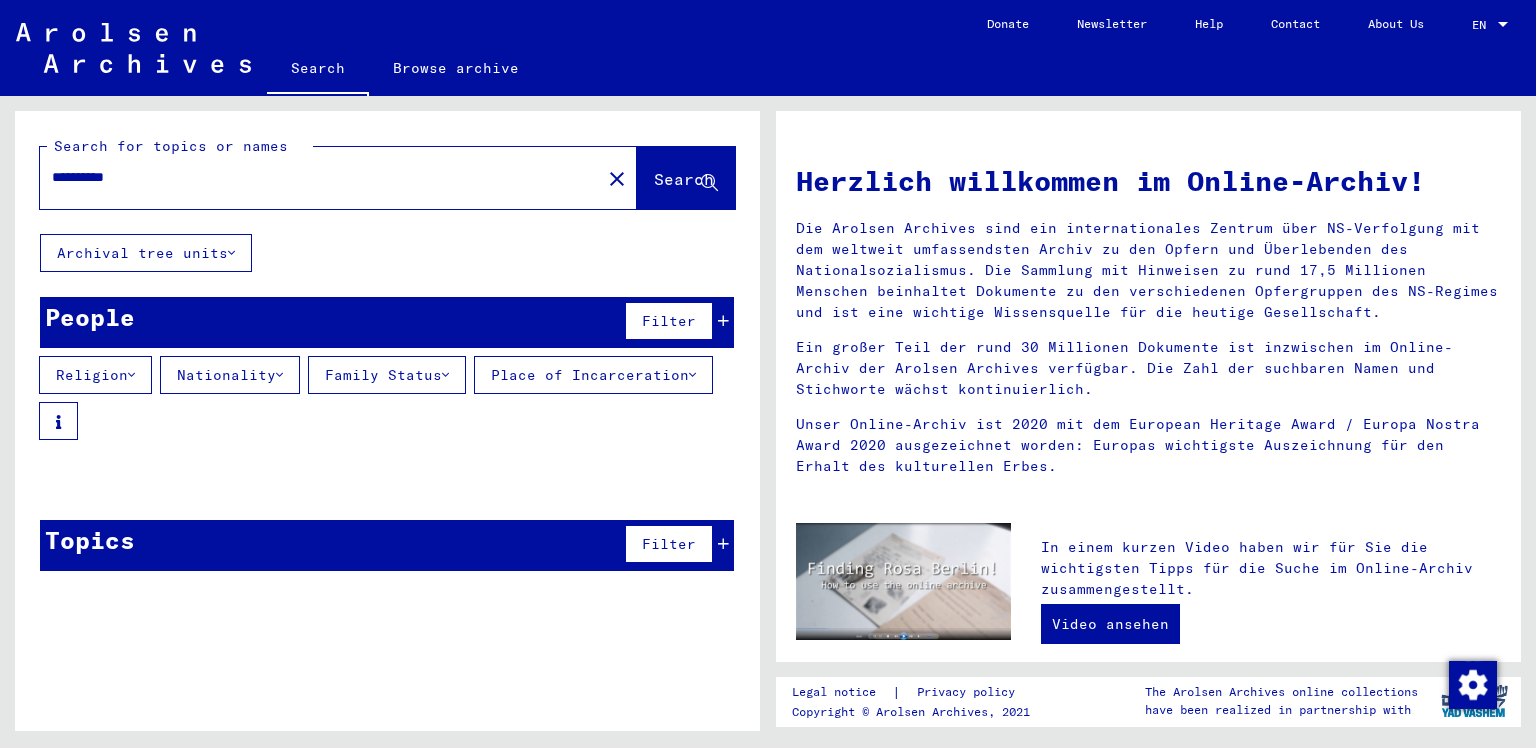 type on "**********" 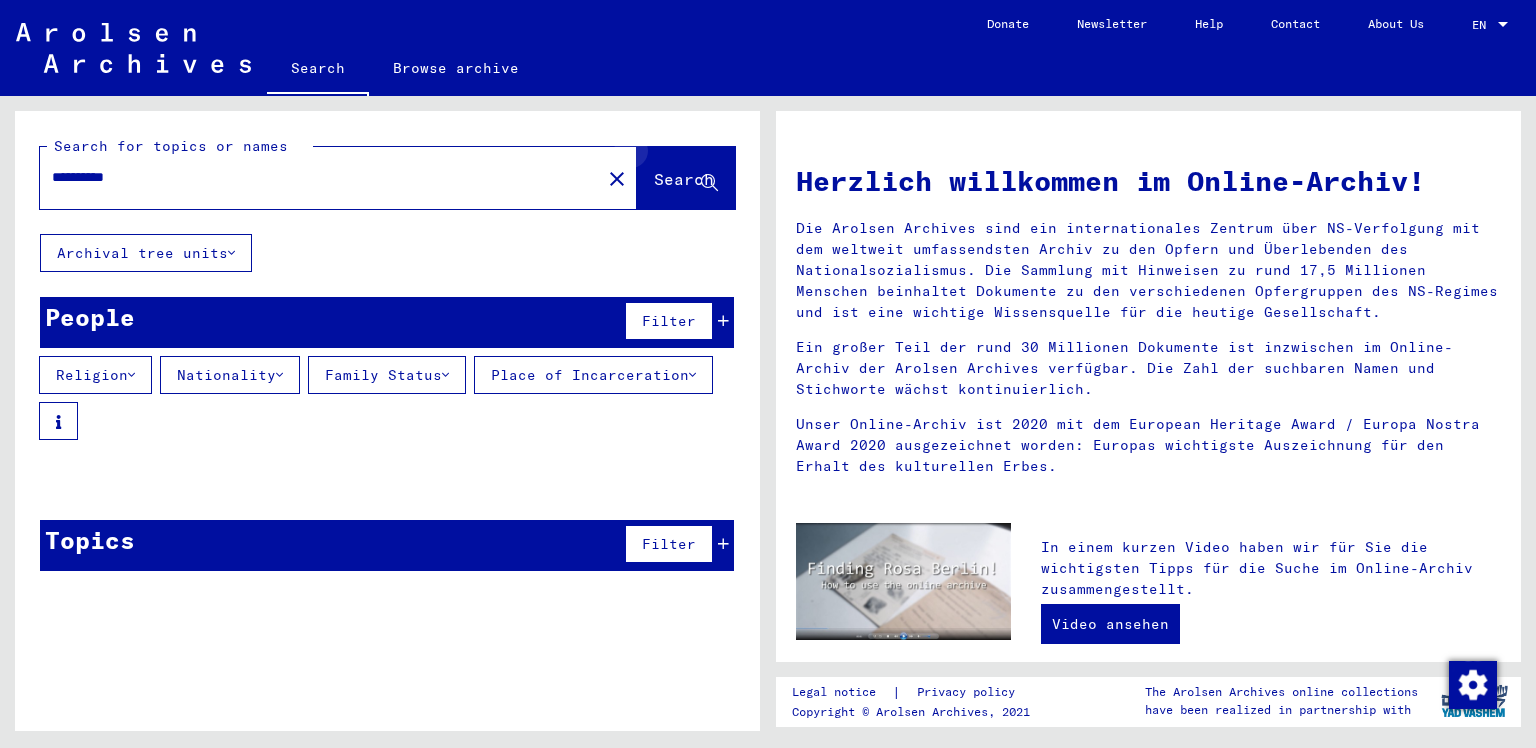 click 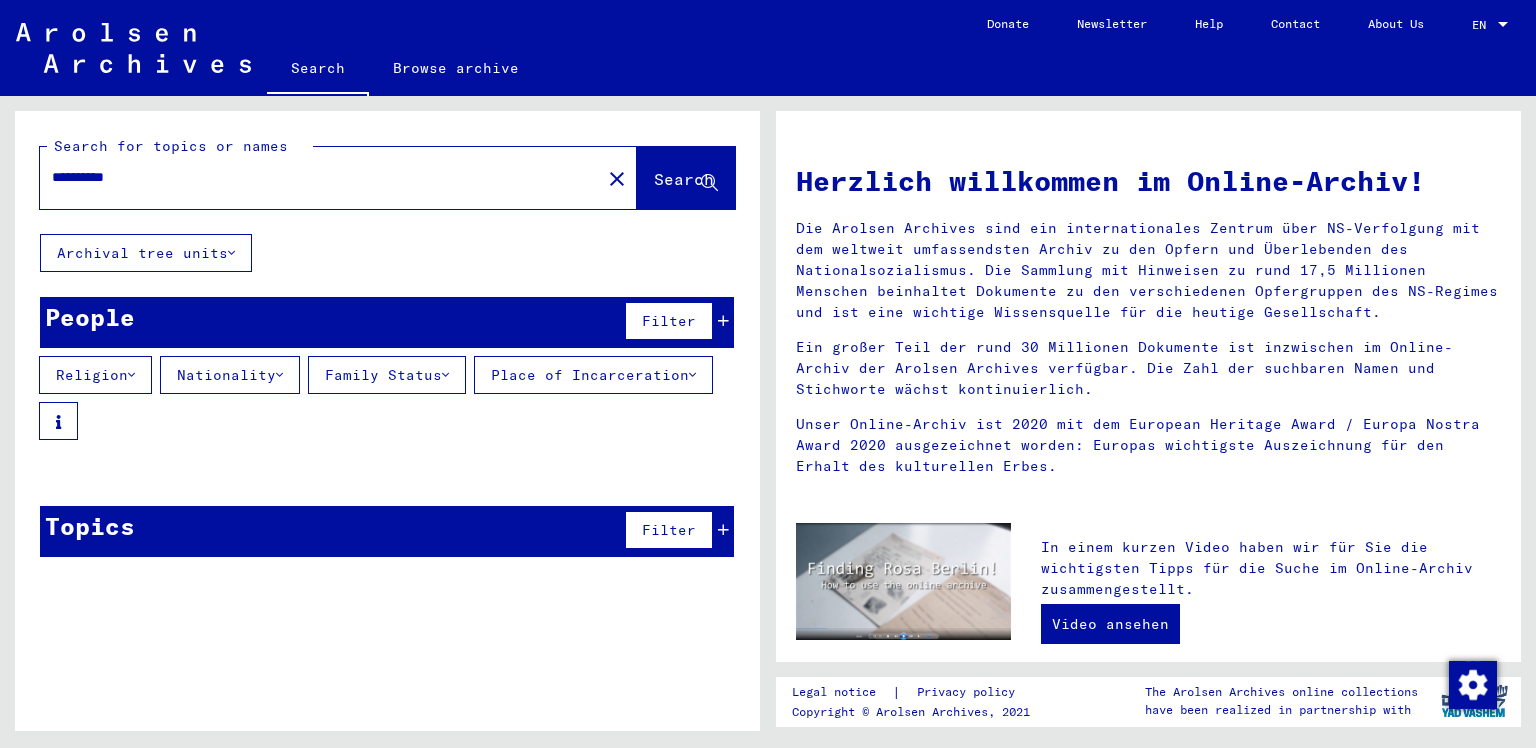 click at bounding box center [723, 530] 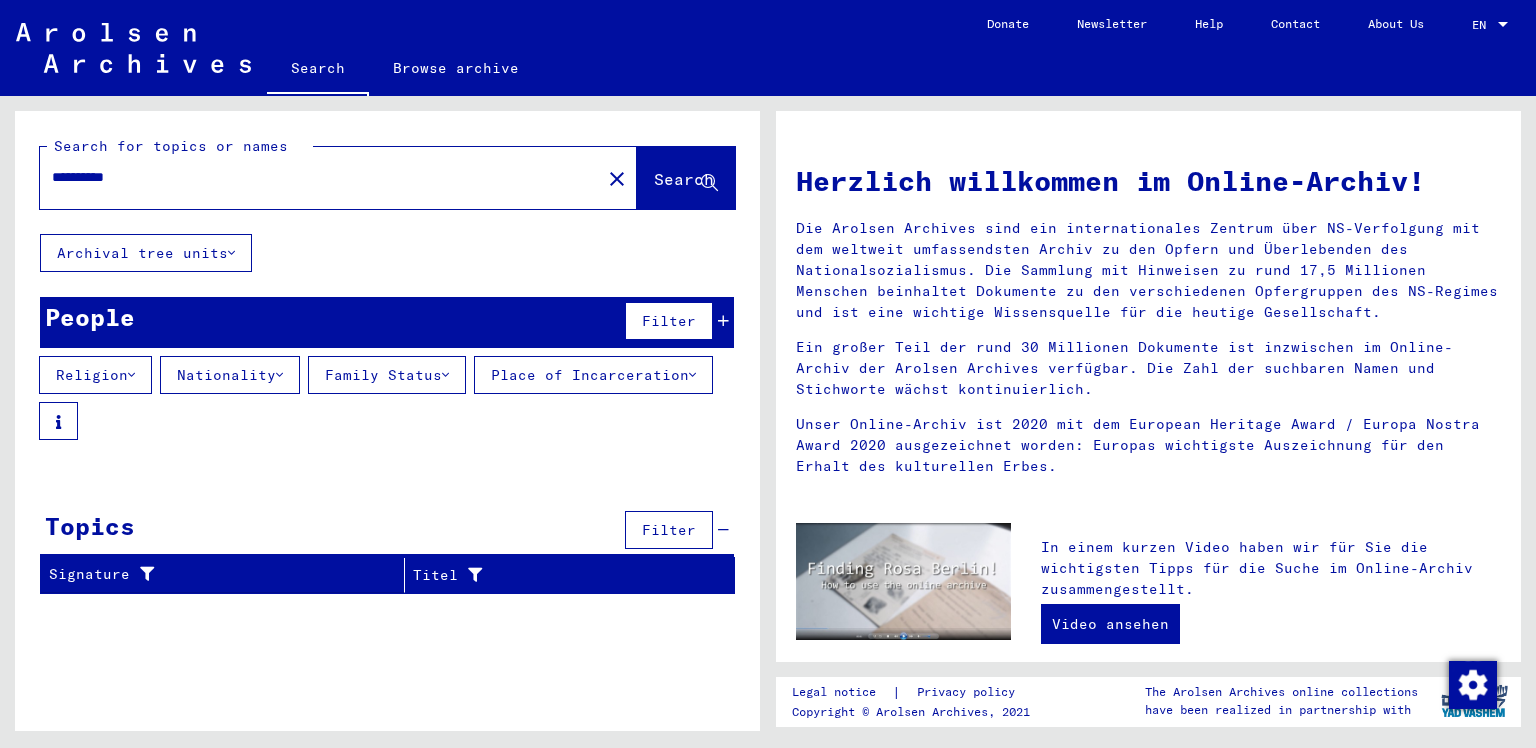 click on "Filter" at bounding box center [669, 530] 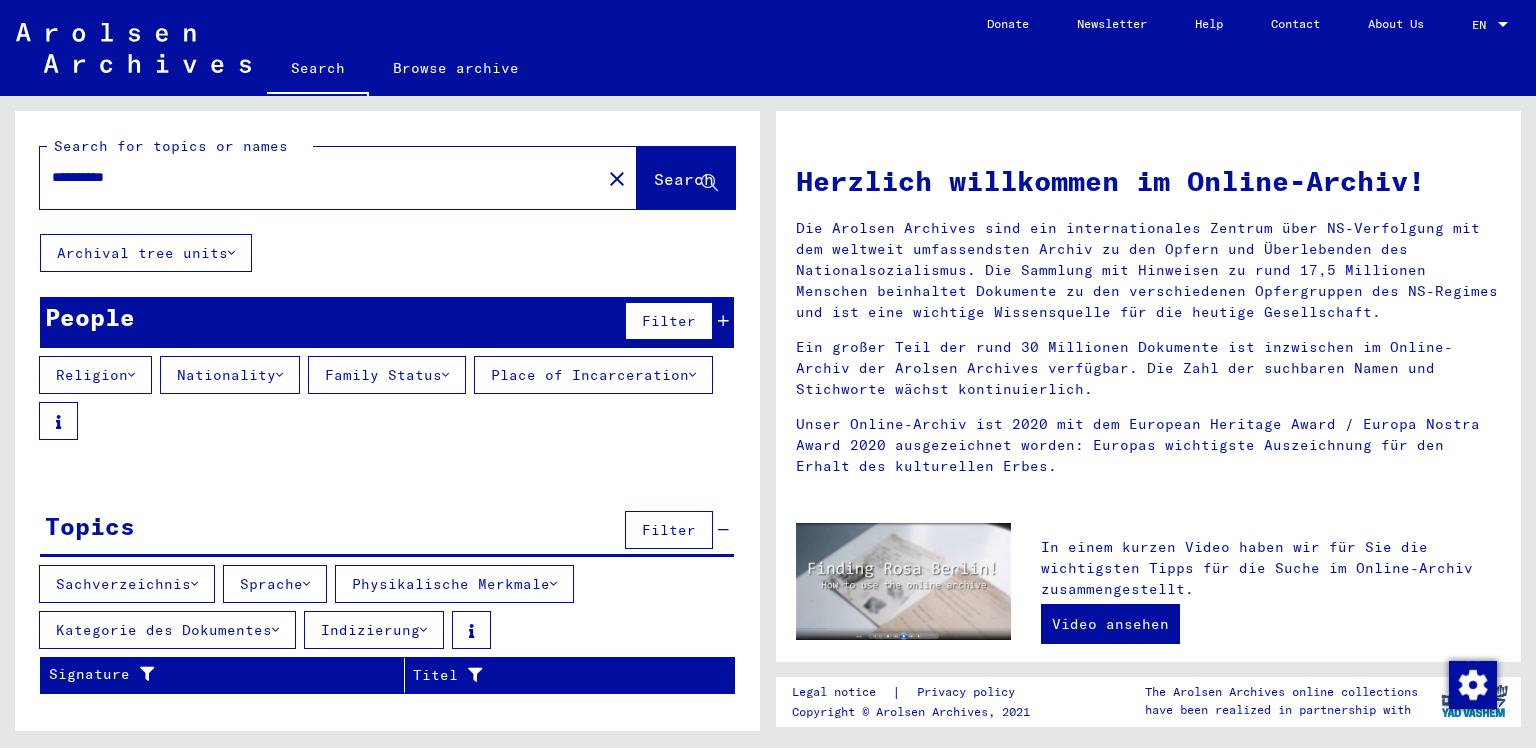 click on "**********" 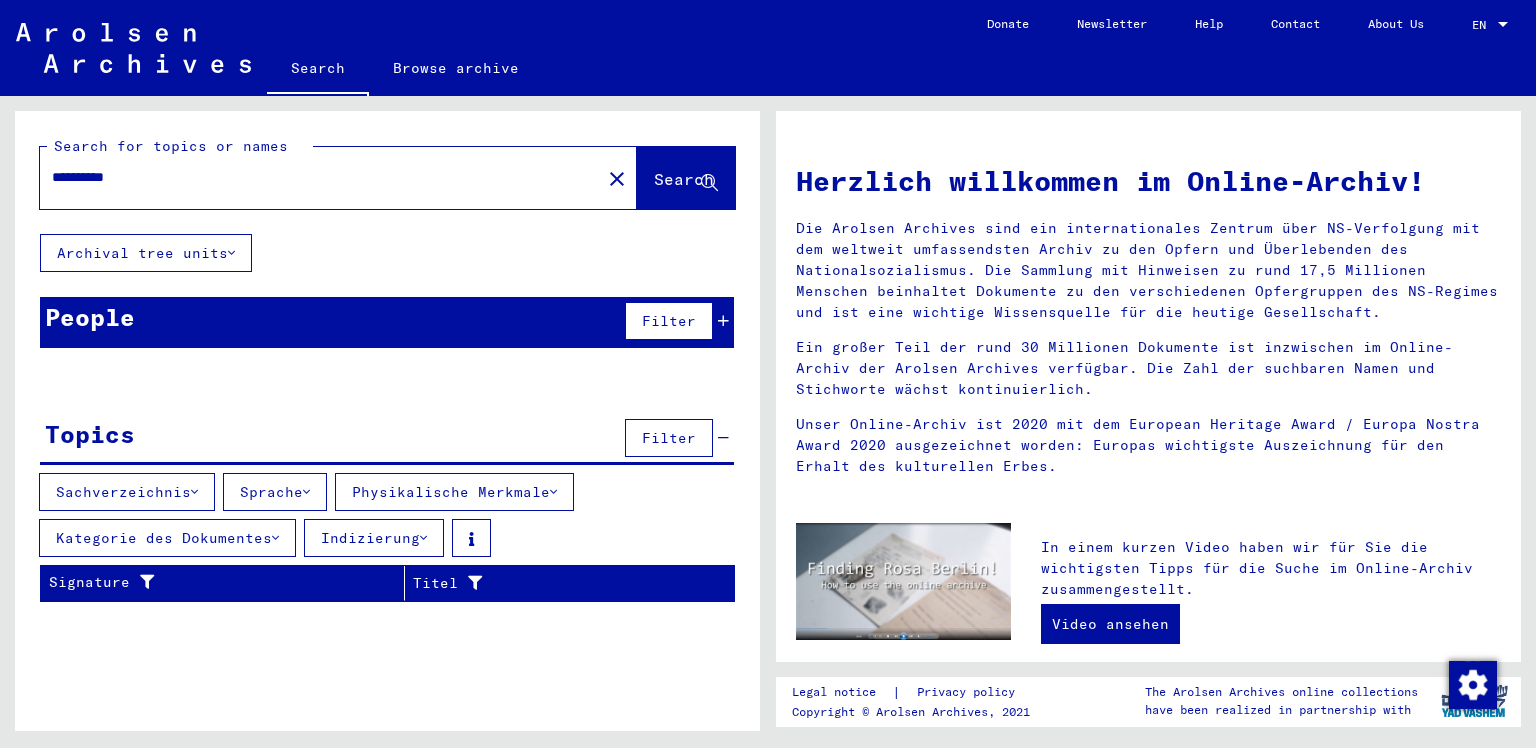 click on "**********" at bounding box center (314, 177) 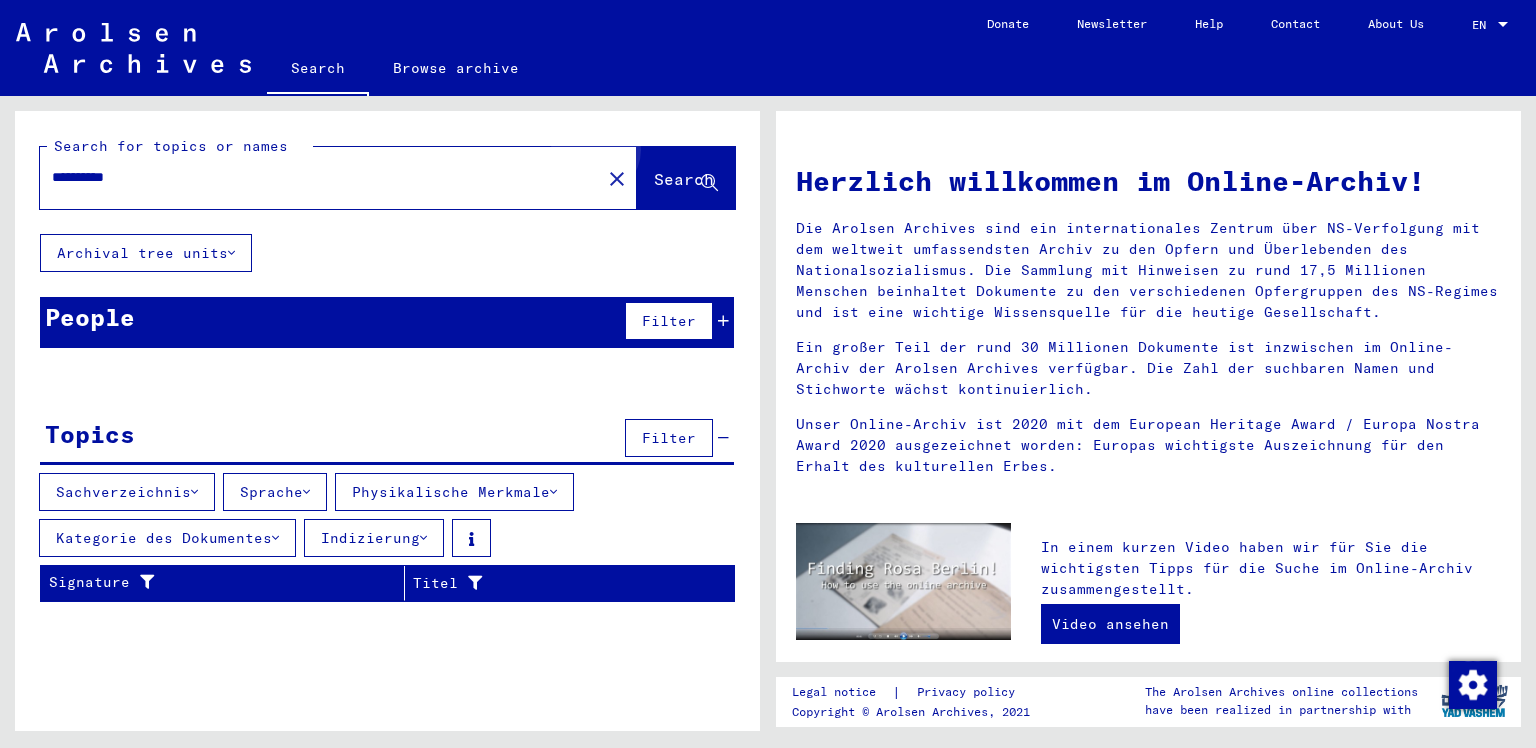 click on "Search" 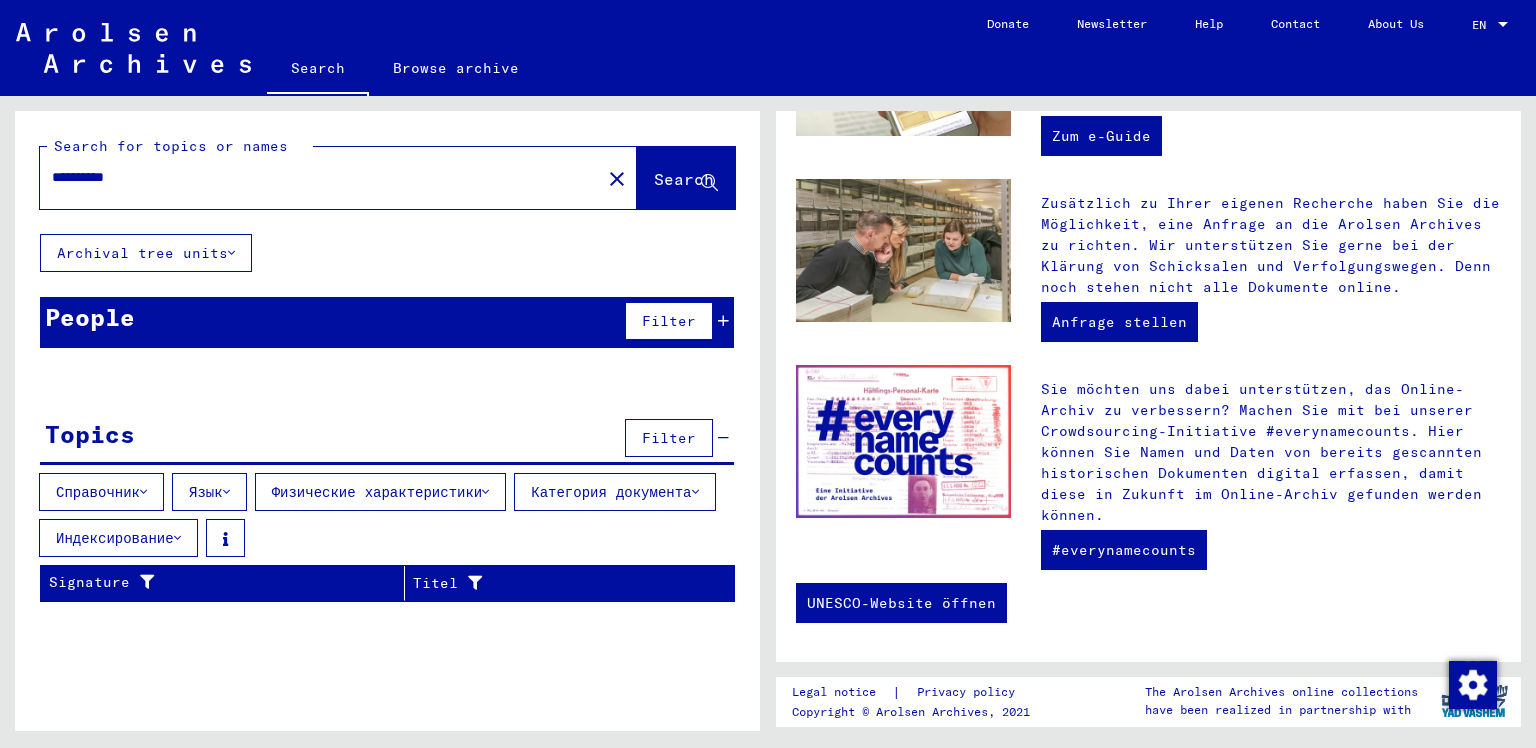 scroll, scrollTop: 603, scrollLeft: 0, axis: vertical 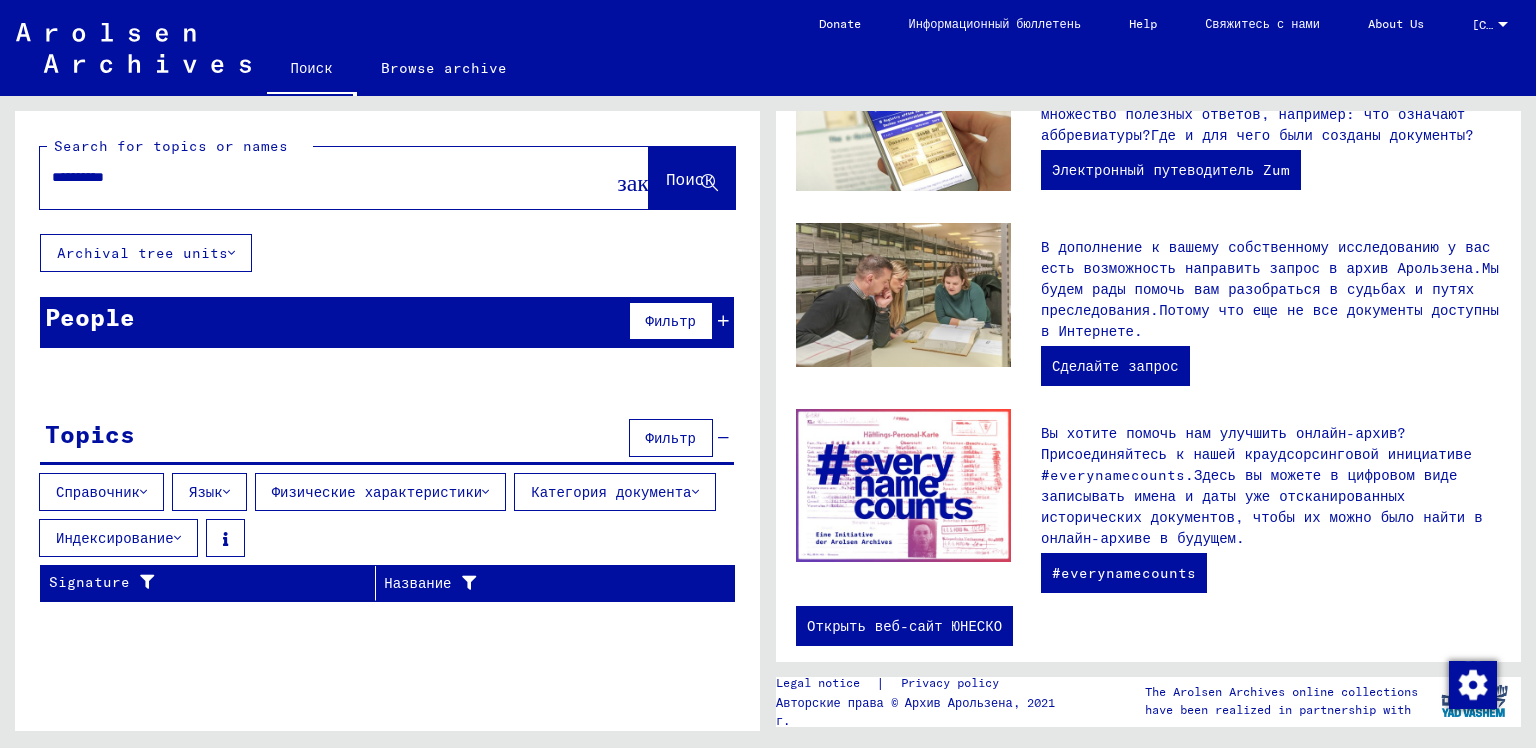 click on "Фильтр" at bounding box center (676, 438) 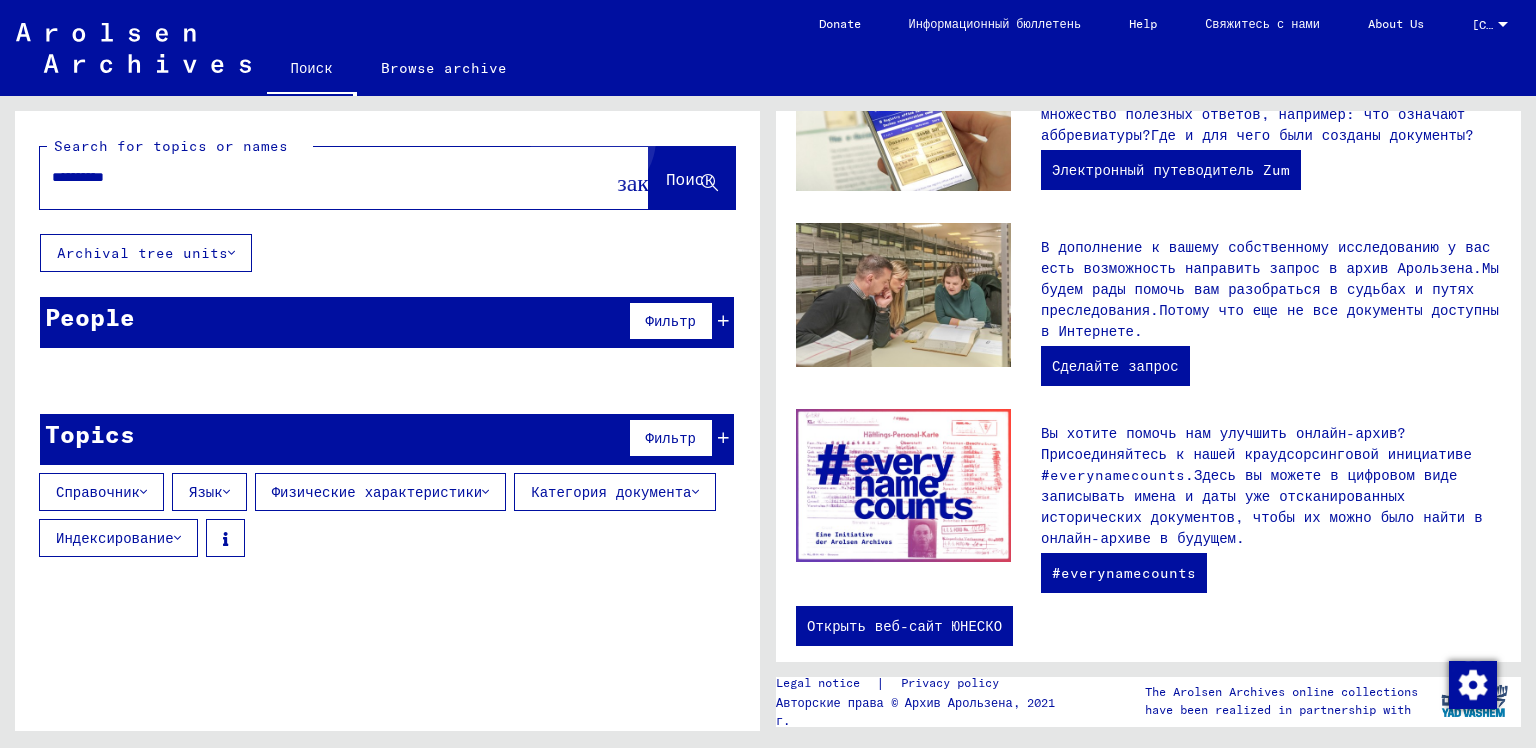 click on "Поиск" 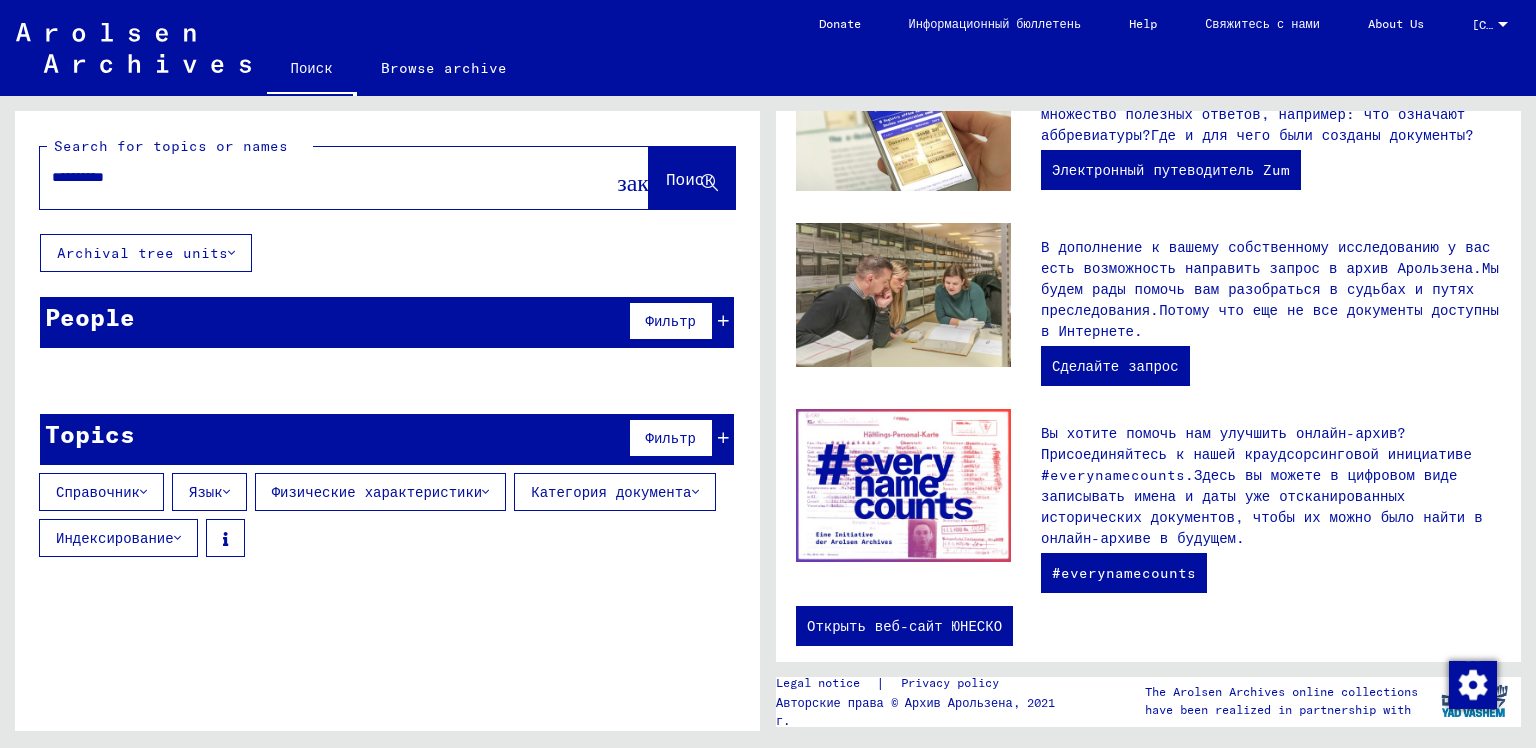 click on "Поиск" 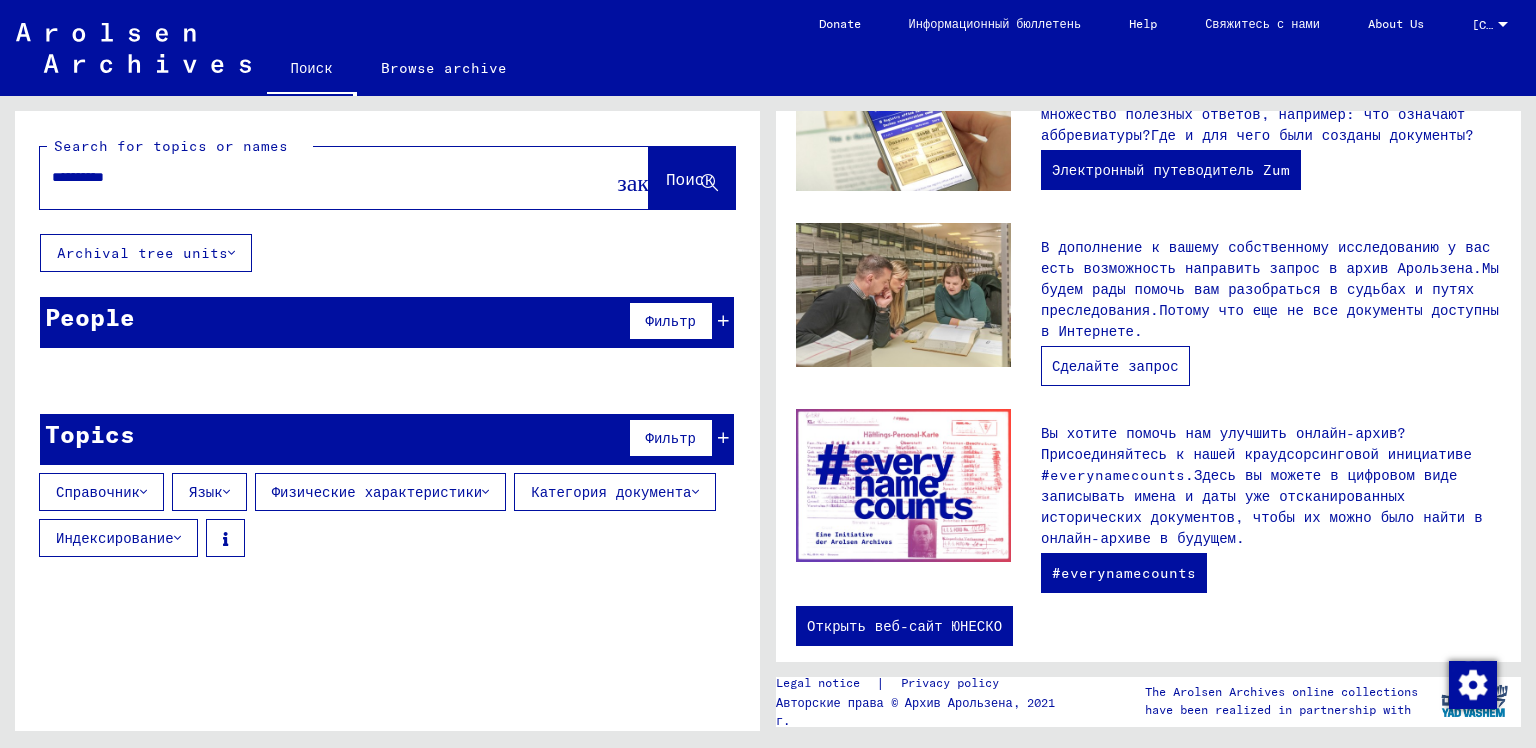 scroll, scrollTop: 0, scrollLeft: 0, axis: both 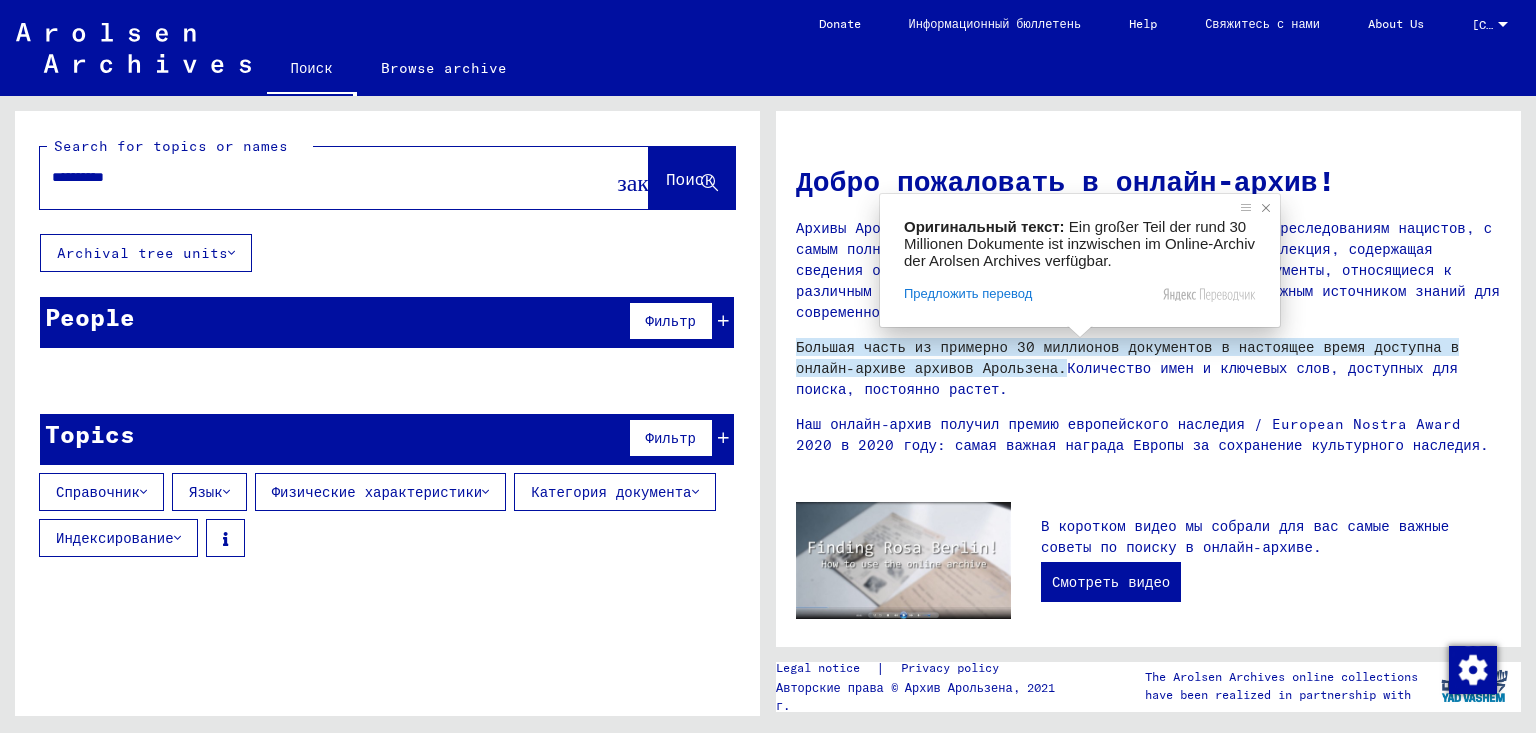 click at bounding box center [1266, 208] 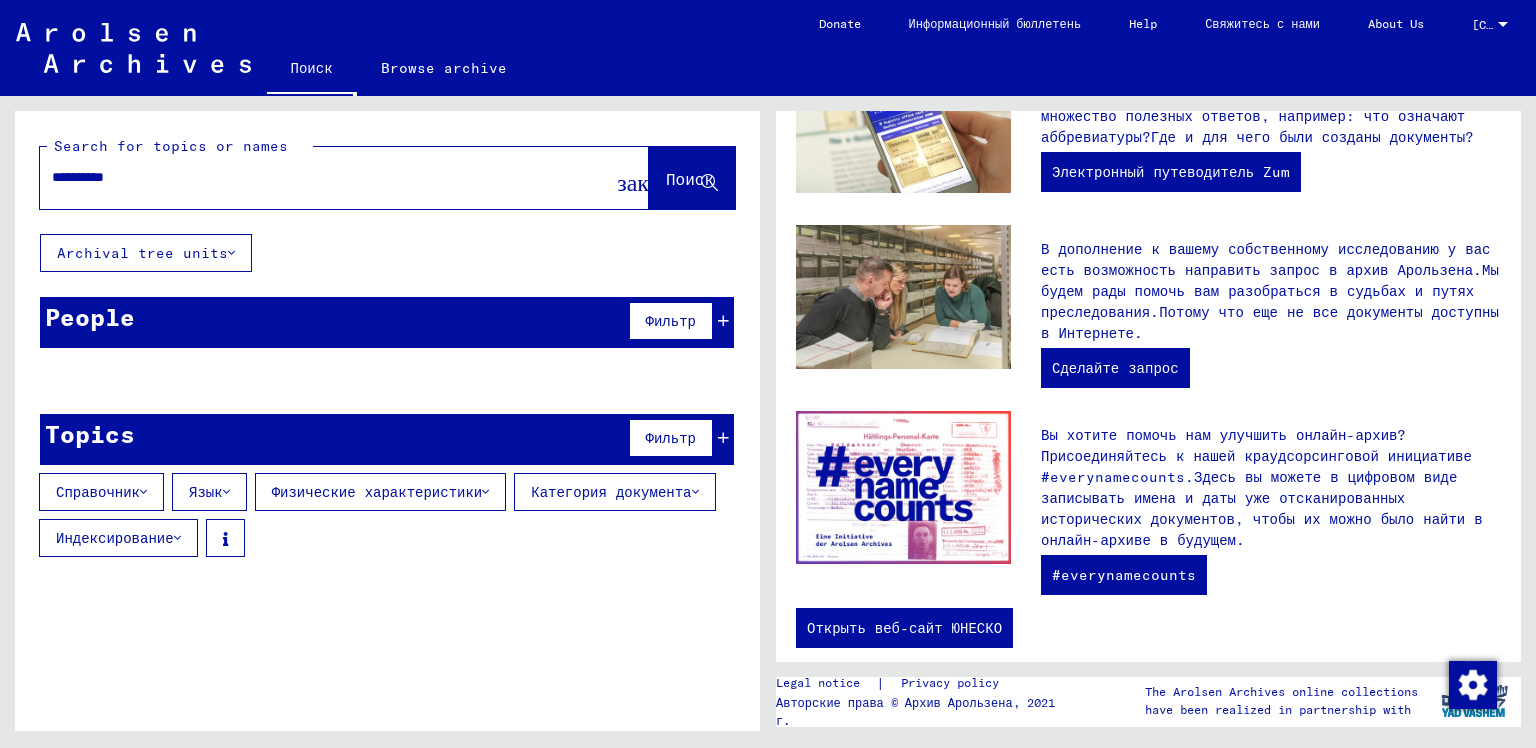scroll, scrollTop: 602, scrollLeft: 0, axis: vertical 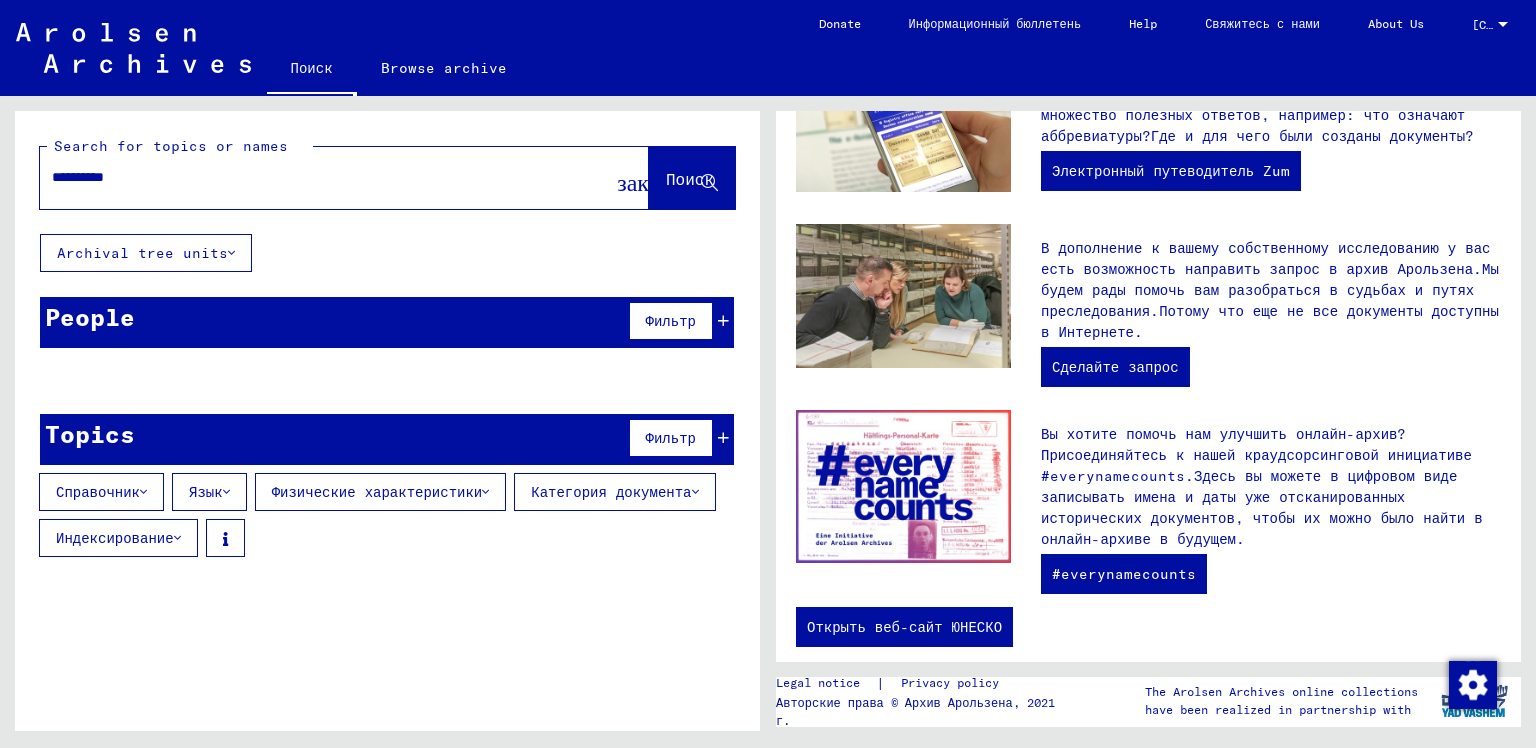 click on "Категория документа" at bounding box center [614, 492] 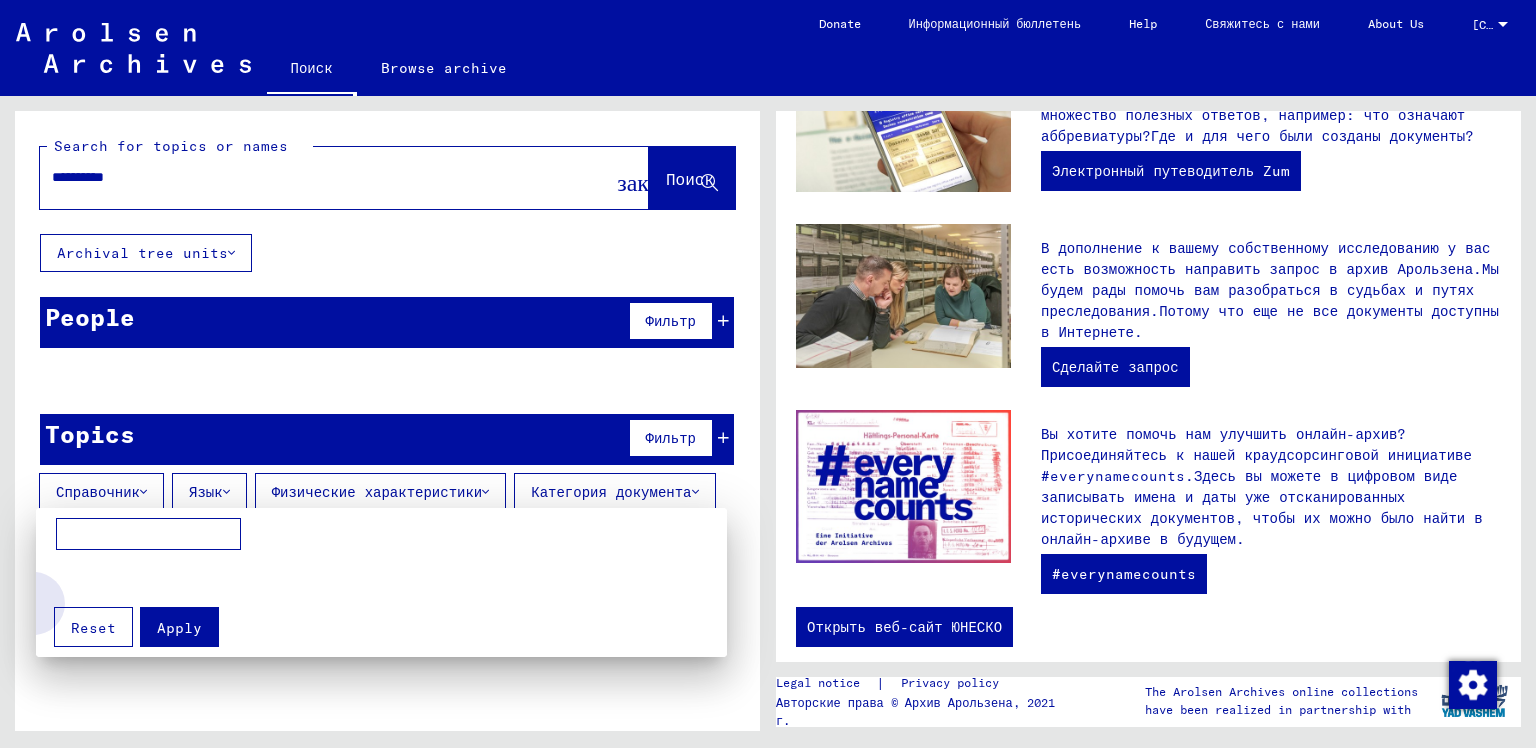 click on "Reset" at bounding box center [93, 627] 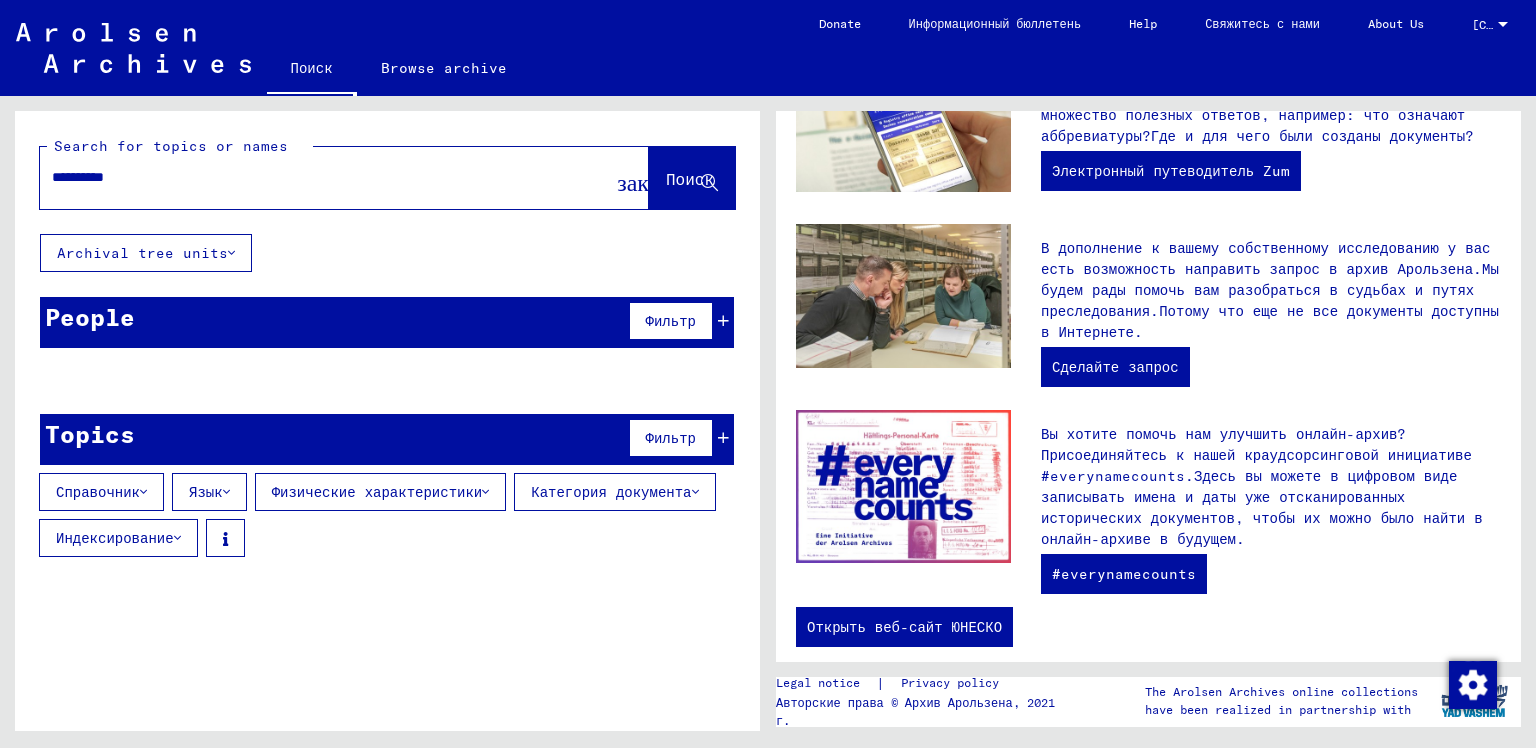 click on "Справочник" at bounding box center (98, 492) 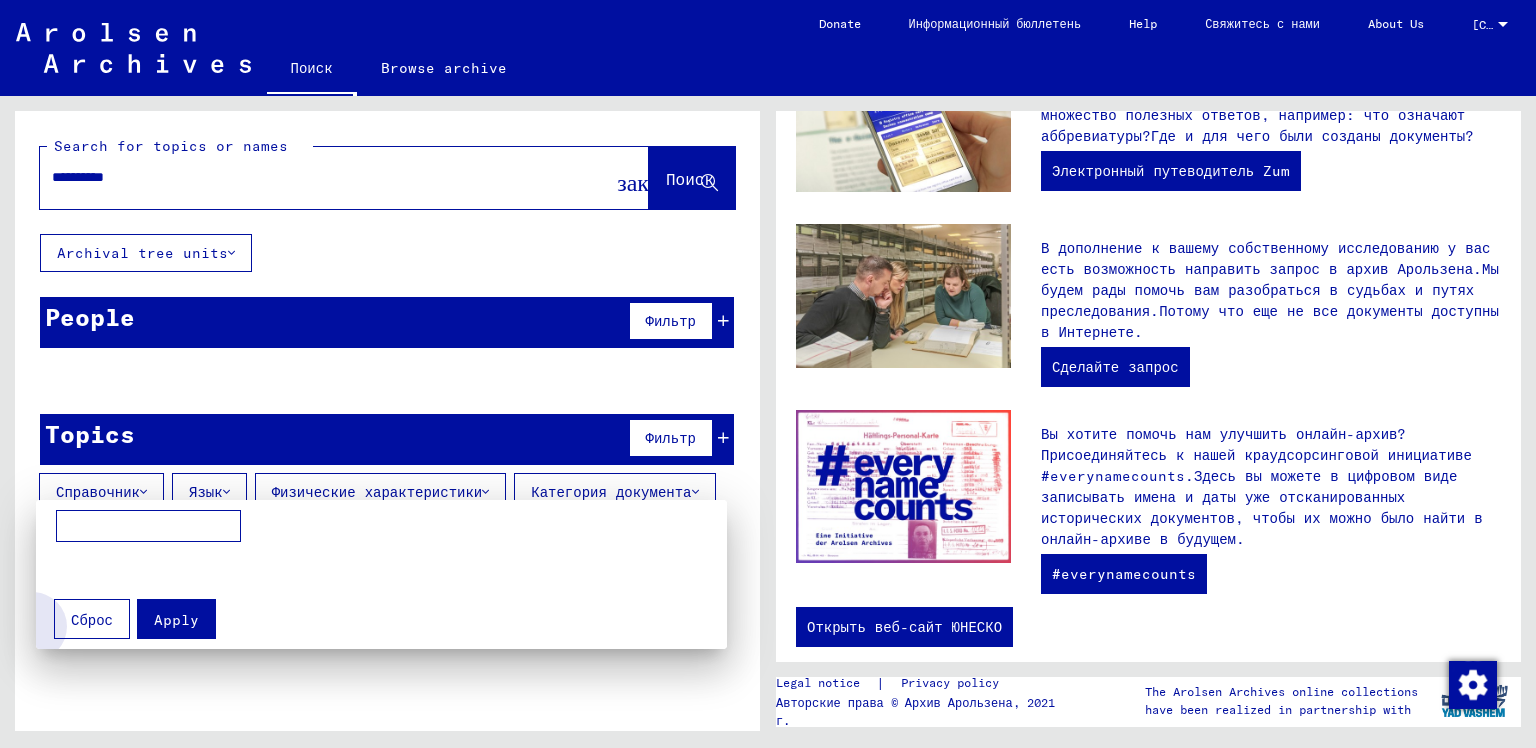 click on "Сброс" at bounding box center [92, 619] 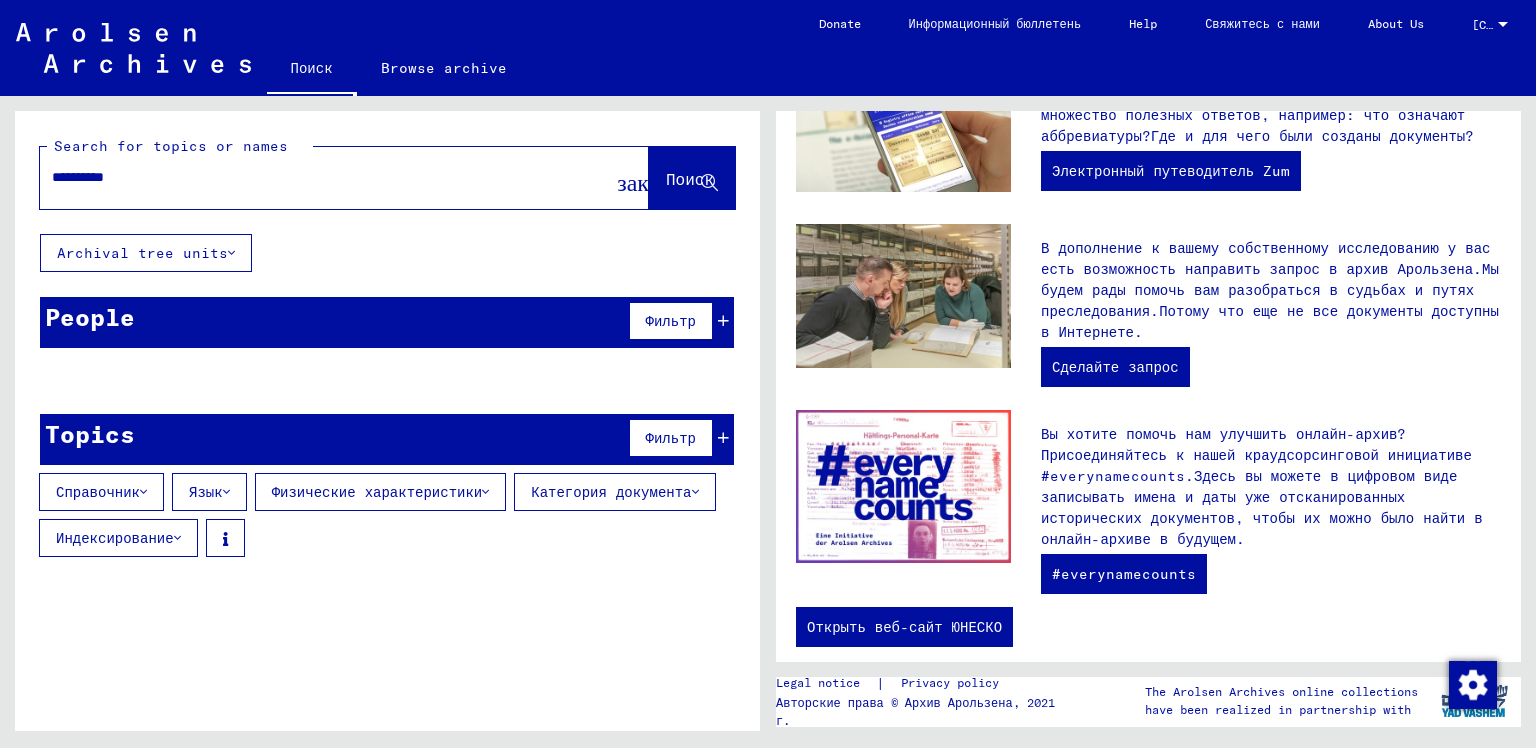 click on "Фильтр" at bounding box center [671, 321] 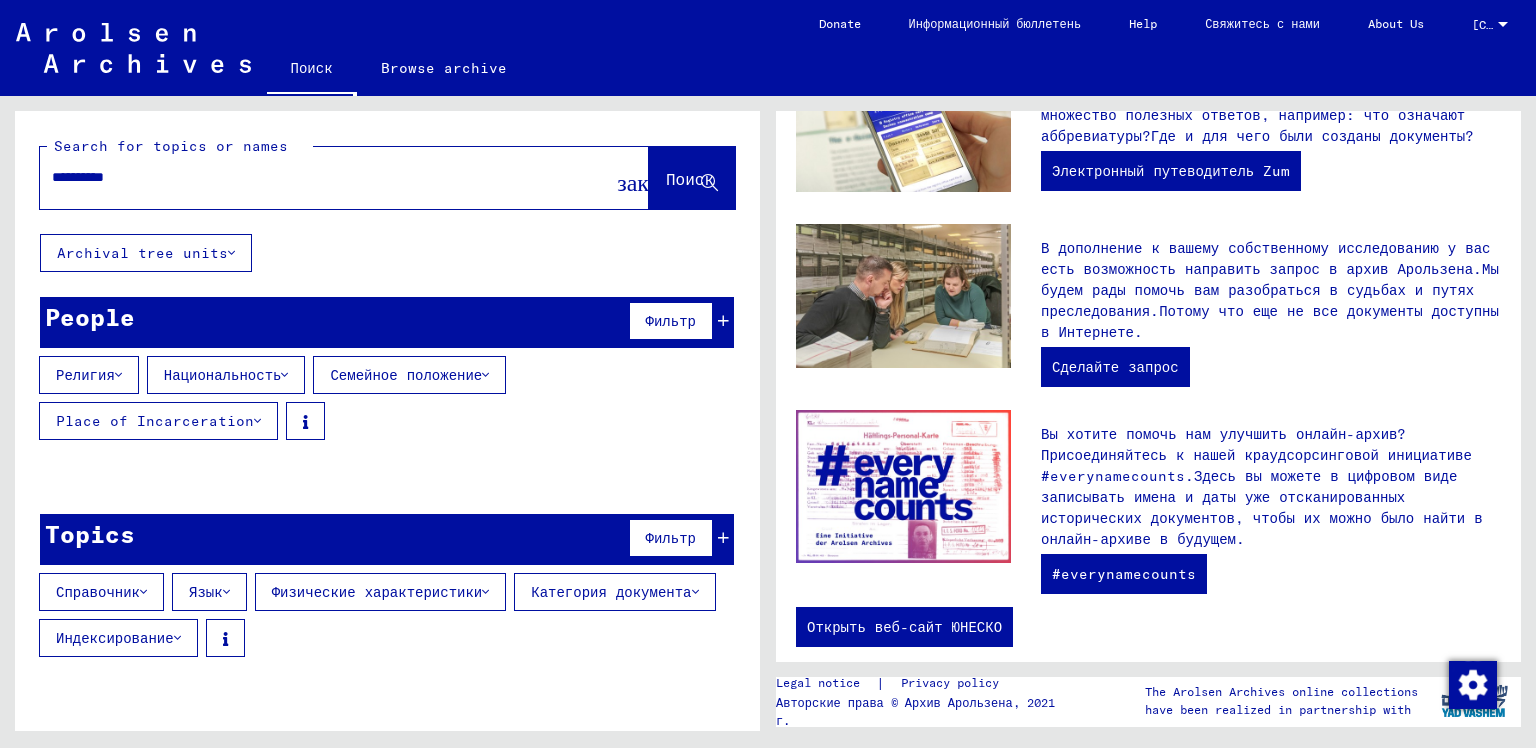click on "Религия" at bounding box center (85, 375) 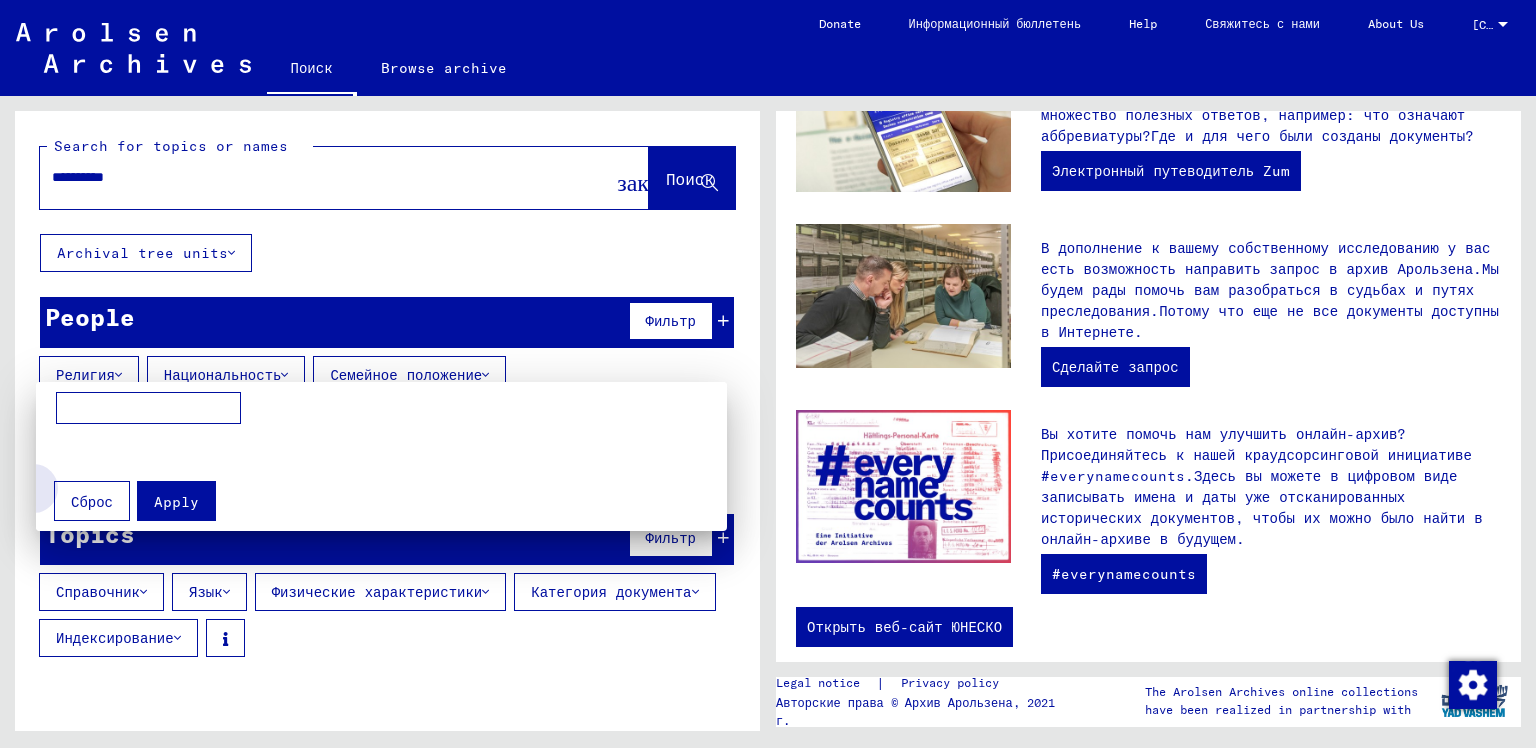 click on "Сброс" at bounding box center (92, 502) 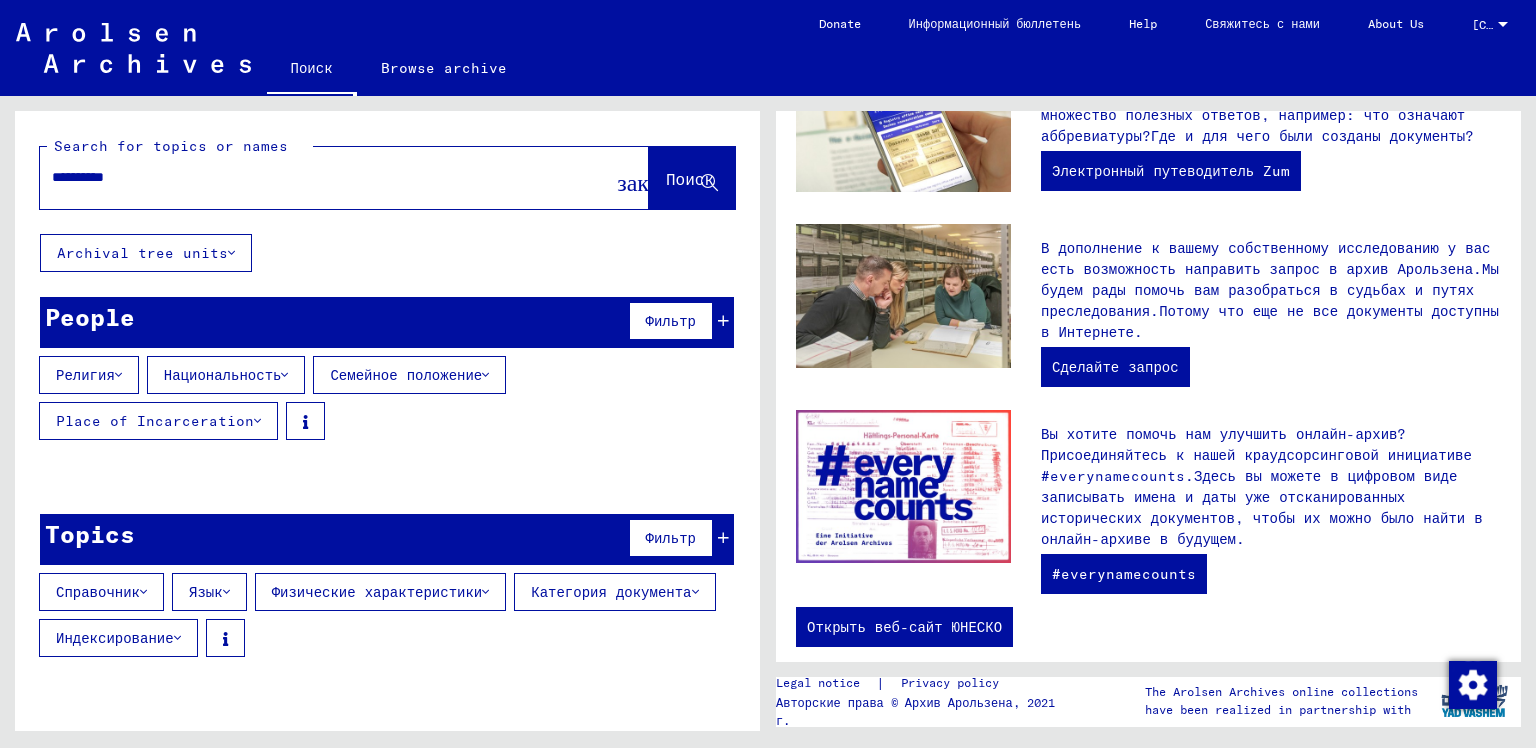 click on "Индексирование" at bounding box center [118, 638] 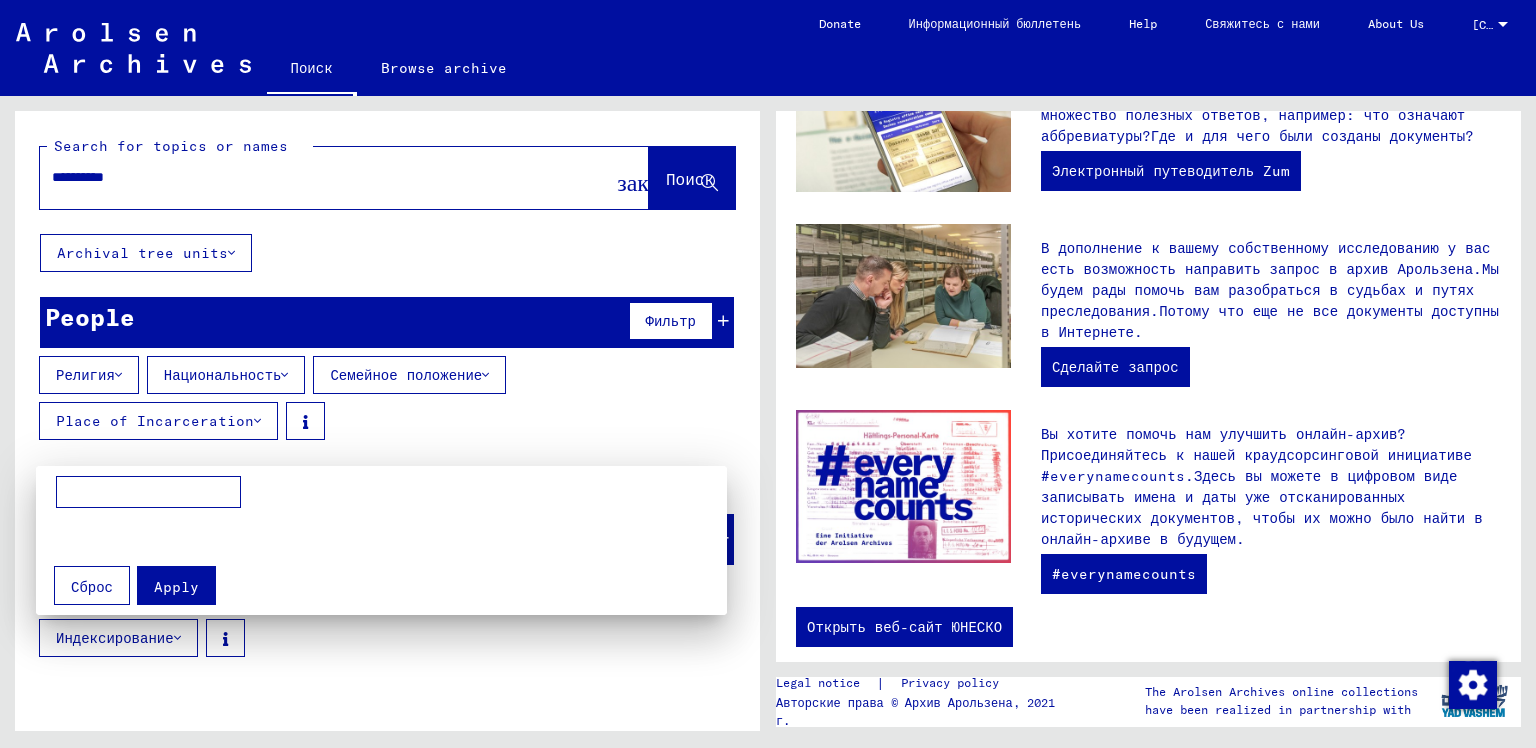 click at bounding box center [768, 374] 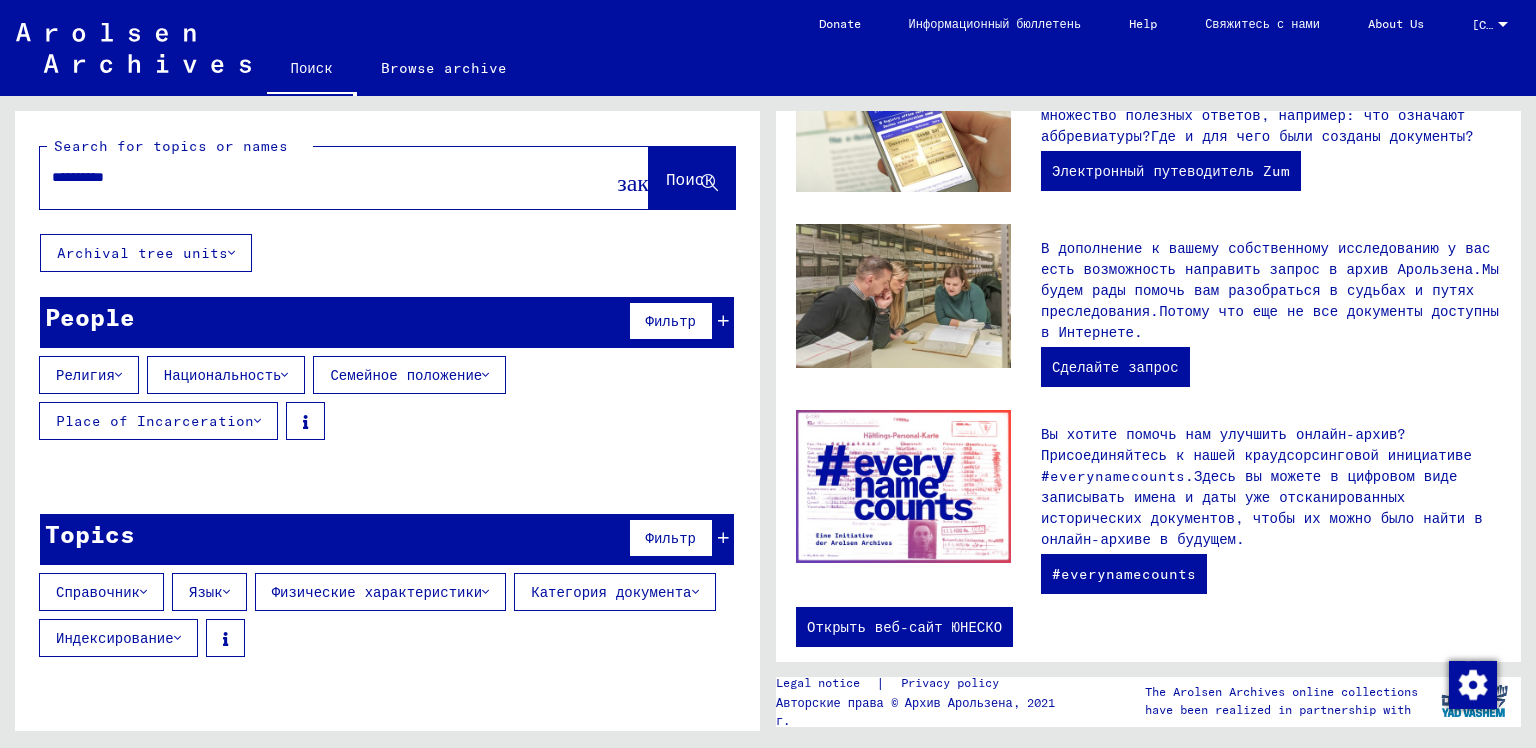 click on "Archival tree units" 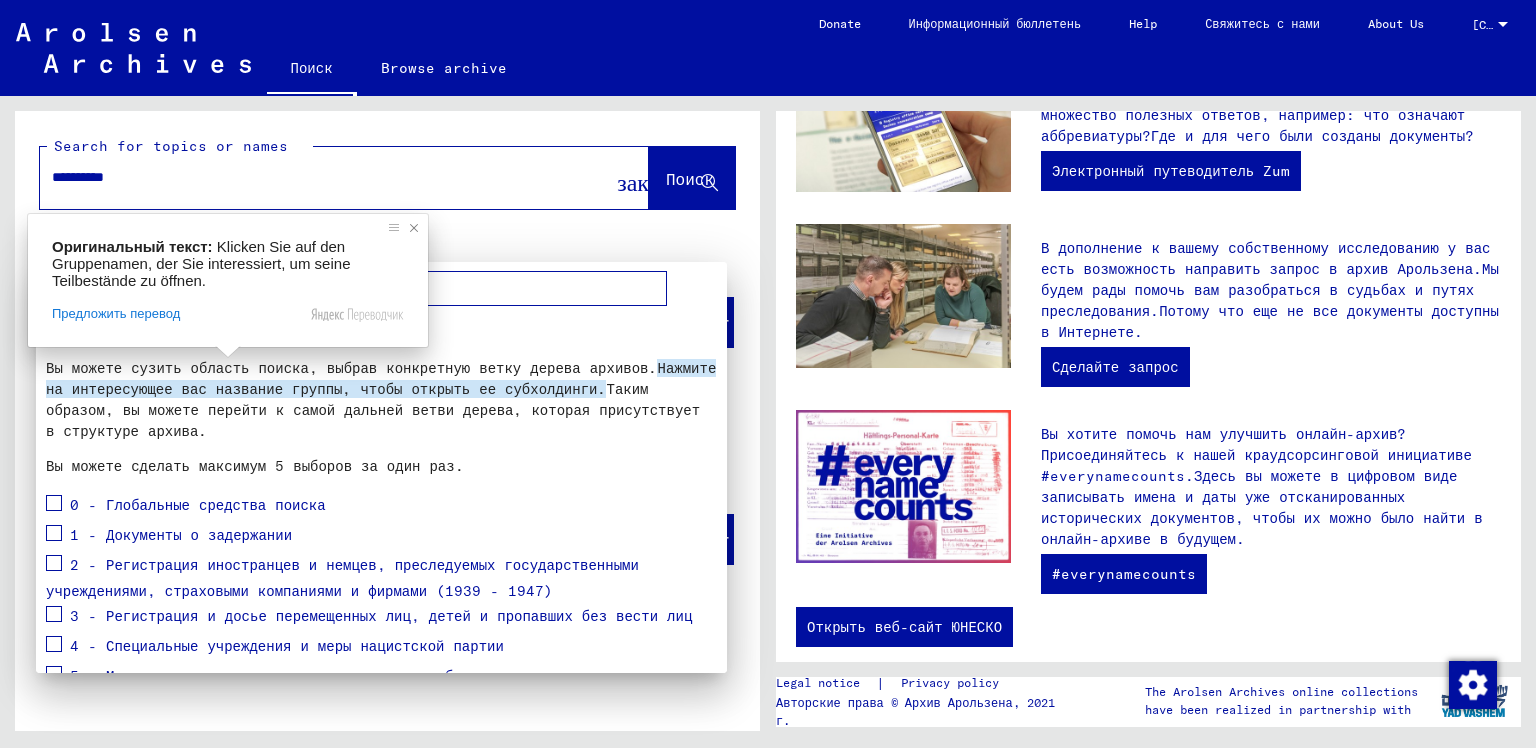click at bounding box center (414, 228) 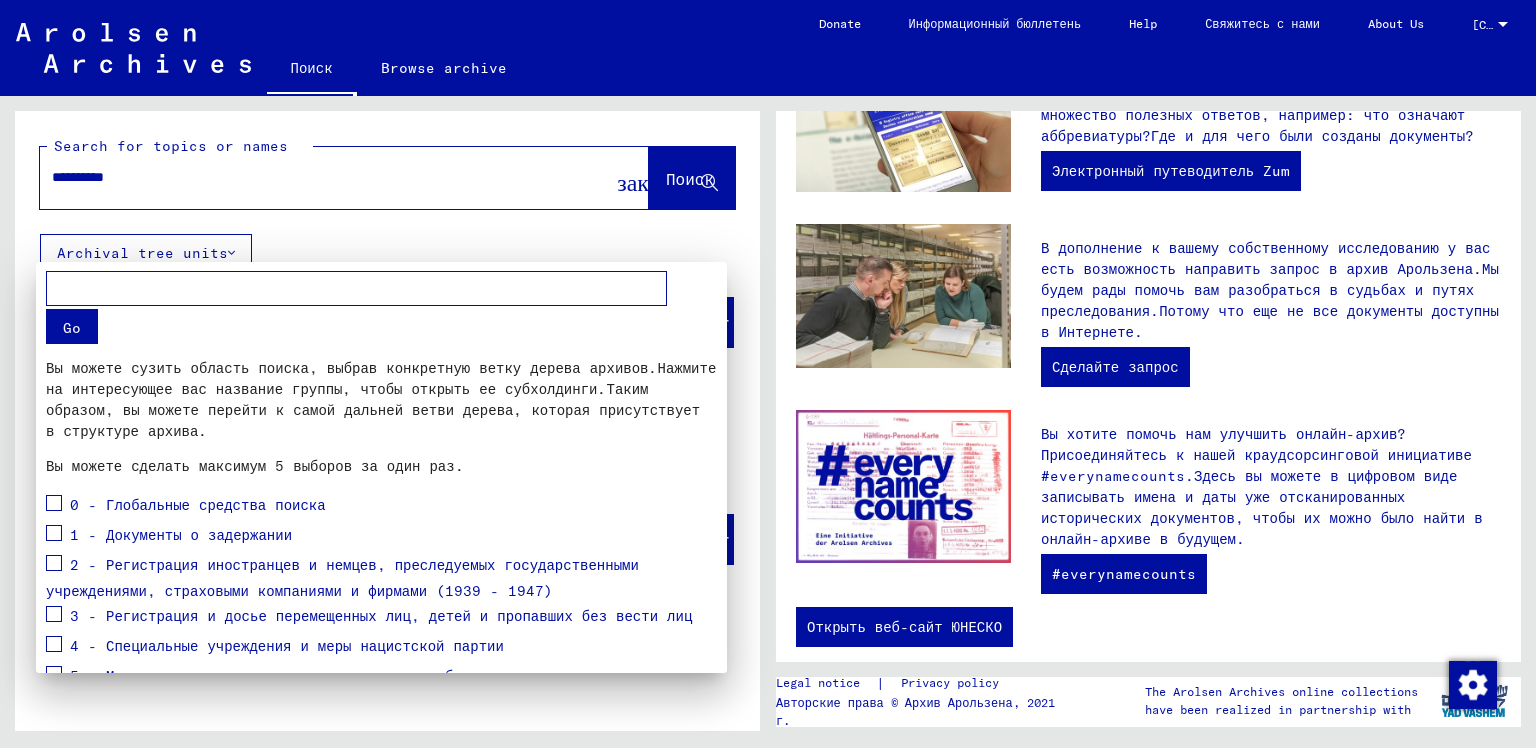 click at bounding box center (356, 288) 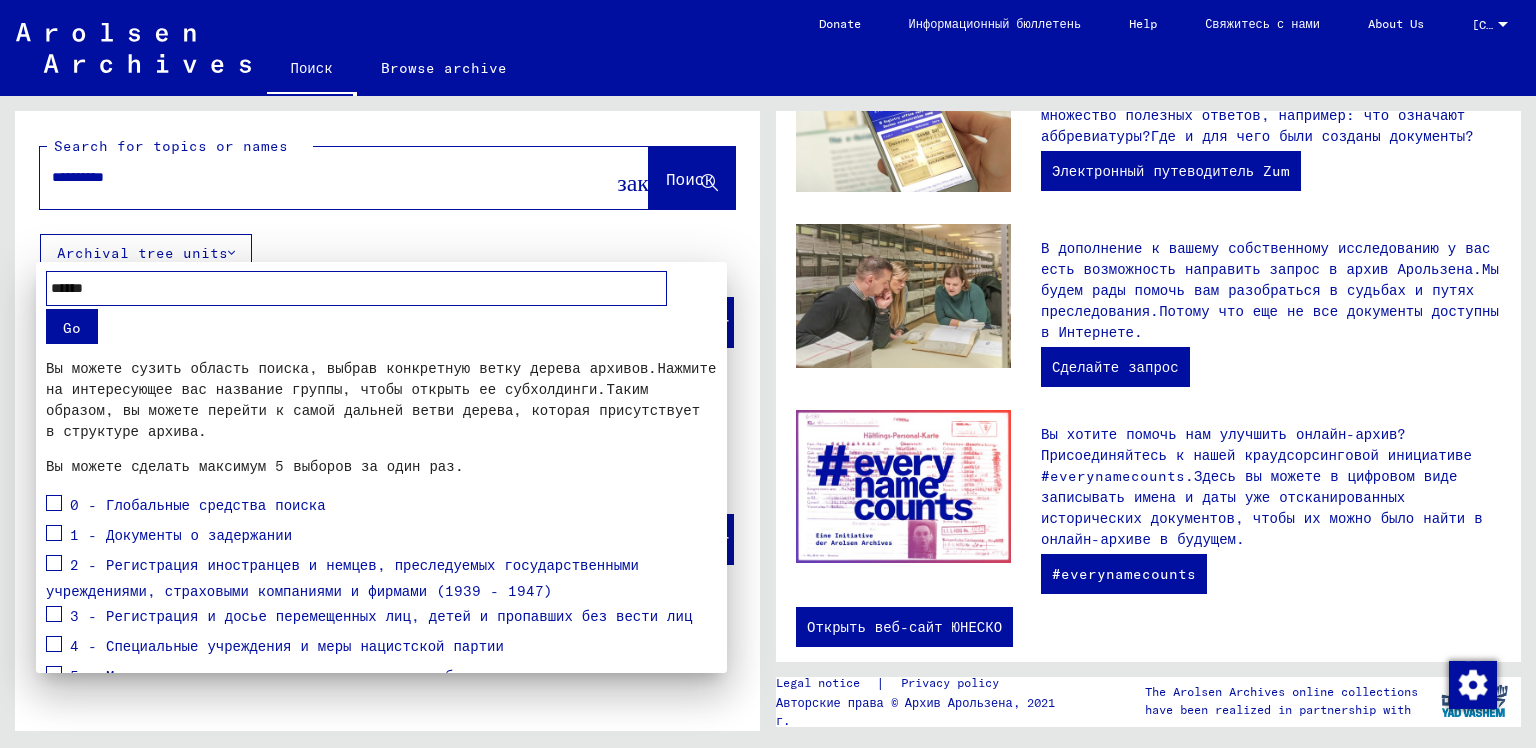 type on "******" 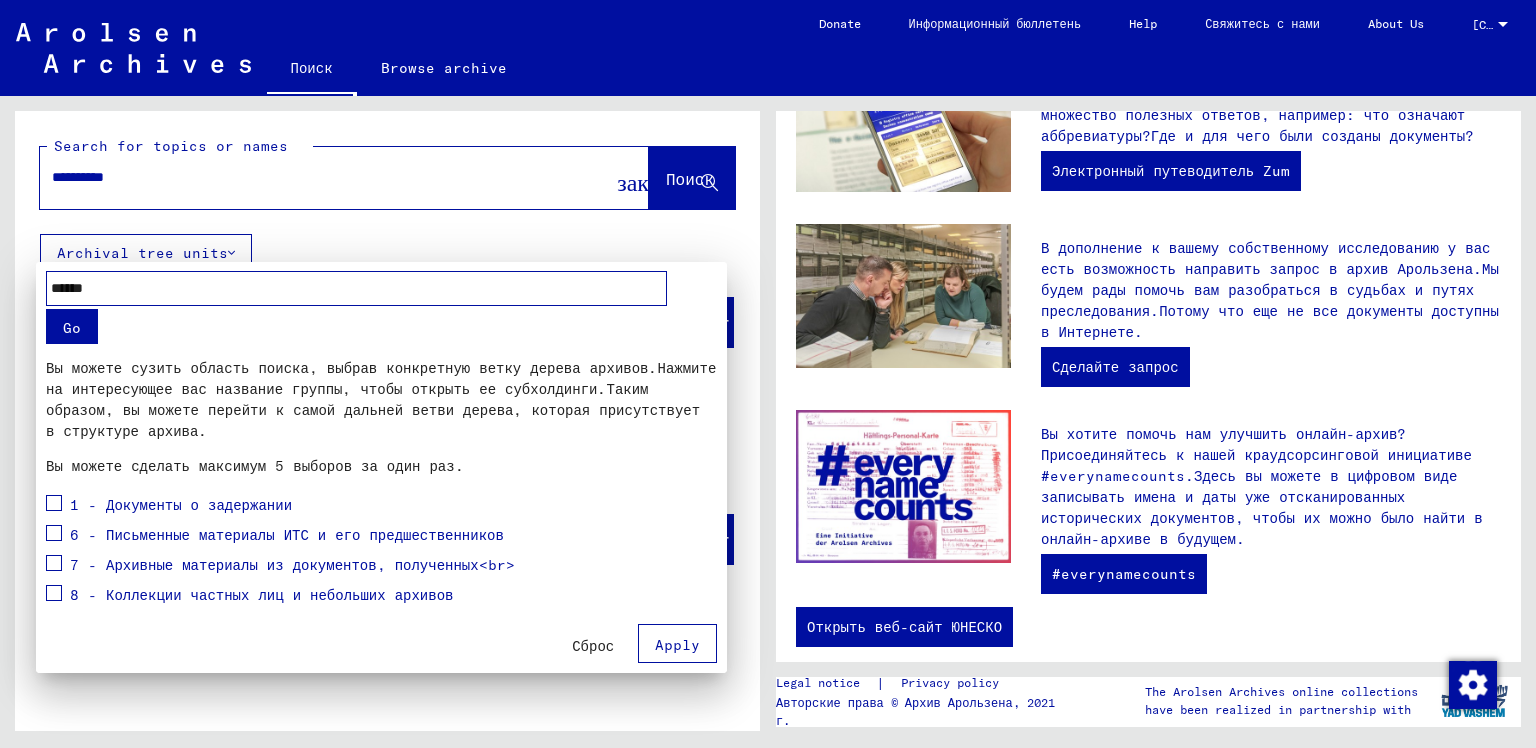 click on "1 - Документы о задержании" at bounding box center (181, 505) 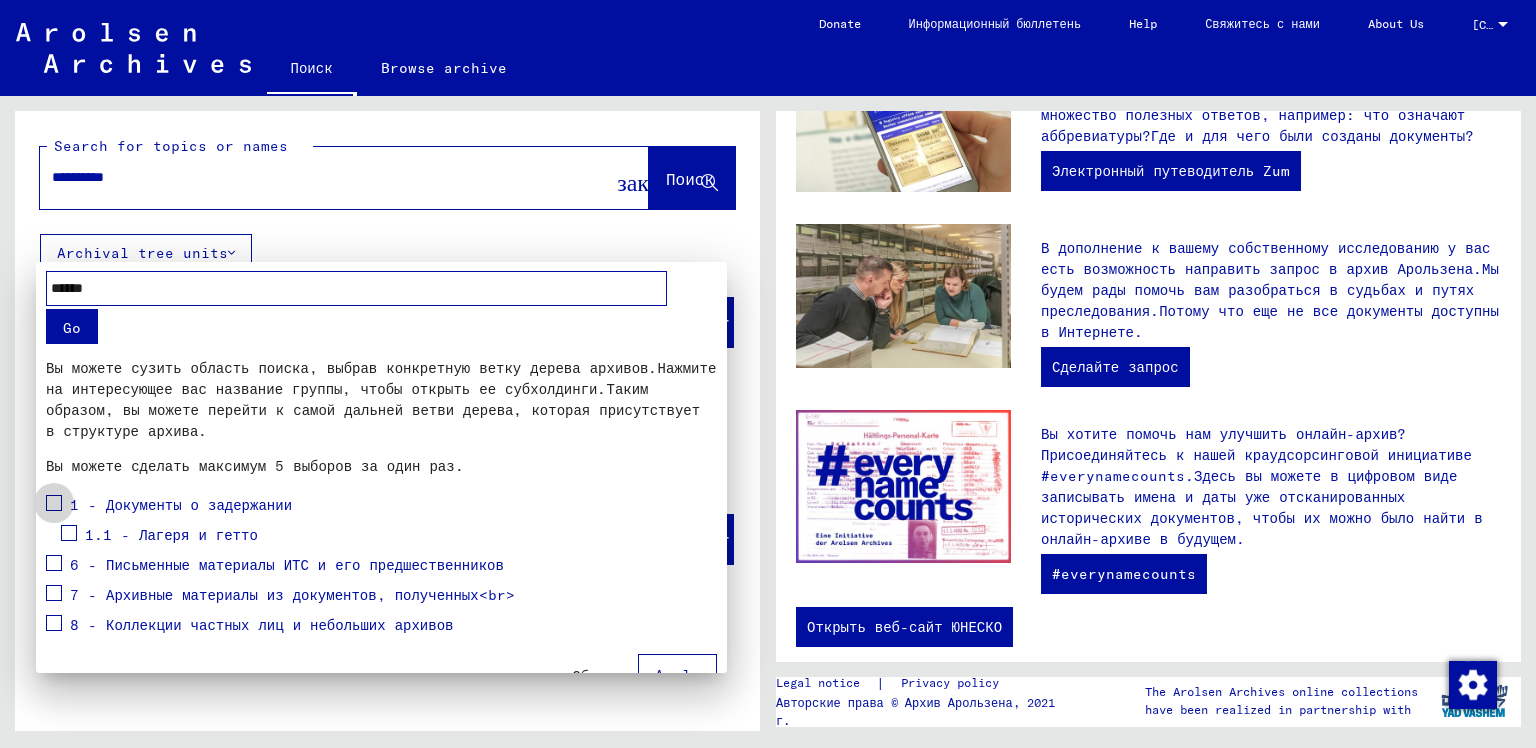 click at bounding box center (54, 503) 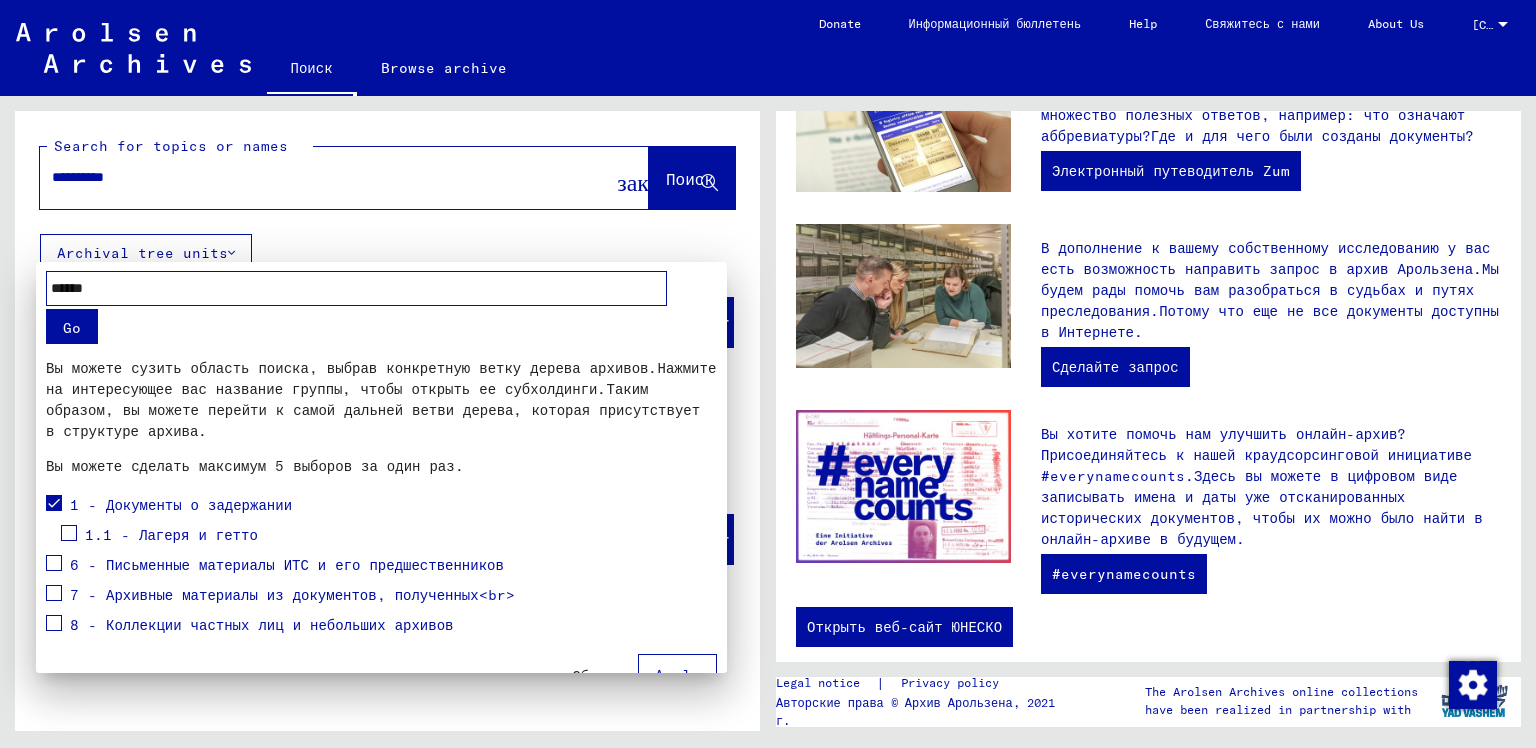 click at bounding box center [69, 533] 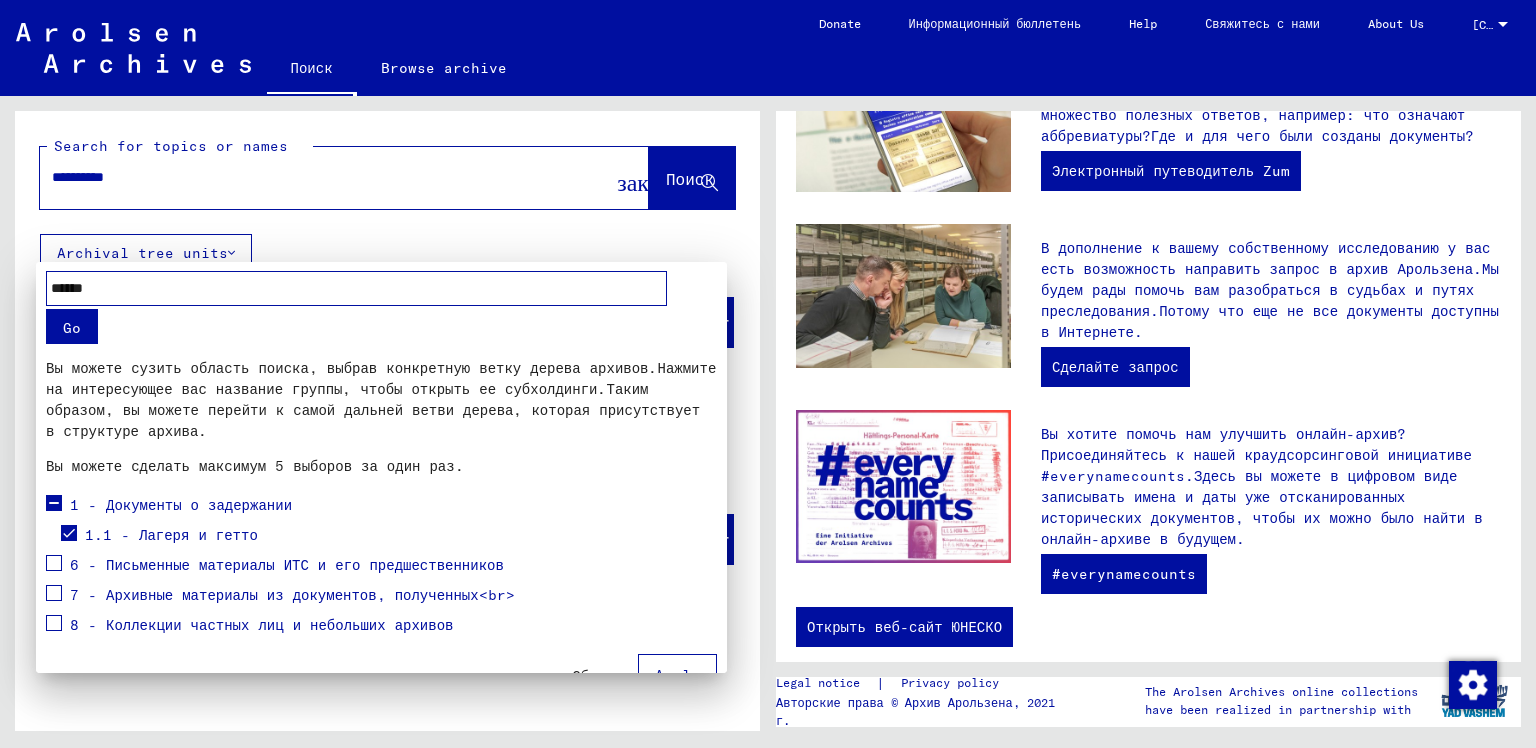 click at bounding box center [54, 596] 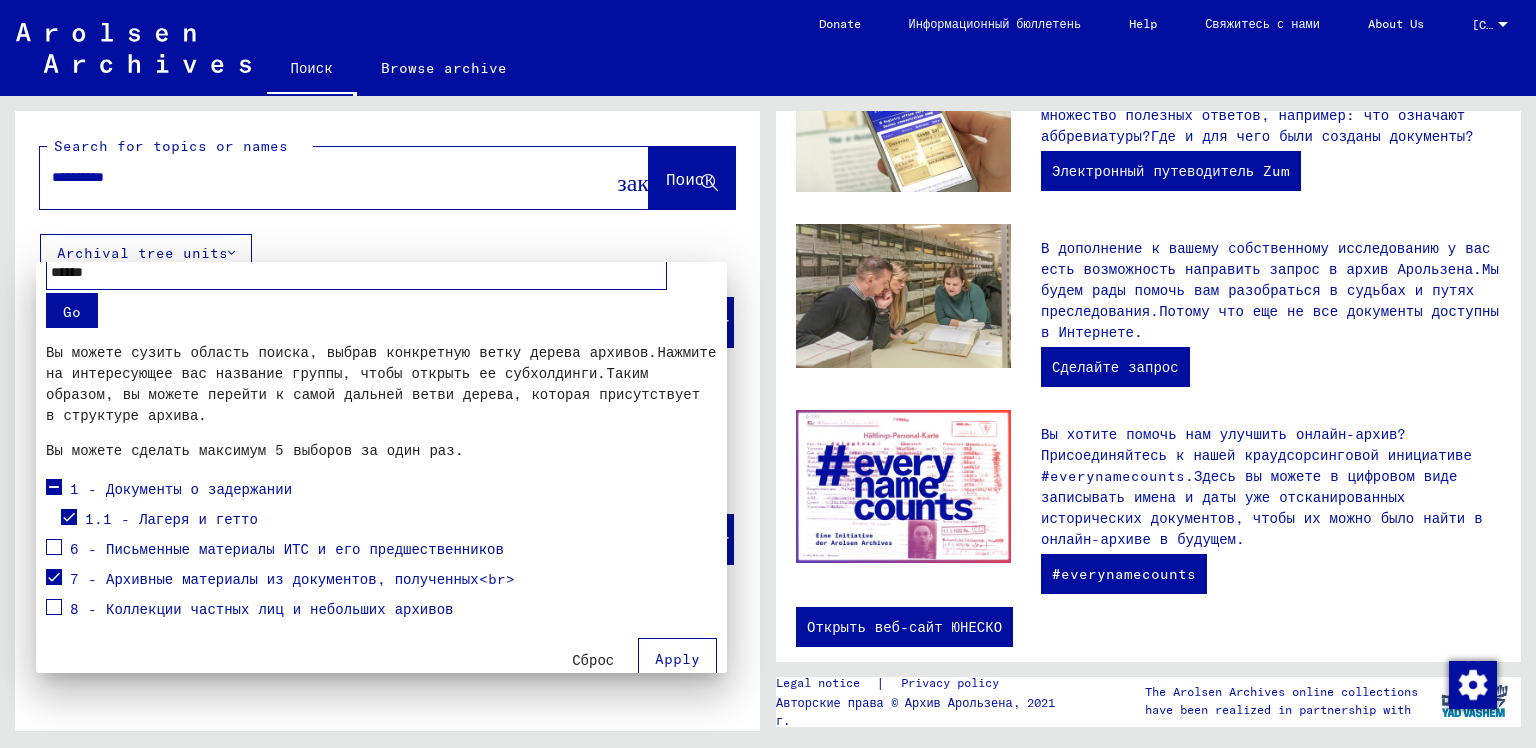 scroll, scrollTop: 29, scrollLeft: 0, axis: vertical 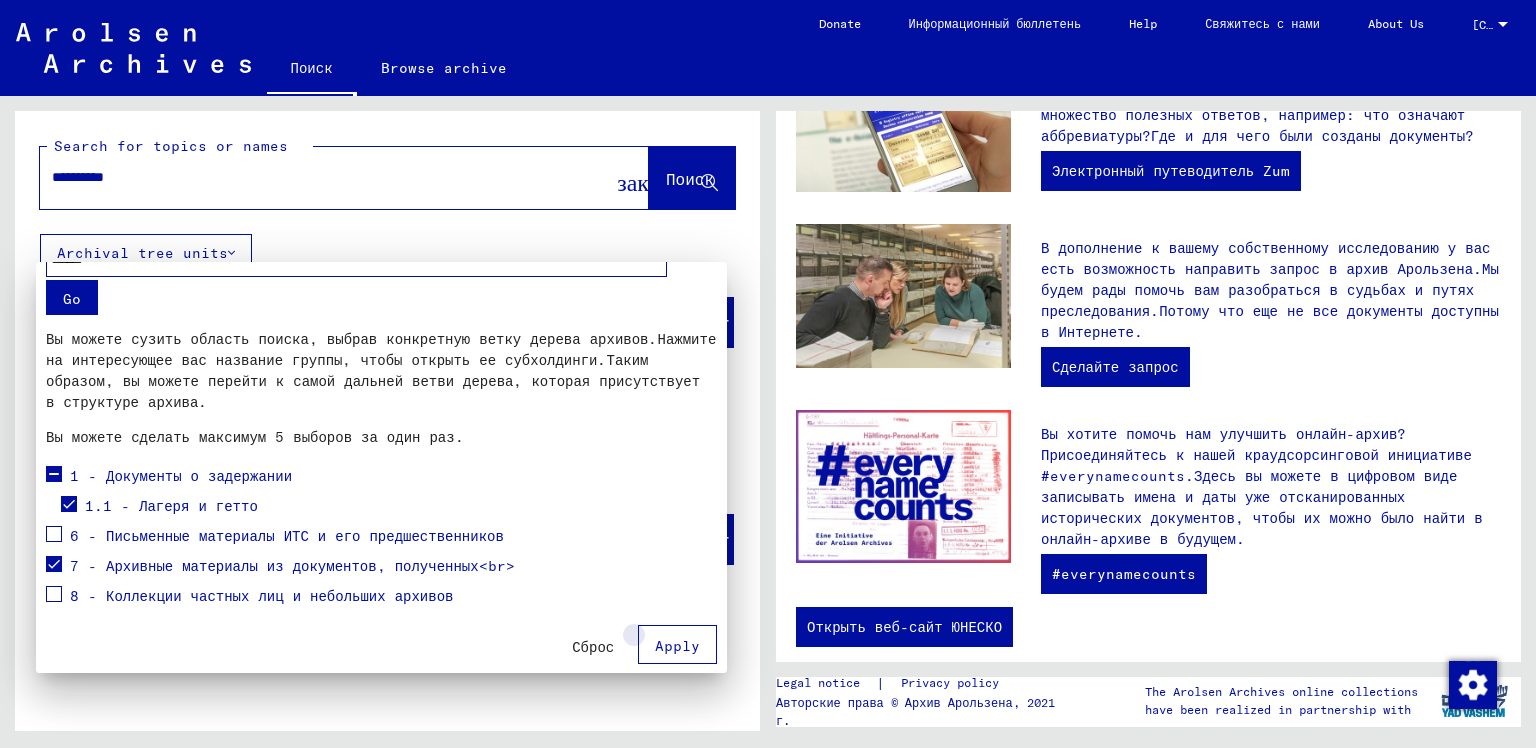 click on "Suchen Archival tree units People Filter Religion Nationalität Семейное положение Place of Incarceration [LAST] [LAST] [LAST] Prisoner # Signature [LAST] [LAST] Geburtsname Geburt‏ [DATE] Prisoner # Vater (Adoptivvater) Mutter (Adoptivmutter) Religion Nationalität Beruf Haftstätte Sterbedatum Letzter Wohnort Letzter Wohnort (Land) Haftstätte Letzter Wohnort (Provinz) Letzter Wohnort (Ort) Letzter Wohnort (Stadtteil) Letzter Wohnort (Straße) Letzter Wohnort (Hausnummer) Signature [LAST] Titel" at bounding box center [768, 374] 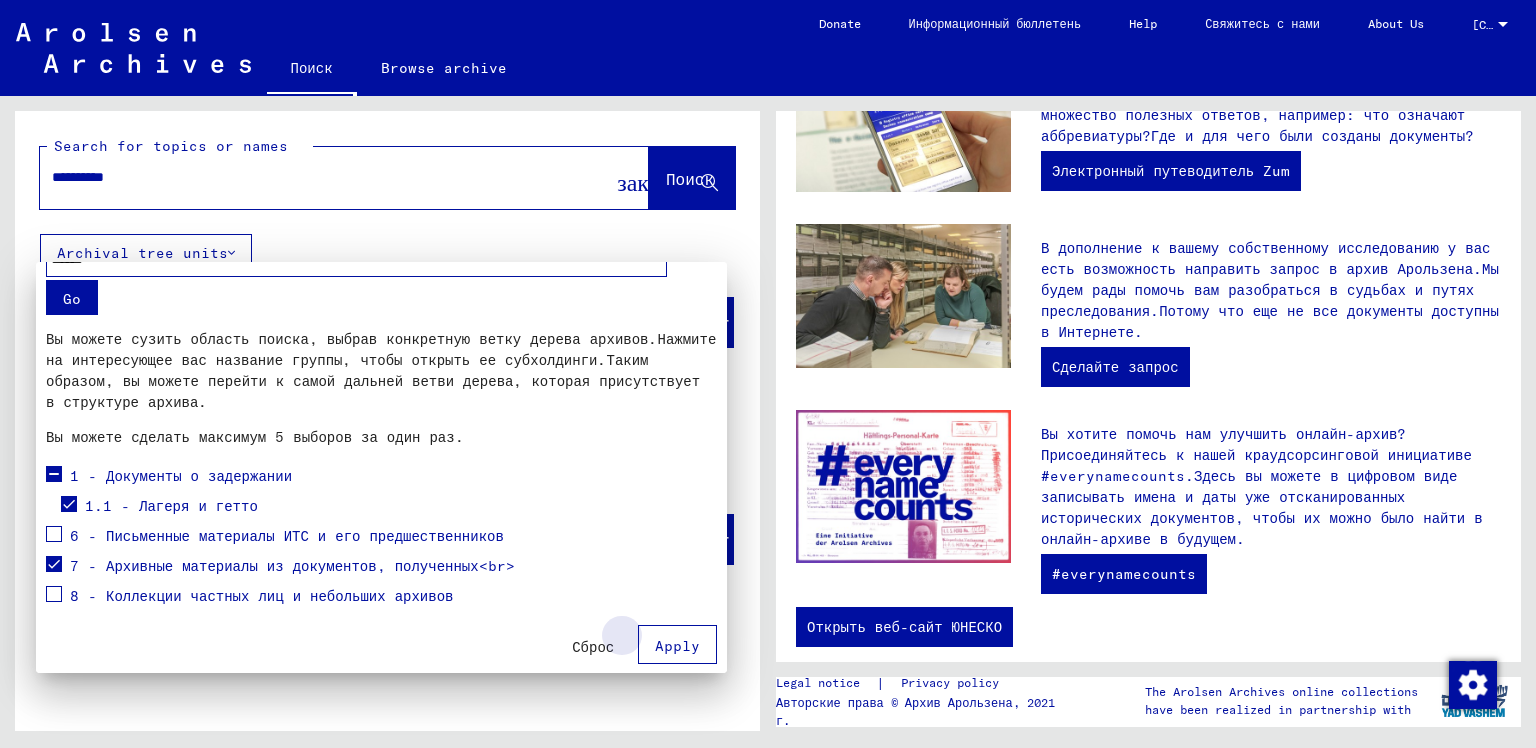 click on "Apply" at bounding box center [677, 645] 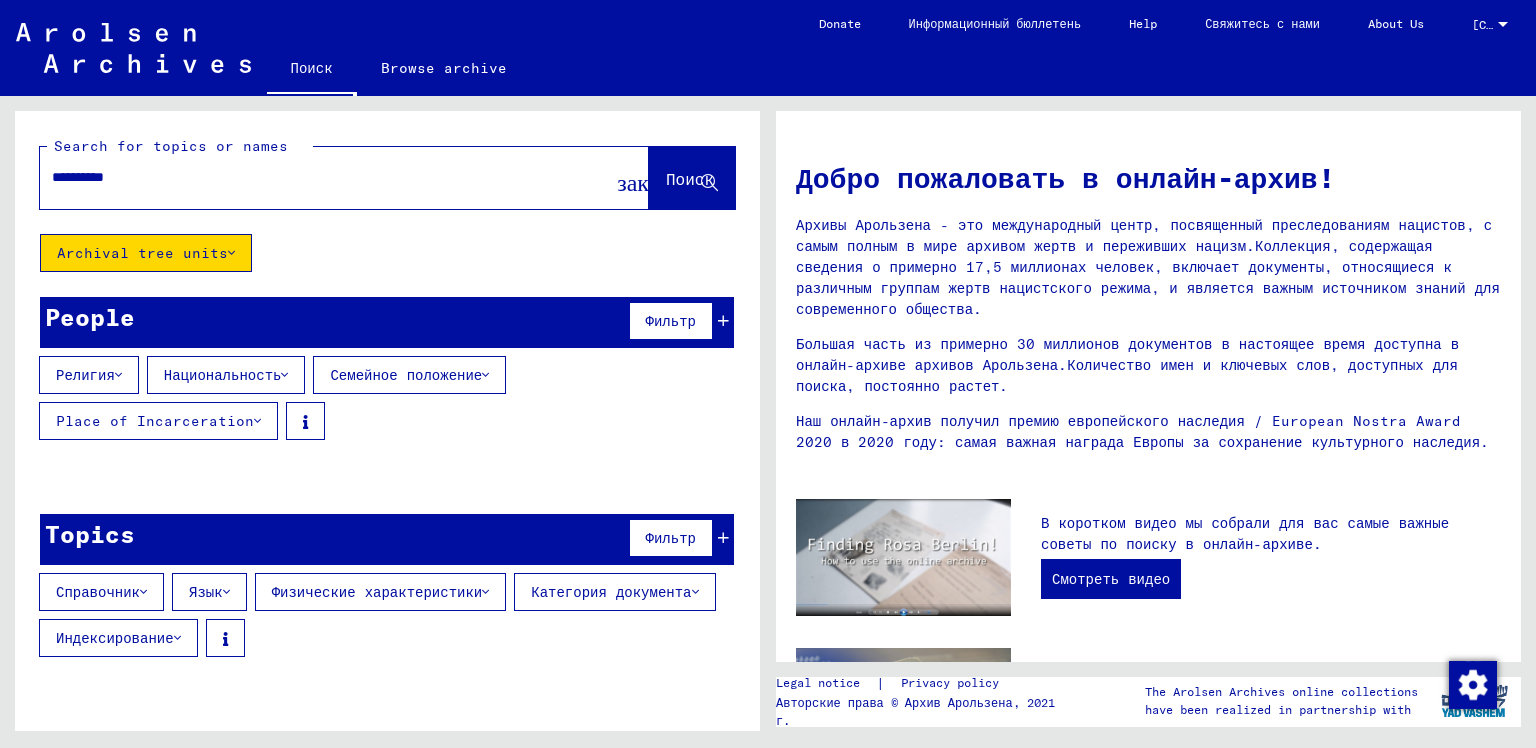 scroll, scrollTop: 0, scrollLeft: 0, axis: both 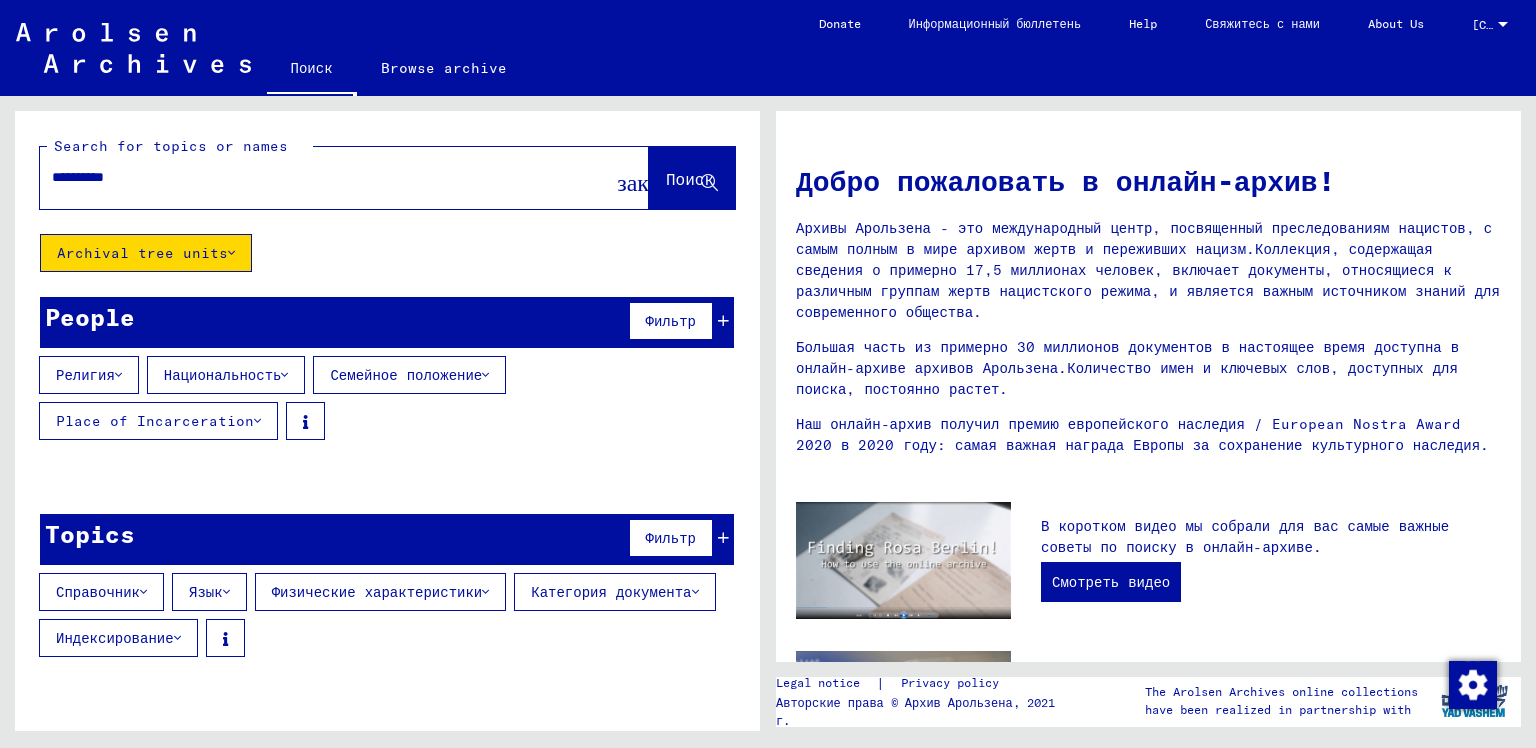 click on "Фильтр" at bounding box center (671, 321) 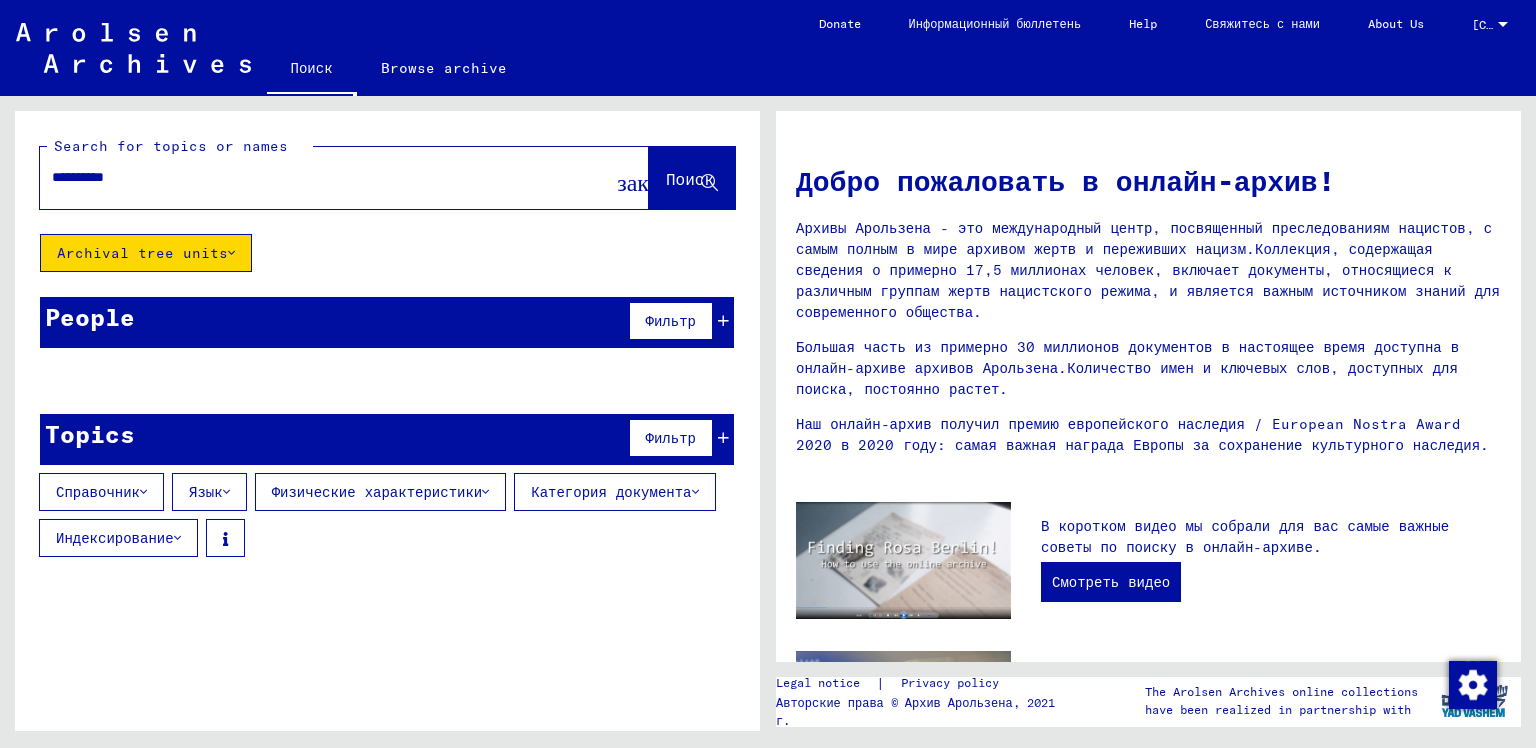 click on "Фильтр" at bounding box center (671, 438) 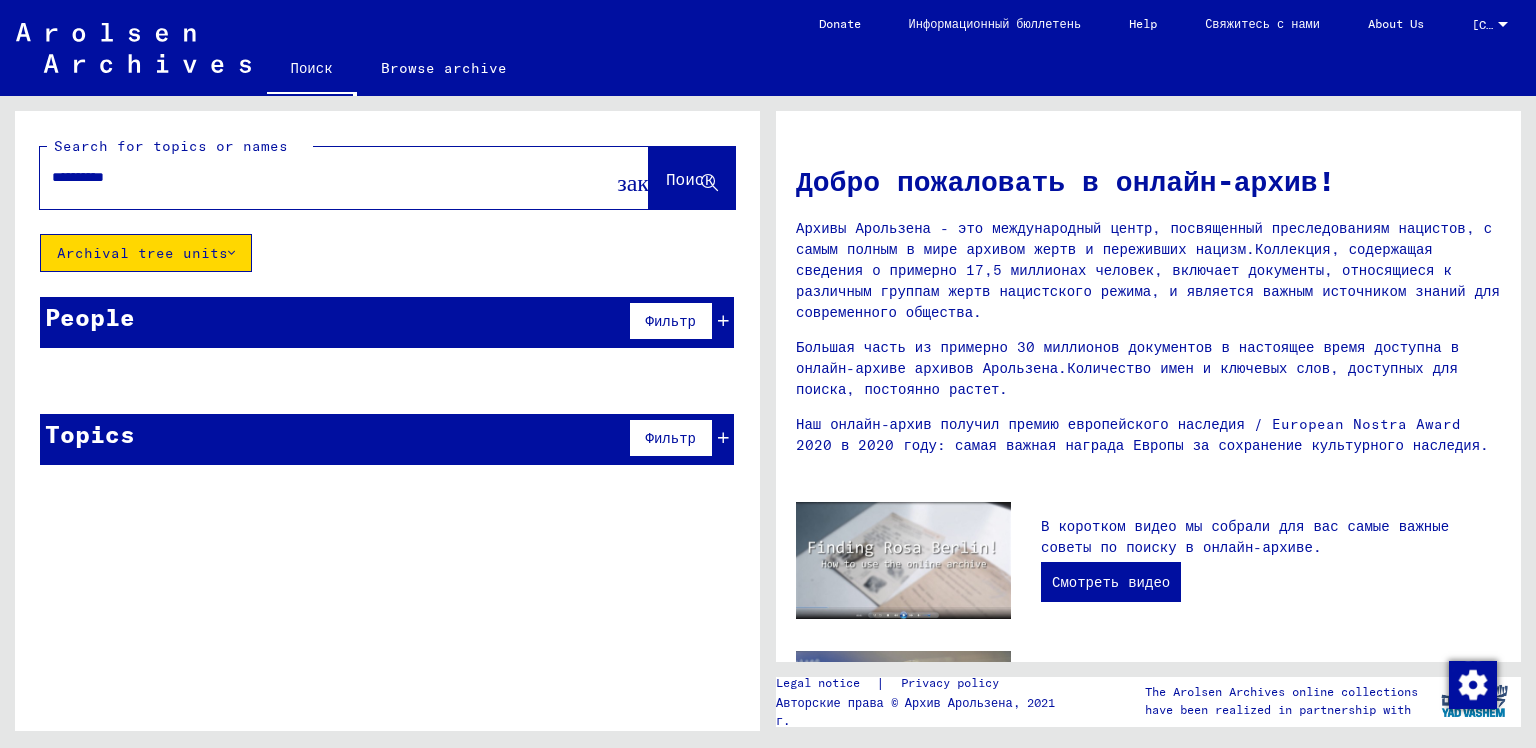 click on "Поиск" 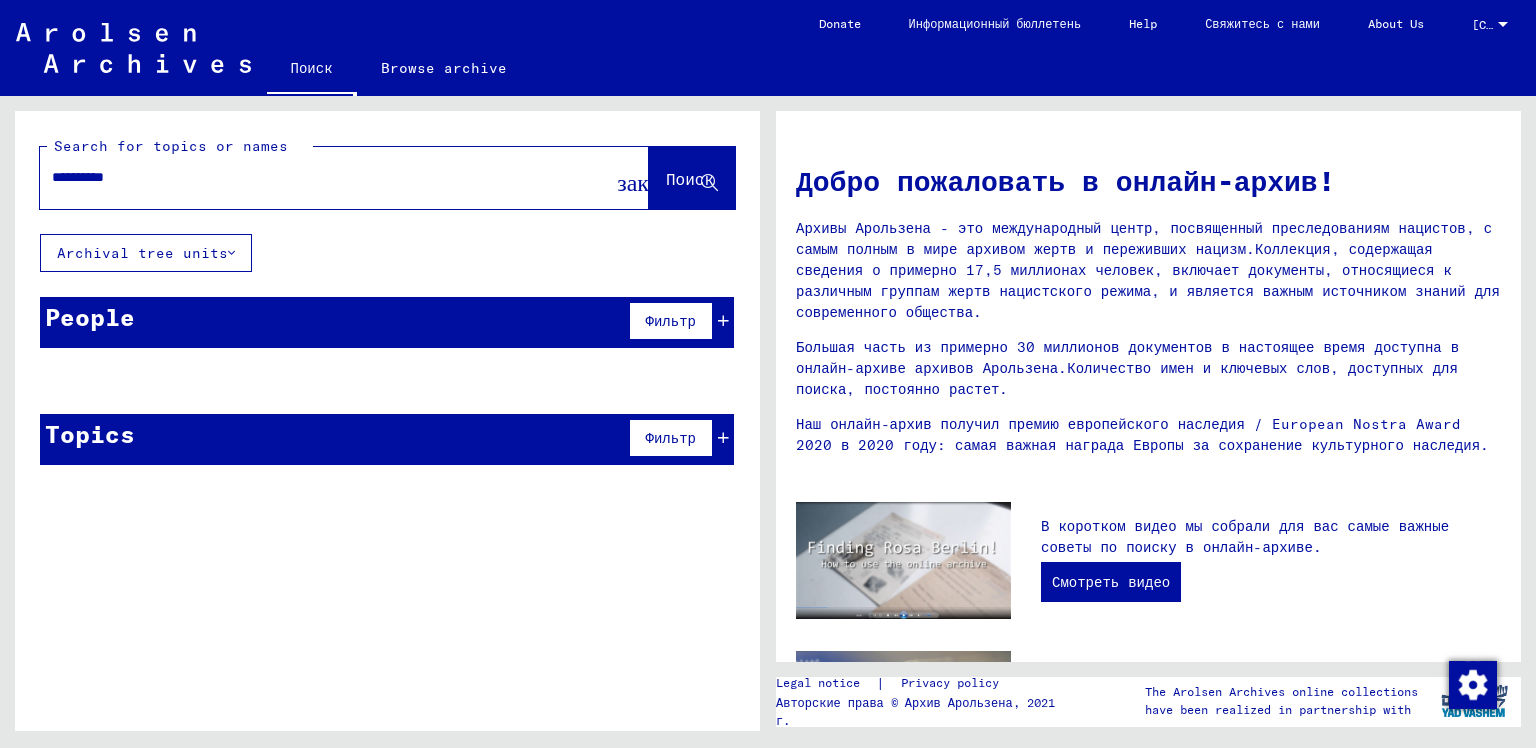 drag, startPoint x: 704, startPoint y: 149, endPoint x: 701, endPoint y: 161, distance: 12.369317 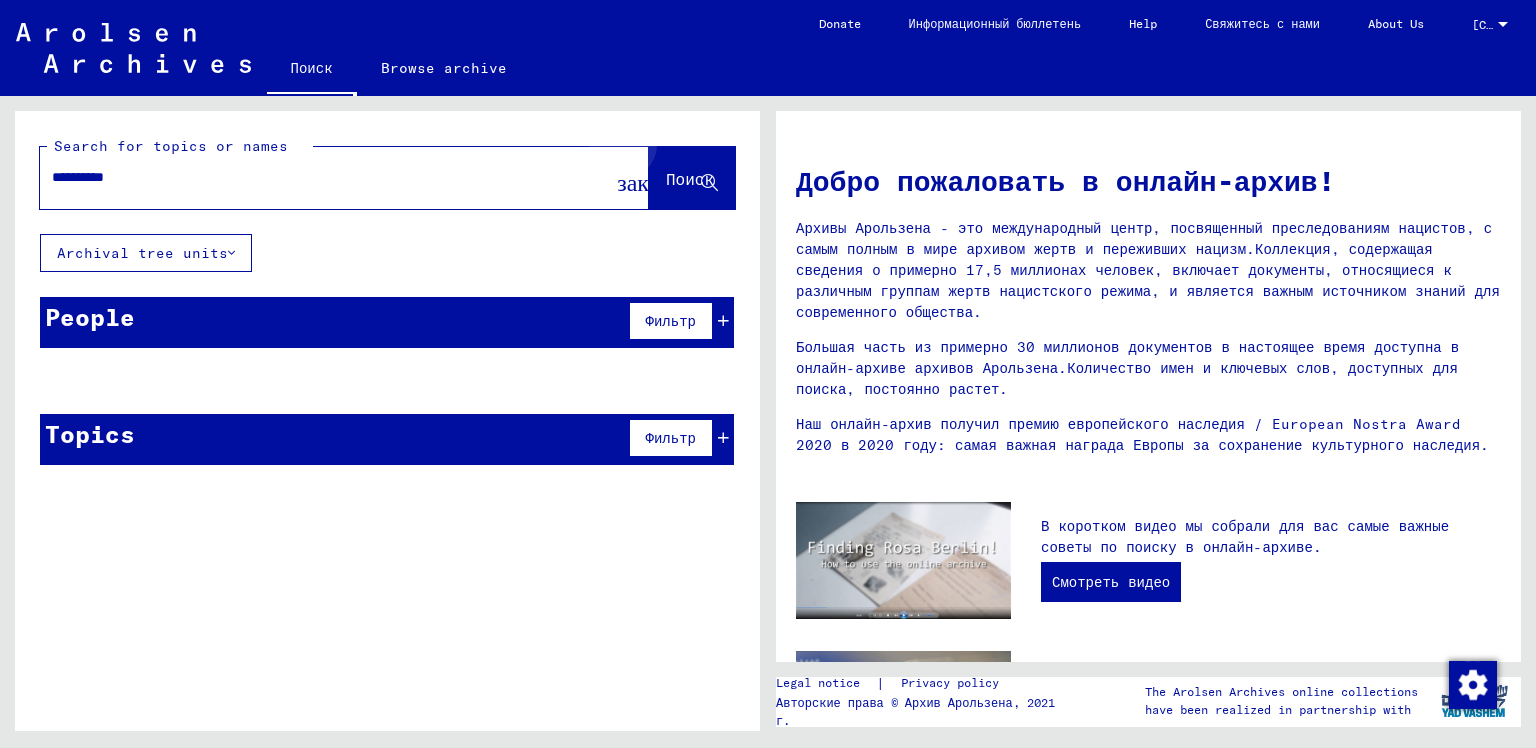 click on "Поиск" 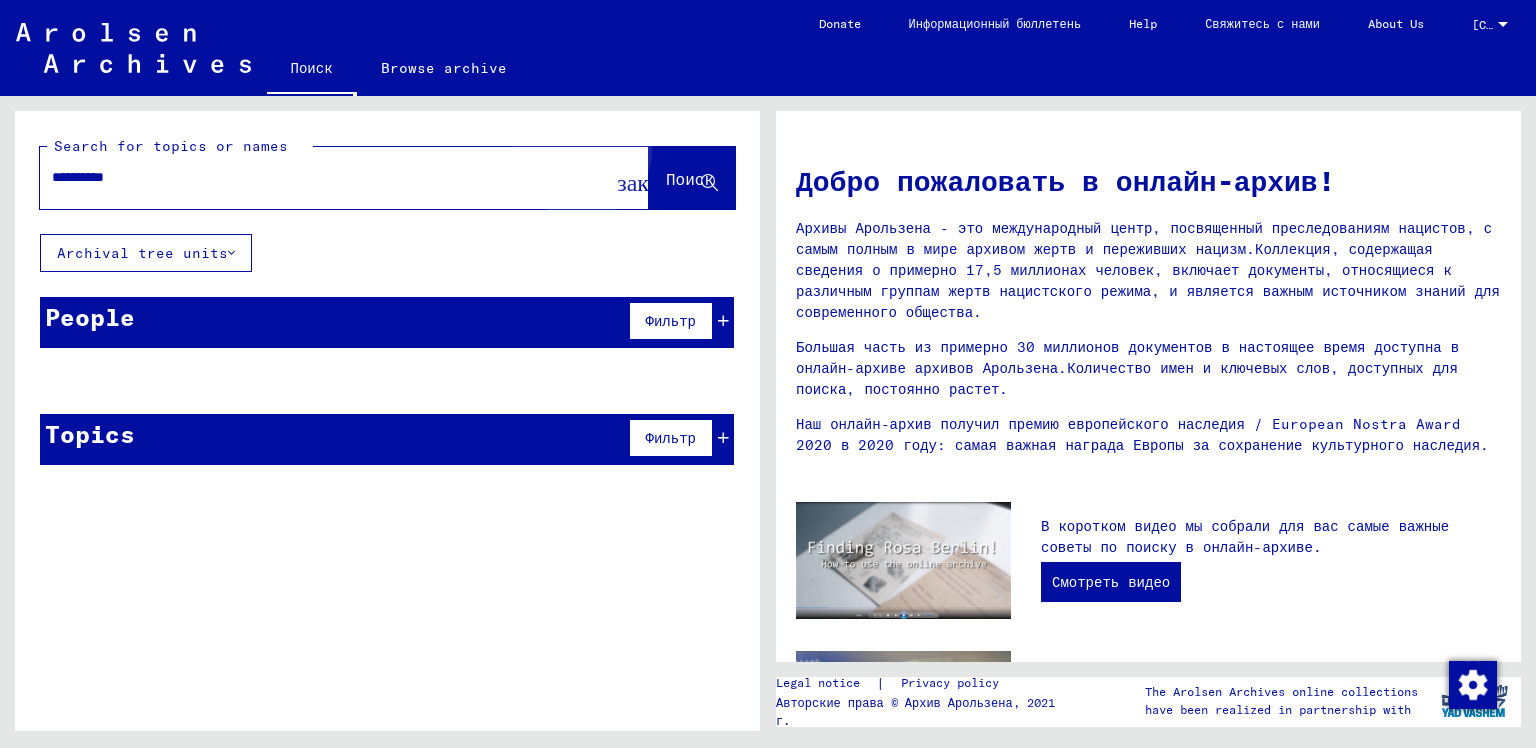 click on "Поиск" 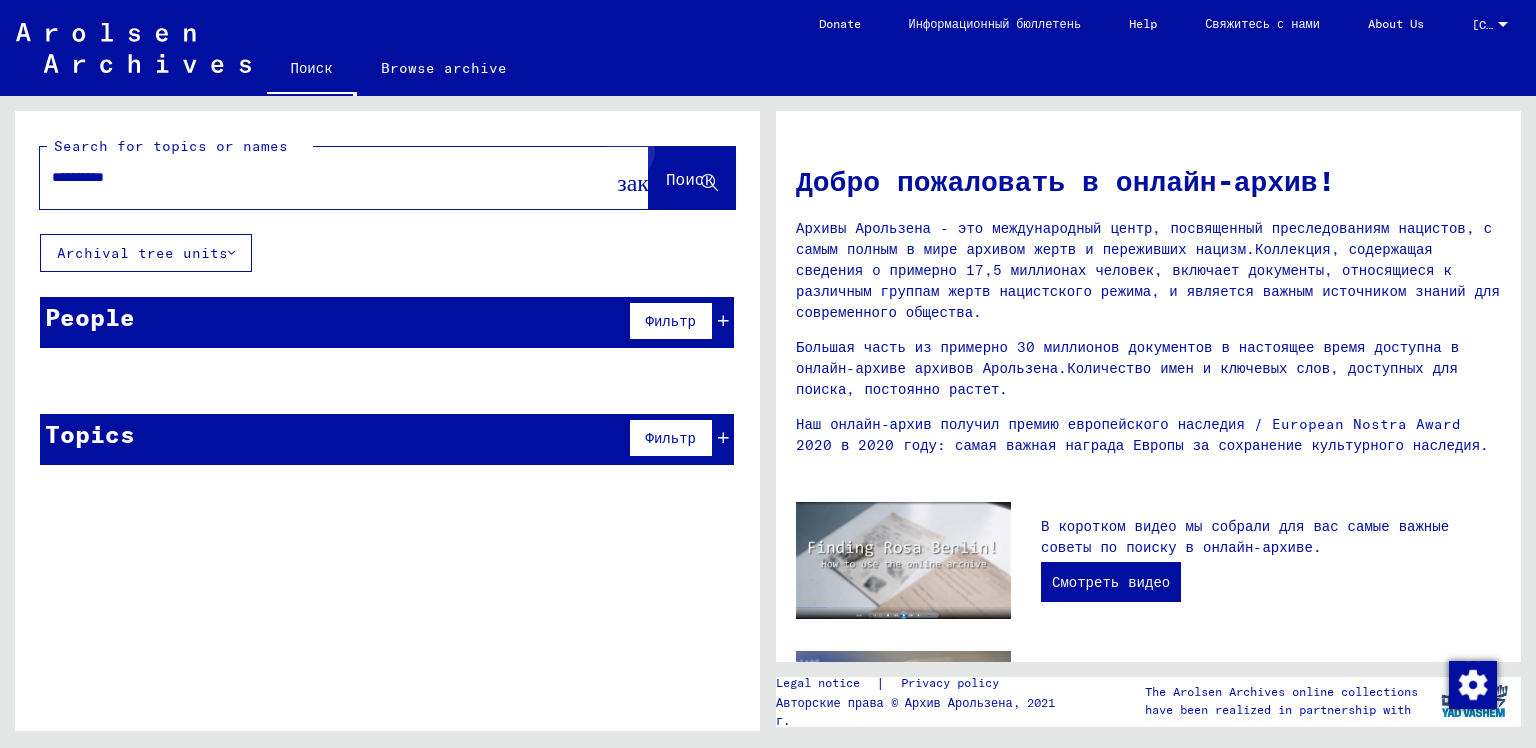 click on "Поиск" 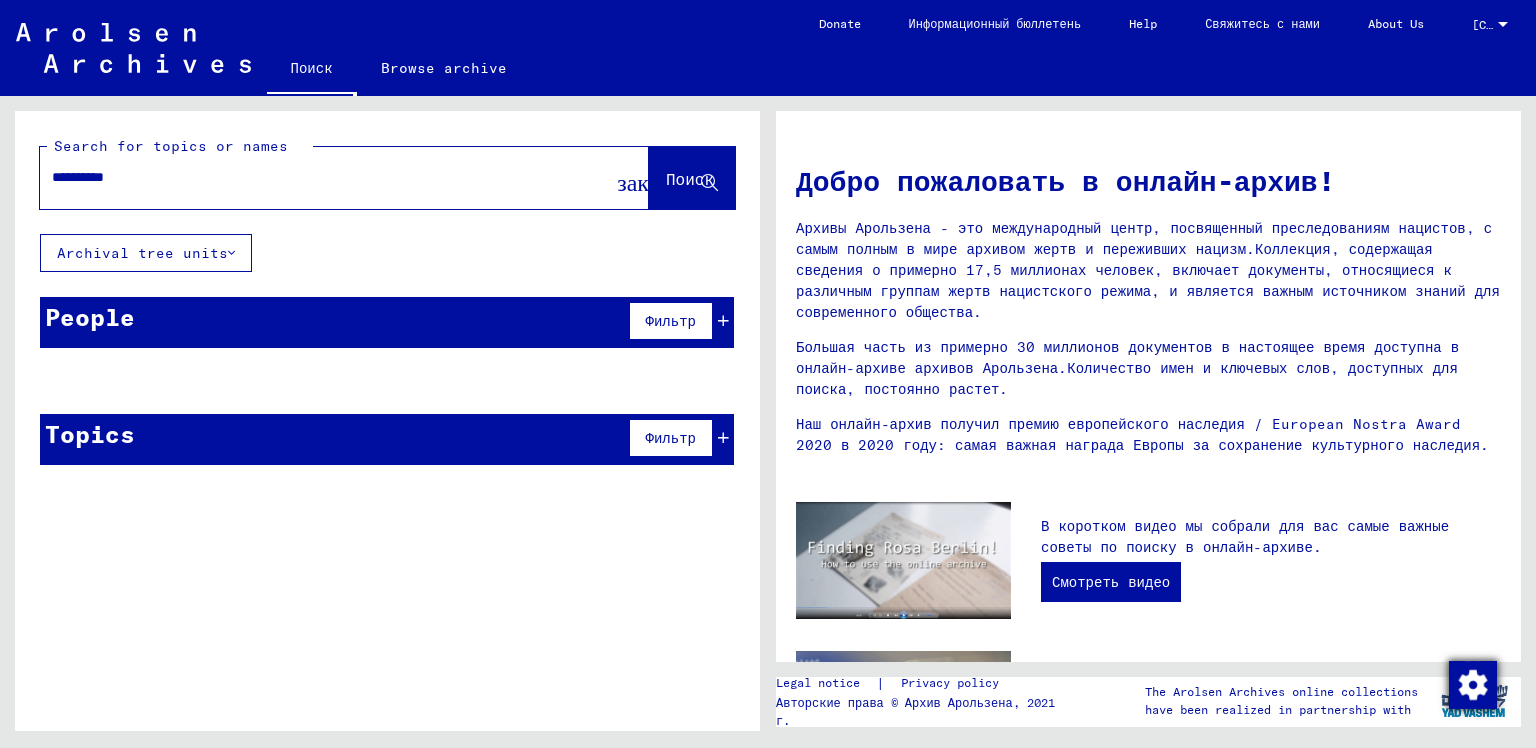 click at bounding box center [1473, 685] 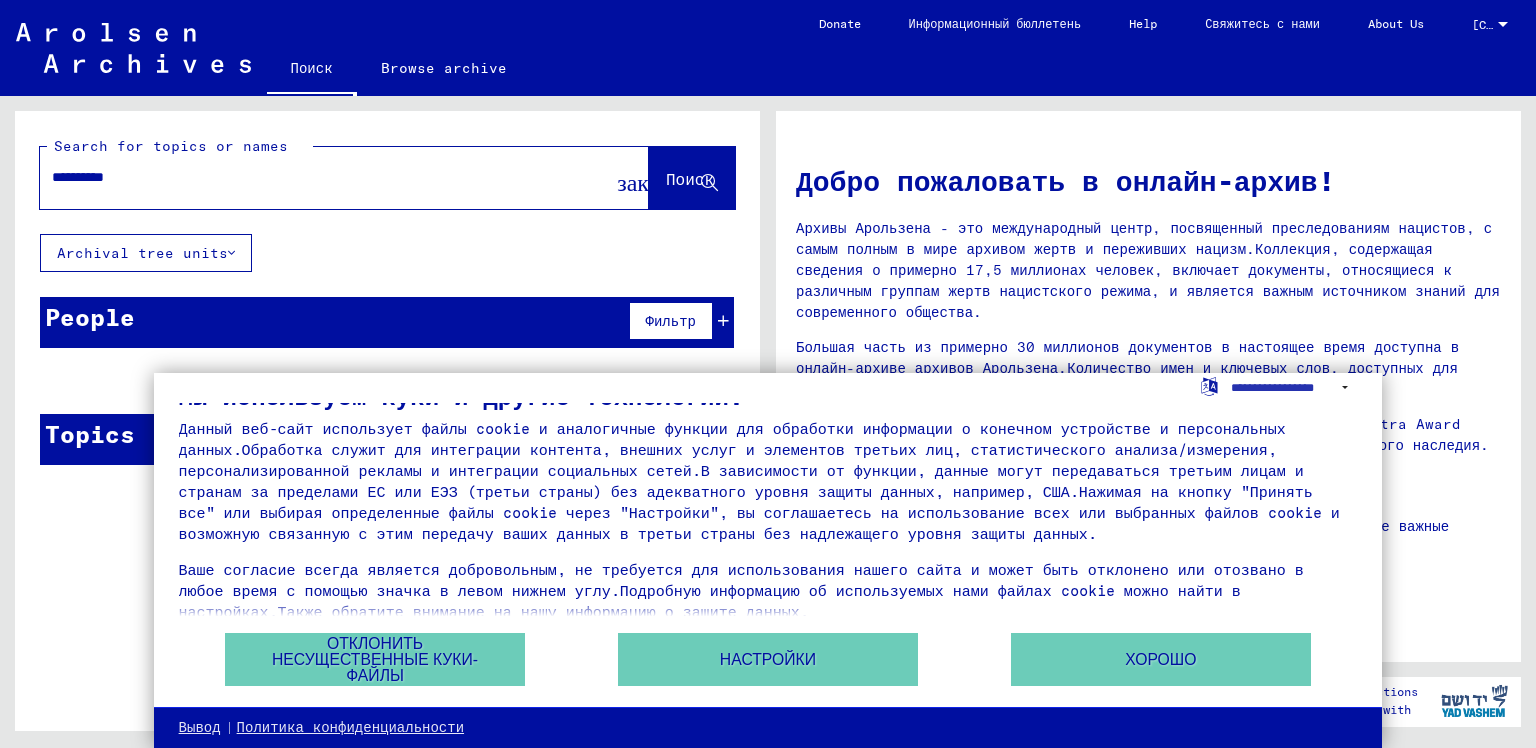 scroll, scrollTop: 38, scrollLeft: 0, axis: vertical 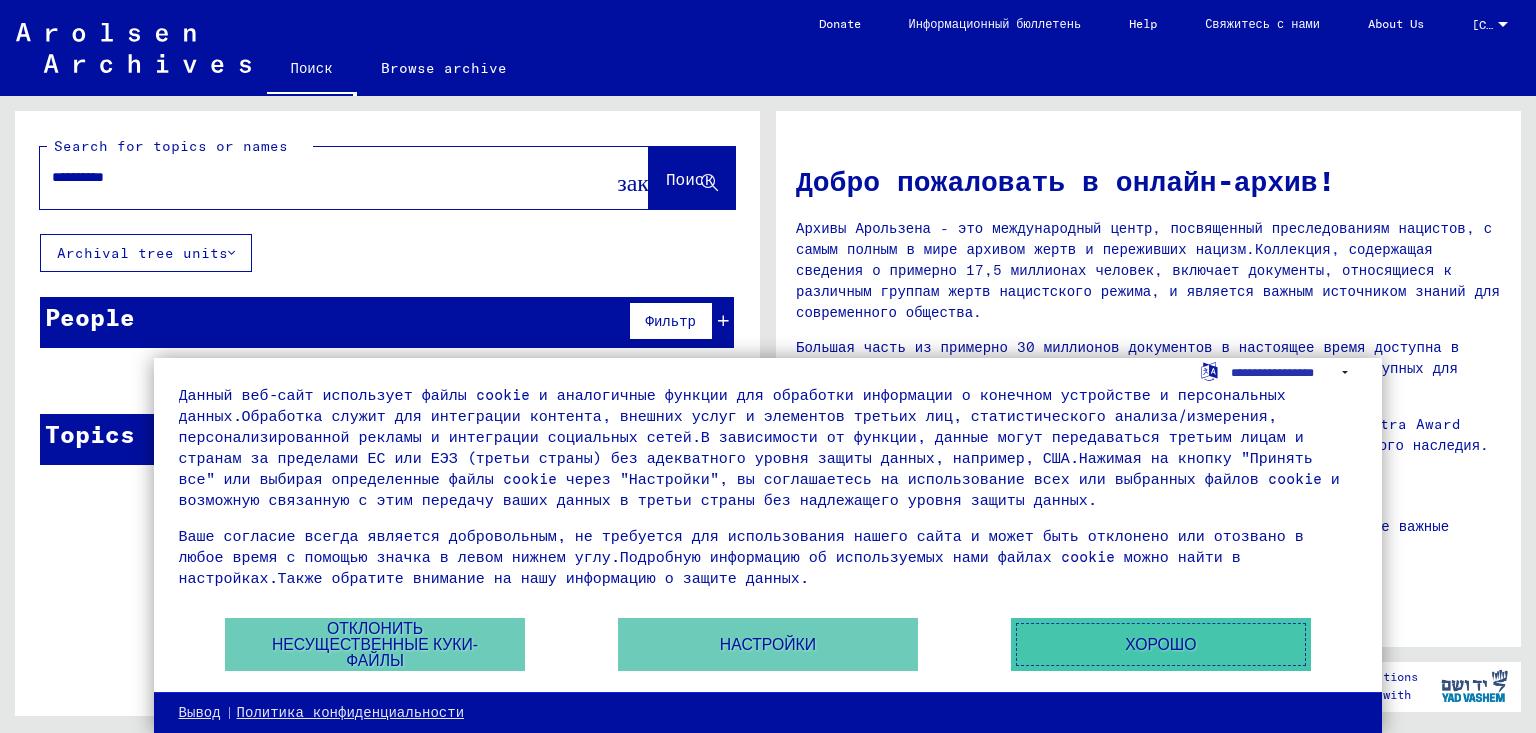 click on "Хорошо" at bounding box center [1161, 644] 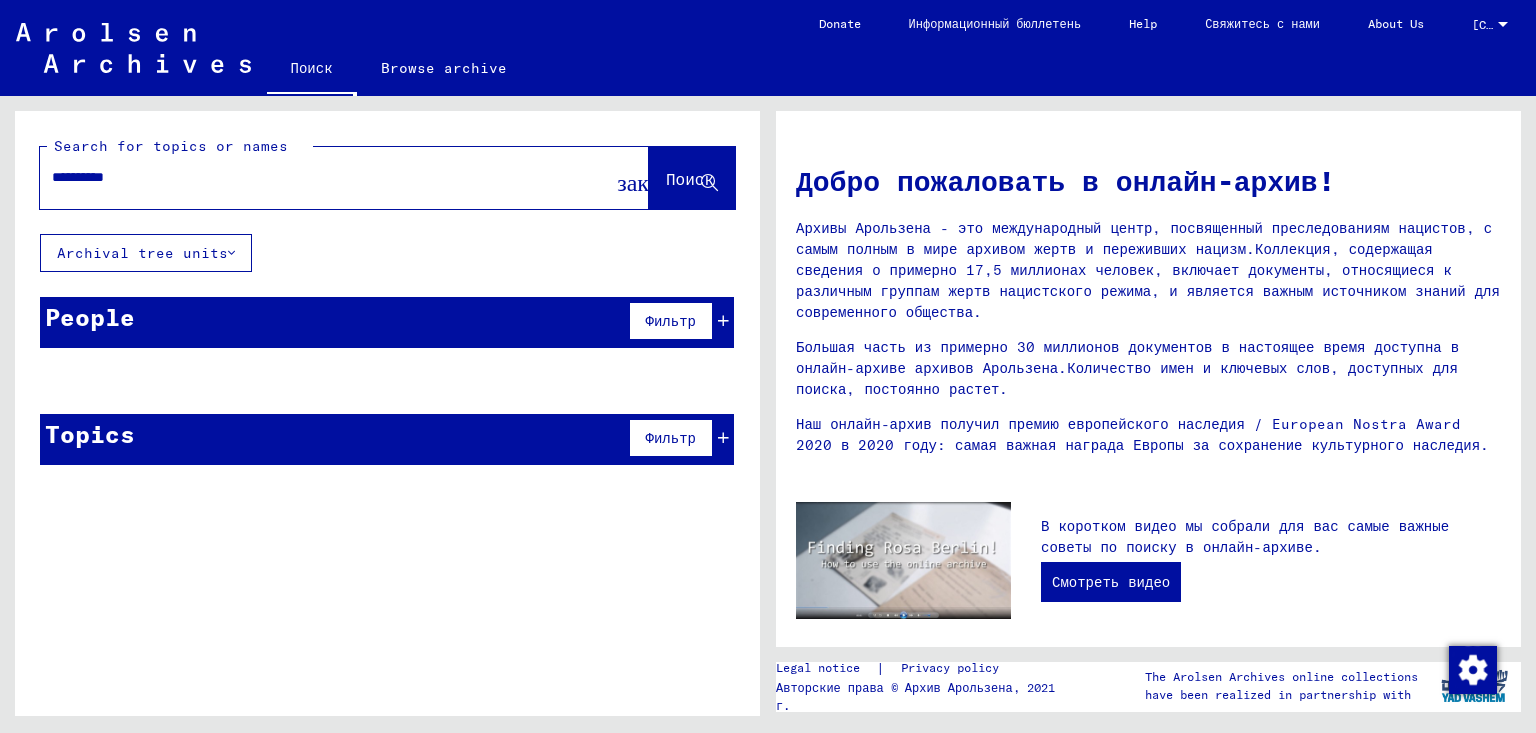 click on "[TOPICS]" at bounding box center (387, 439) 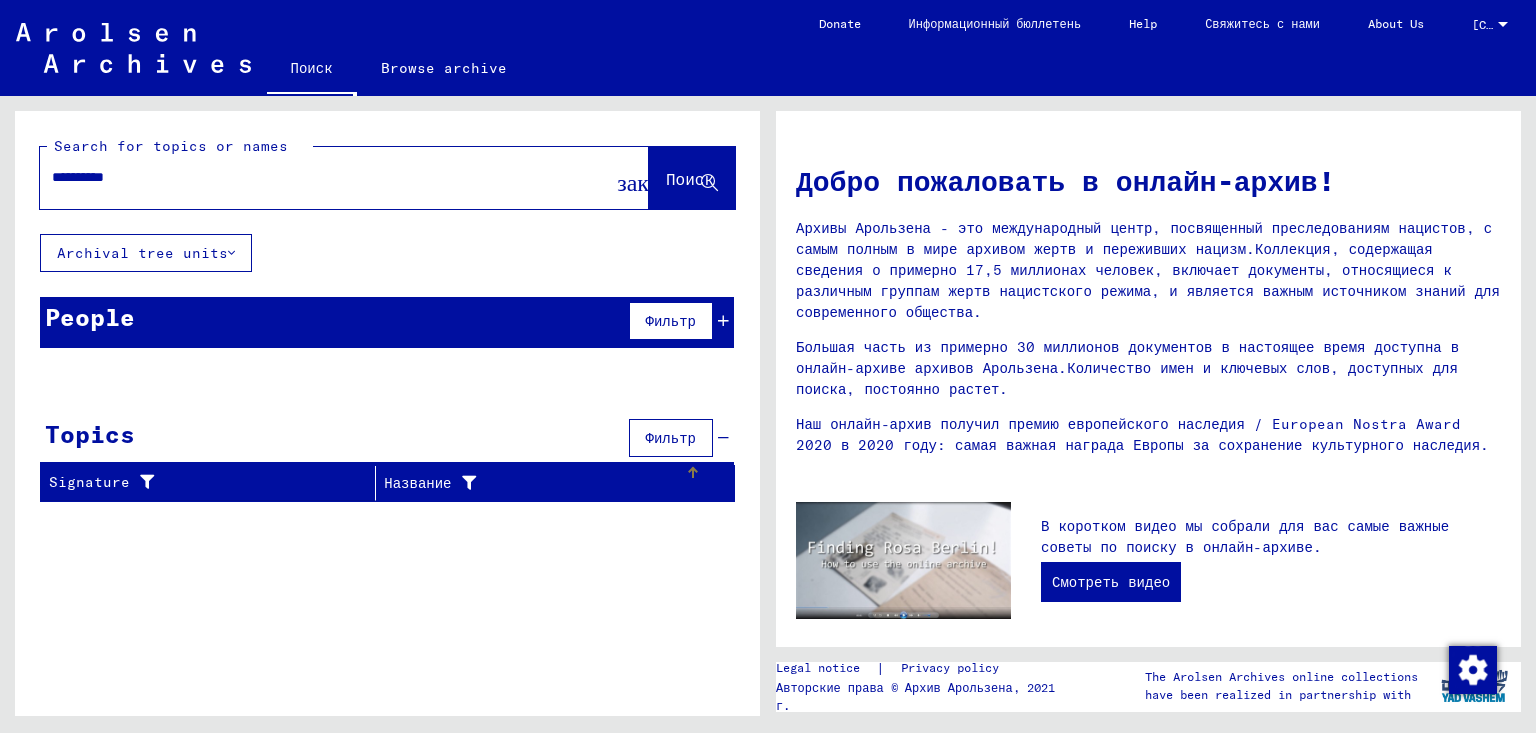 click on "Название" at bounding box center [417, 483] 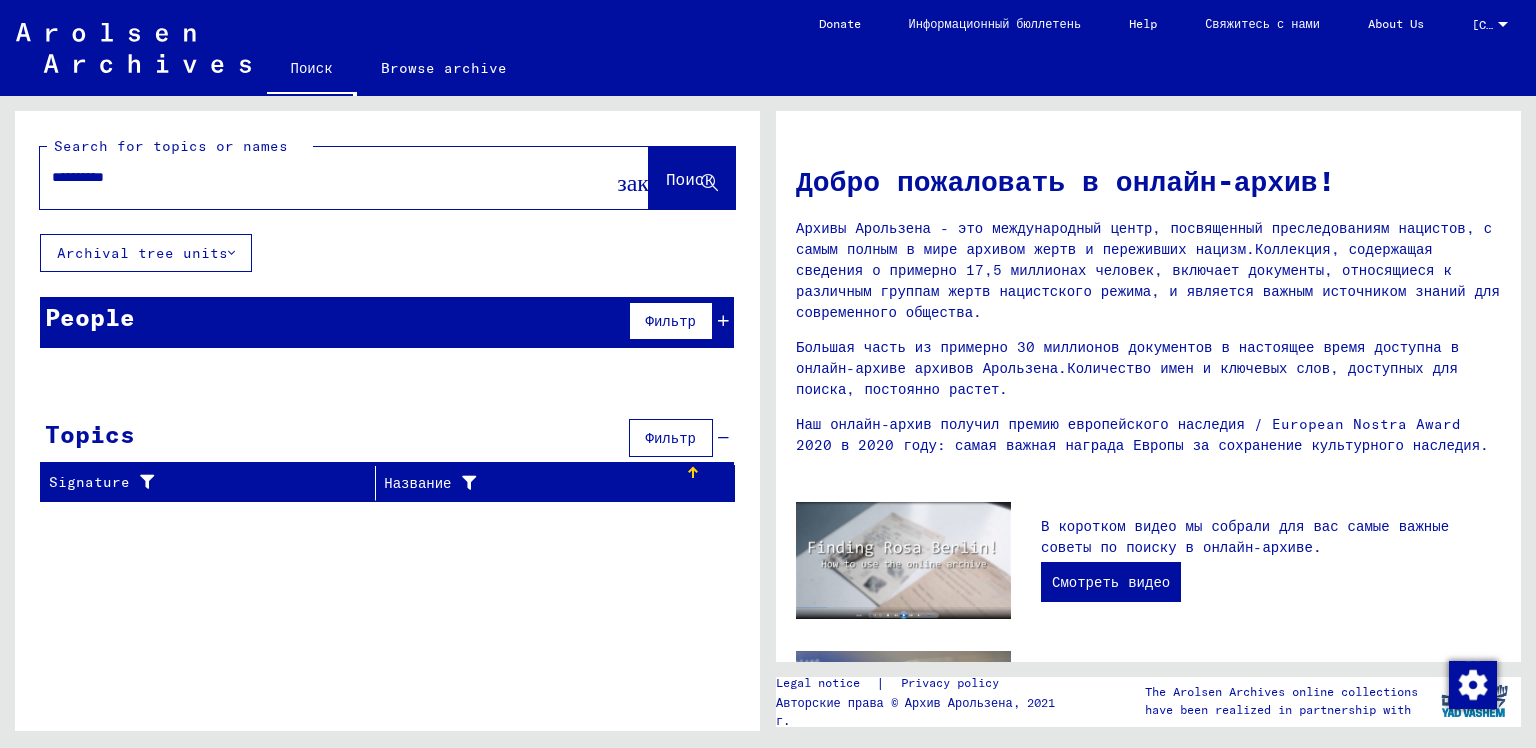 click on "Название" at bounding box center (417, 483) 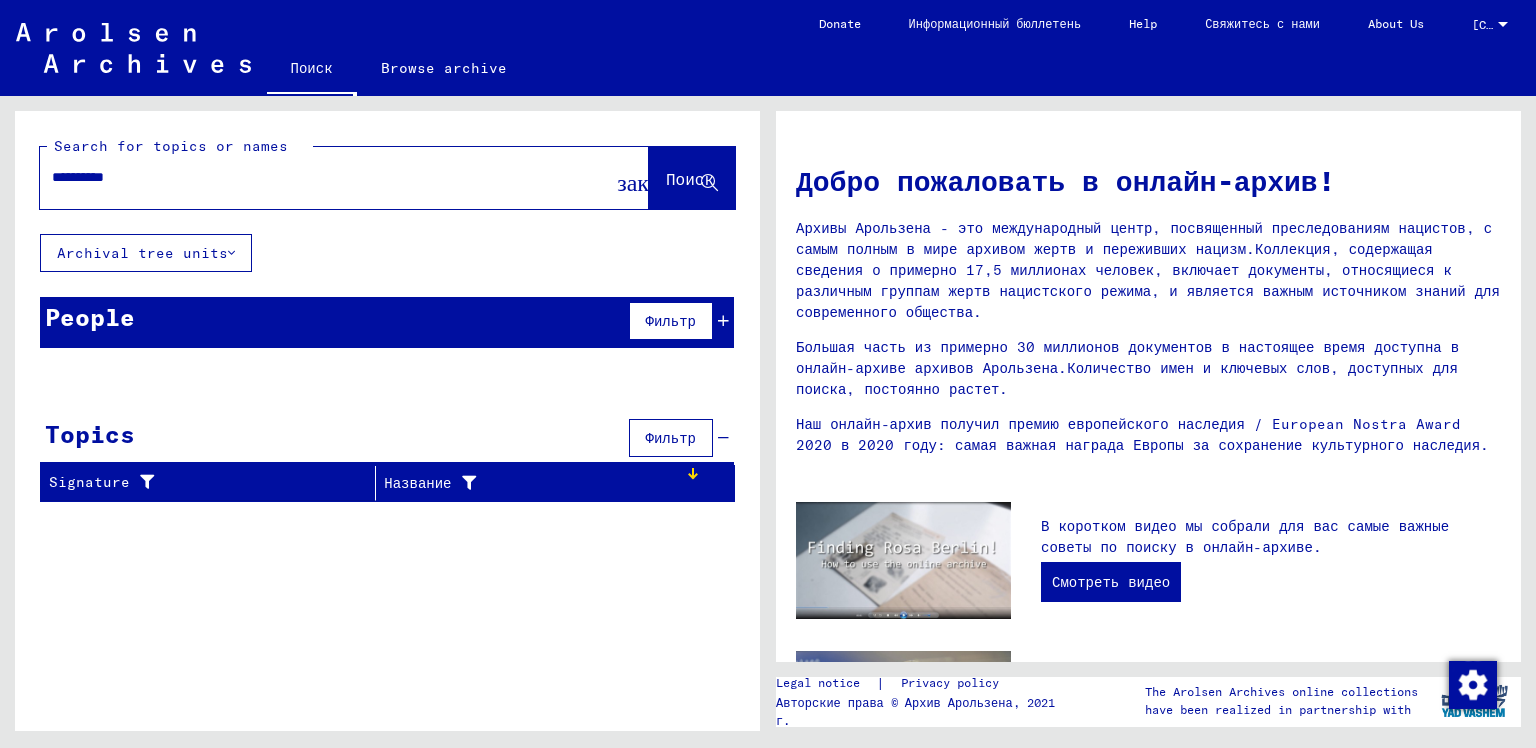 click on "Название" at bounding box center [417, 483] 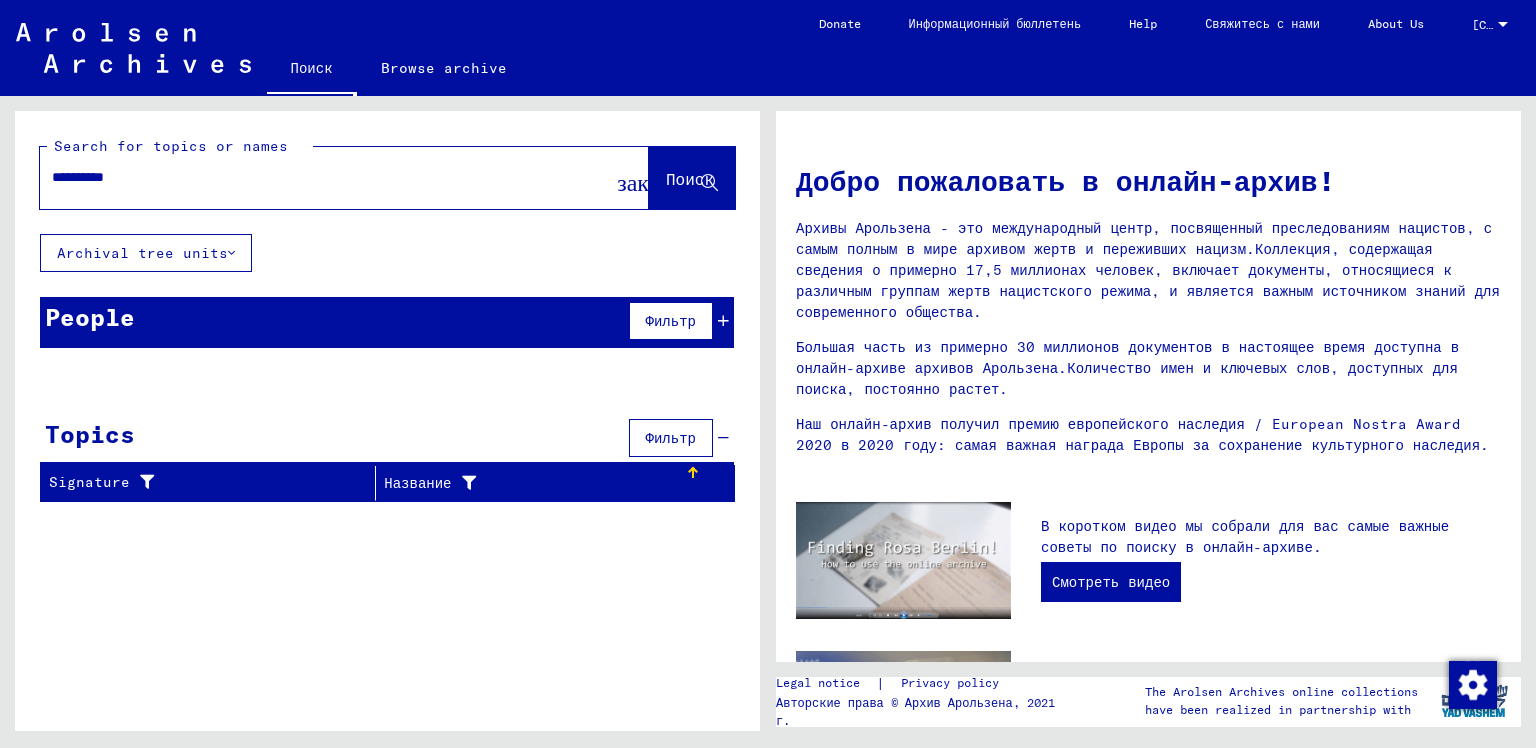 click on "Название" at bounding box center (417, 483) 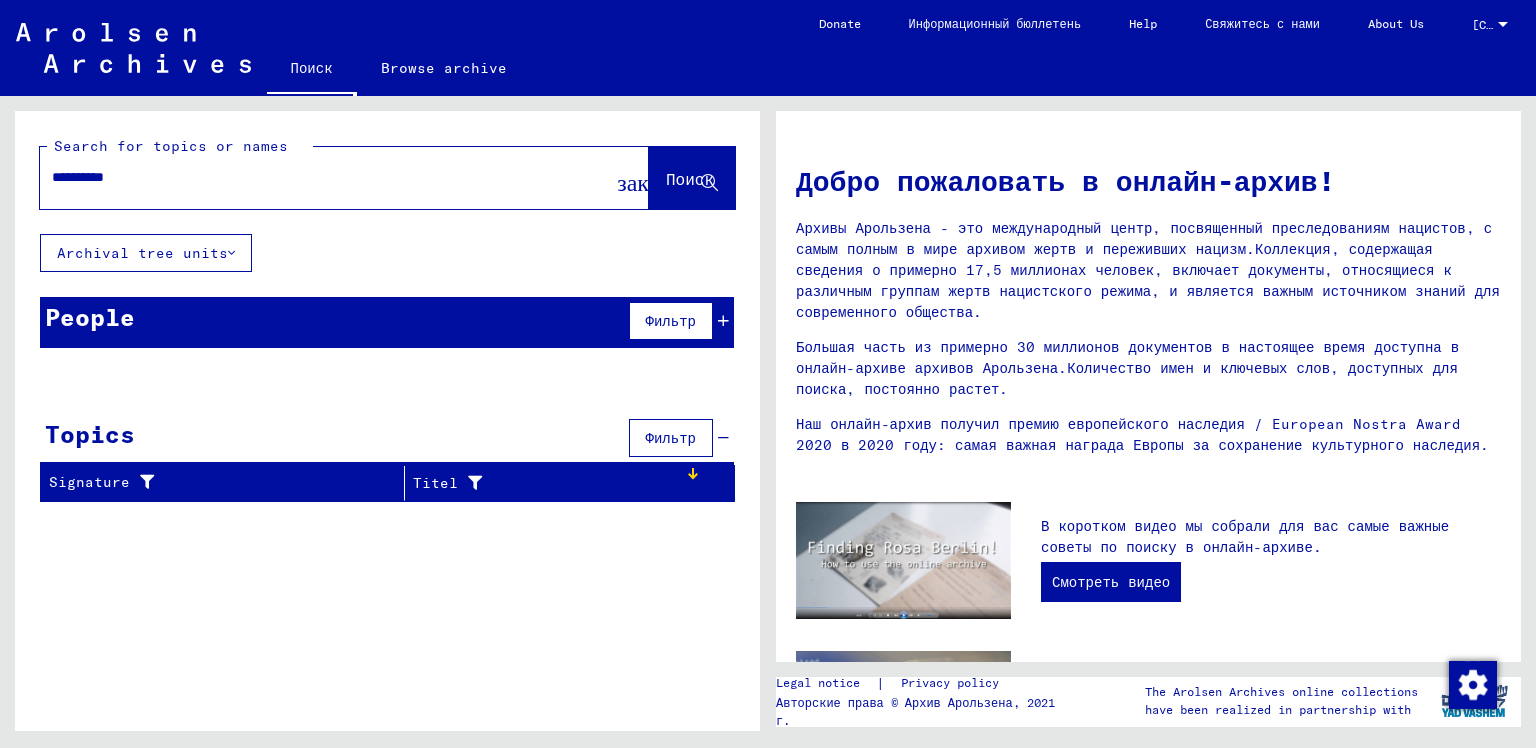 click on "Titel" at bounding box center (549, 483) 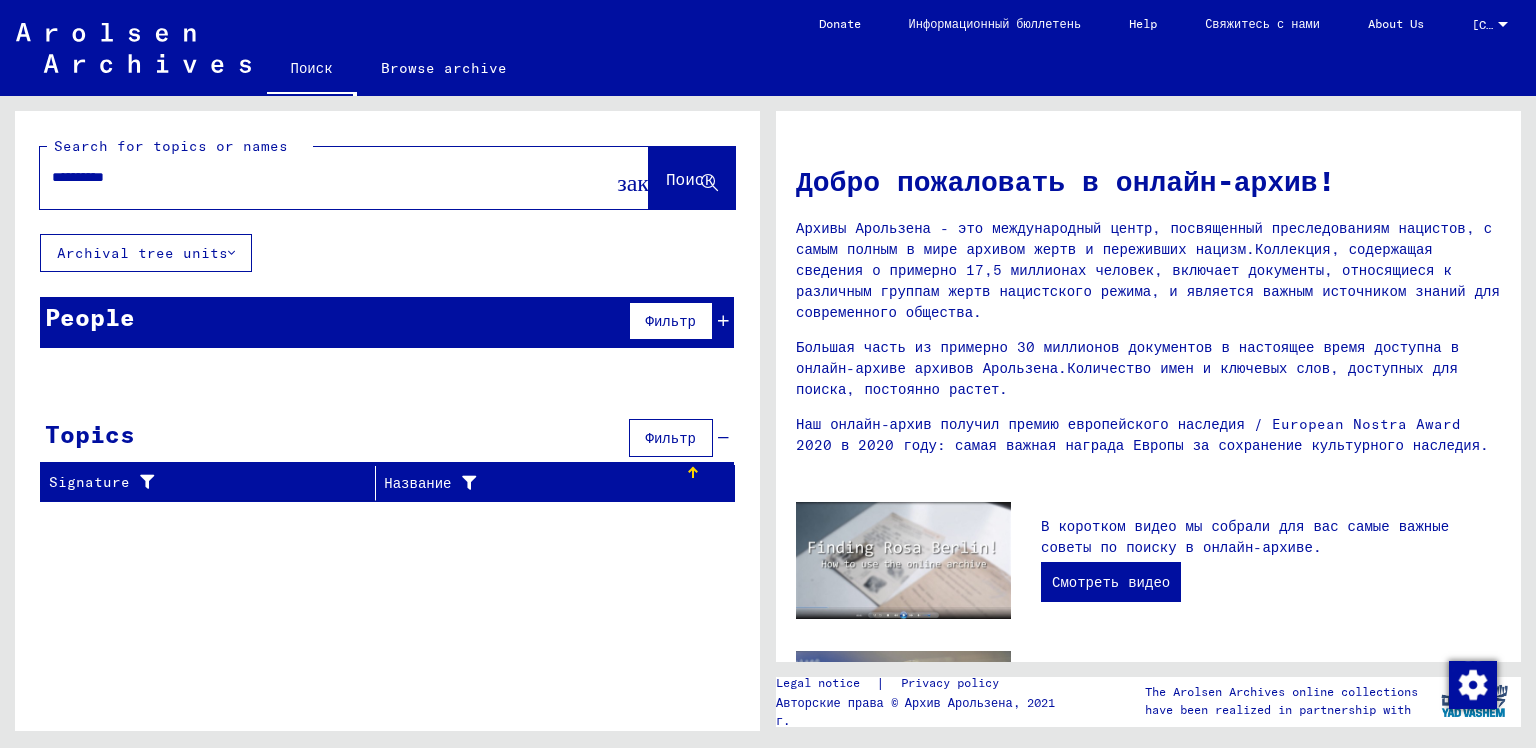 click on "[TEXT] [TEXT]" at bounding box center [387, 322] 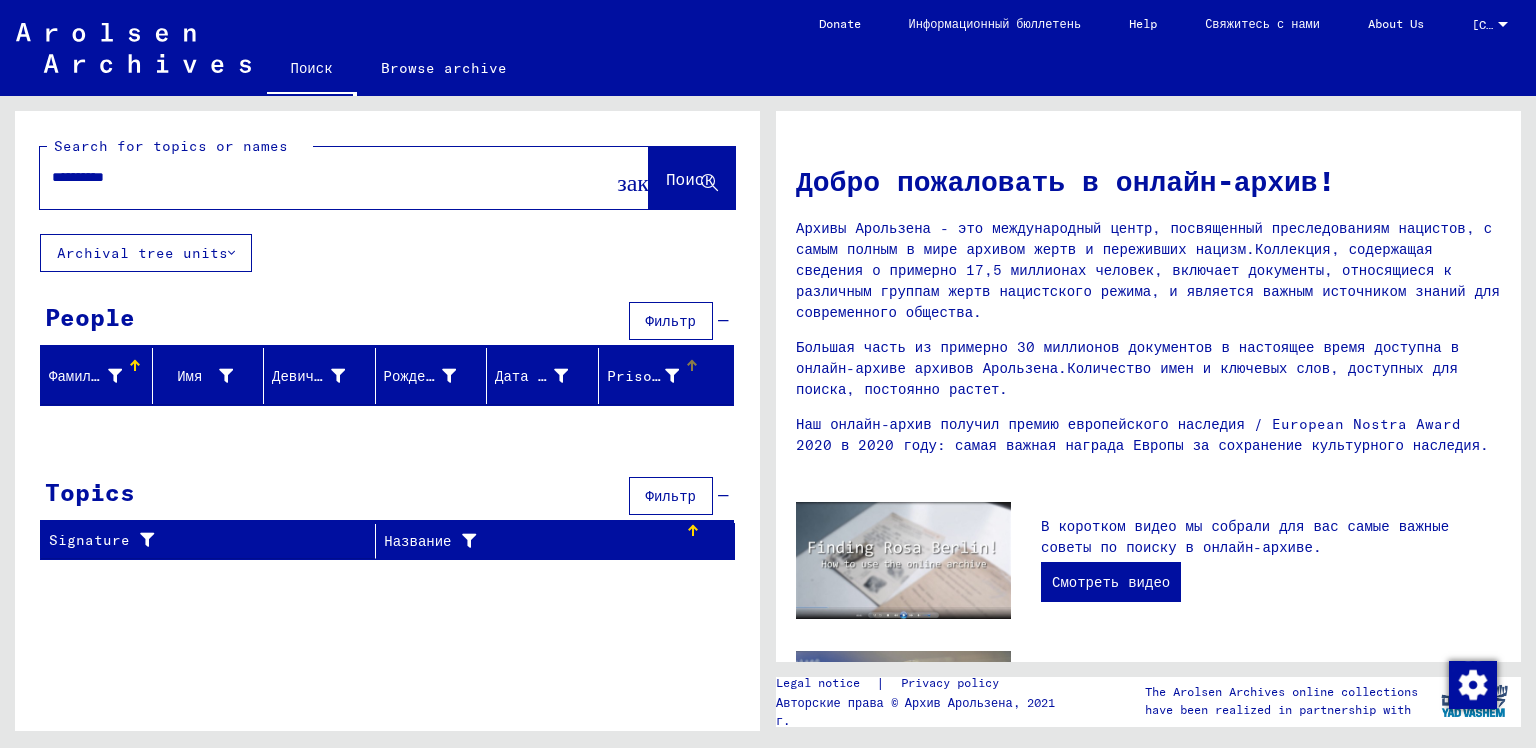 click at bounding box center (692, 366) 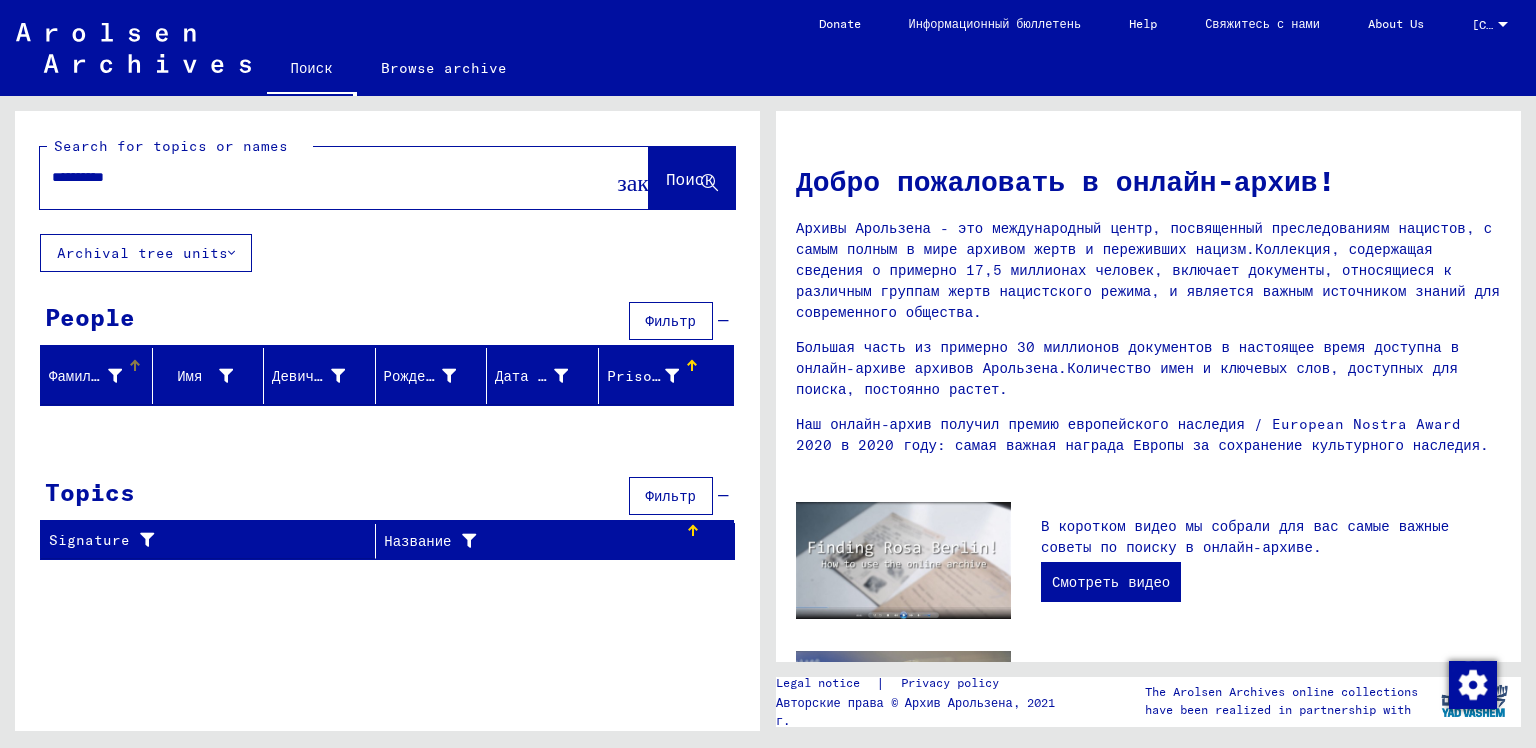 click on "Фамилия" 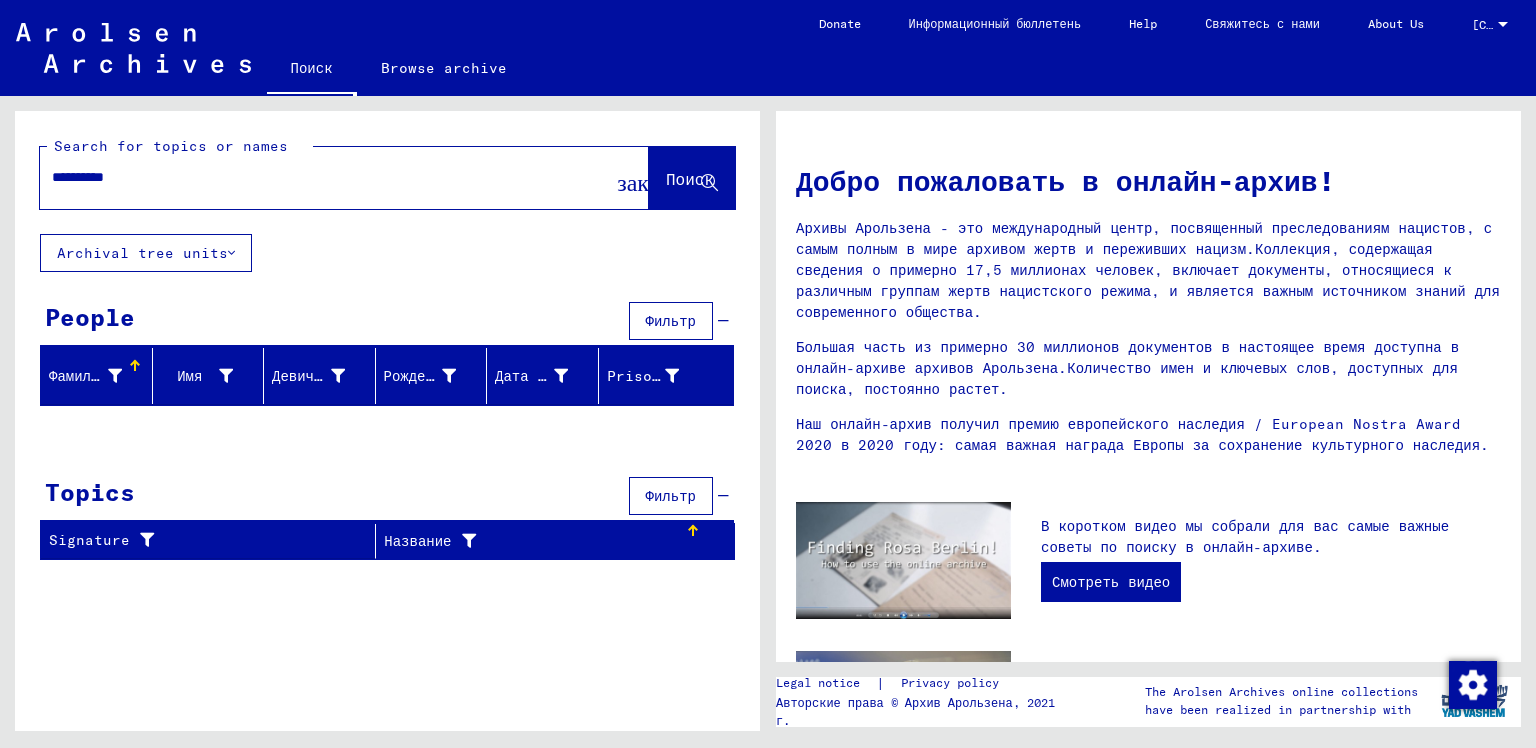 click at bounding box center (115, 376) 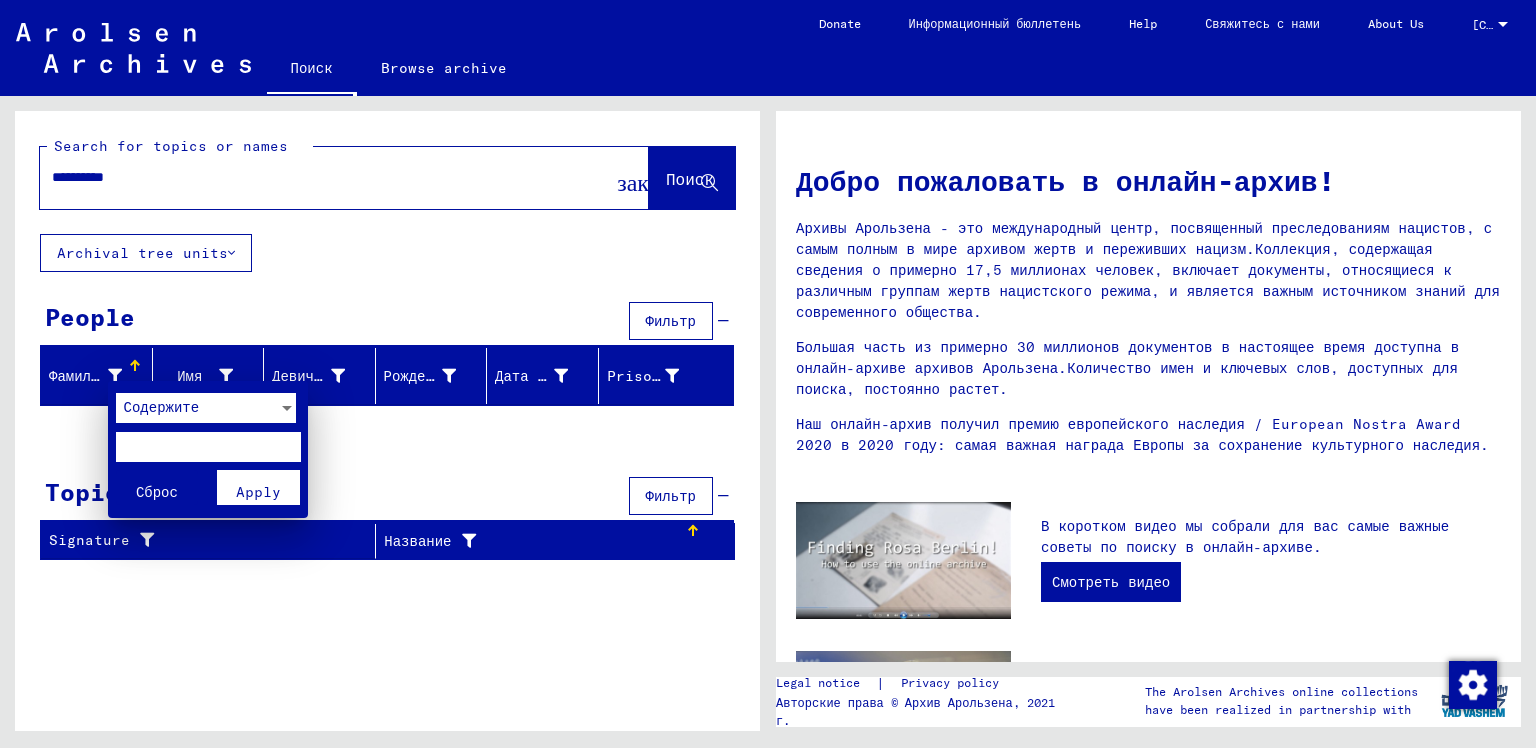 click at bounding box center [208, 447] 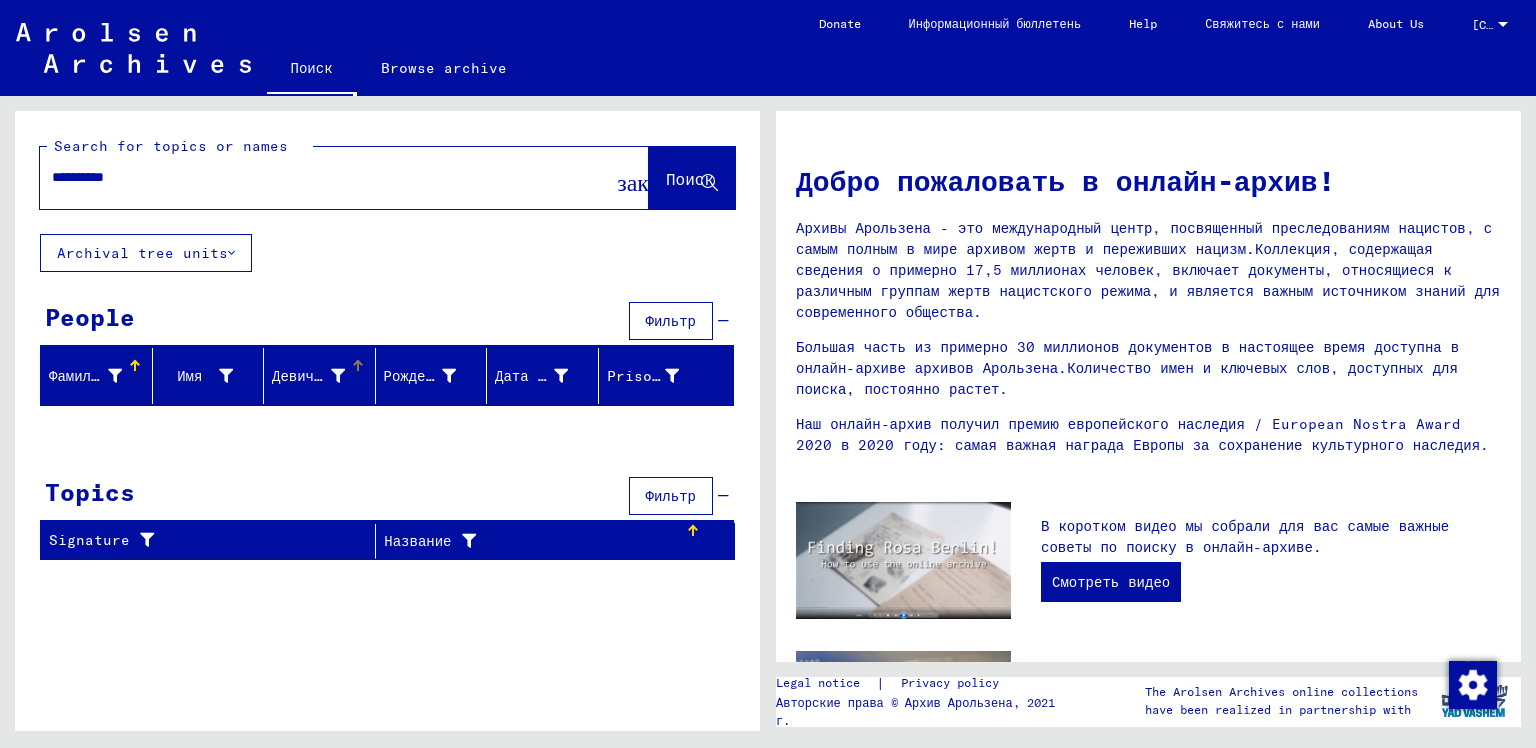 click on "Девичья фамилия" at bounding box center (323, 376) 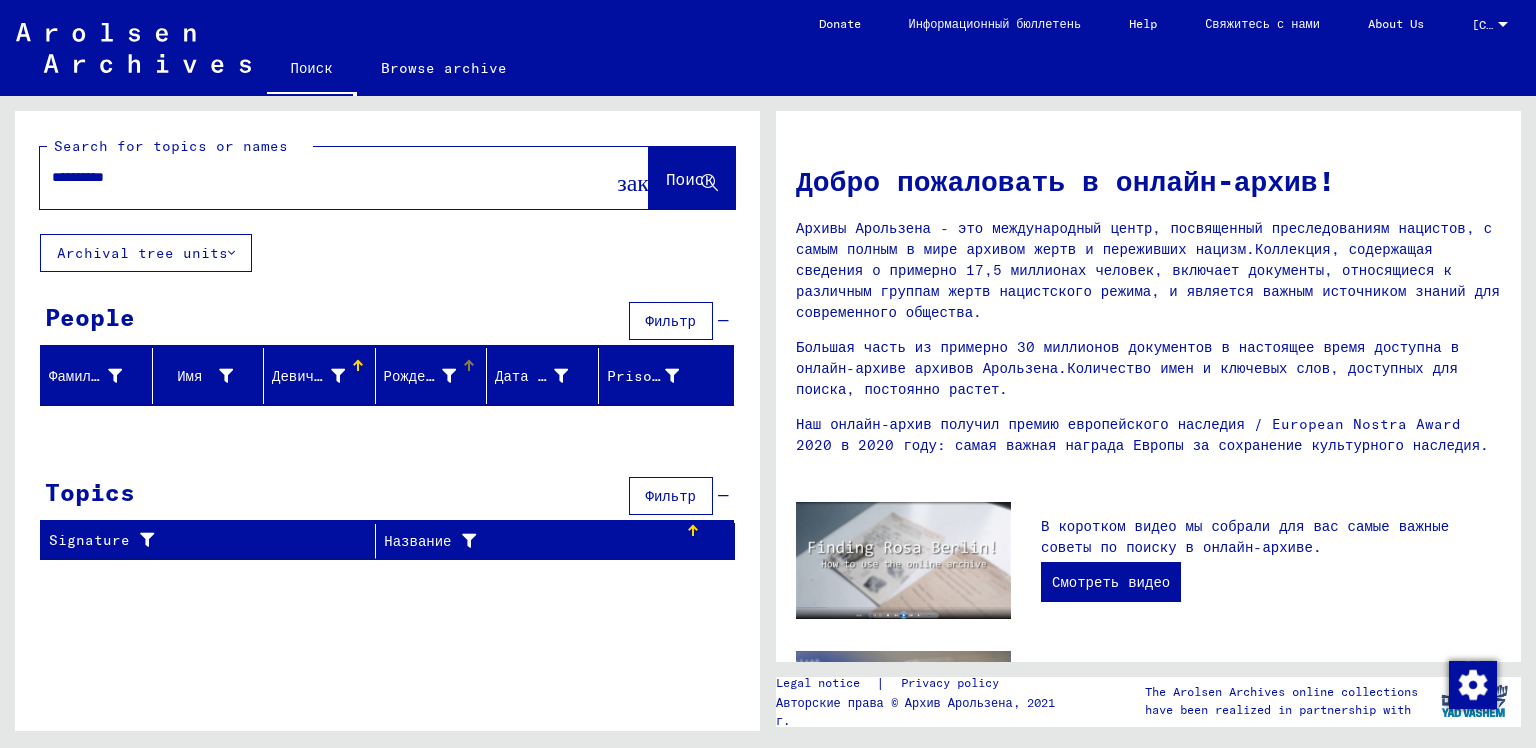 click on "Рождение" at bounding box center (420, 376) 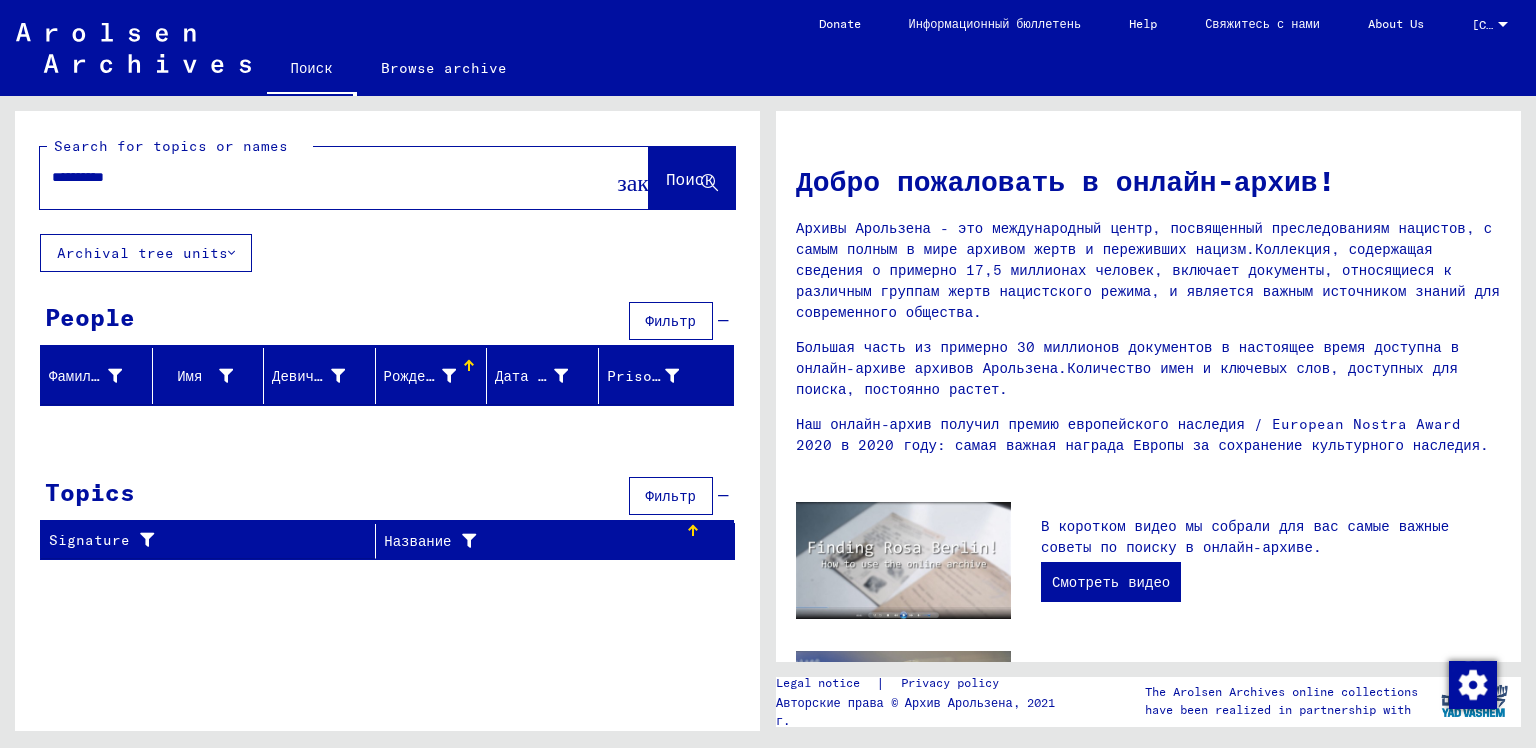 click on "Рождение" 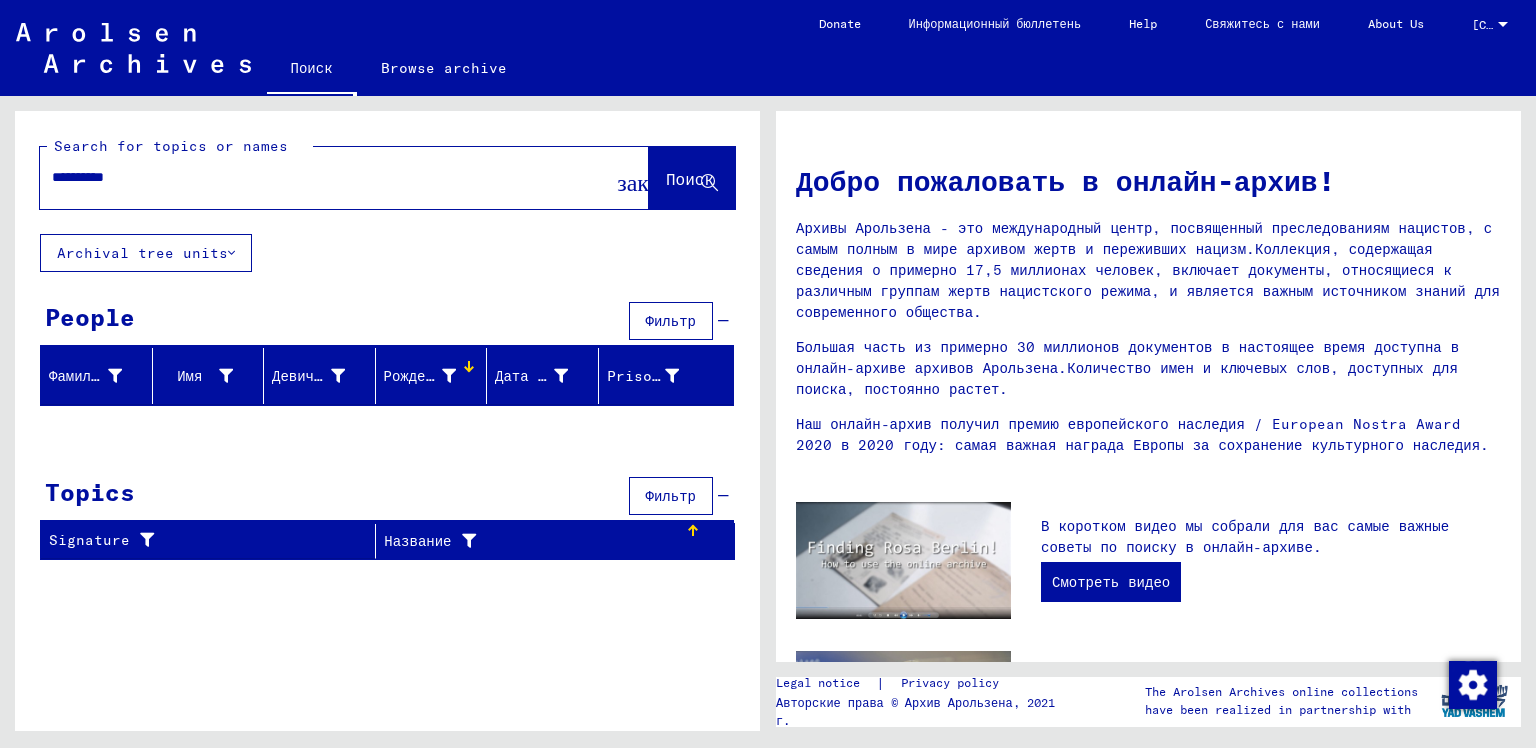 click at bounding box center (449, 376) 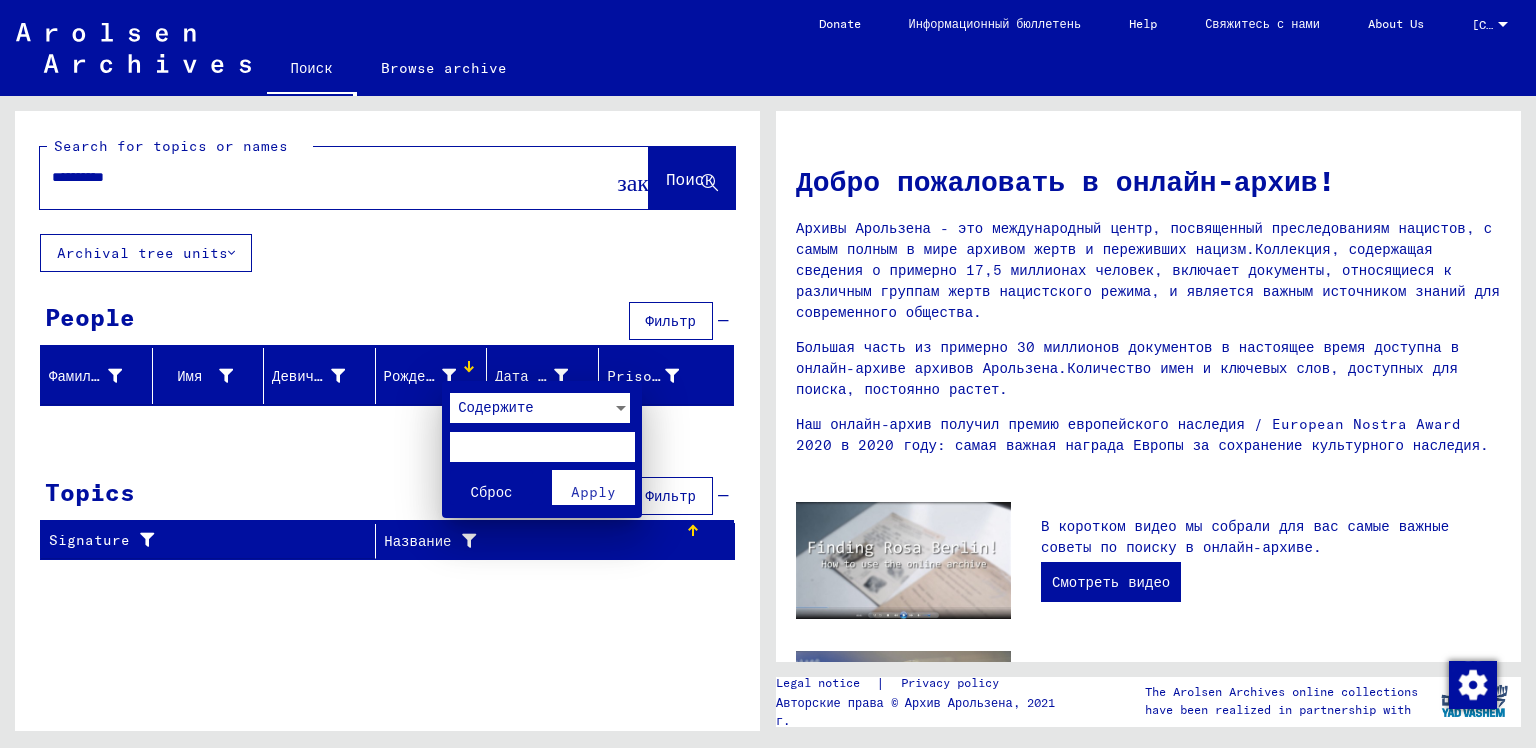 click on "Содержите" at bounding box center (496, 407) 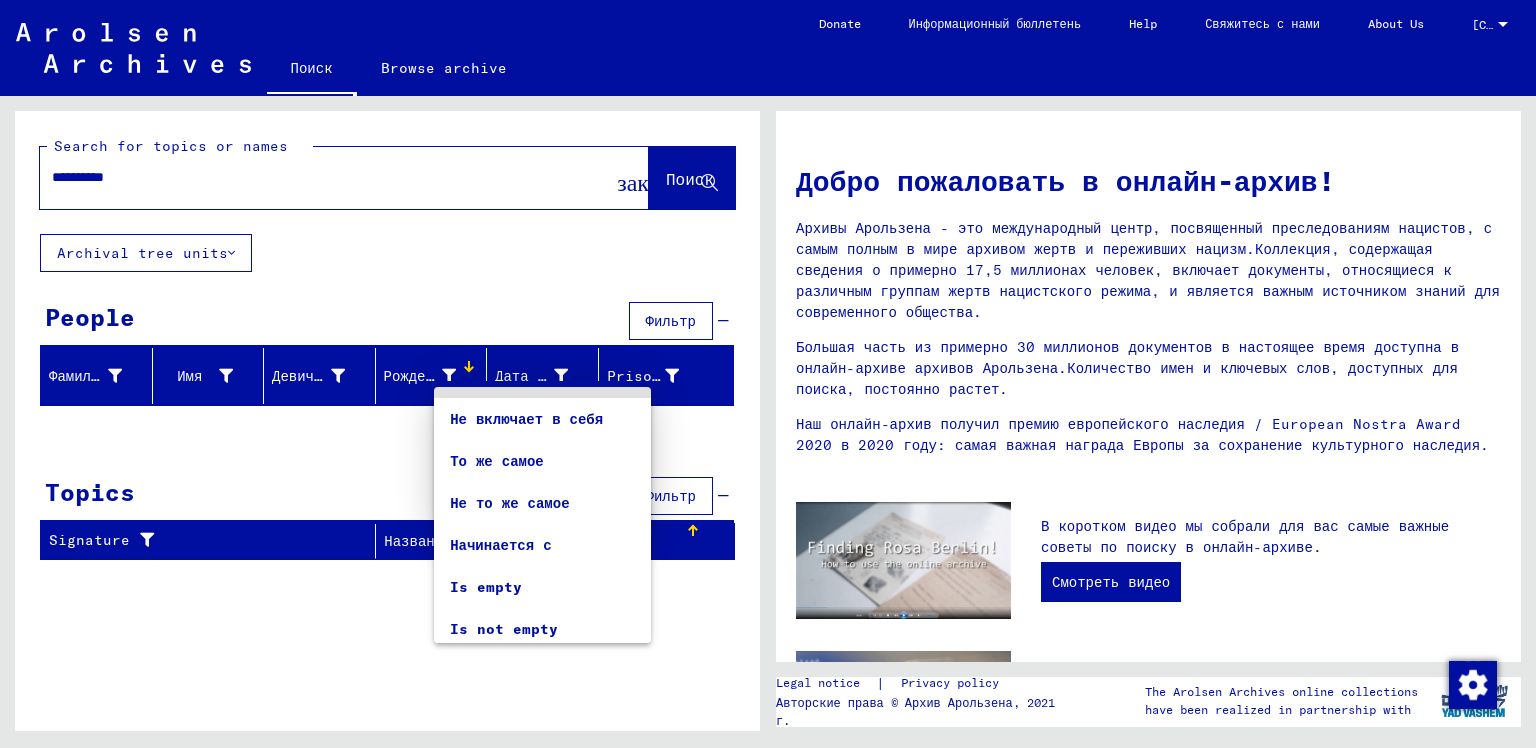 scroll, scrollTop: 37, scrollLeft: 0, axis: vertical 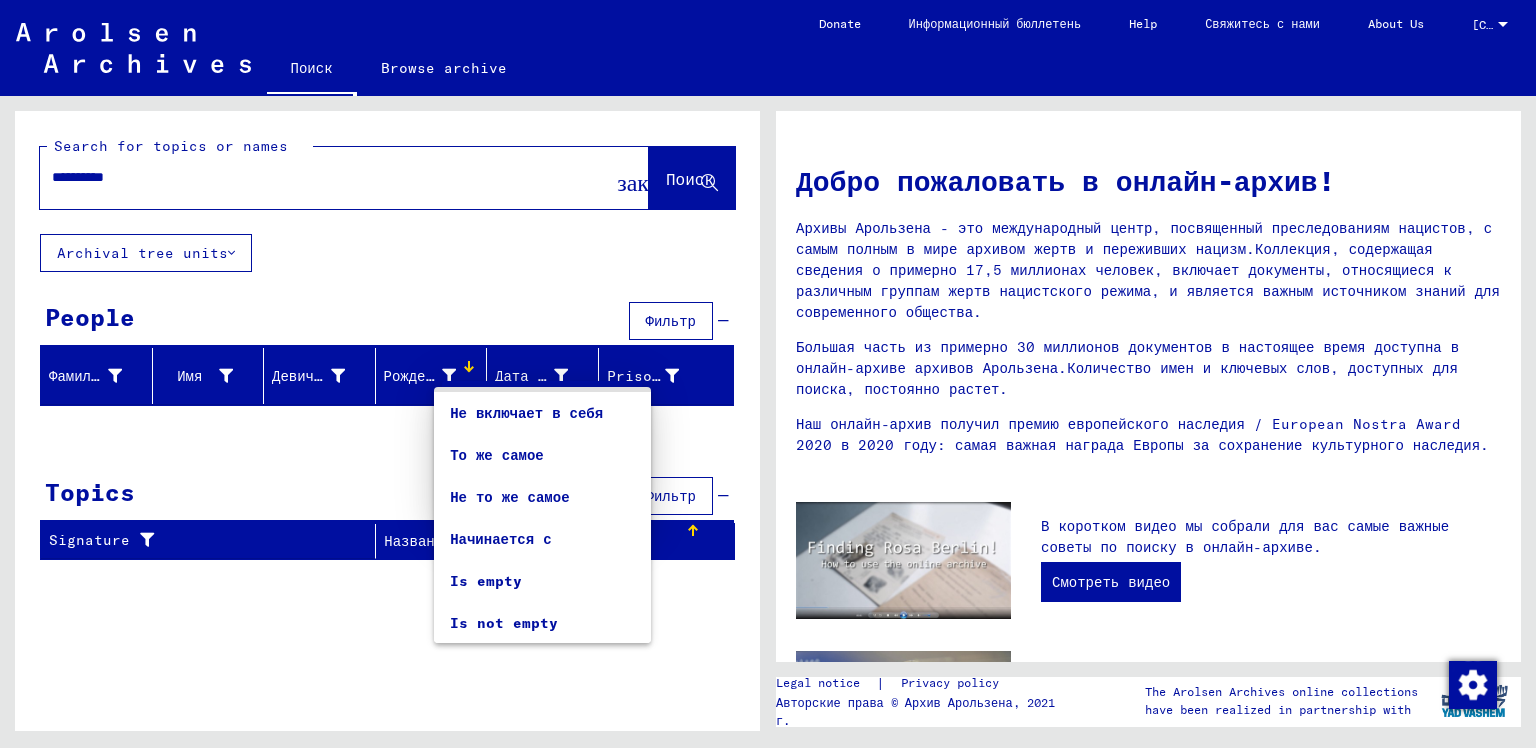 click at bounding box center (768, 374) 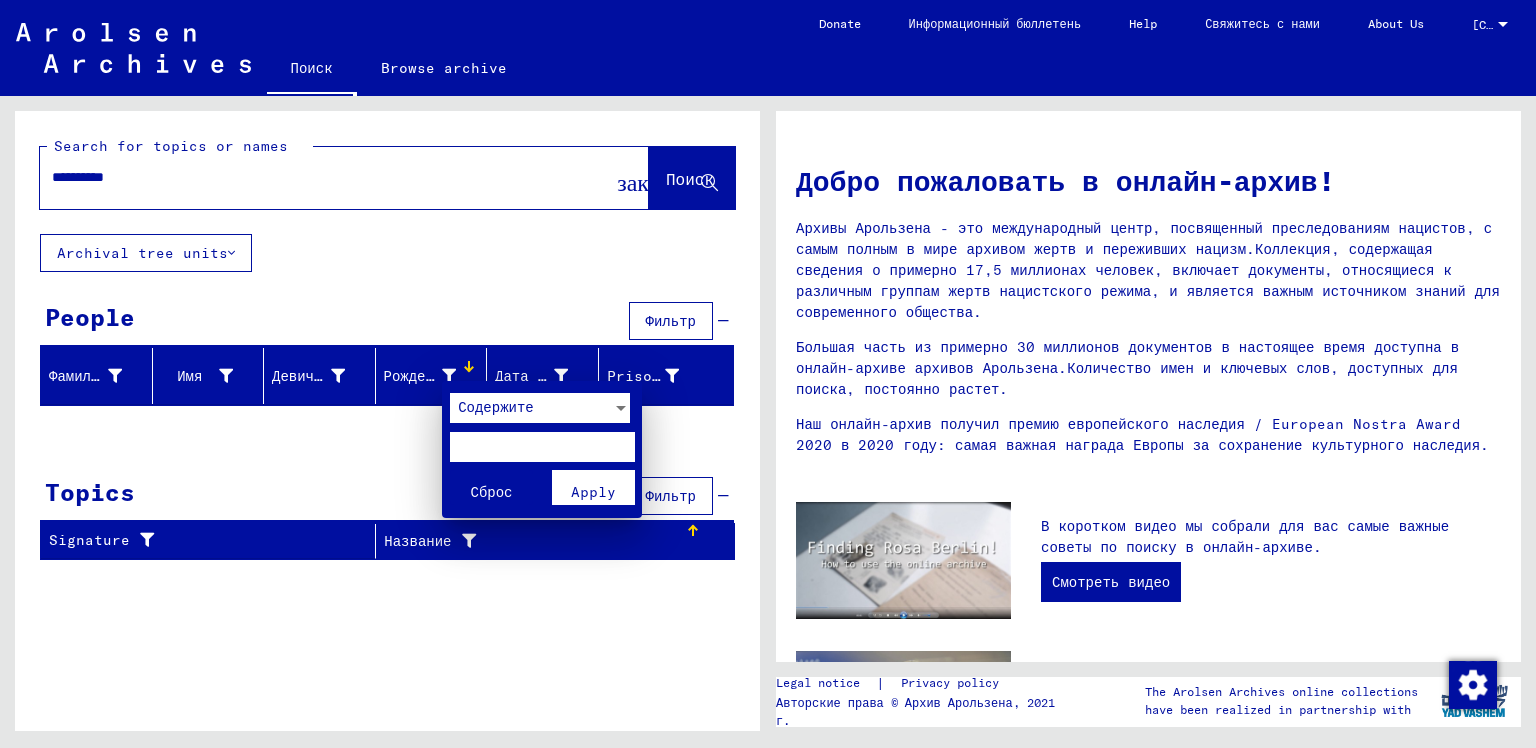 click at bounding box center (768, 374) 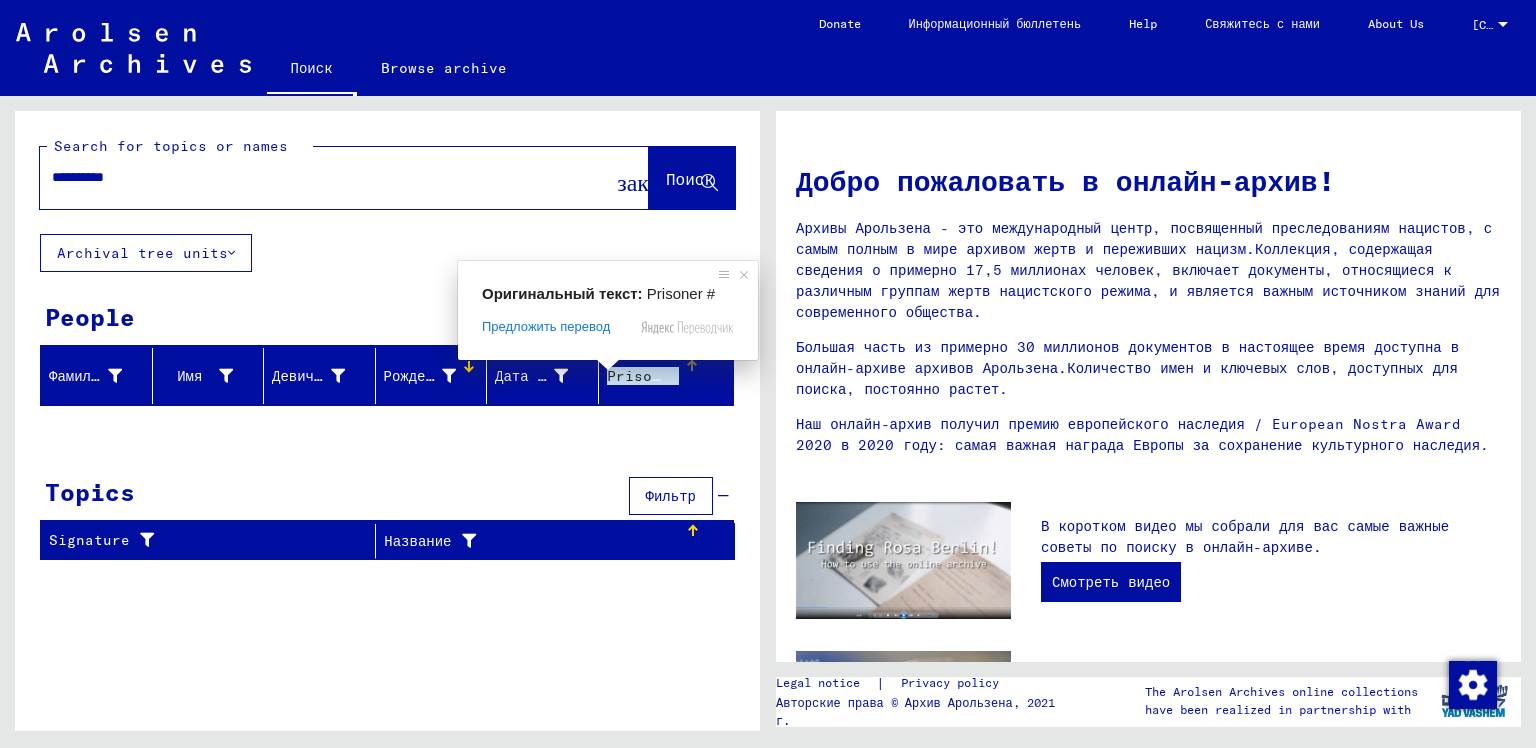 click on "Prisoner #" 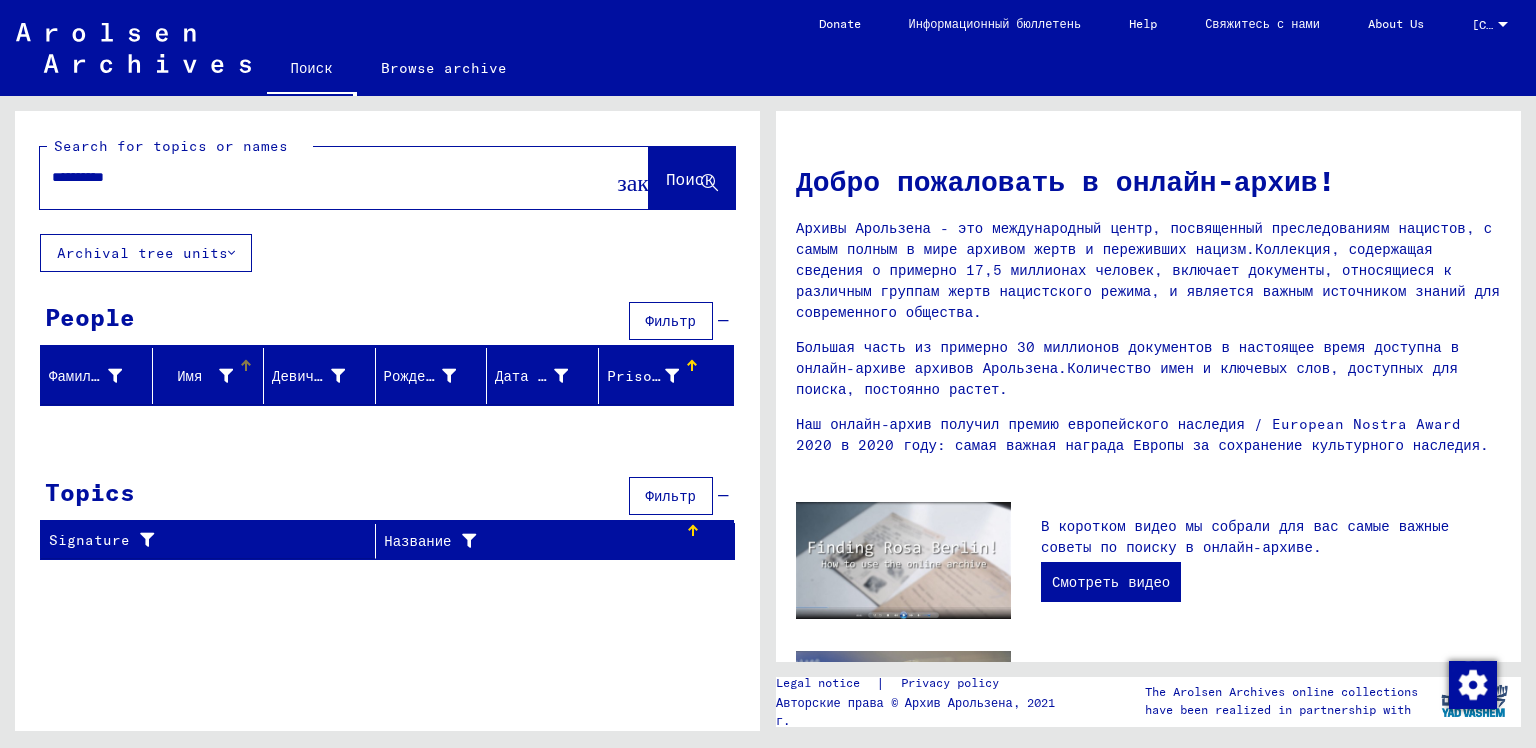 click on "Имя" 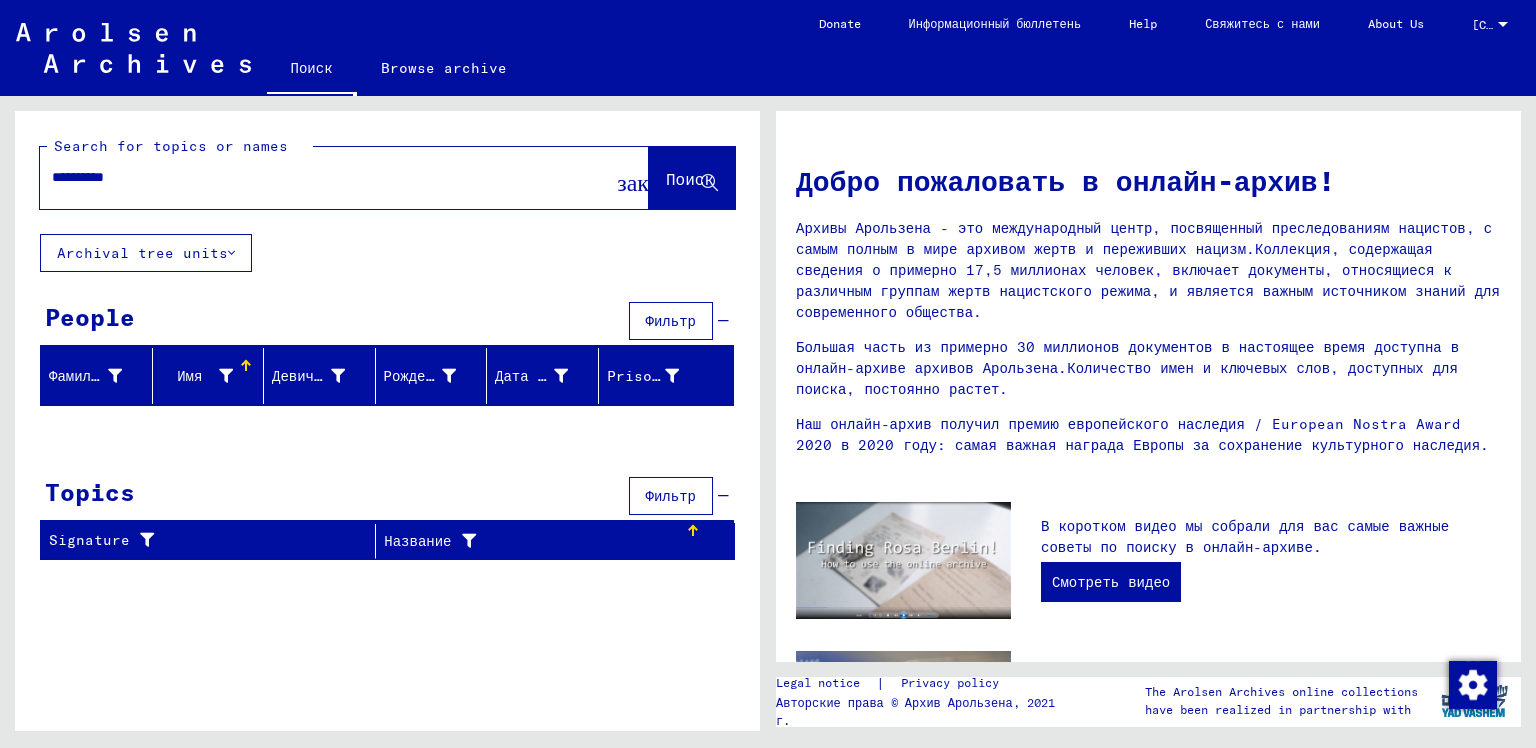 click at bounding box center [226, 376] 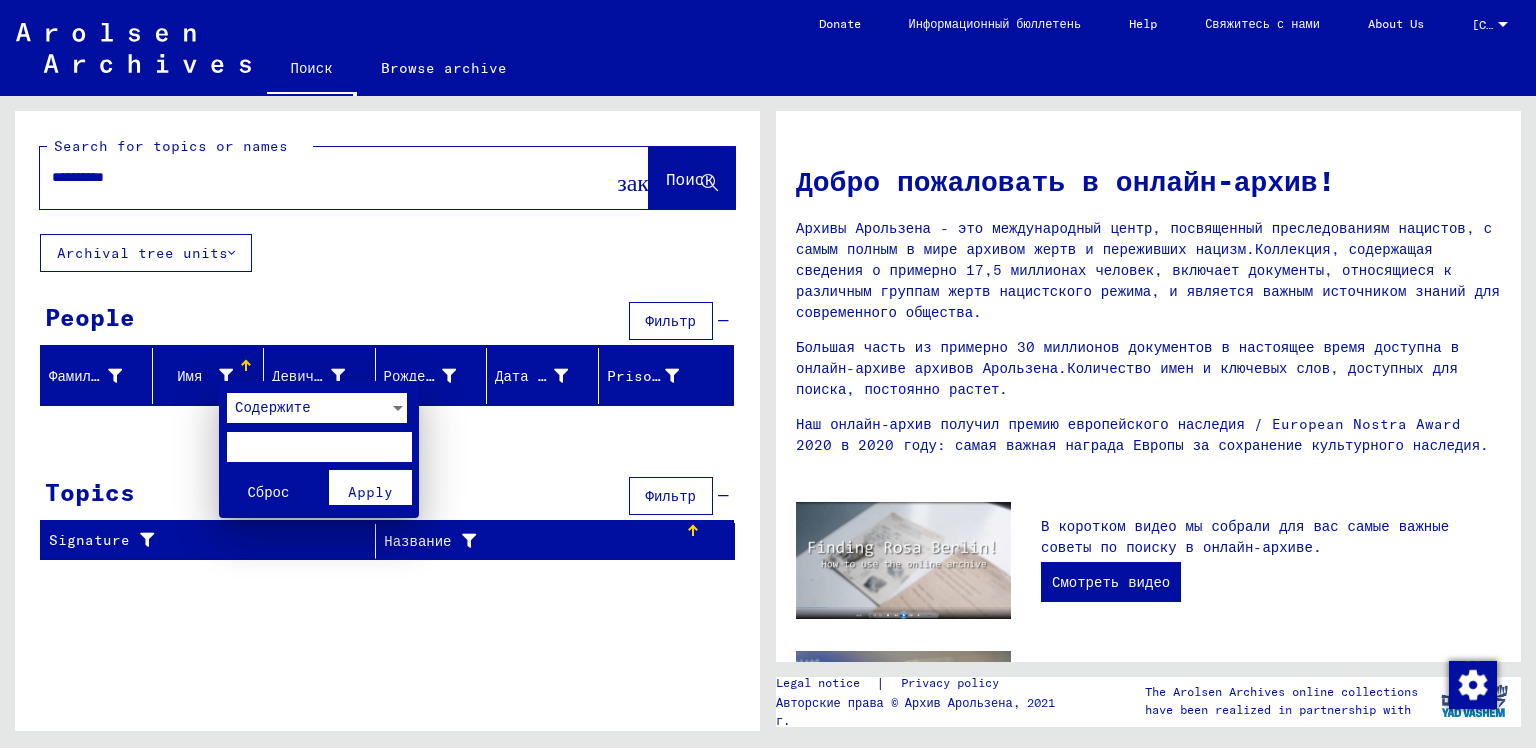 click at bounding box center (319, 447) 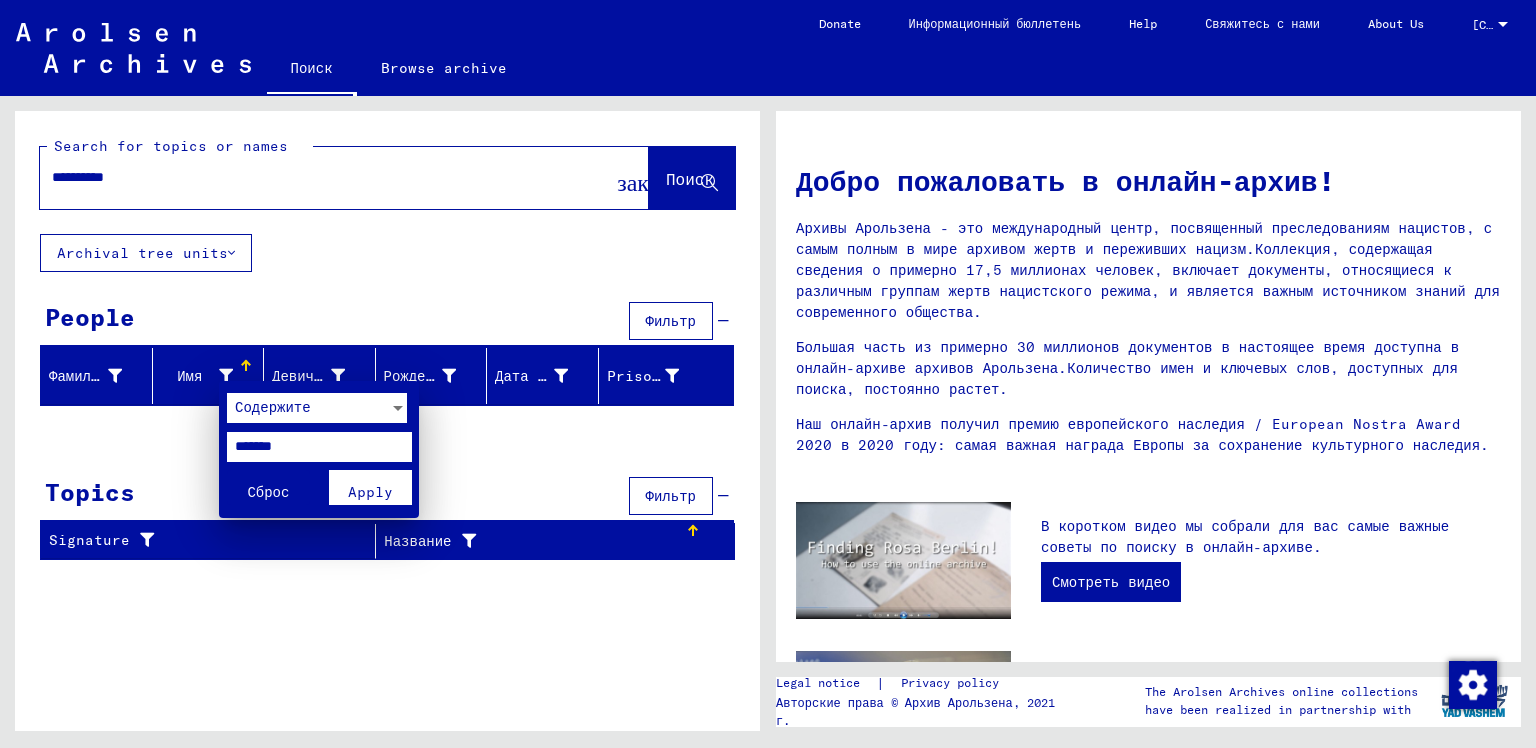 type on "*******" 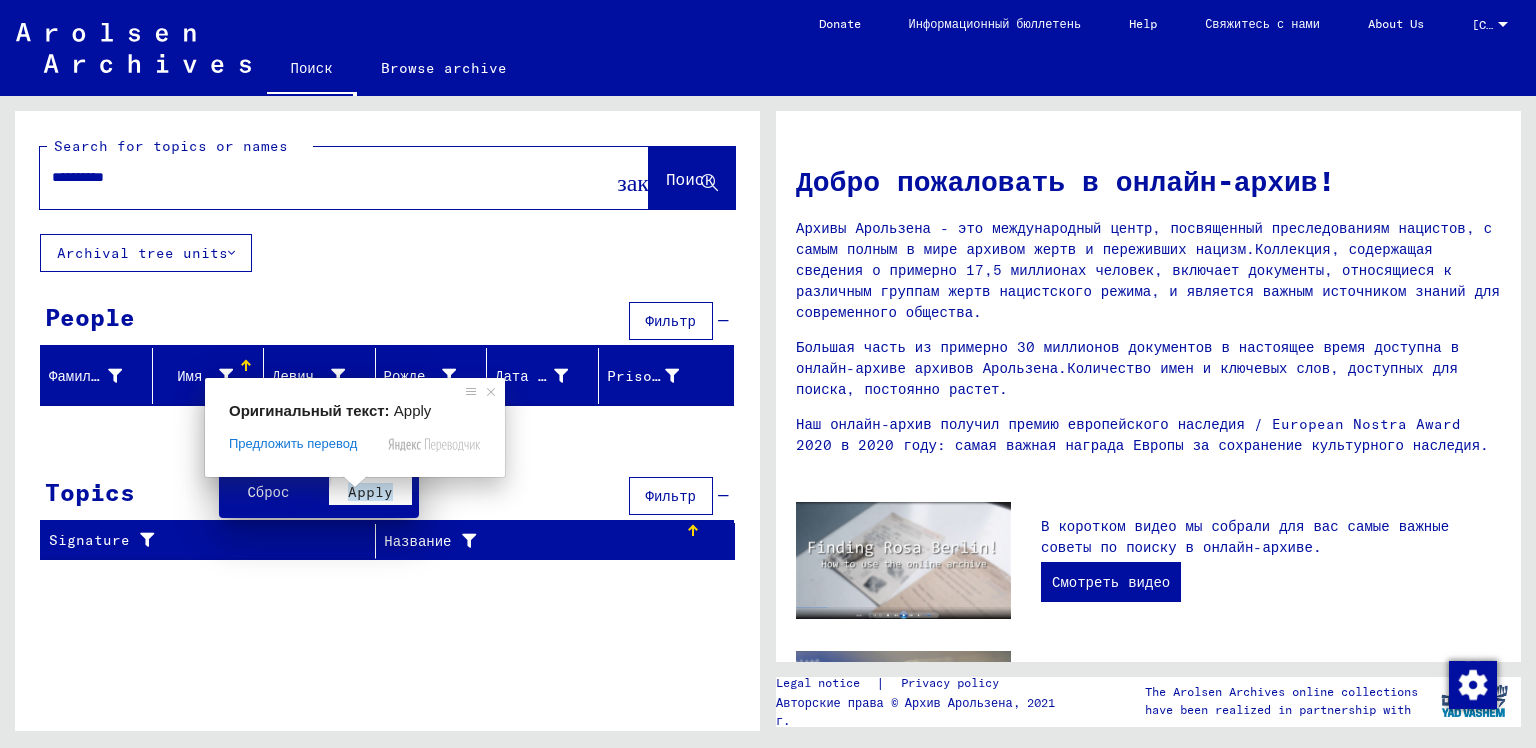 click on "[DESCRIPTION]" at bounding box center [768, 374] 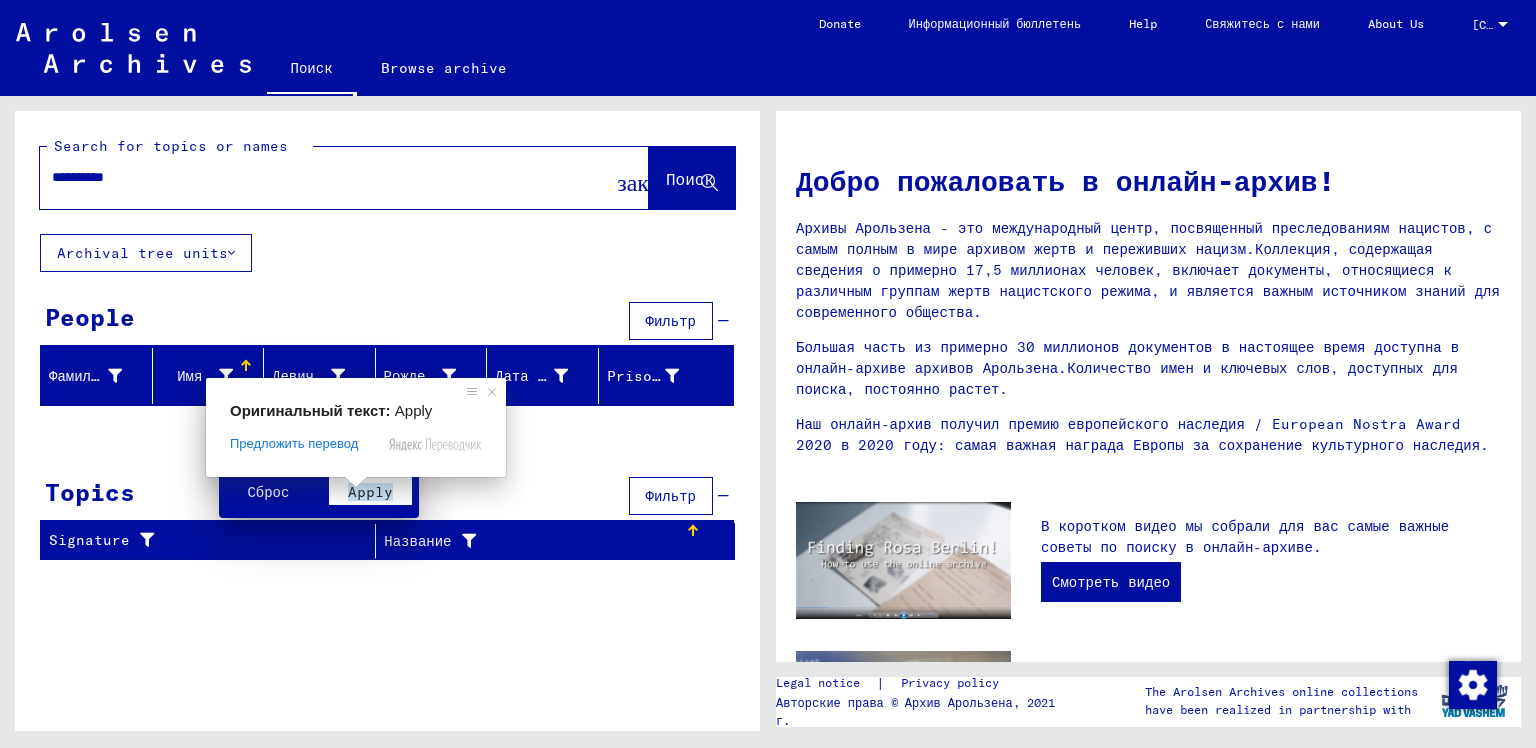 click at bounding box center [356, 482] 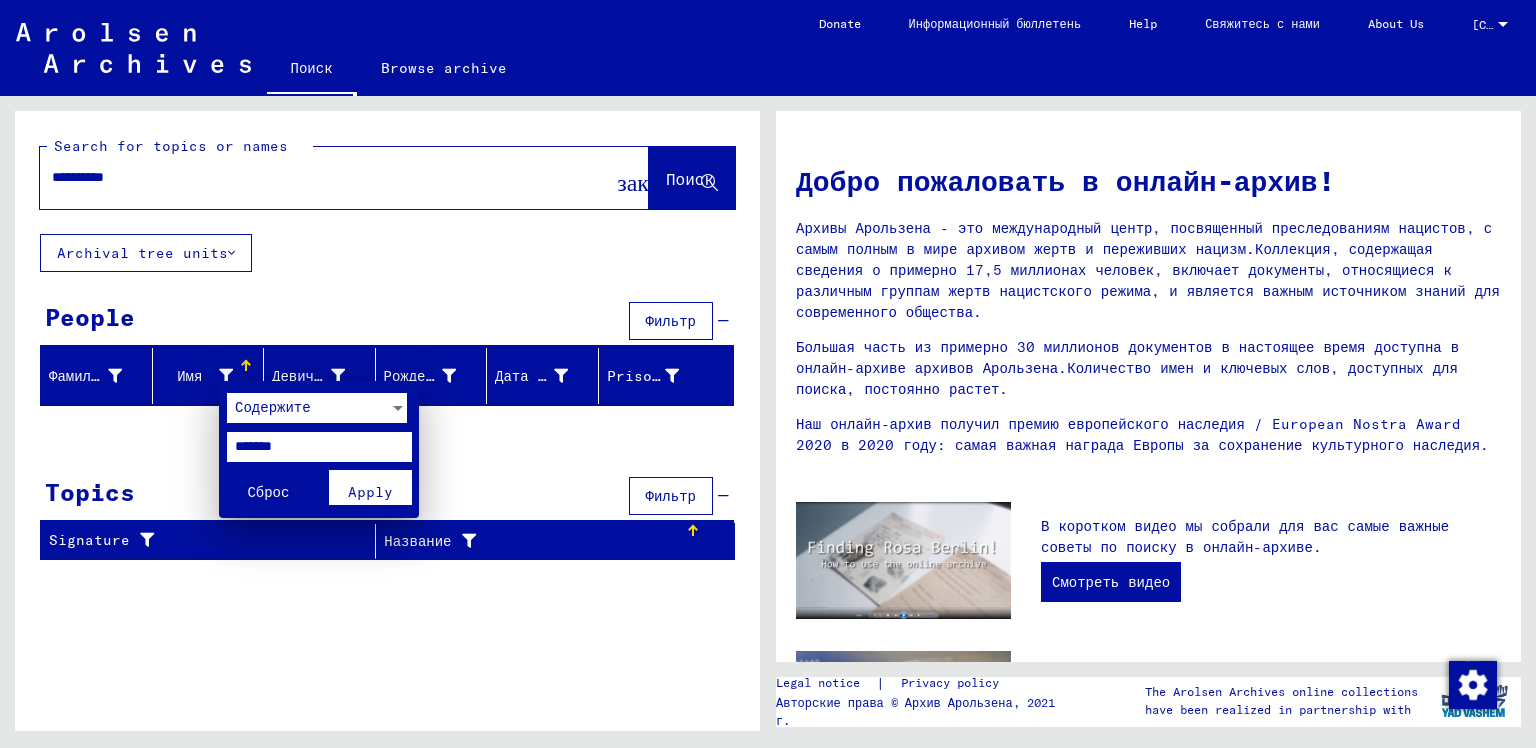 click on "Apply" at bounding box center [370, 492] 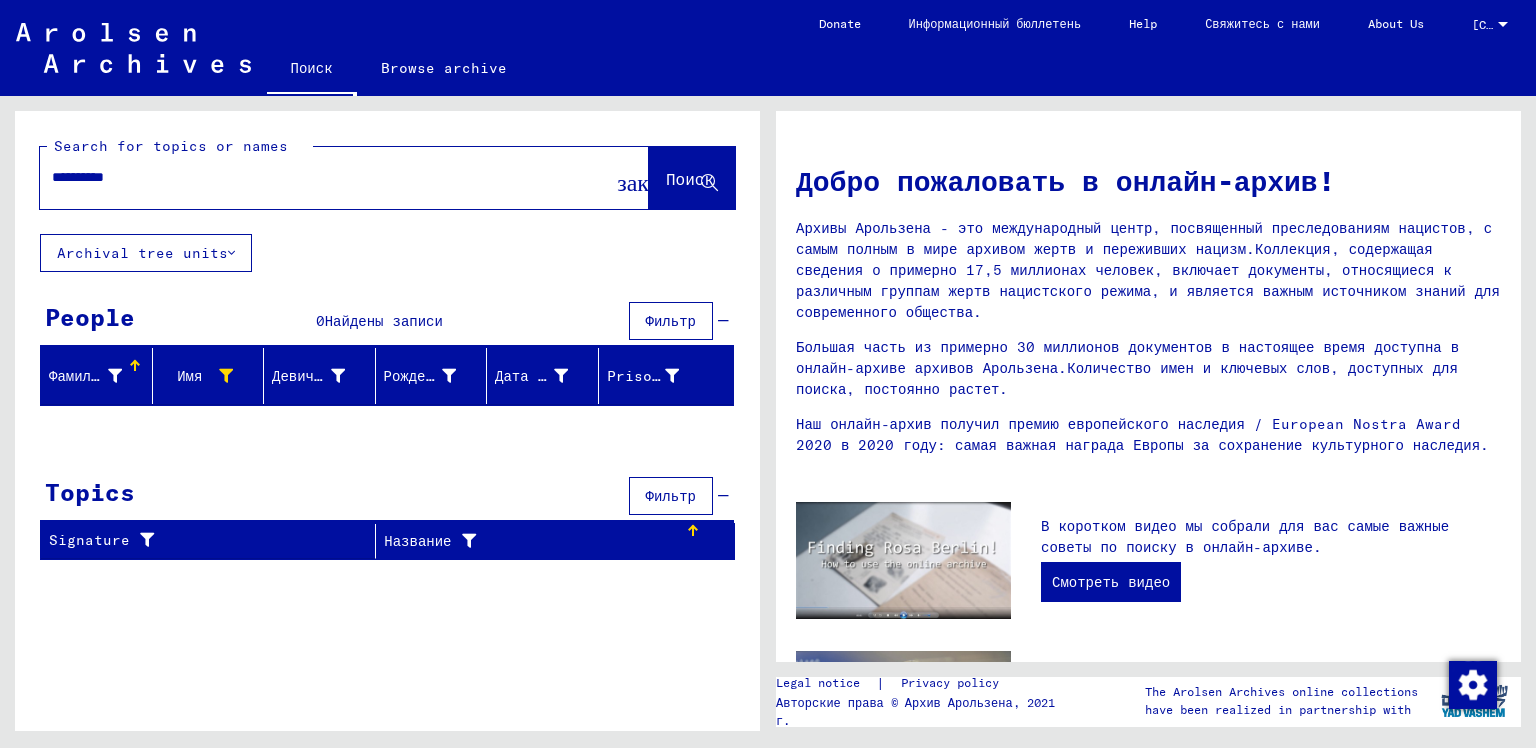 click at bounding box center [133, 363] 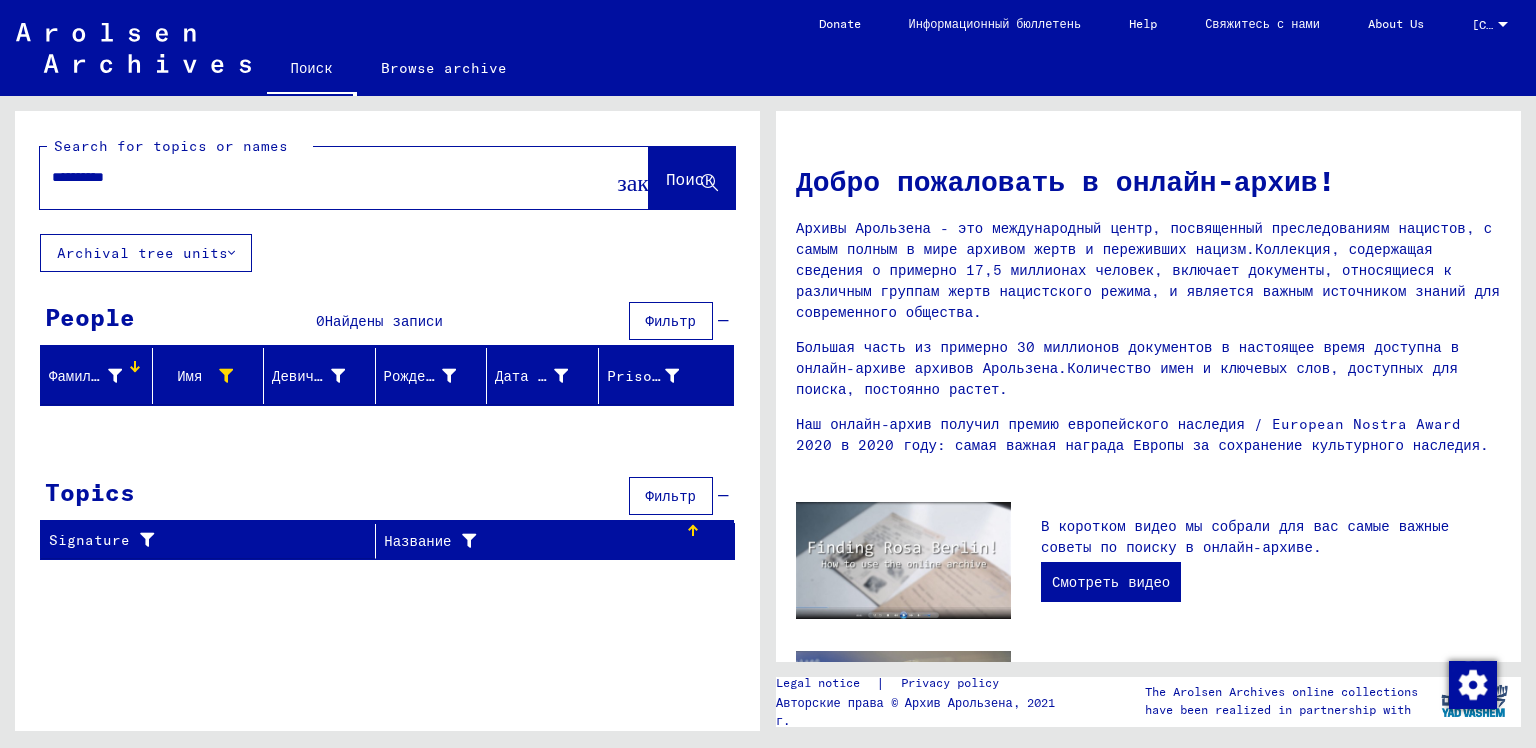 click 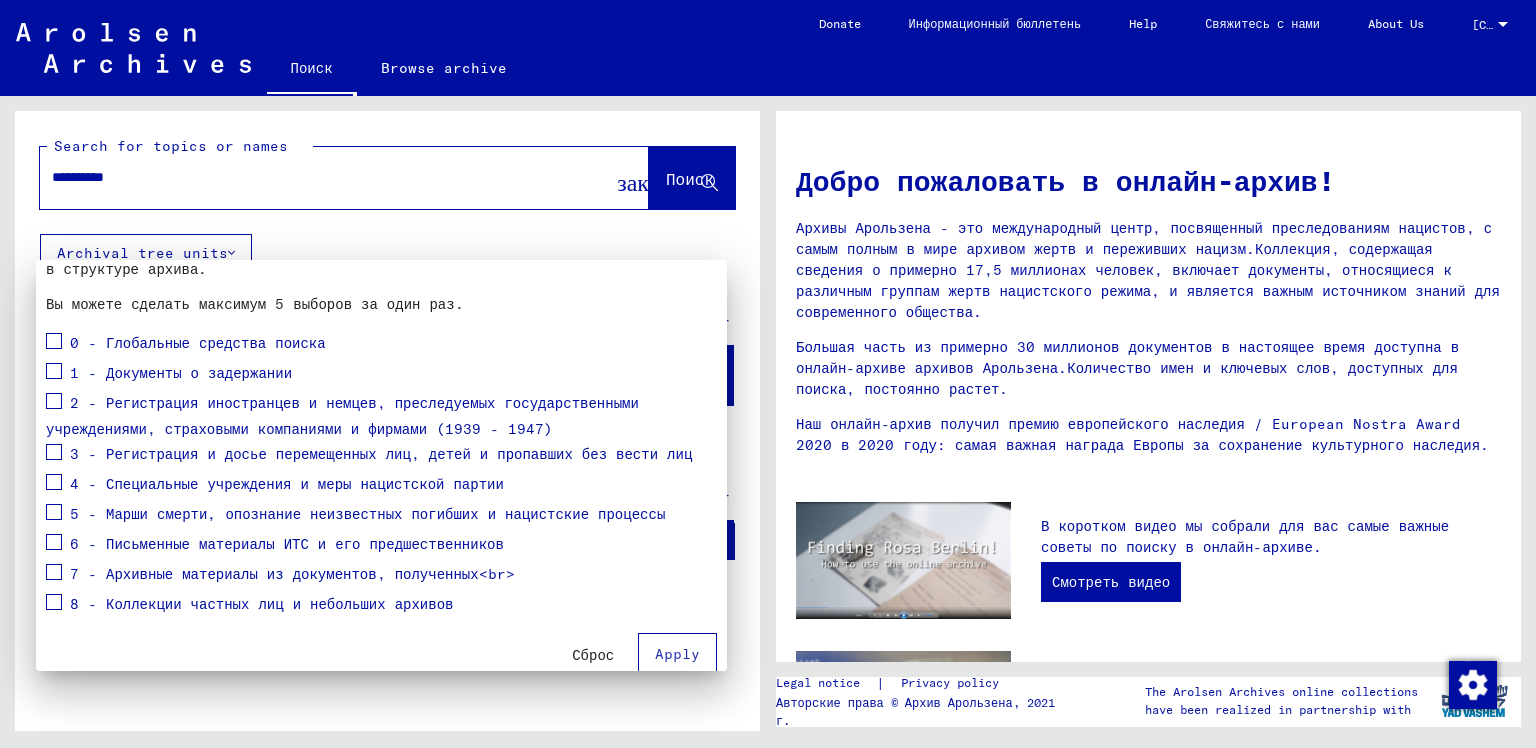 scroll, scrollTop: 170, scrollLeft: 0, axis: vertical 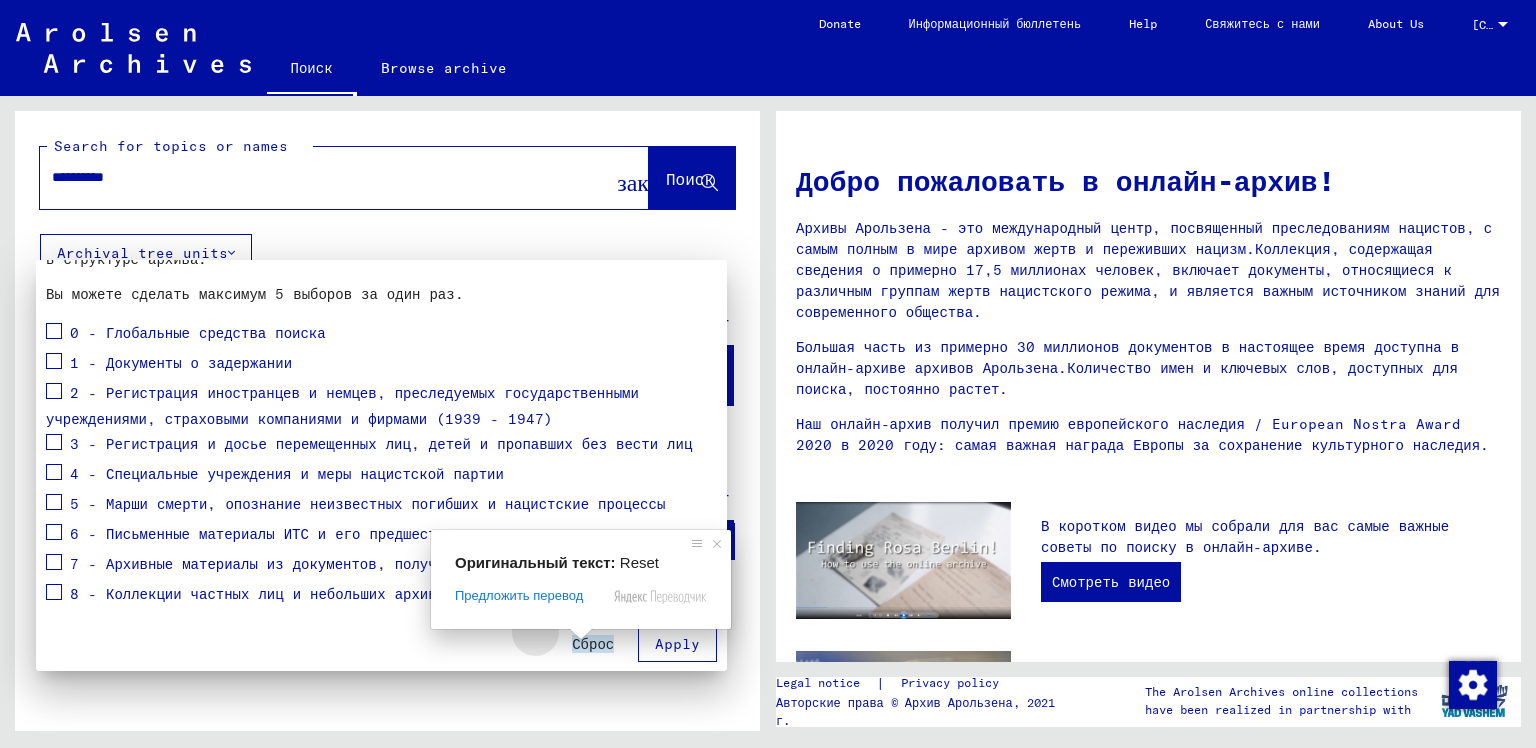 click on "[DESCRIPTION]" at bounding box center [768, 374] 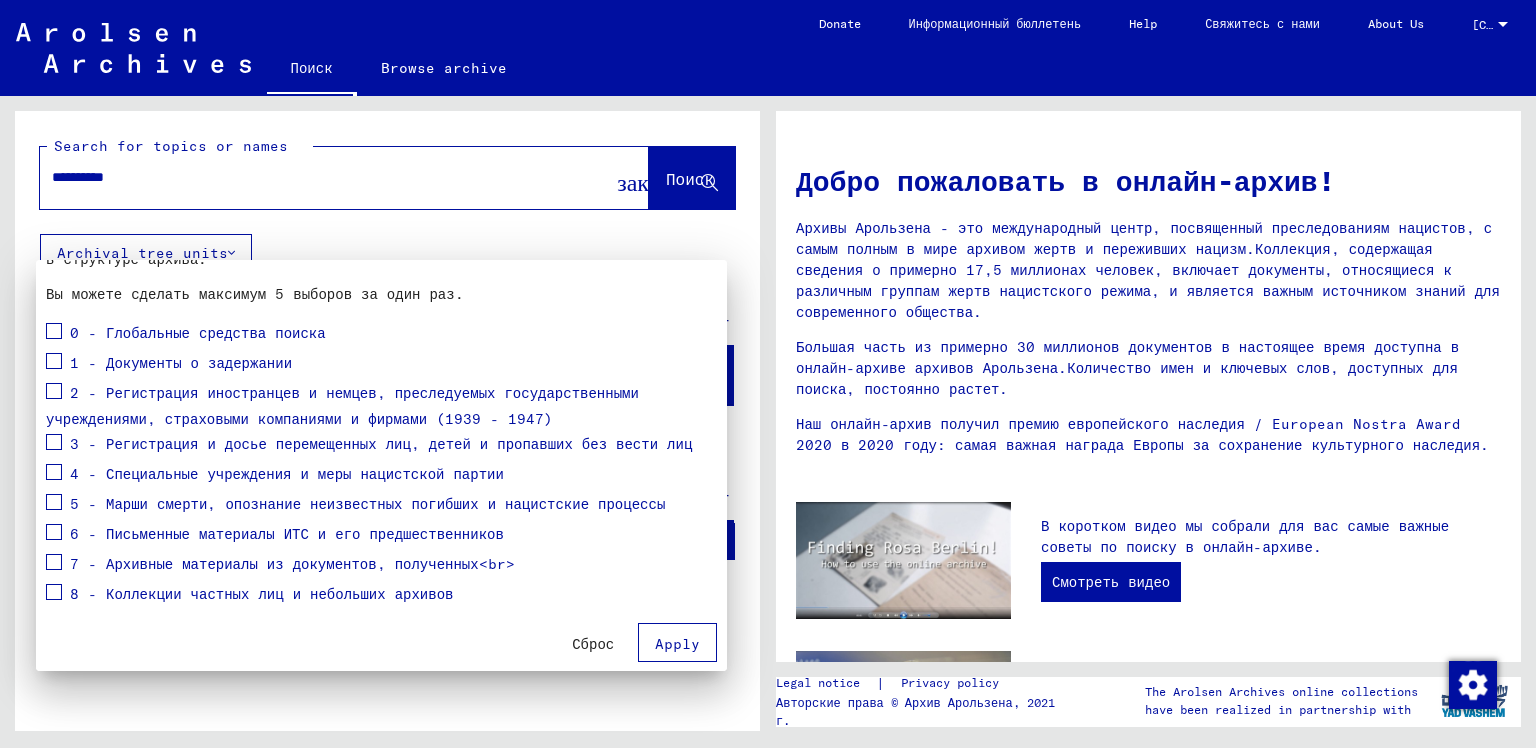 click on "Сброс" at bounding box center [593, 644] 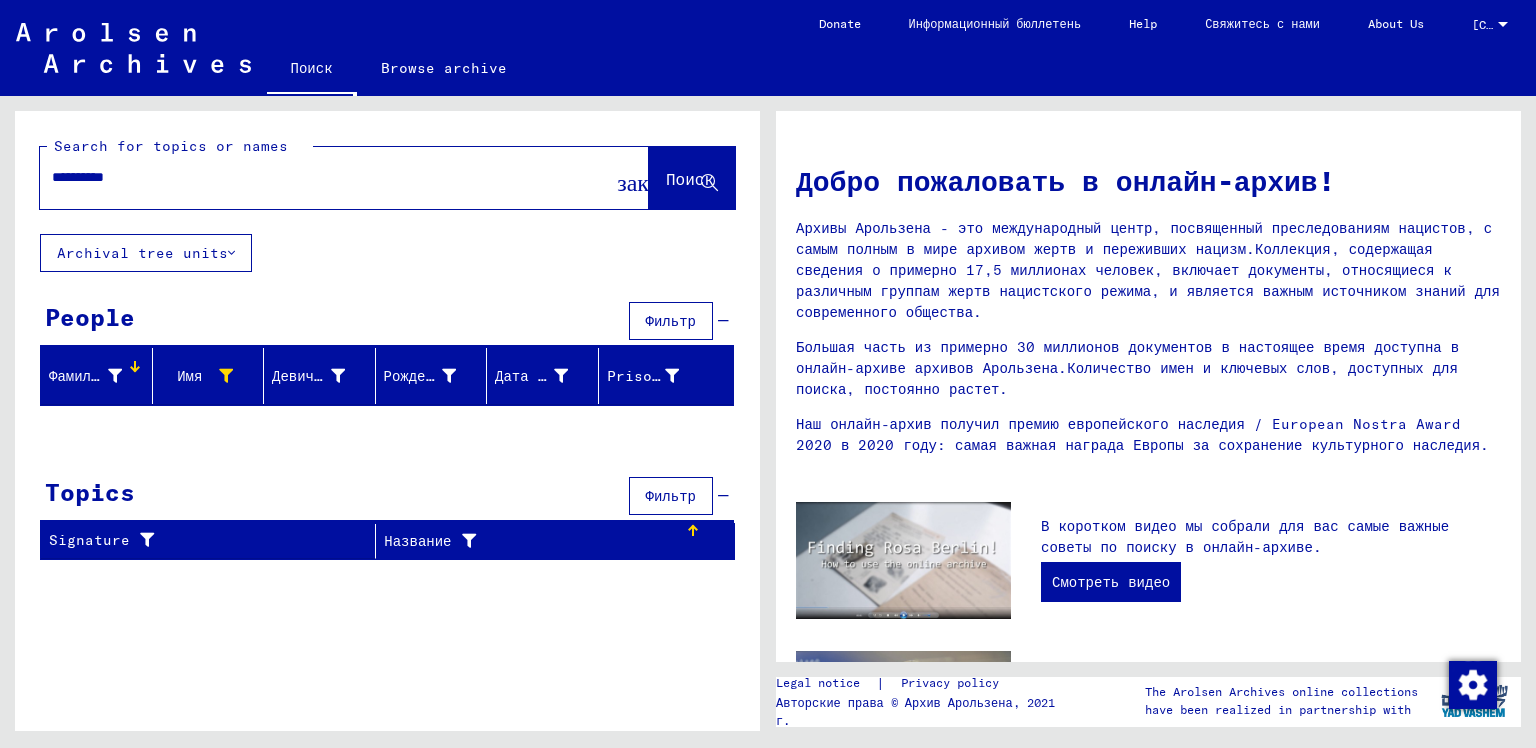 click on "Фильтр" at bounding box center [671, 321] 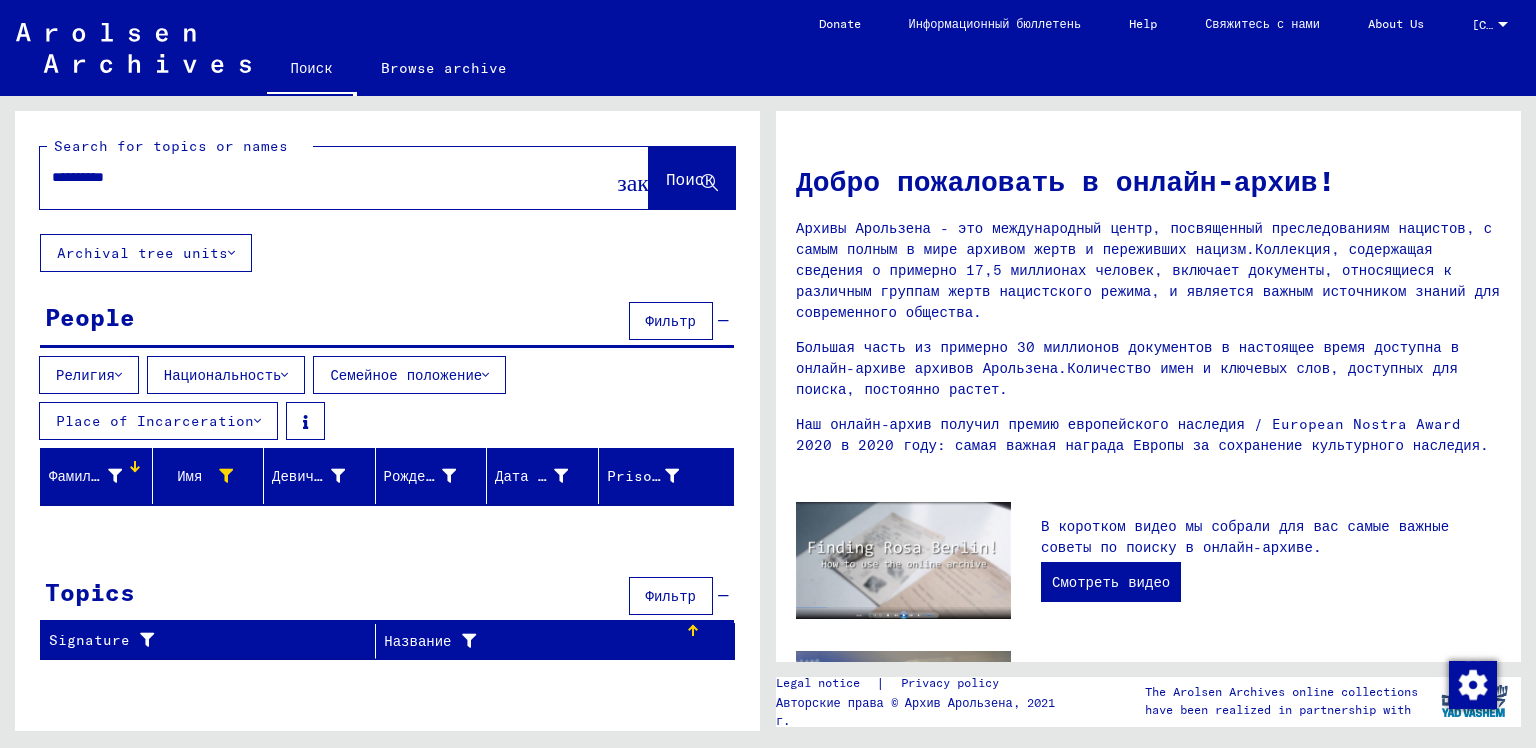 click on "Фильтр" at bounding box center [671, 321] 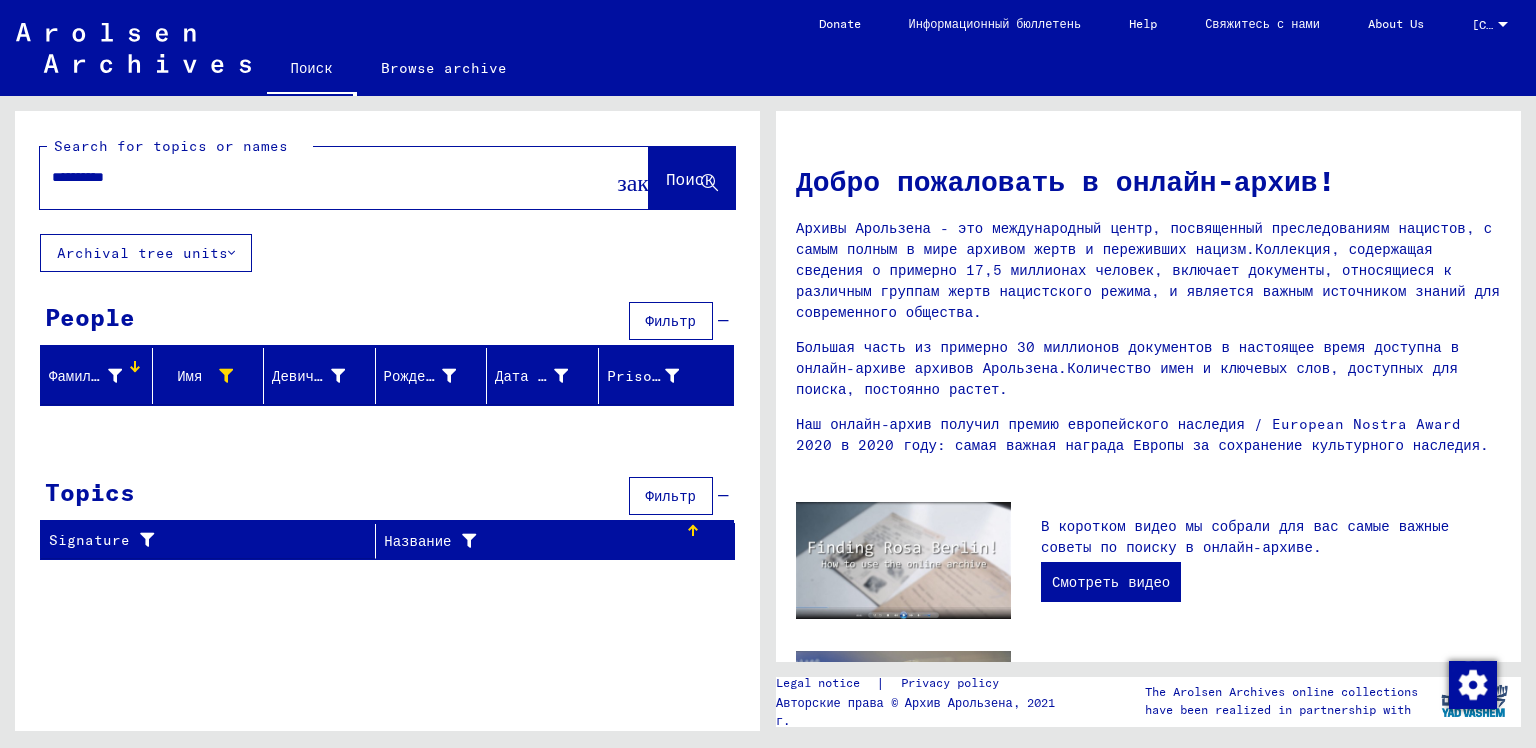 click on "People" at bounding box center (90, 317) 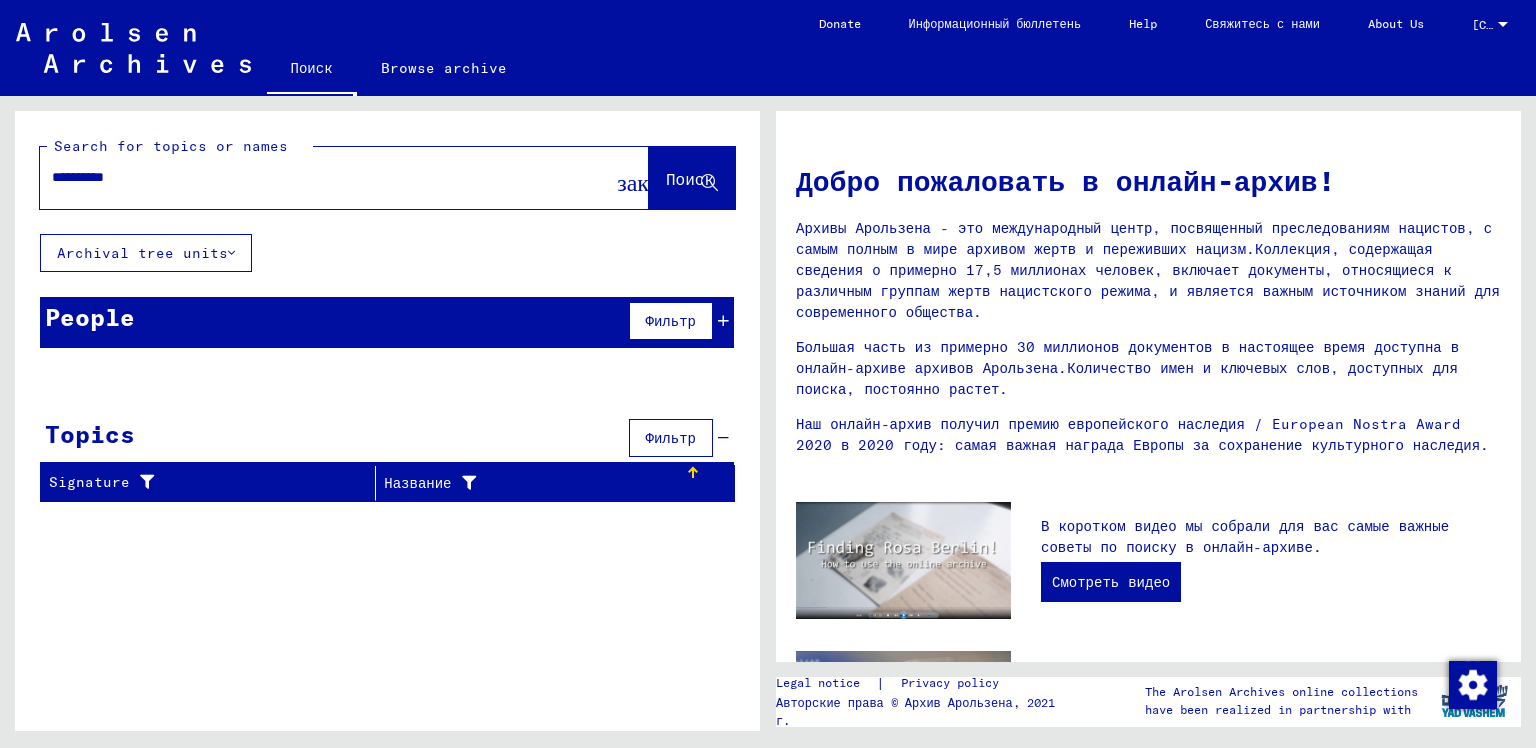click on "People" at bounding box center (90, 317) 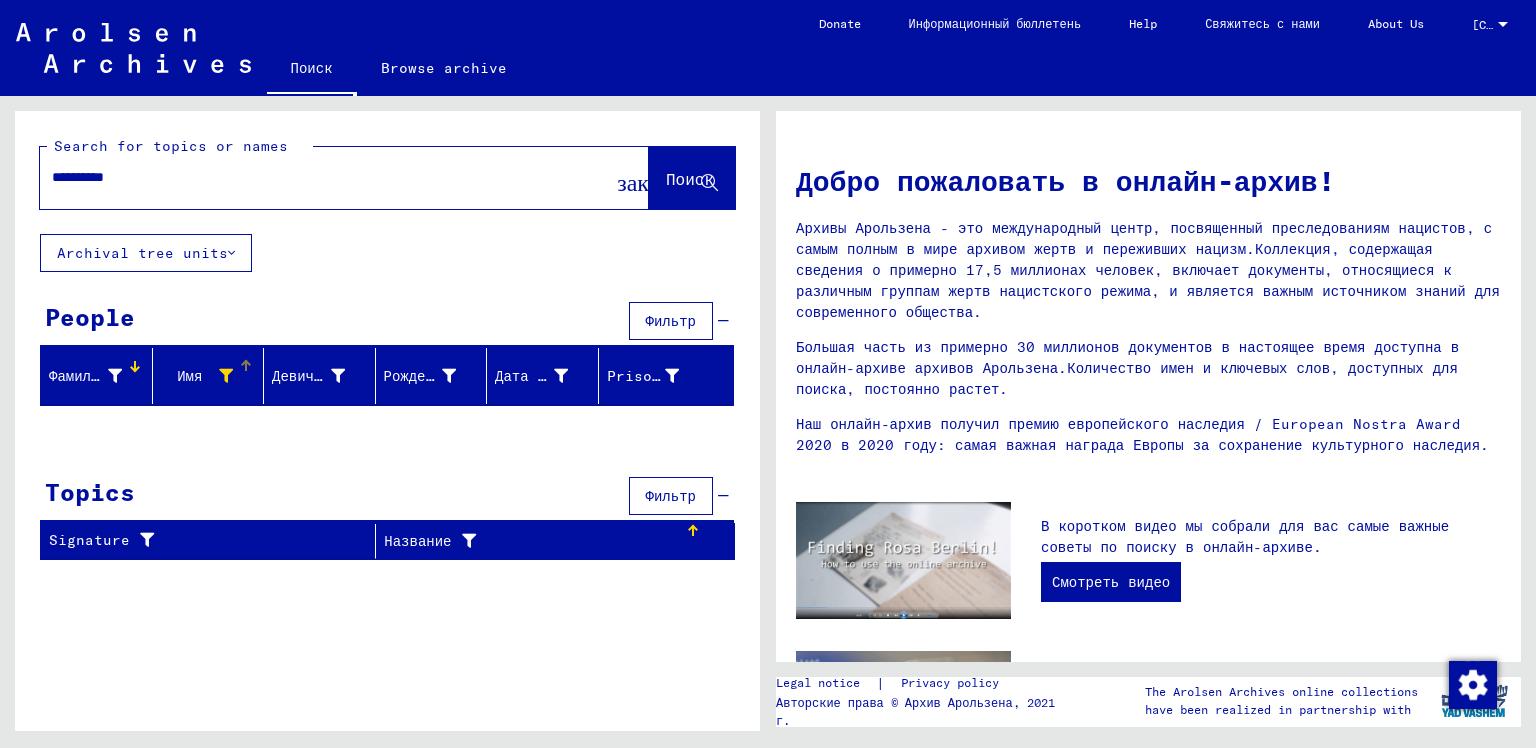 click at bounding box center (226, 376) 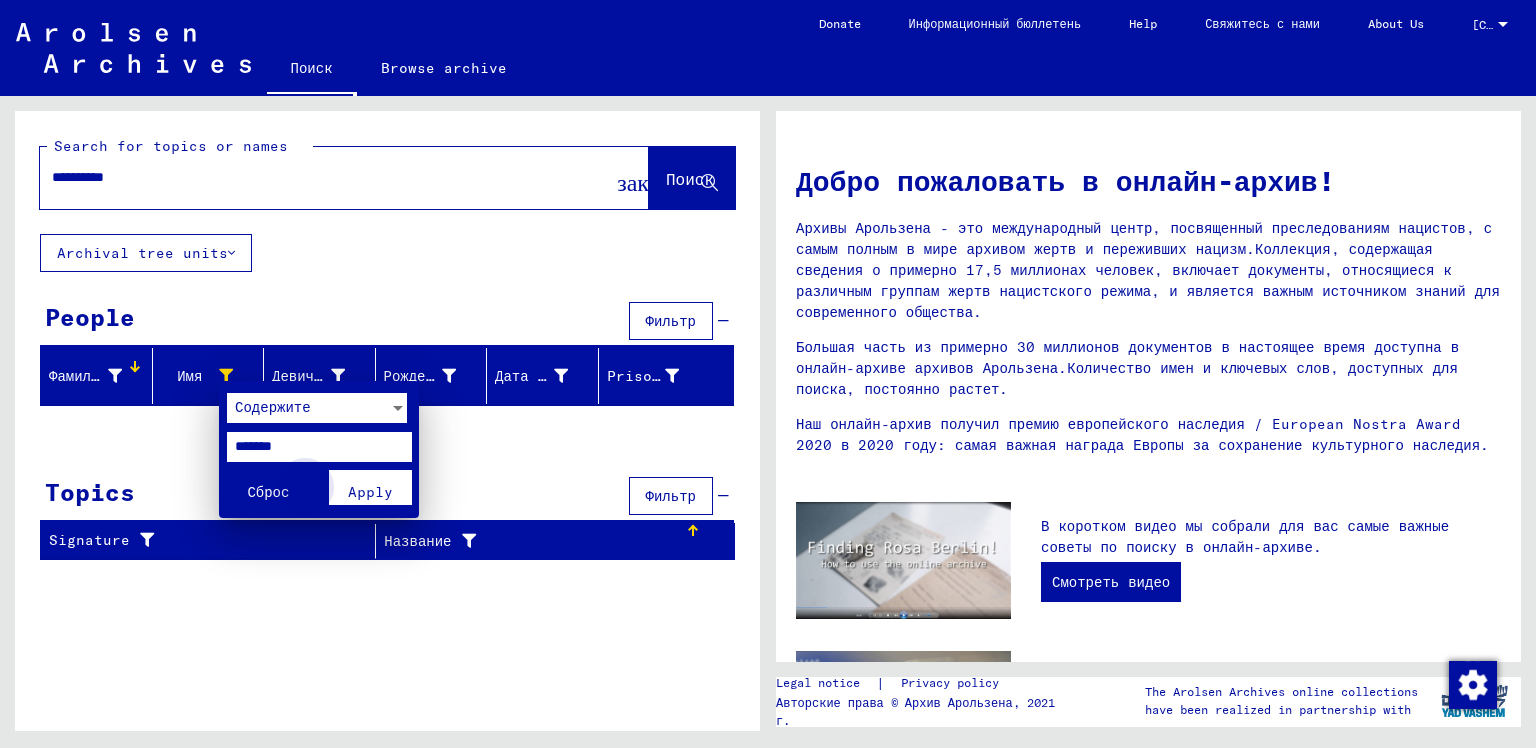 click on "Apply" at bounding box center [370, 492] 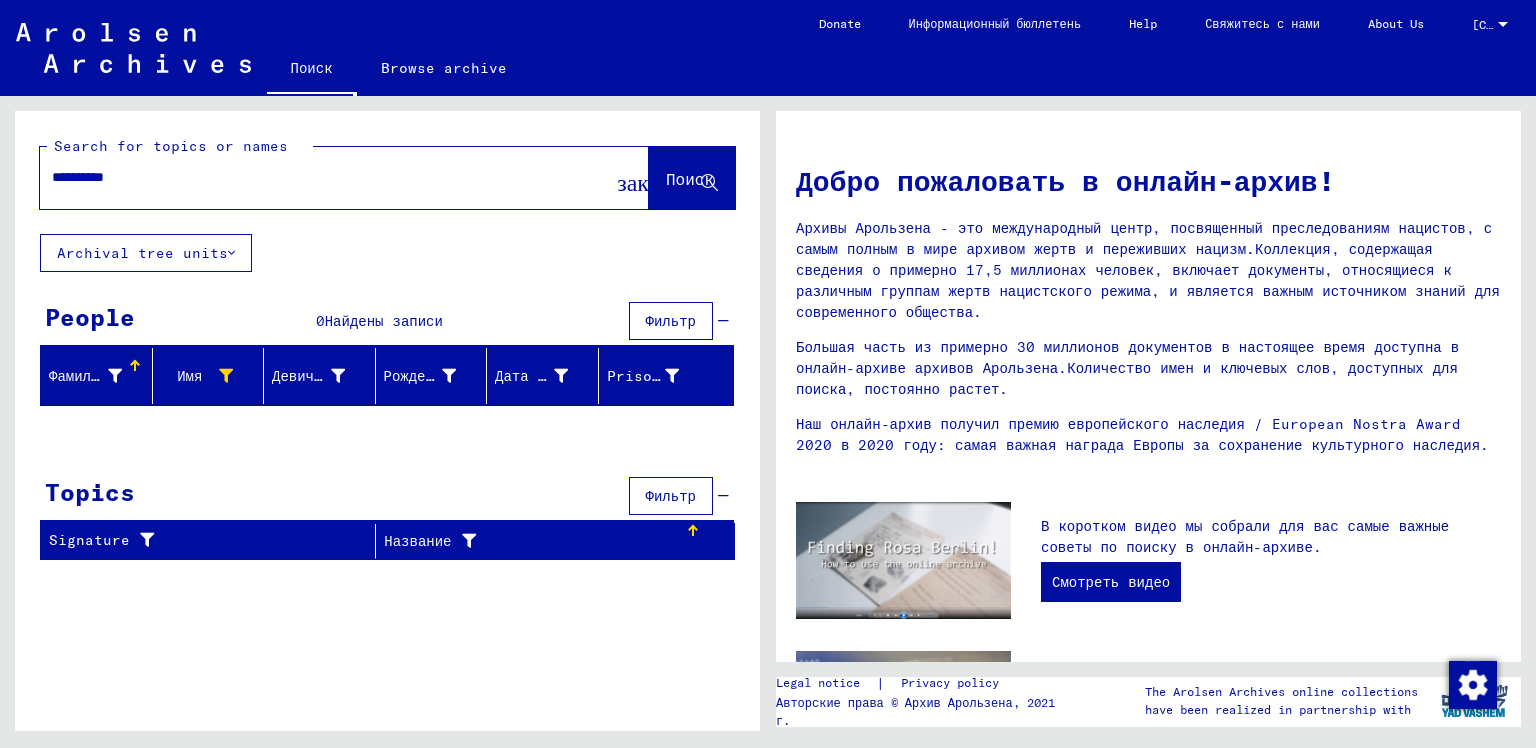 click on "**********" at bounding box center [320, 177] 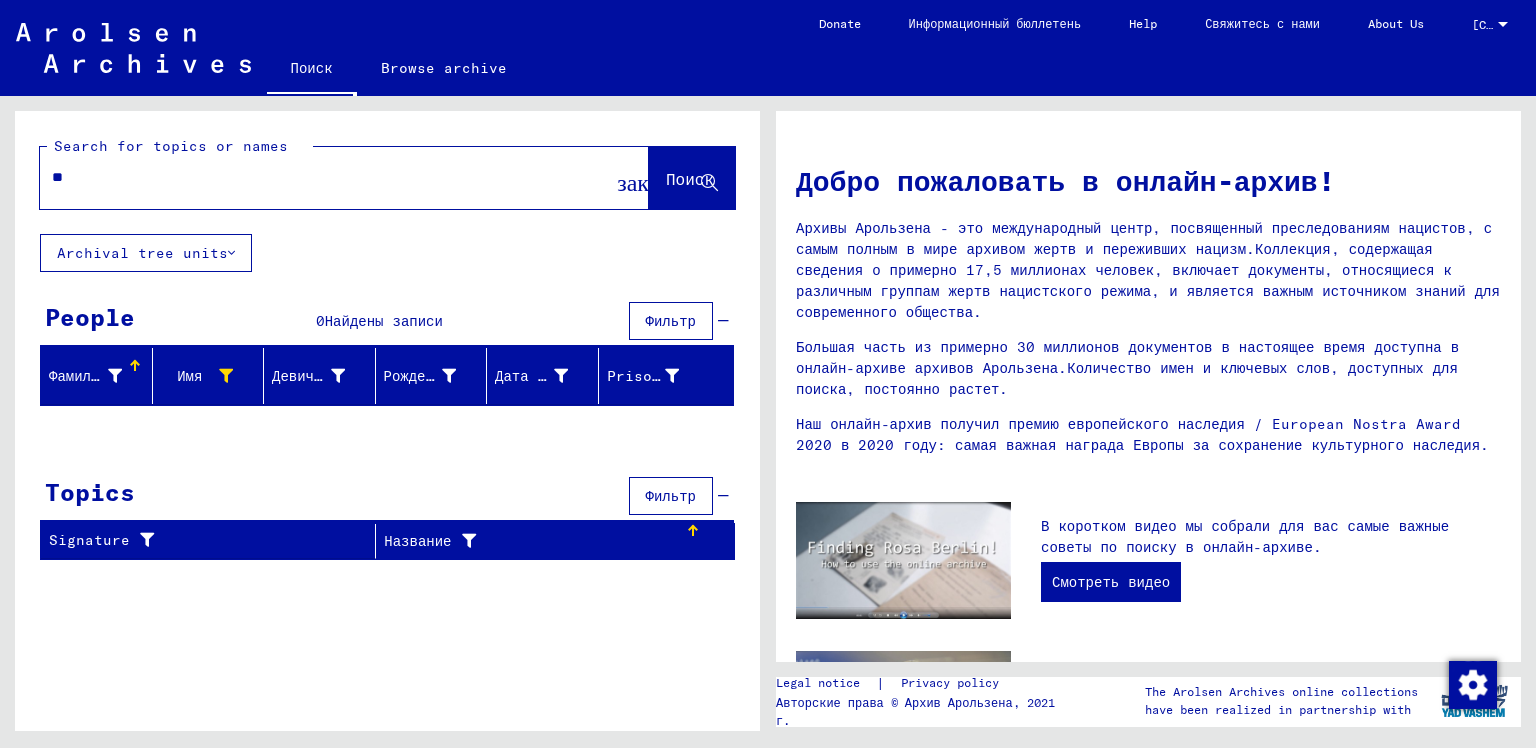 type on "*" 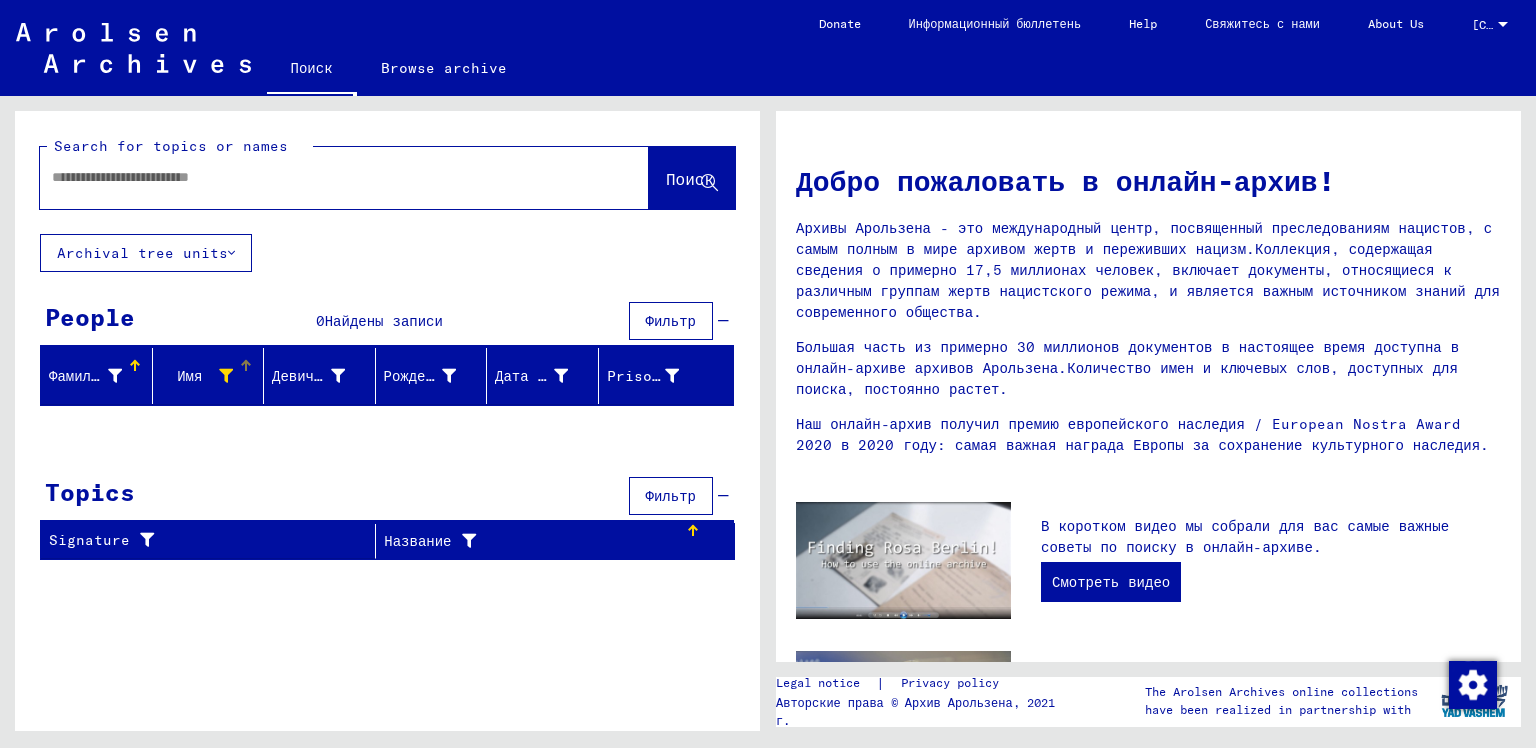 click at bounding box center [226, 376] 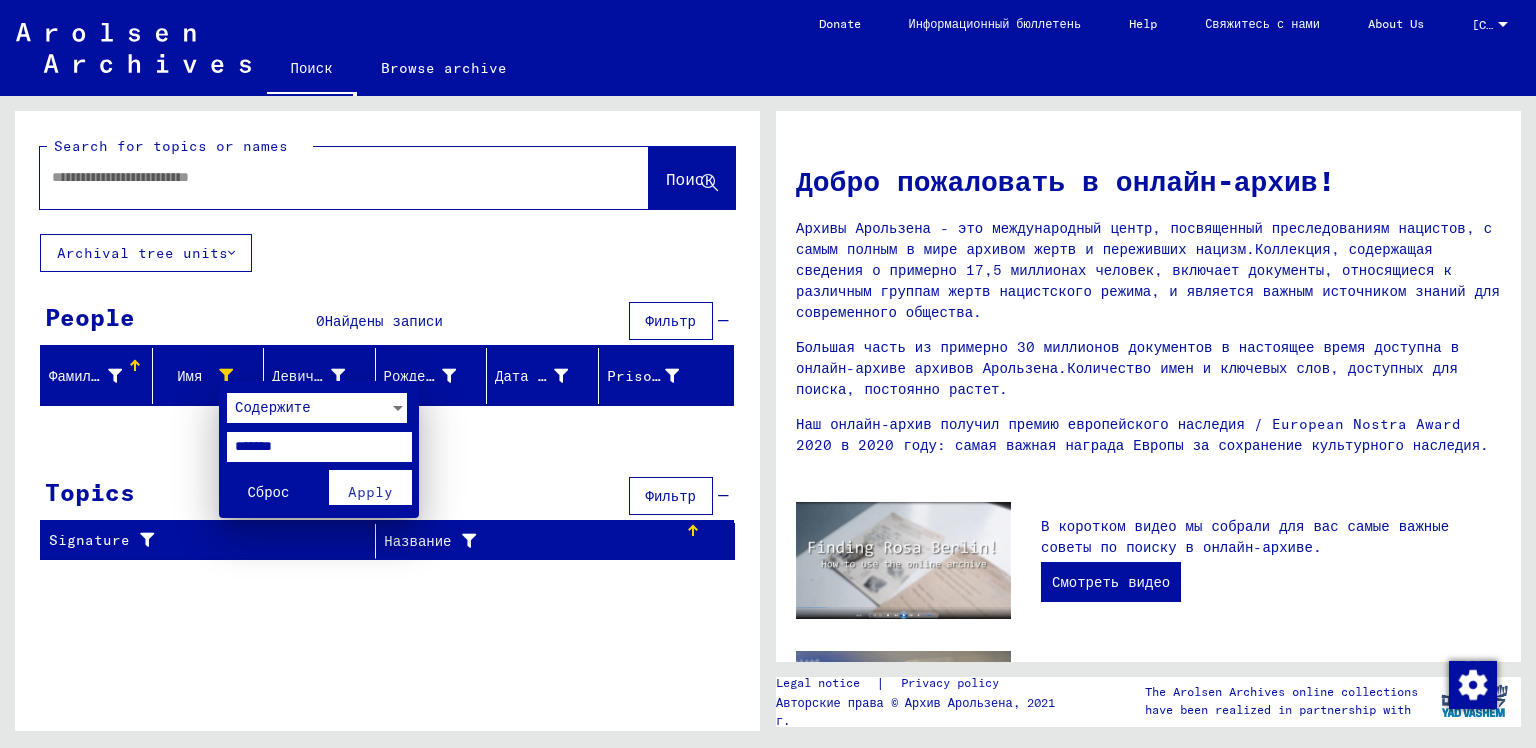 click at bounding box center [768, 374] 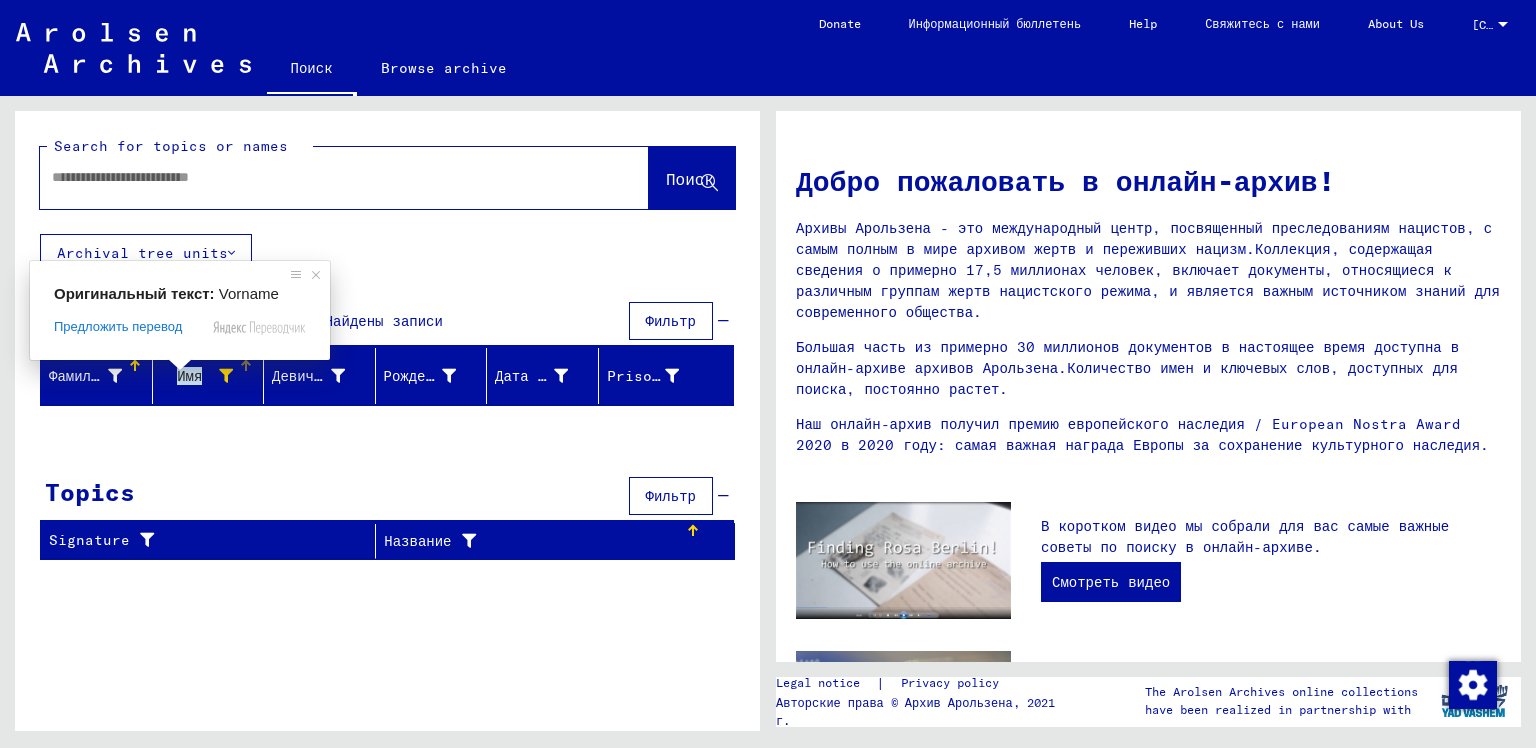 click at bounding box center [180, 365] 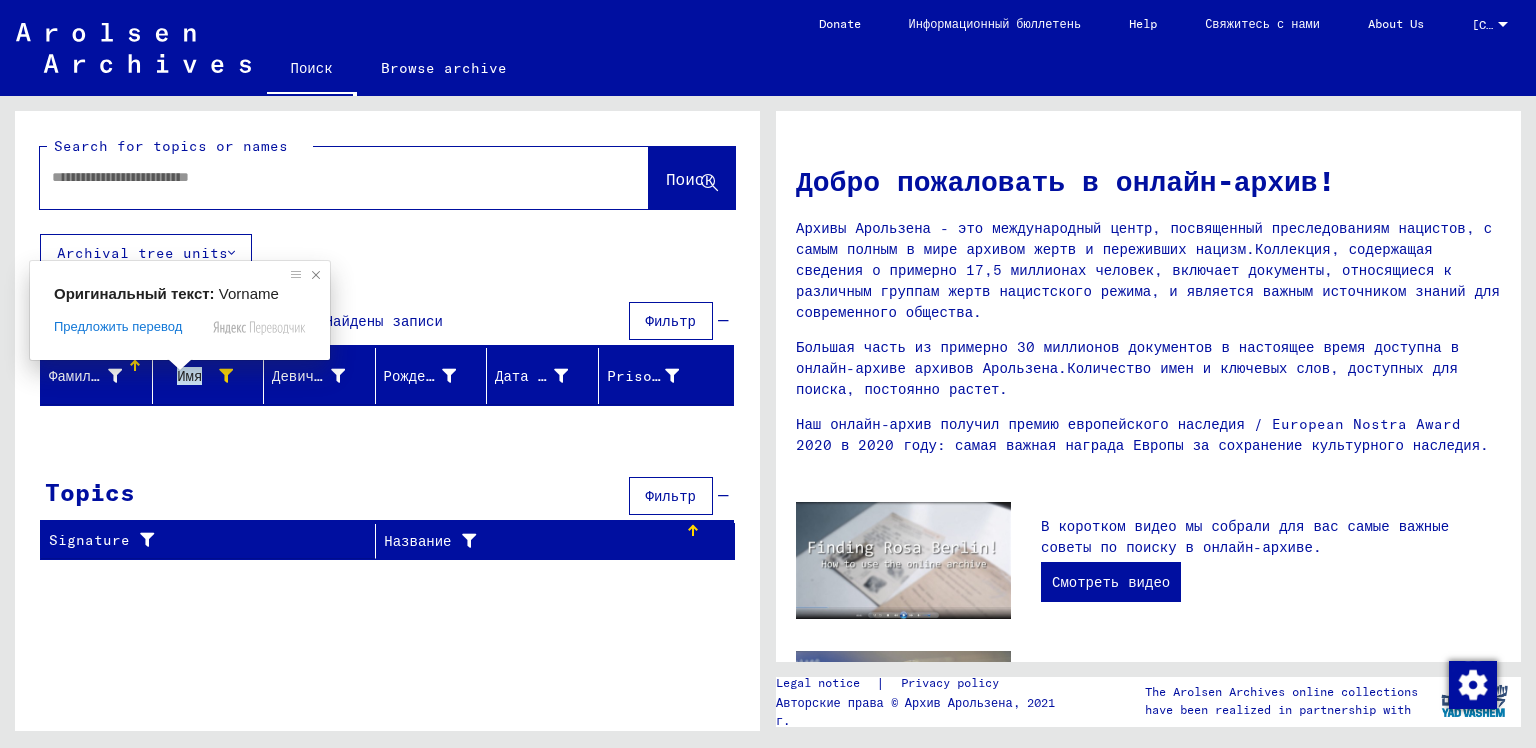 click at bounding box center [316, 275] 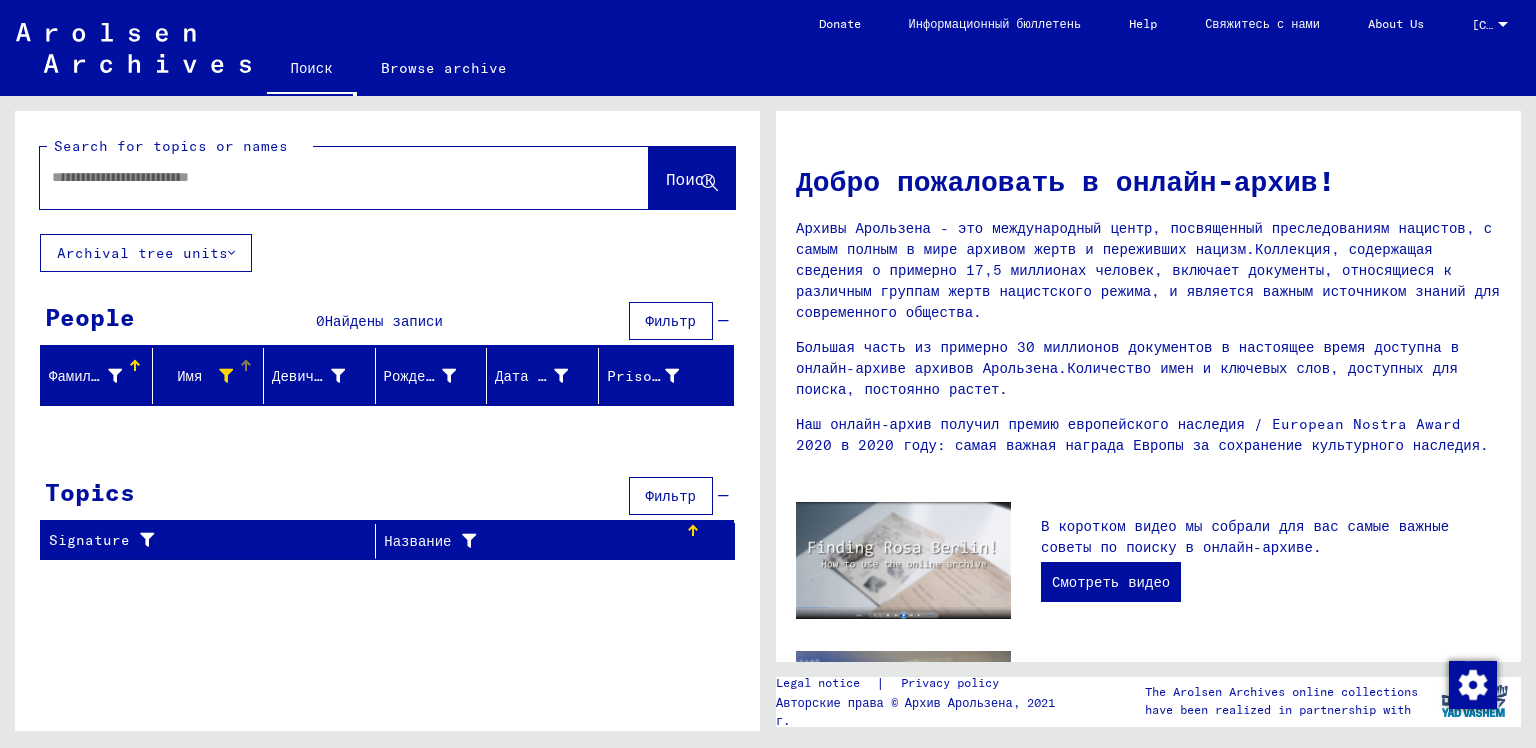 click at bounding box center [246, 361] 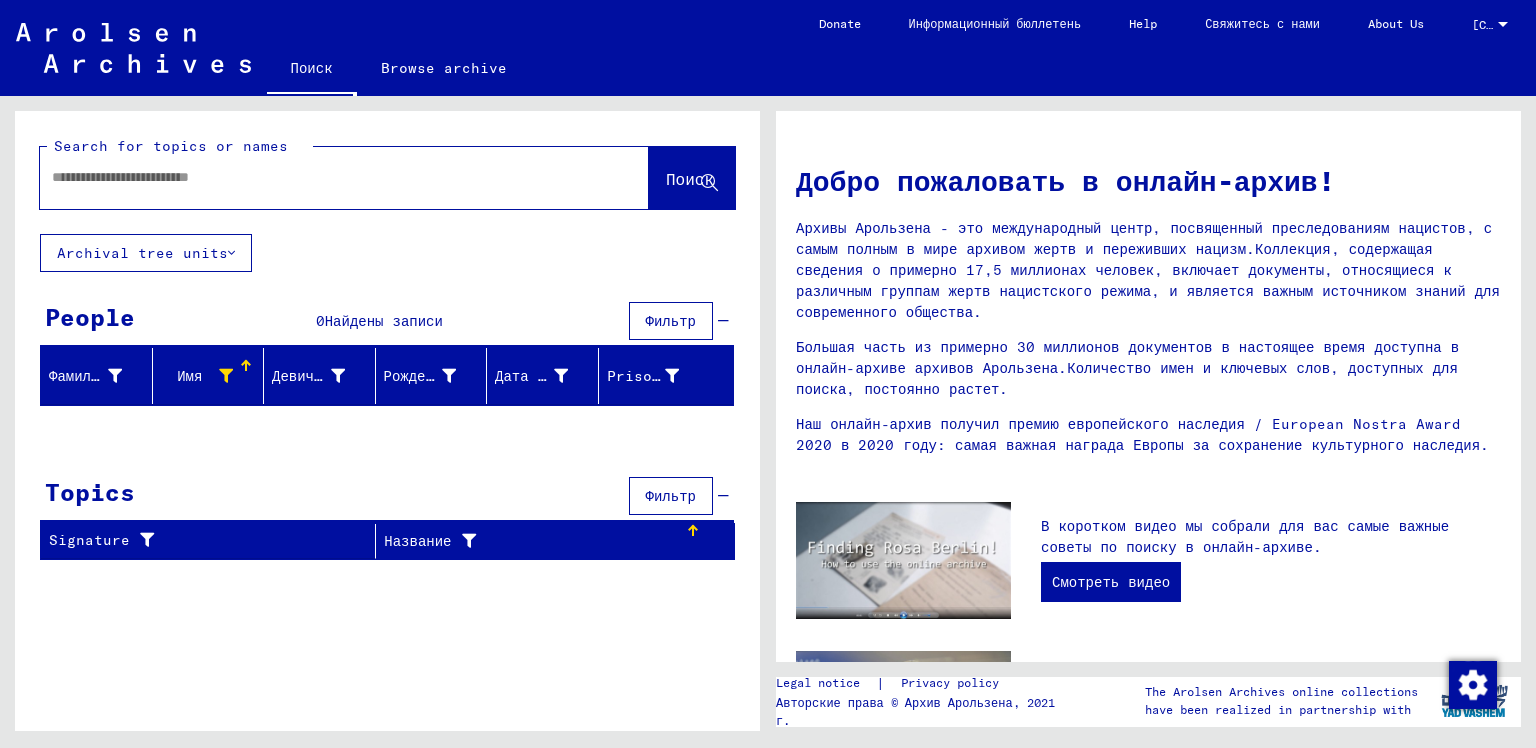 click at bounding box center (244, 363) 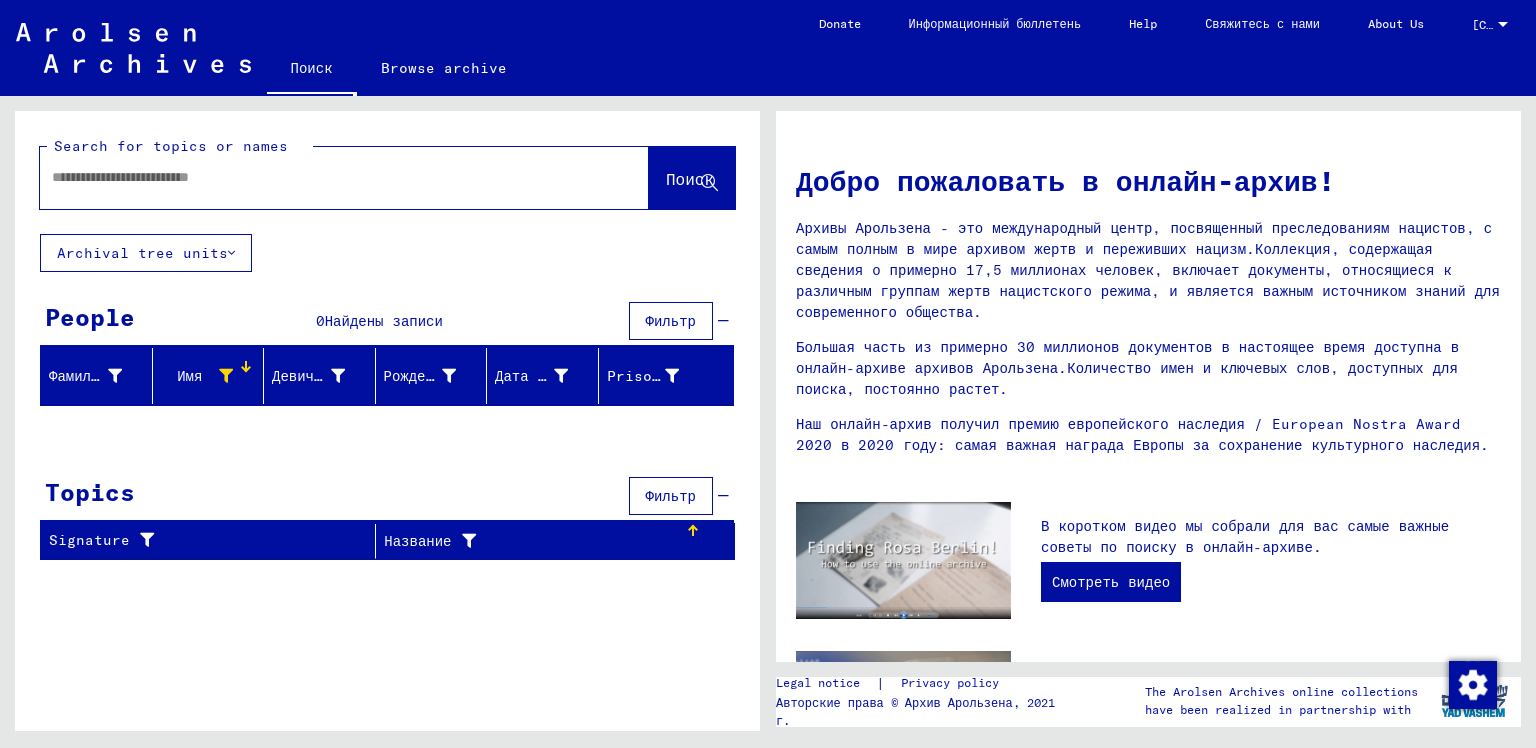 click on "Имя" at bounding box center [209, 376] 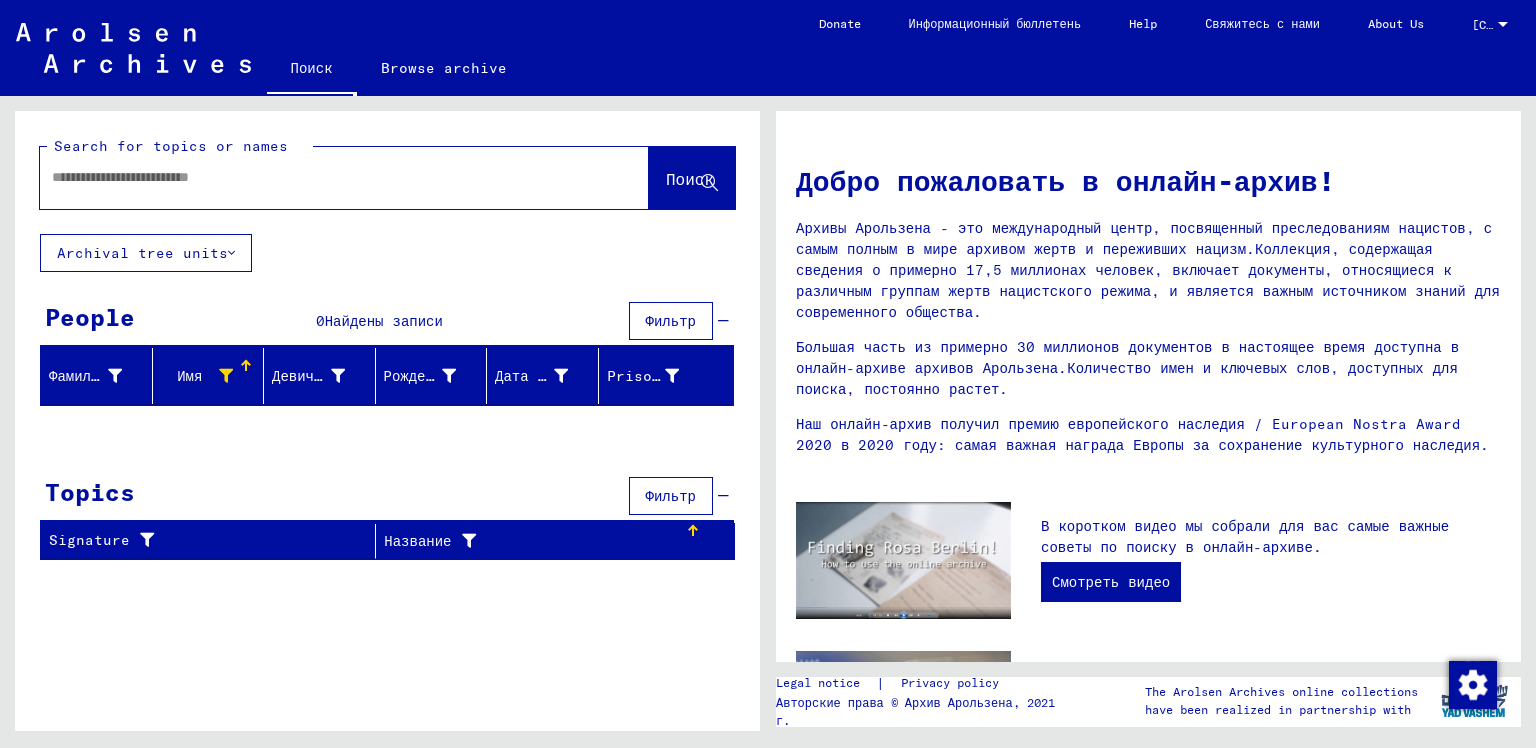 click at bounding box center [246, 366] 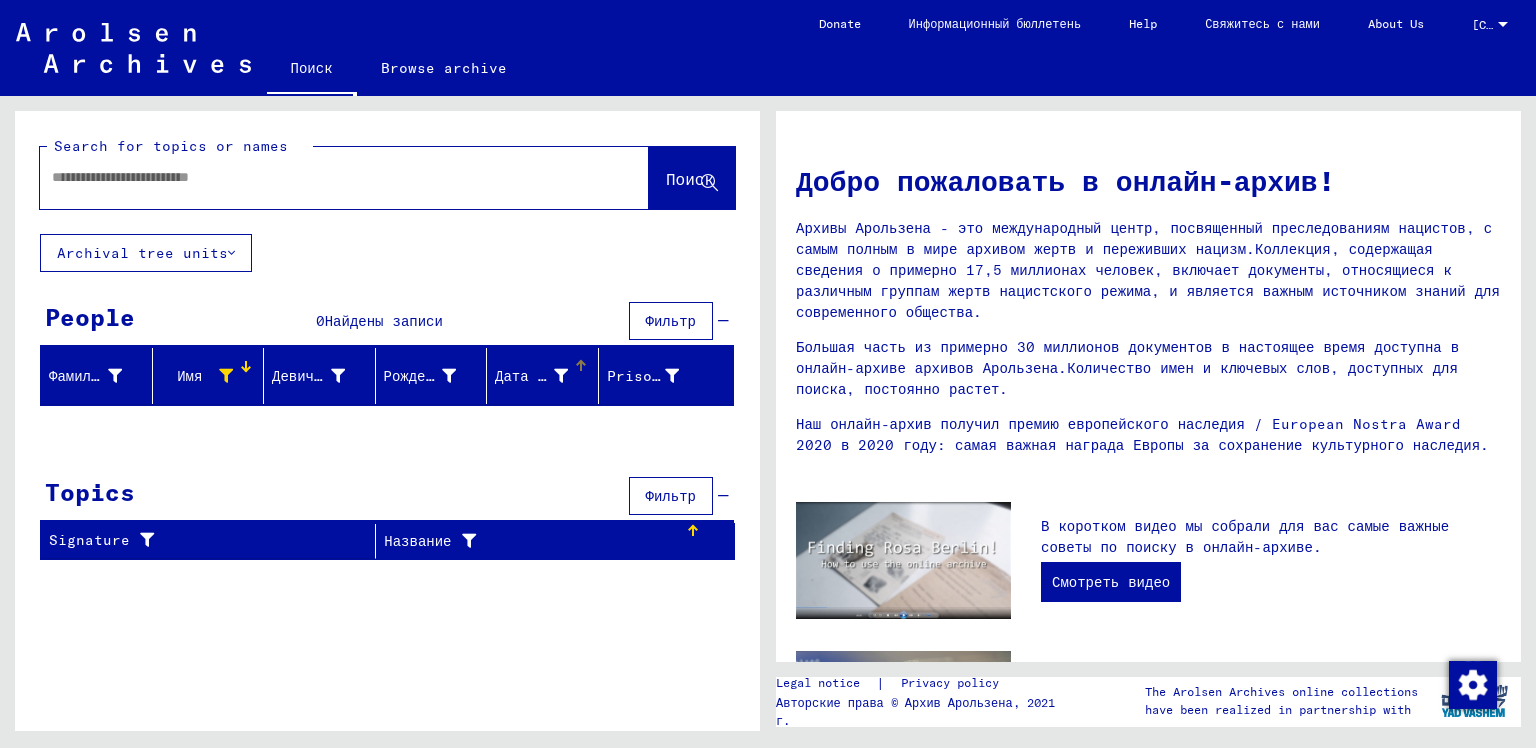 click on "Дата рождения" at bounding box center [531, 376] 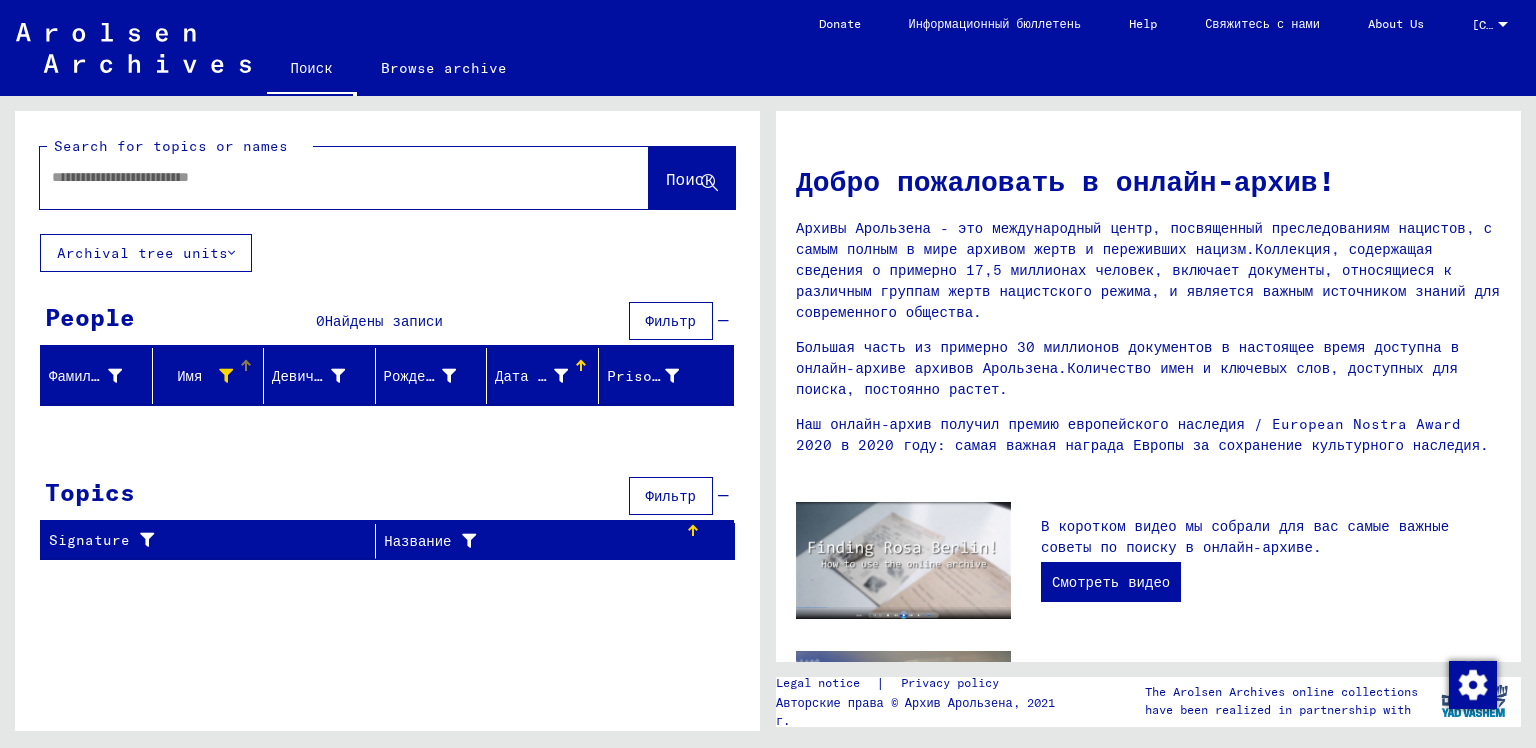 click at bounding box center [246, 366] 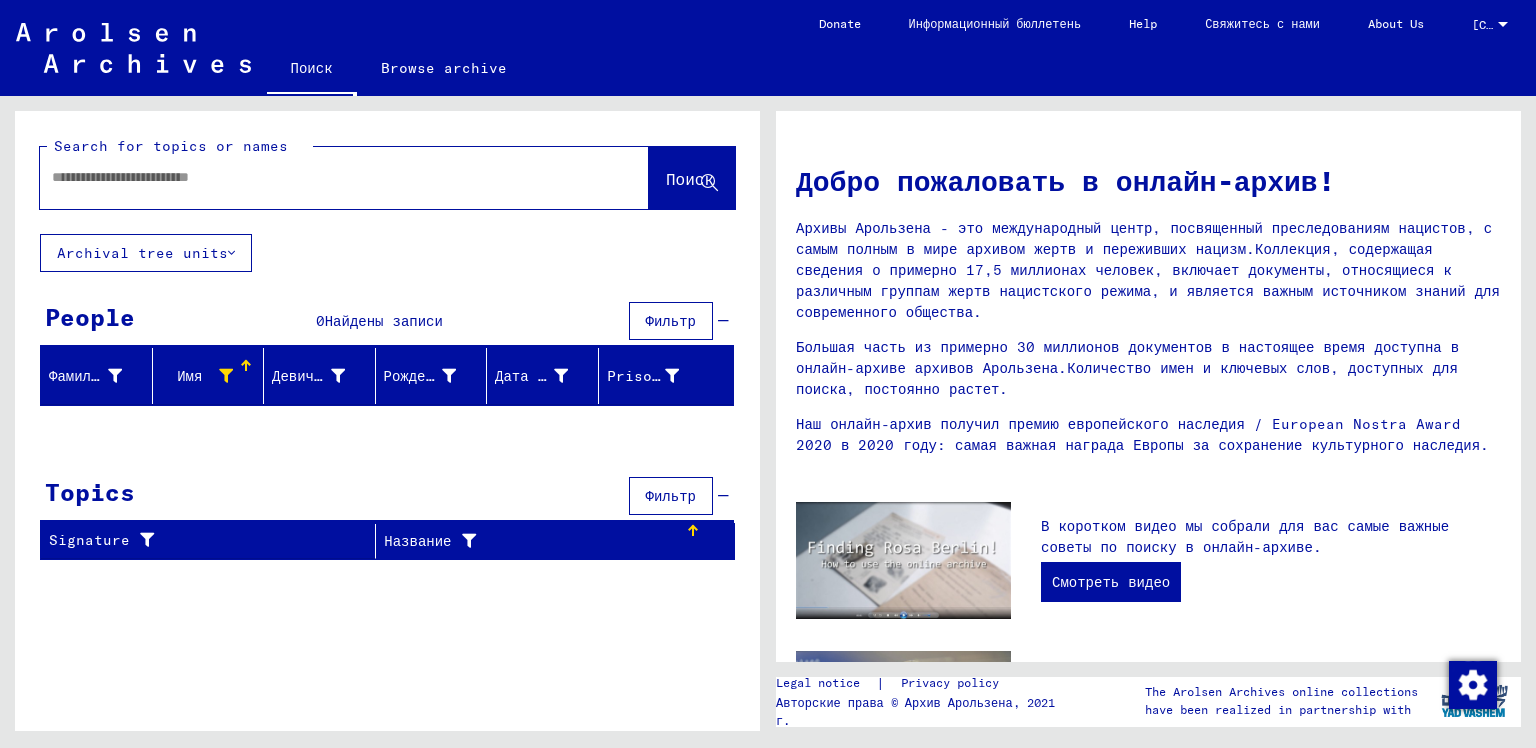 click at bounding box center (320, 177) 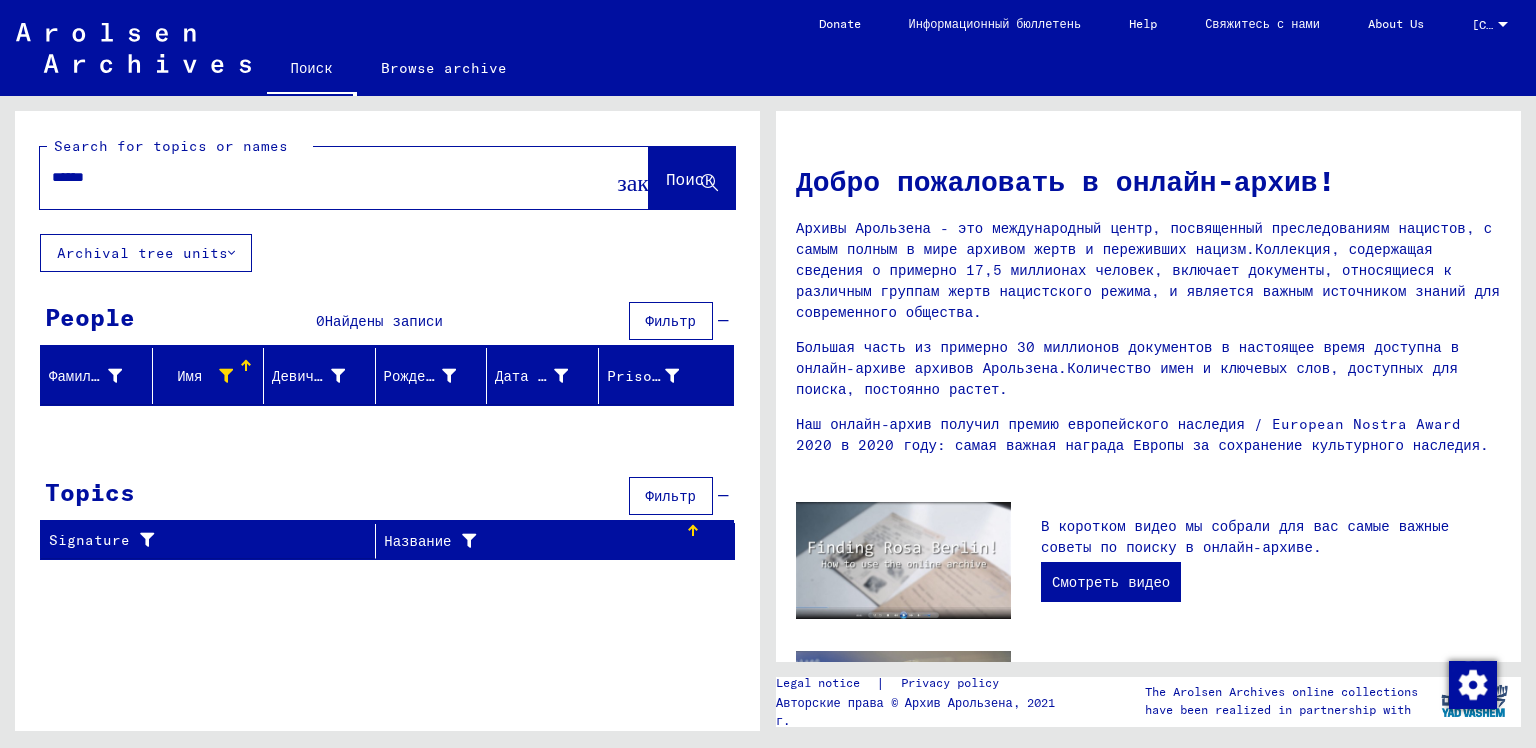 type on "******" 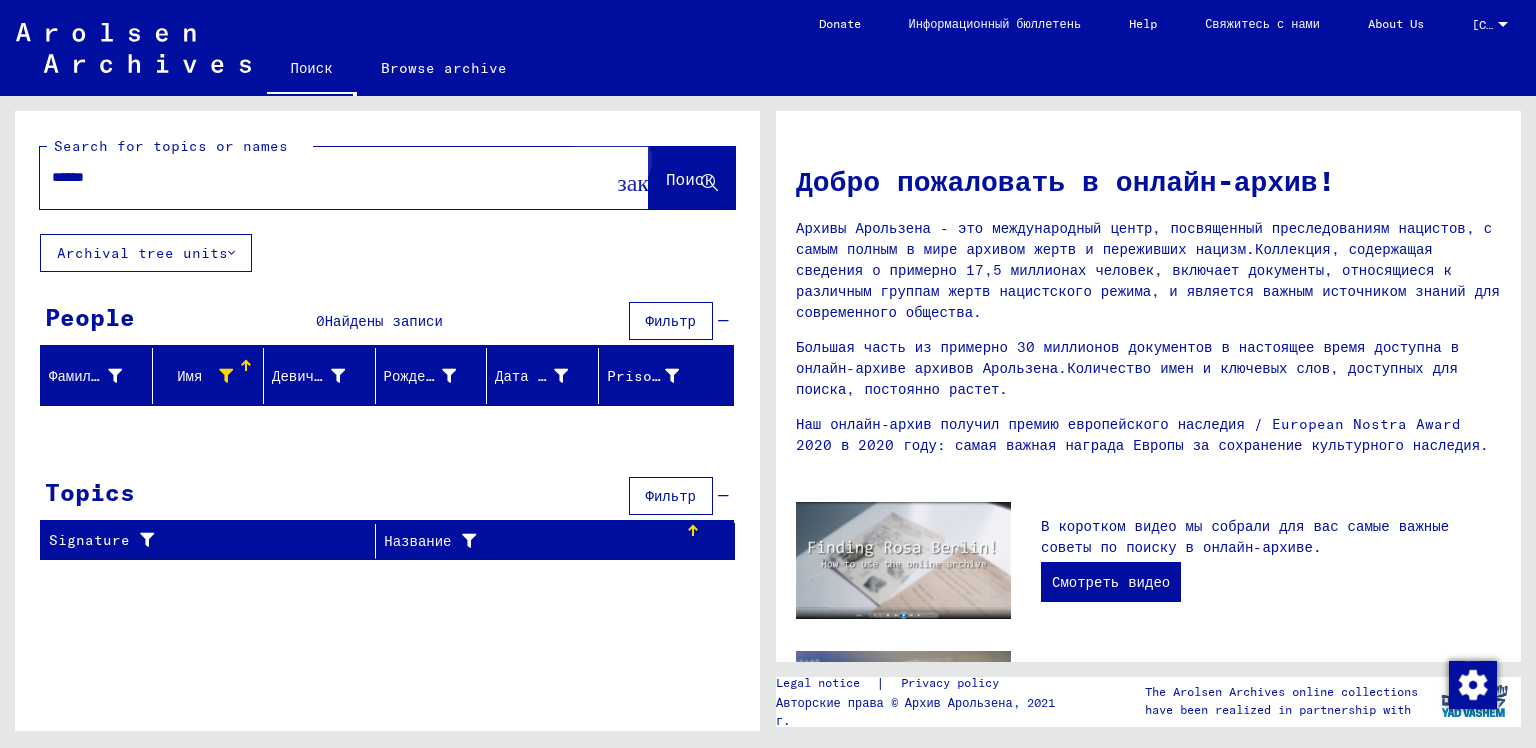 click on "Поиск" 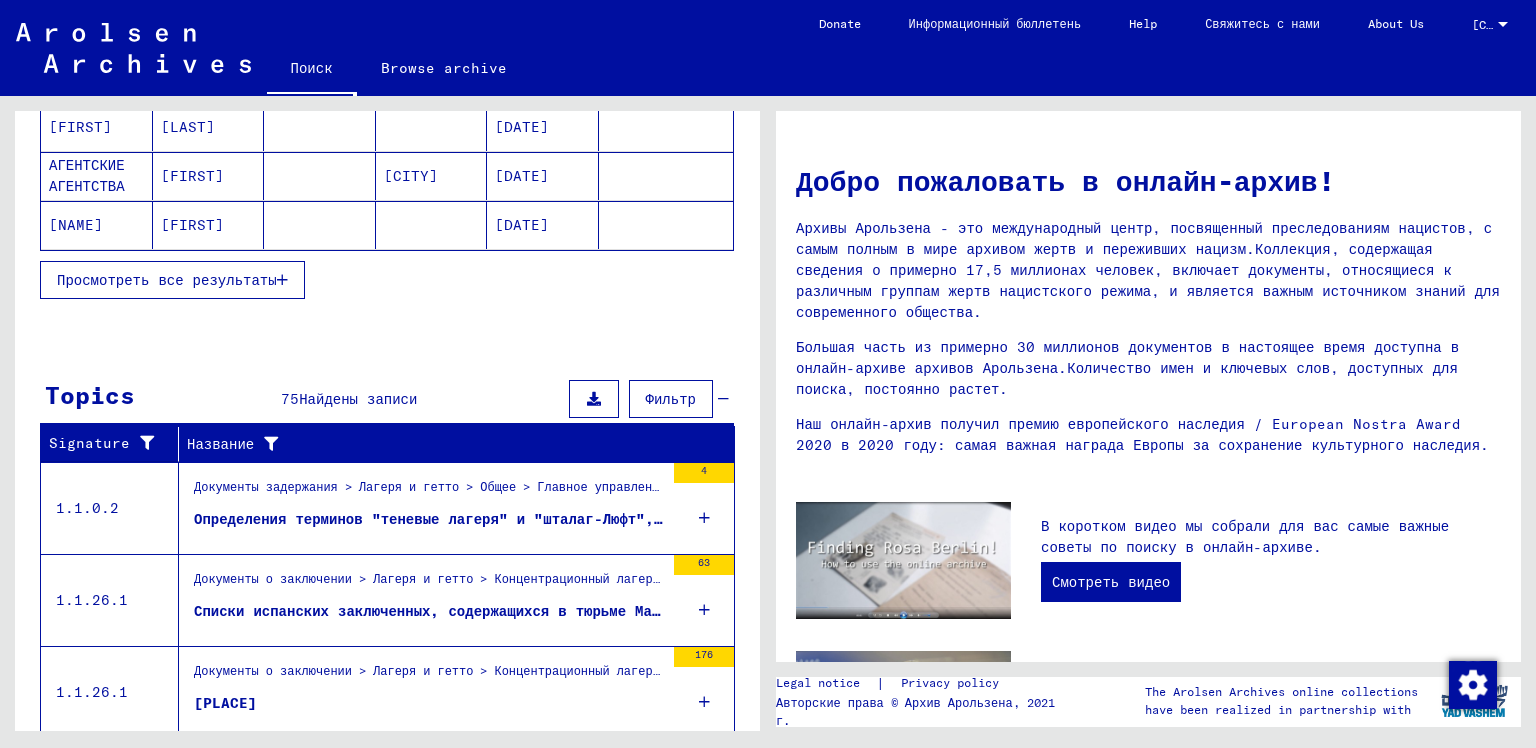 scroll, scrollTop: 300, scrollLeft: 0, axis: vertical 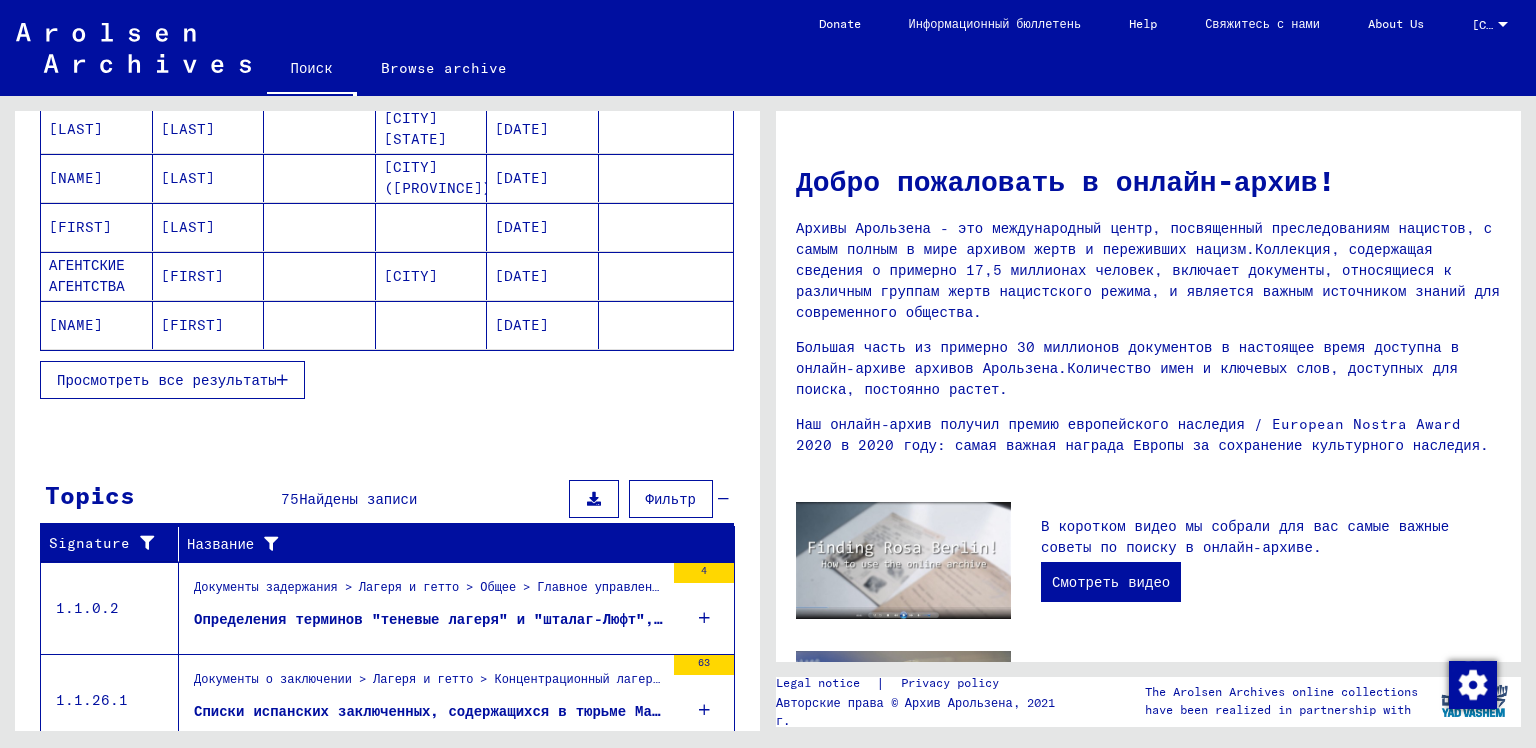 click at bounding box center [282, 380] 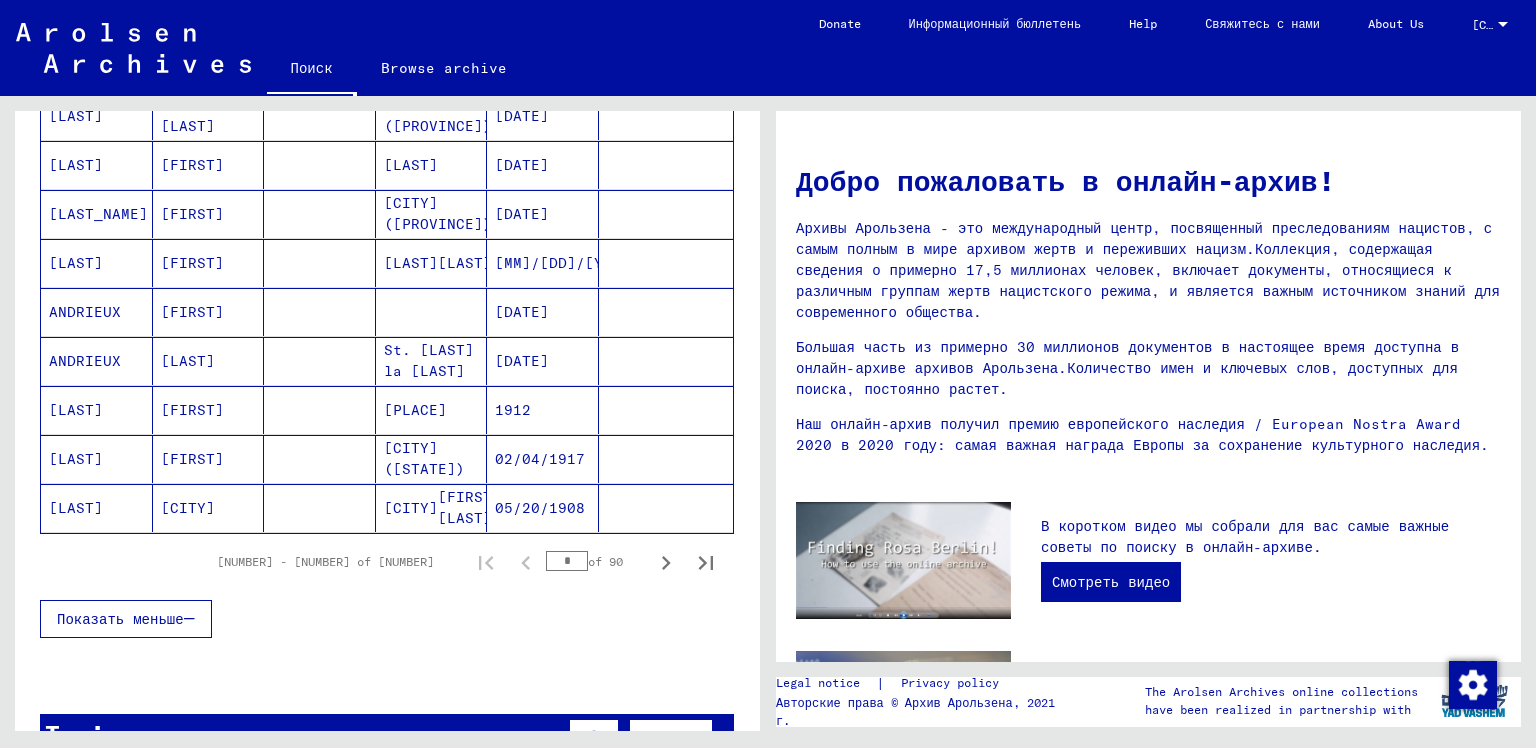 scroll, scrollTop: 1100, scrollLeft: 0, axis: vertical 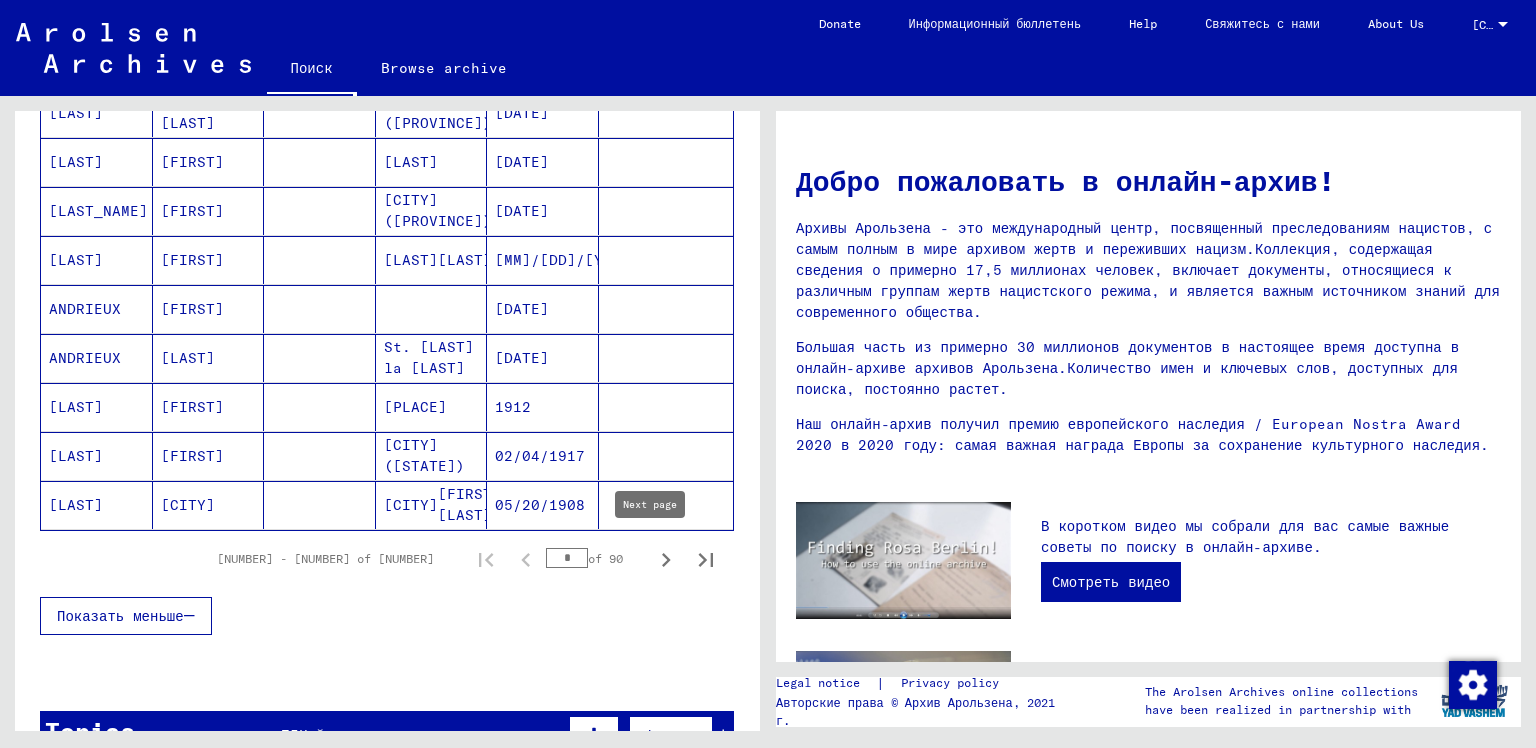 click 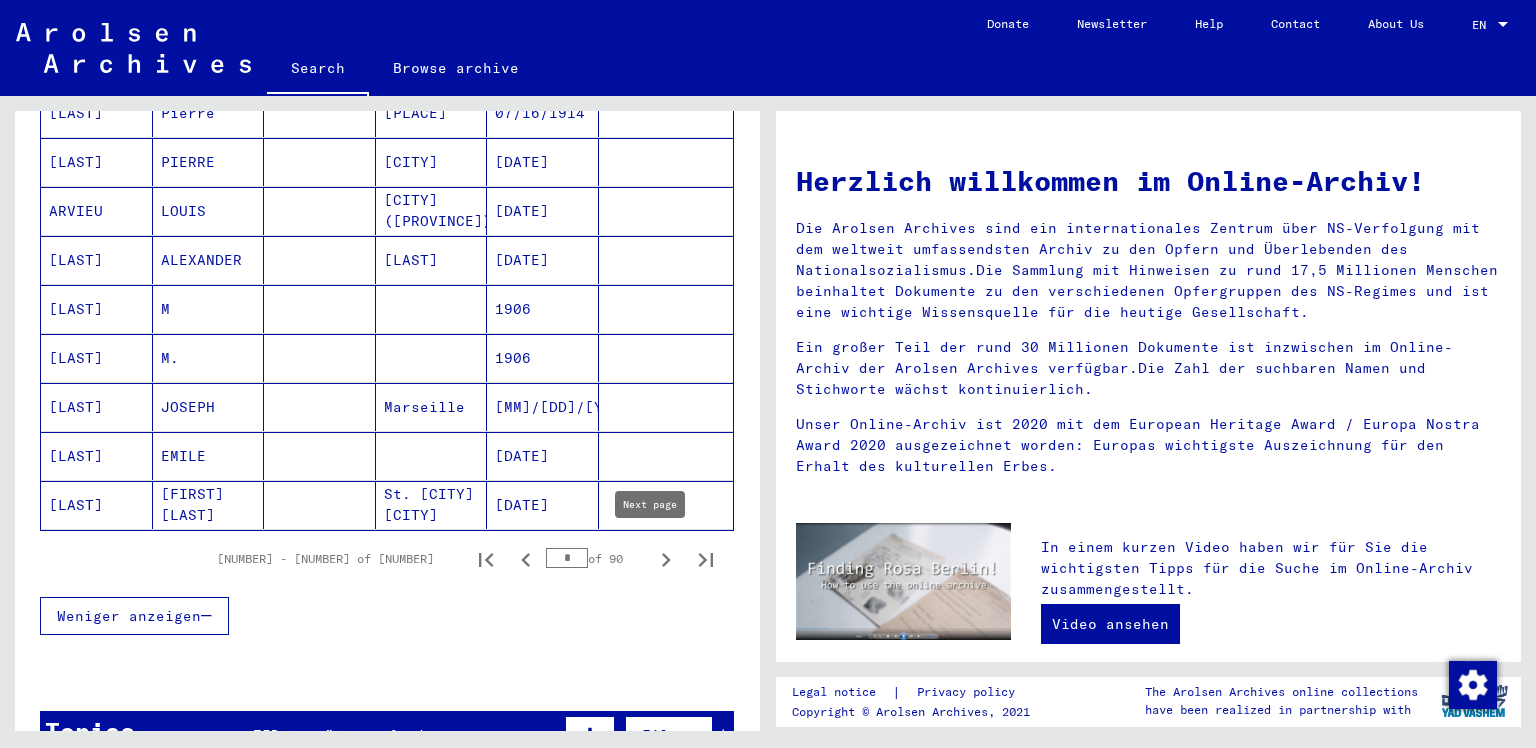 click 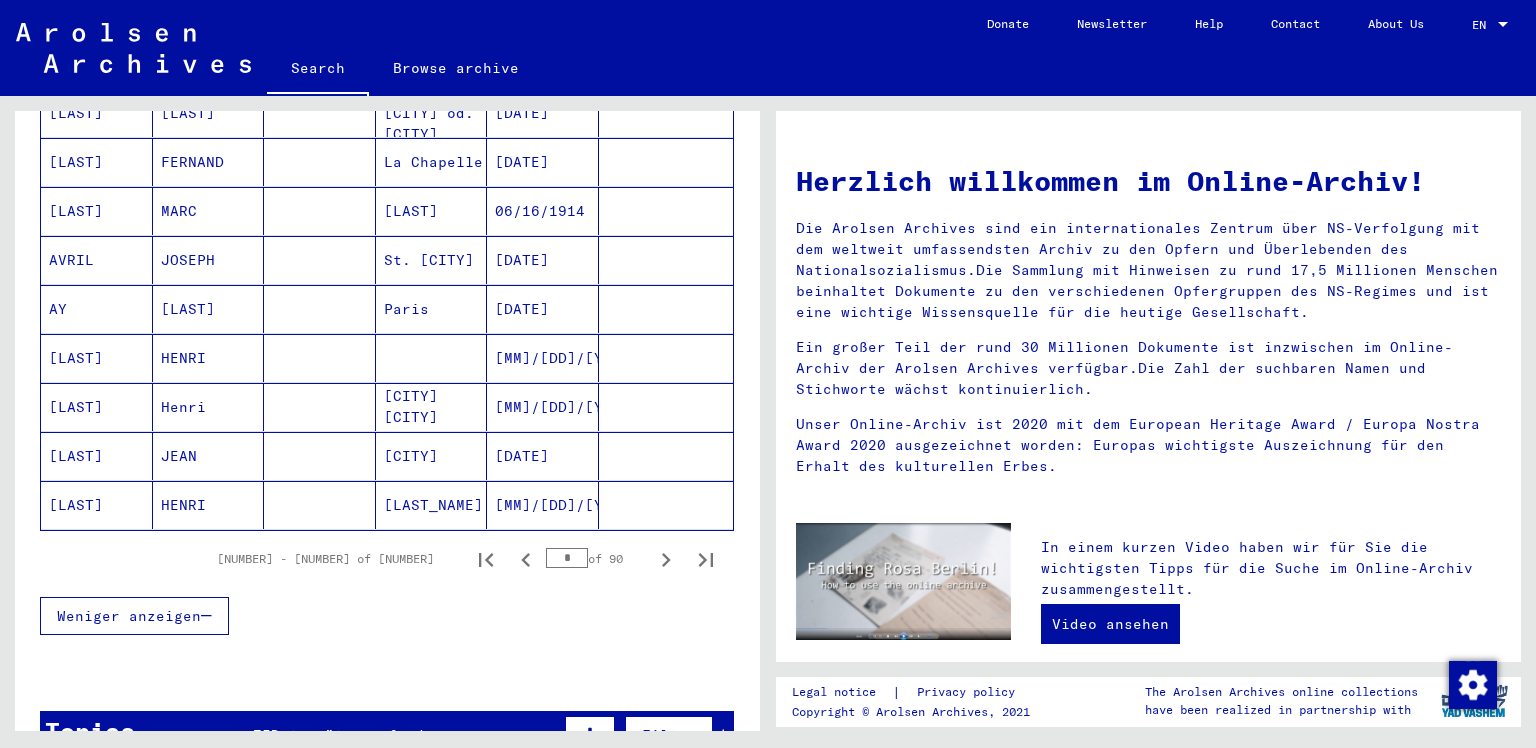 click 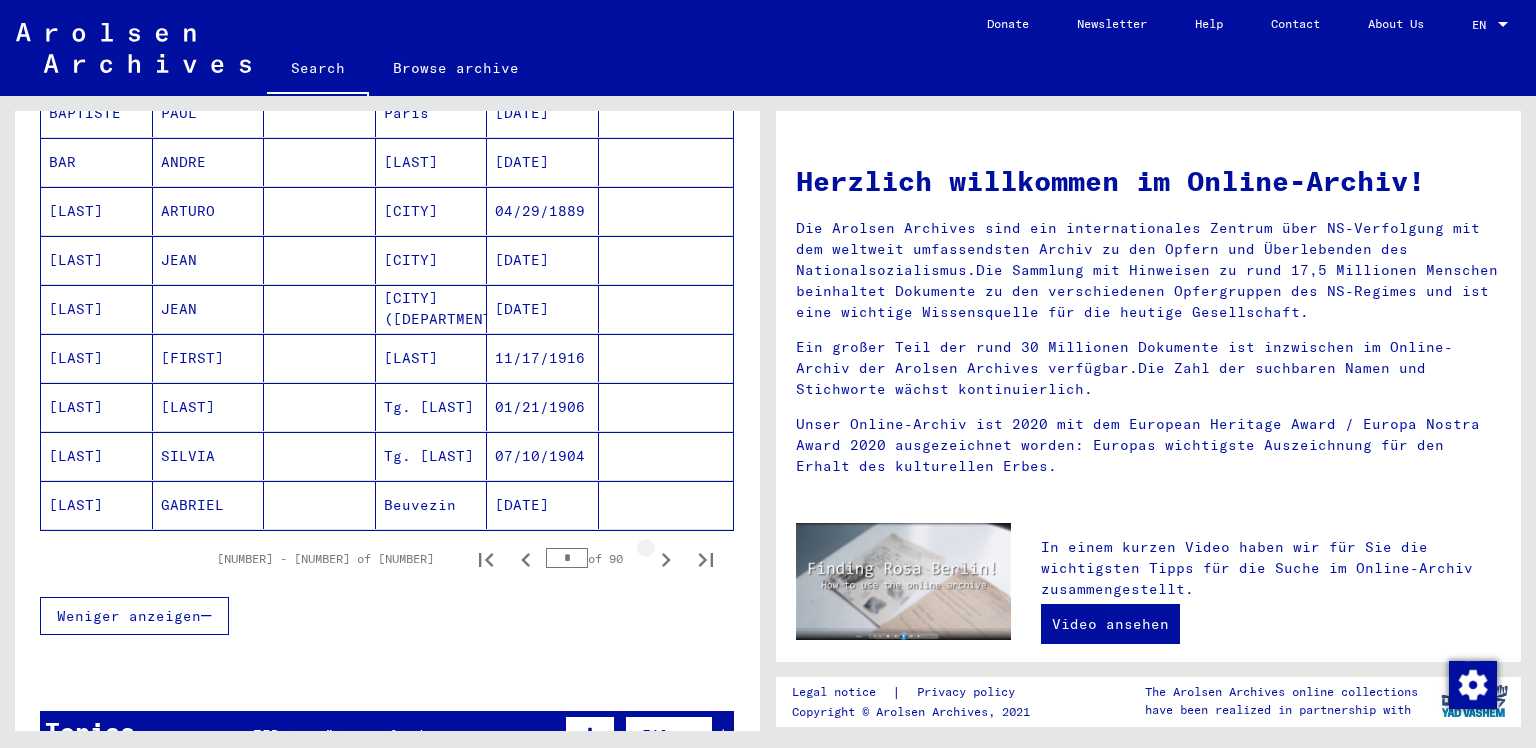 click 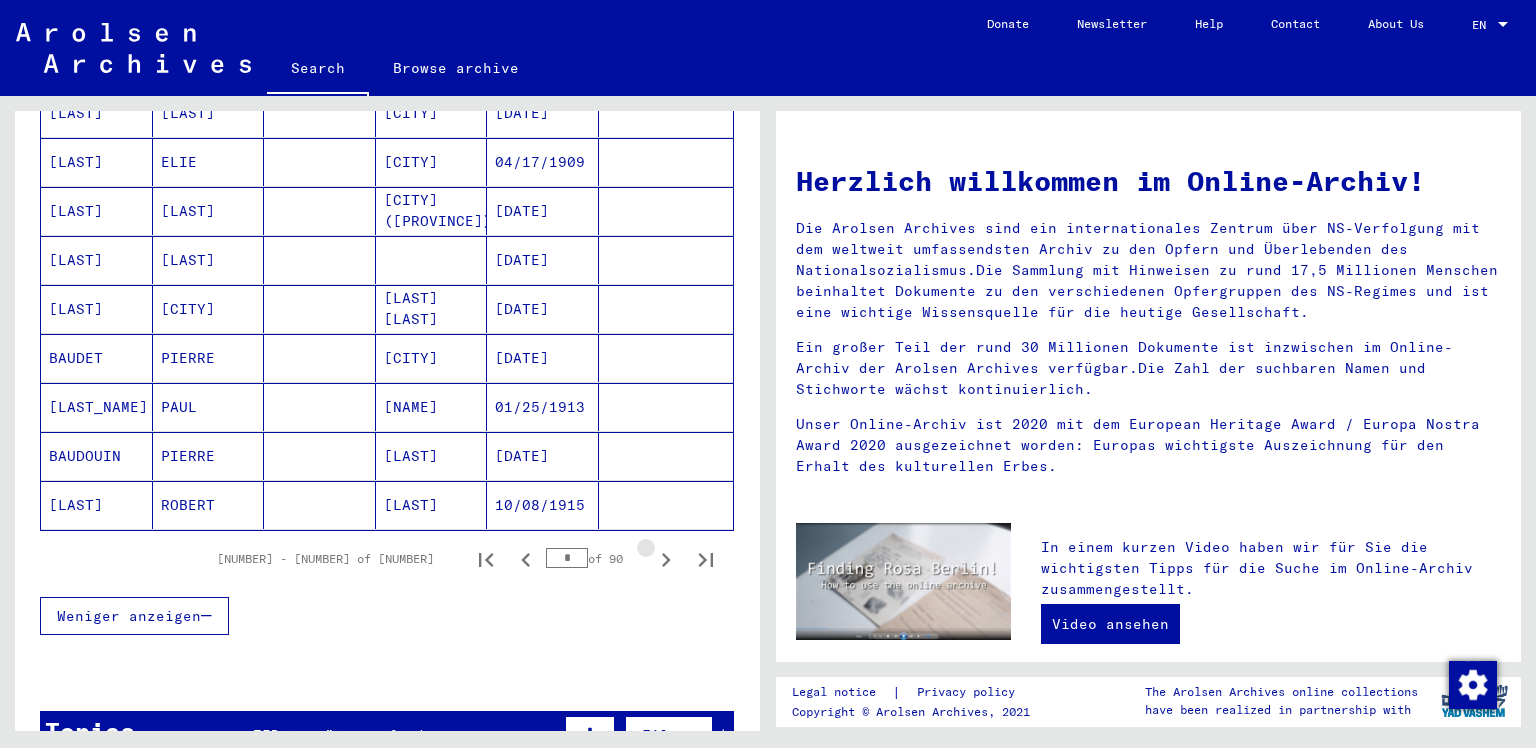 click 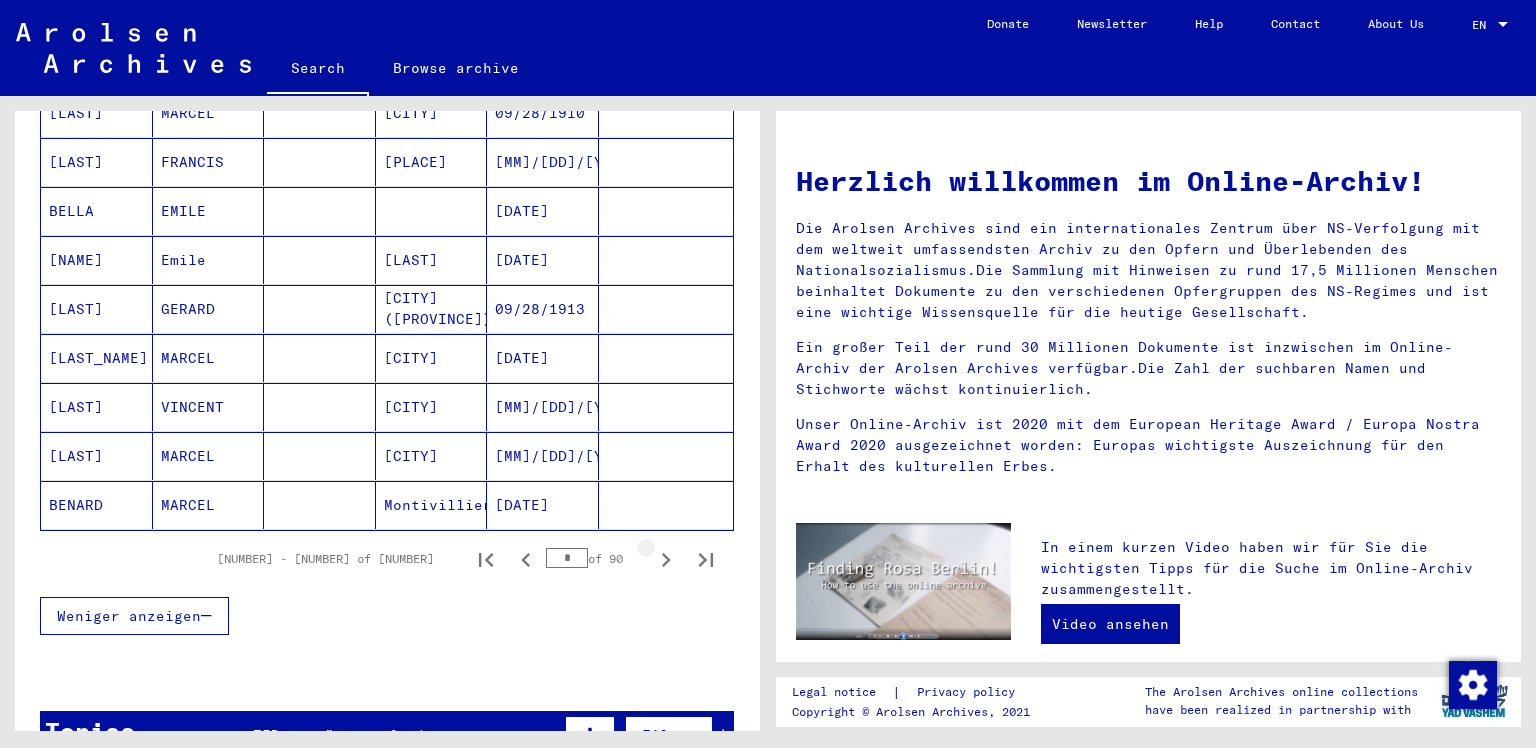click 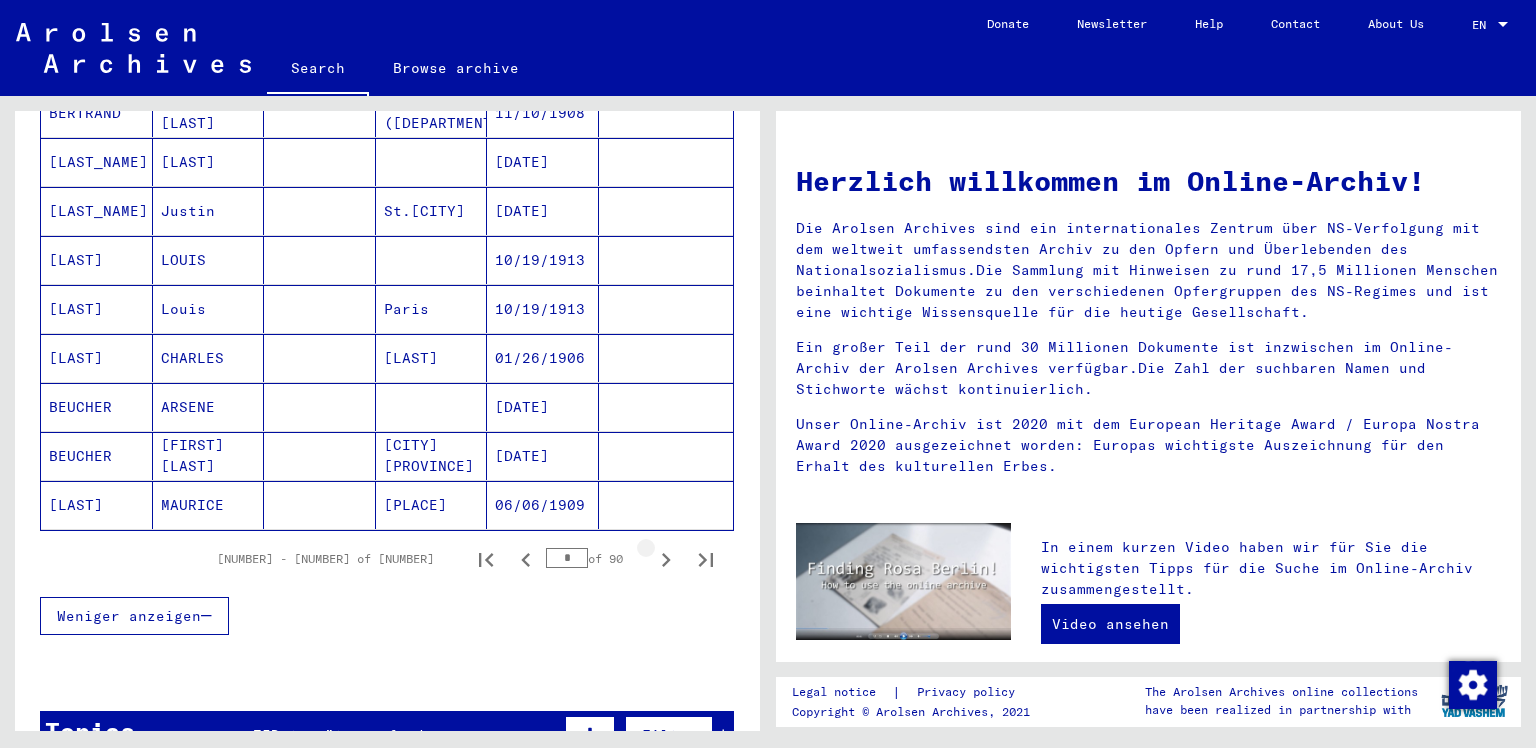 click 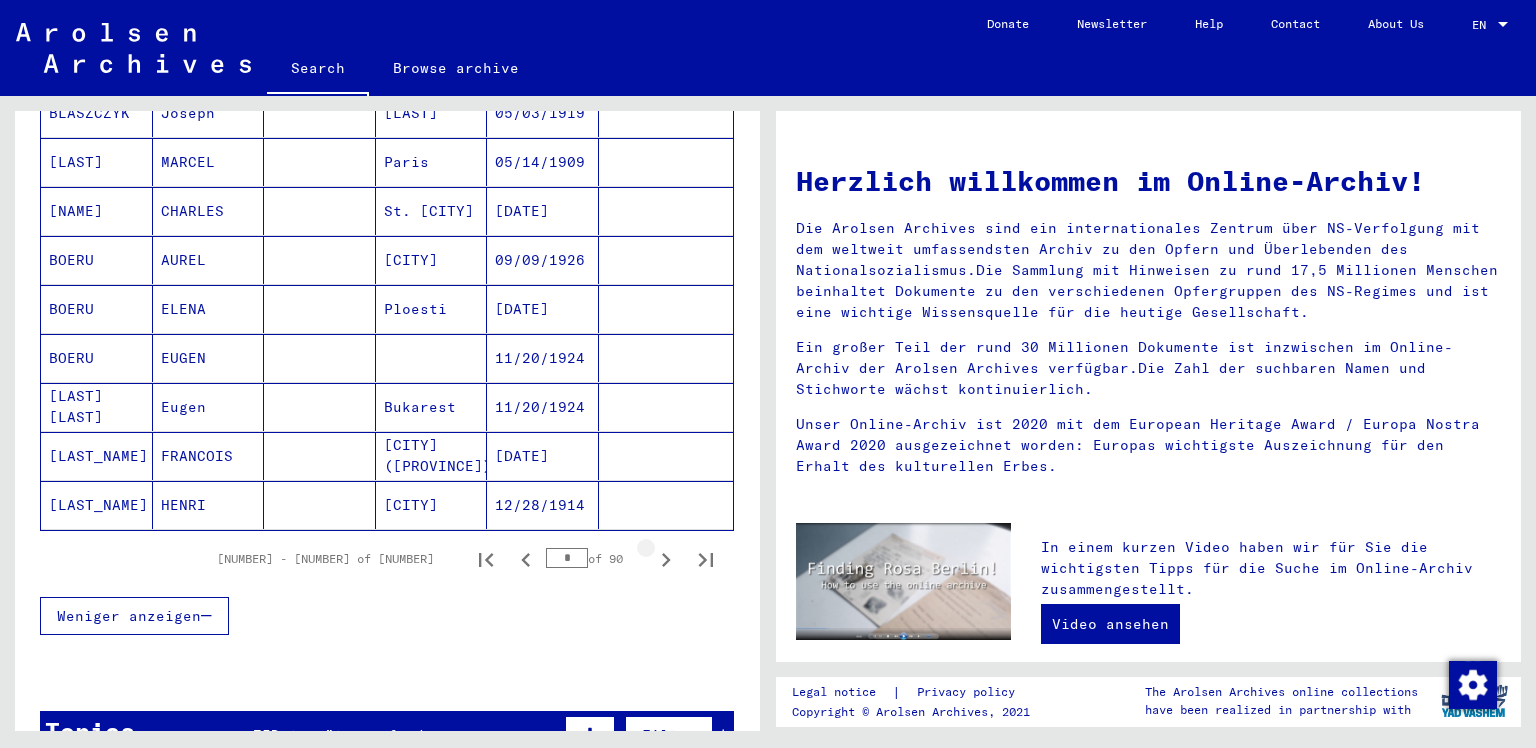click 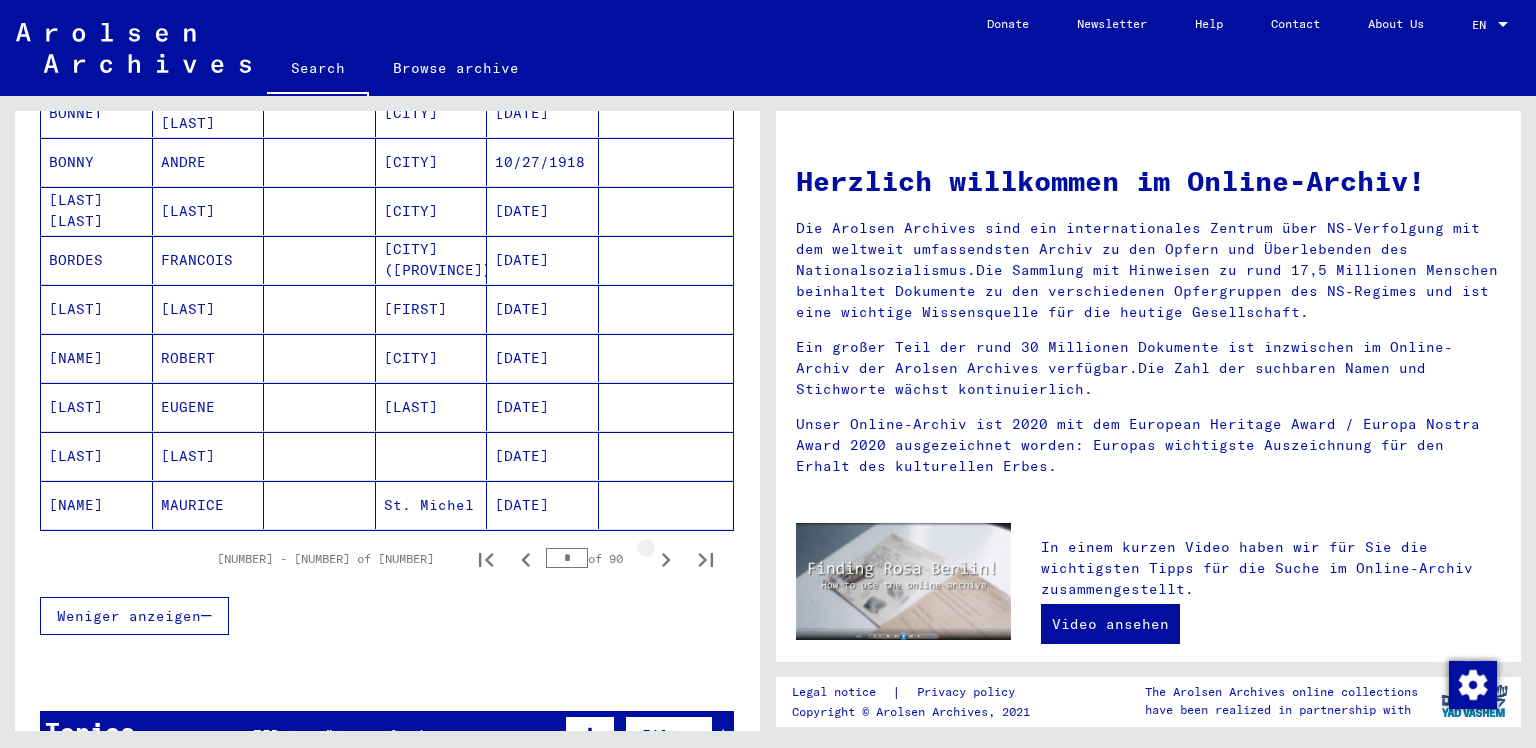 click 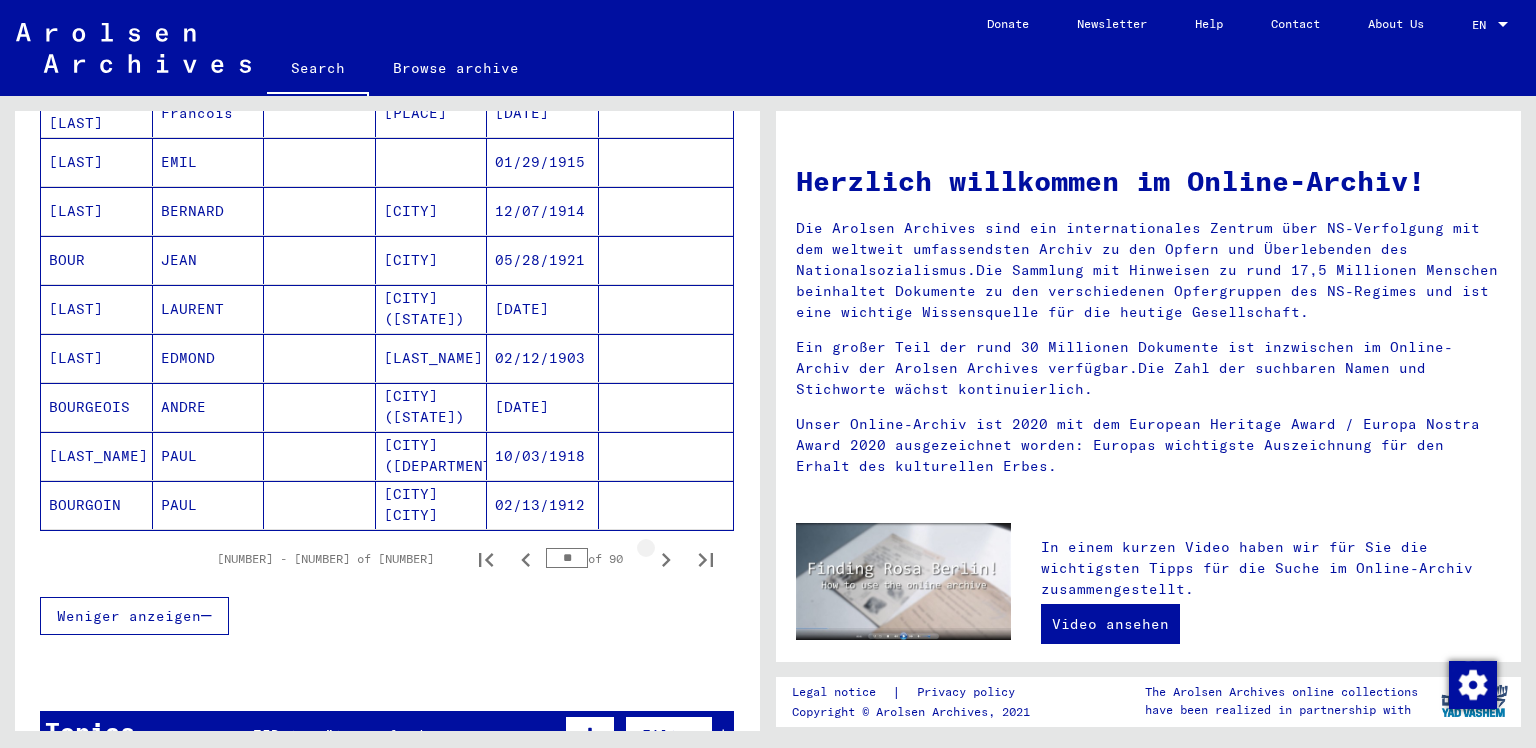 click 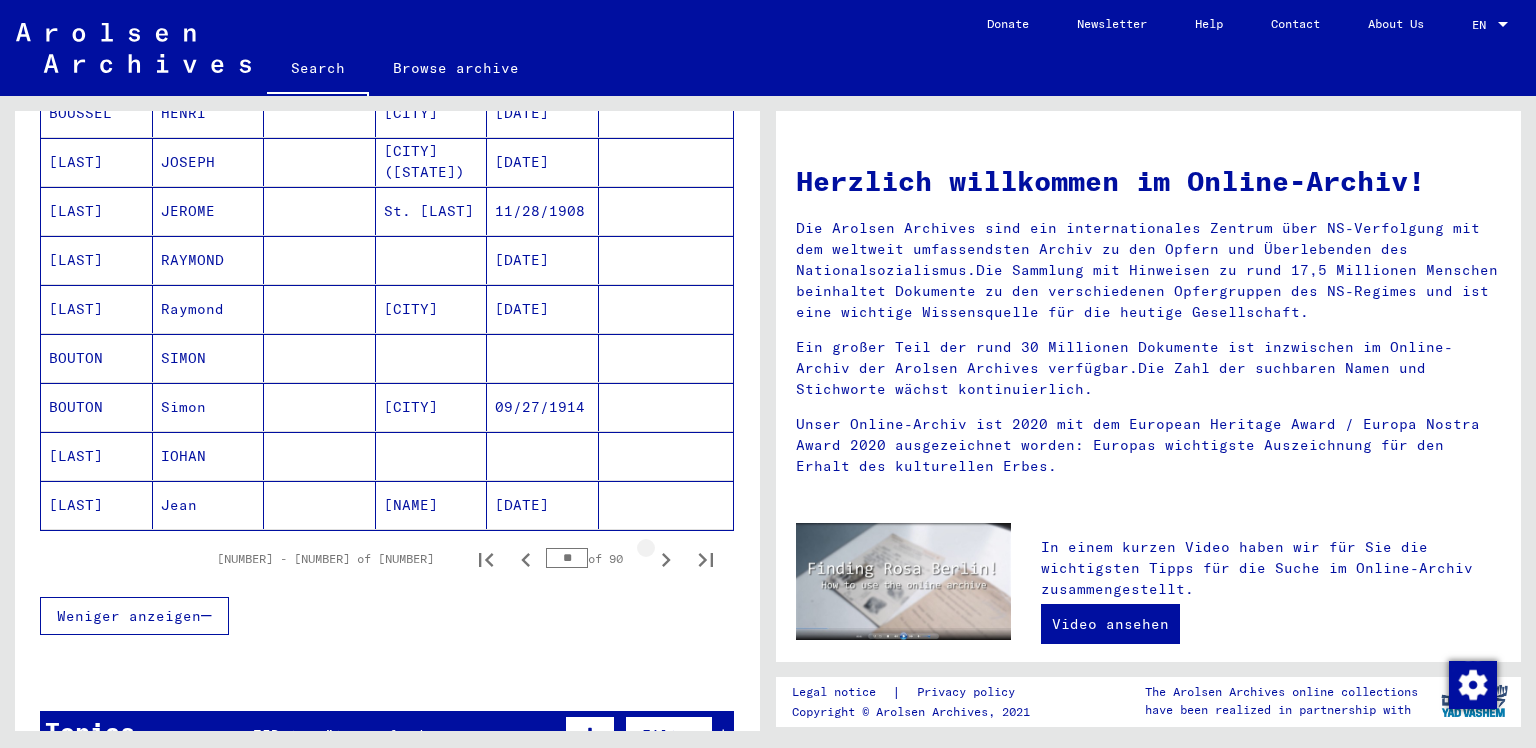 click 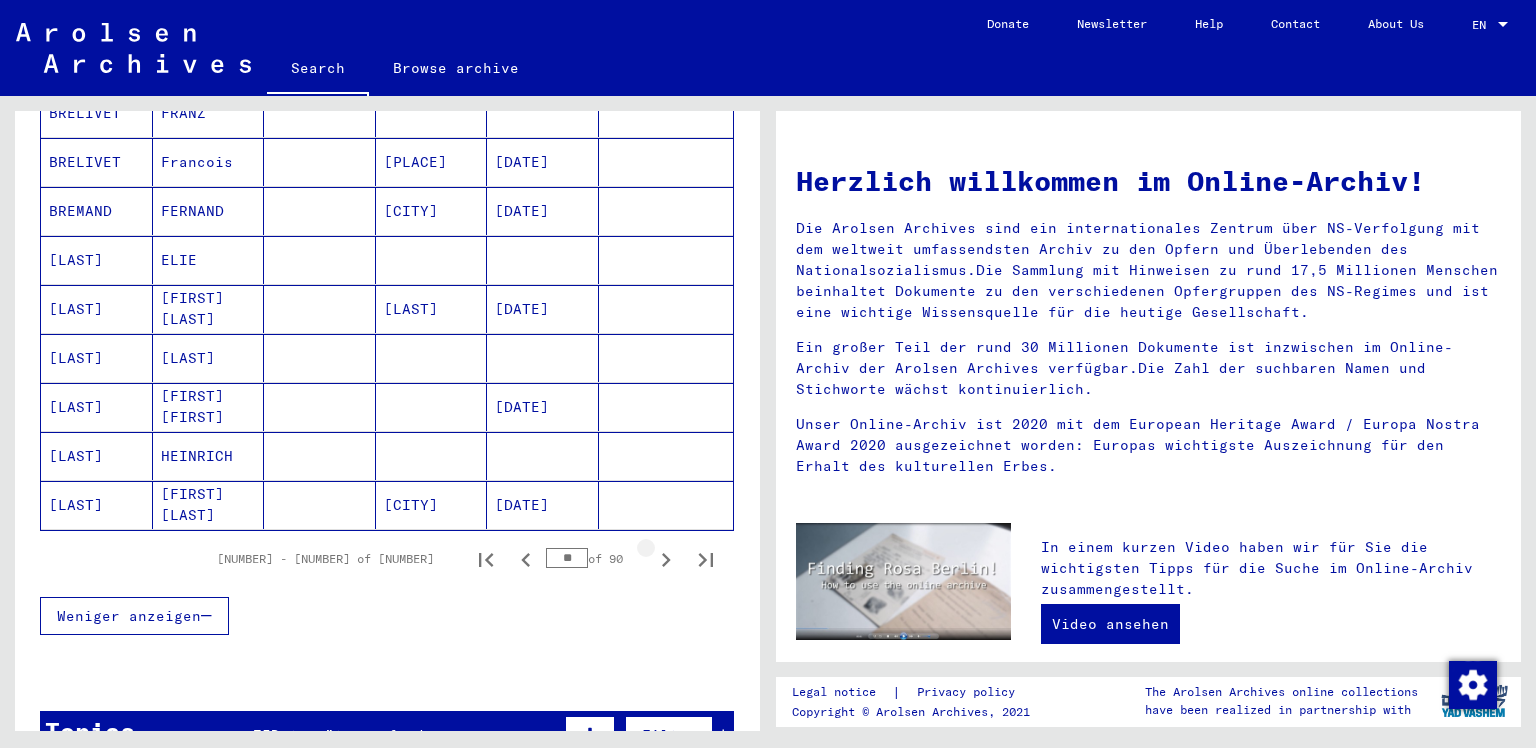 click 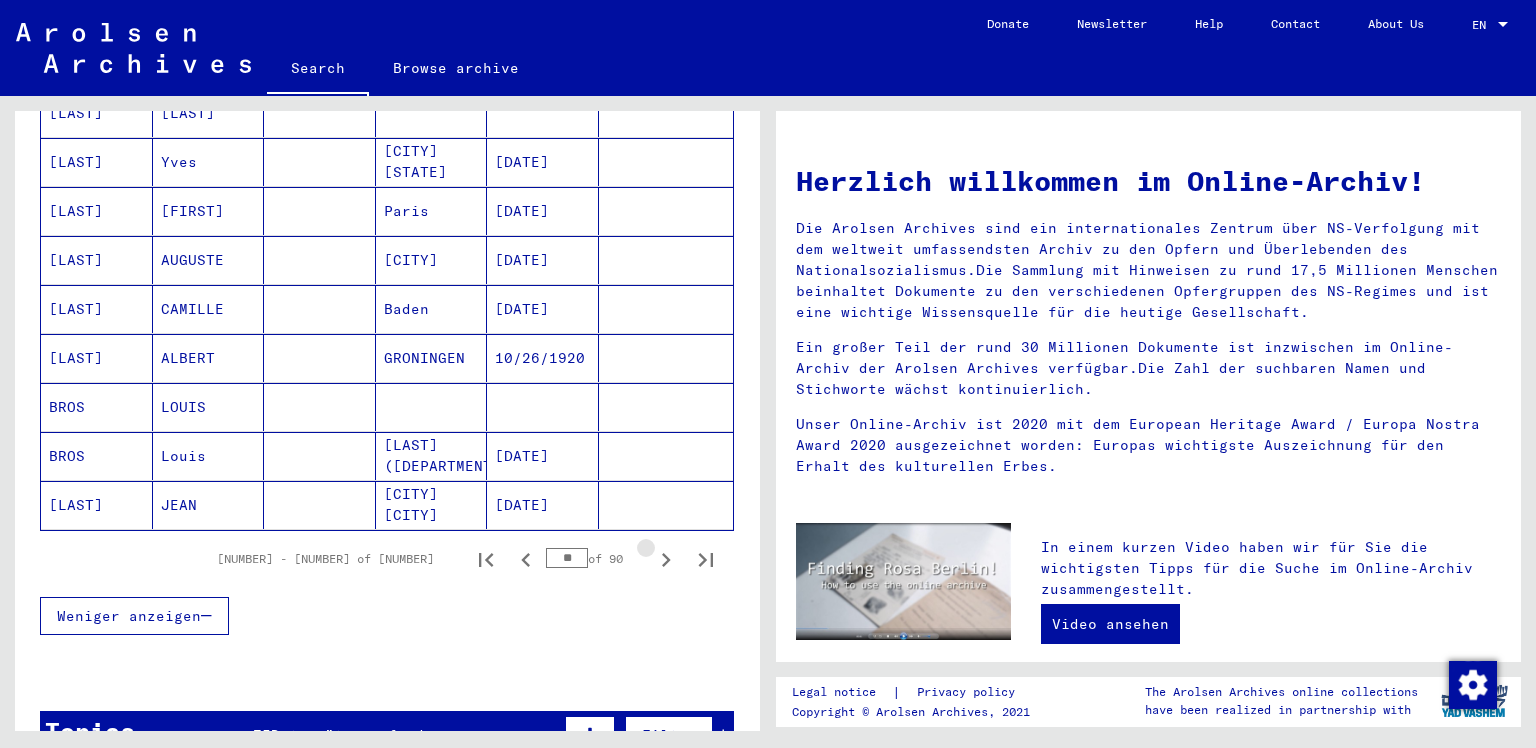 click 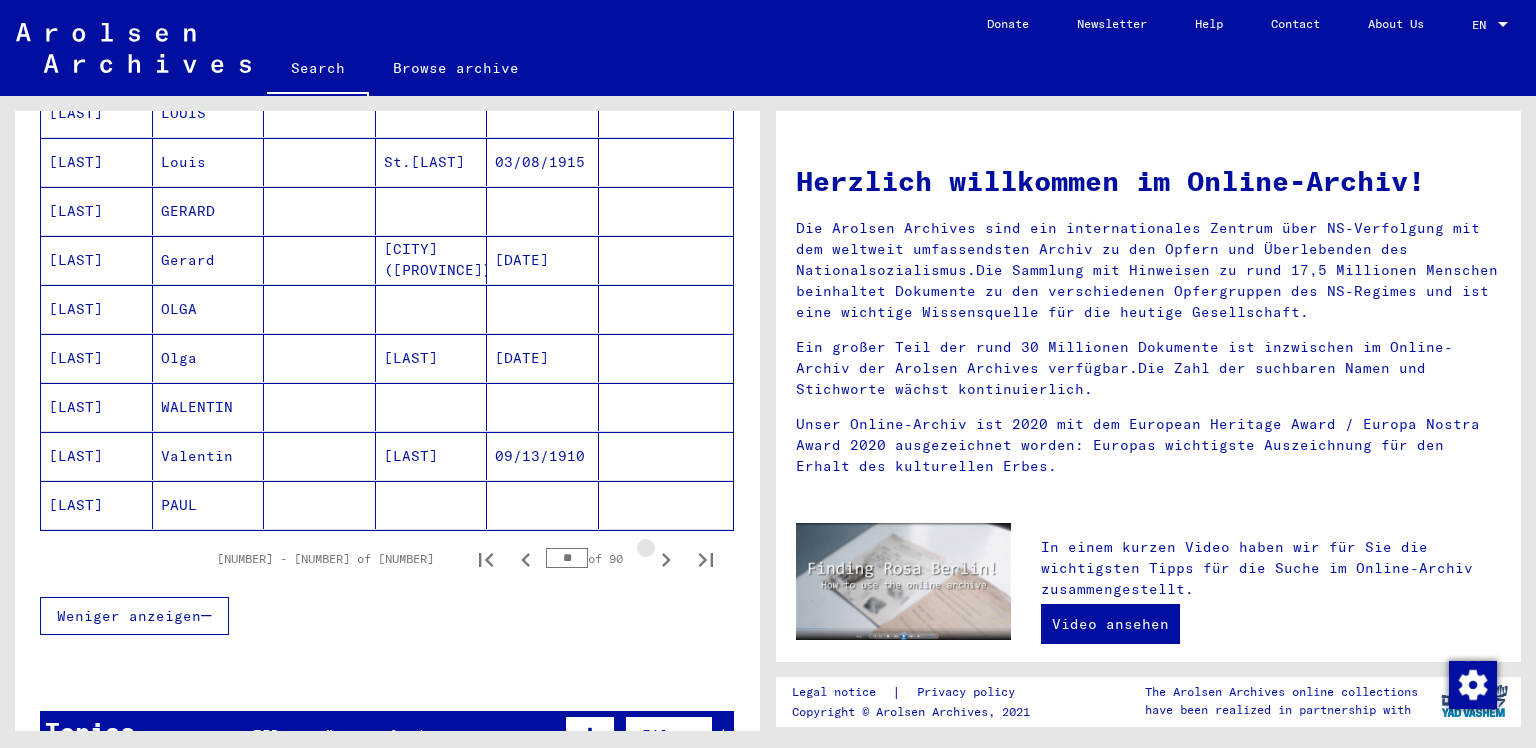 click 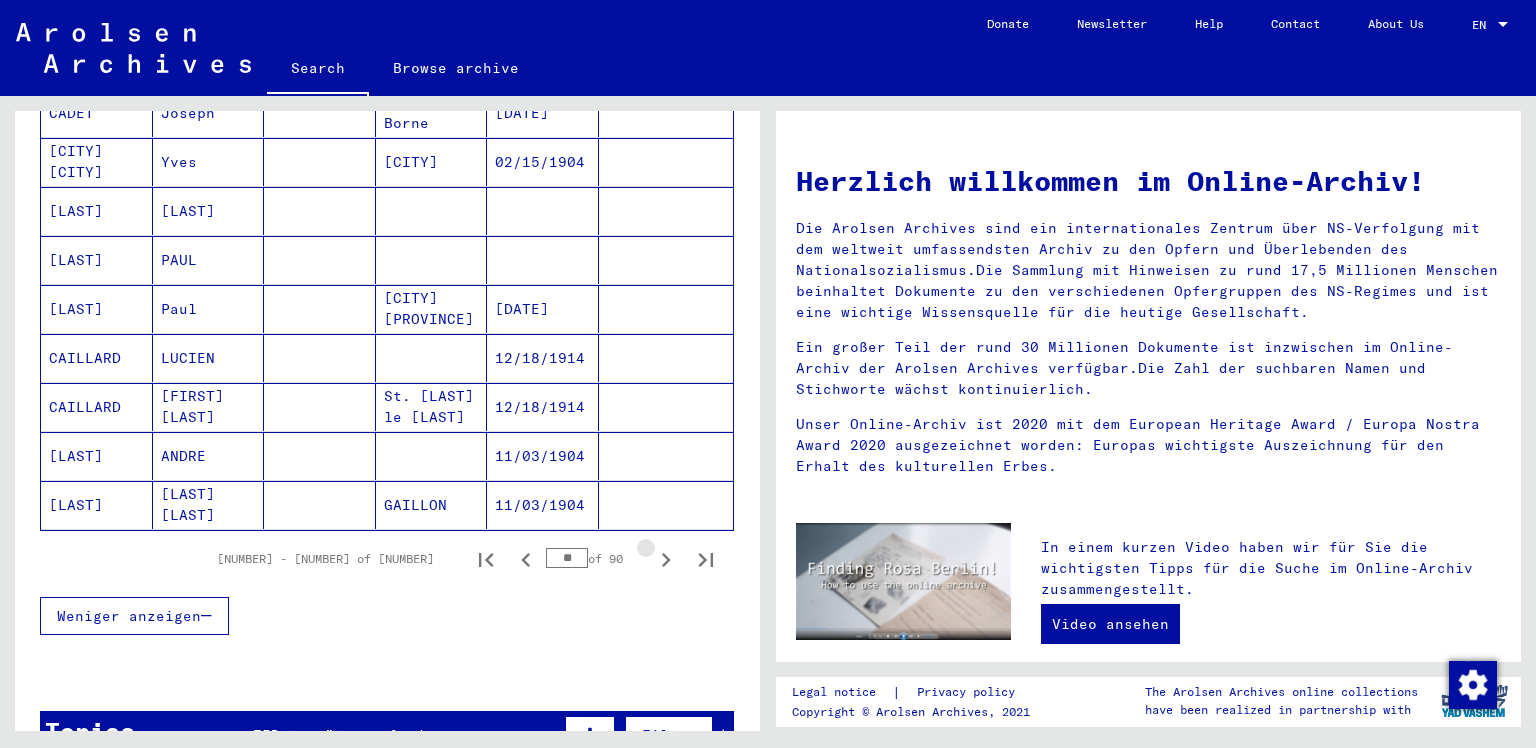 click 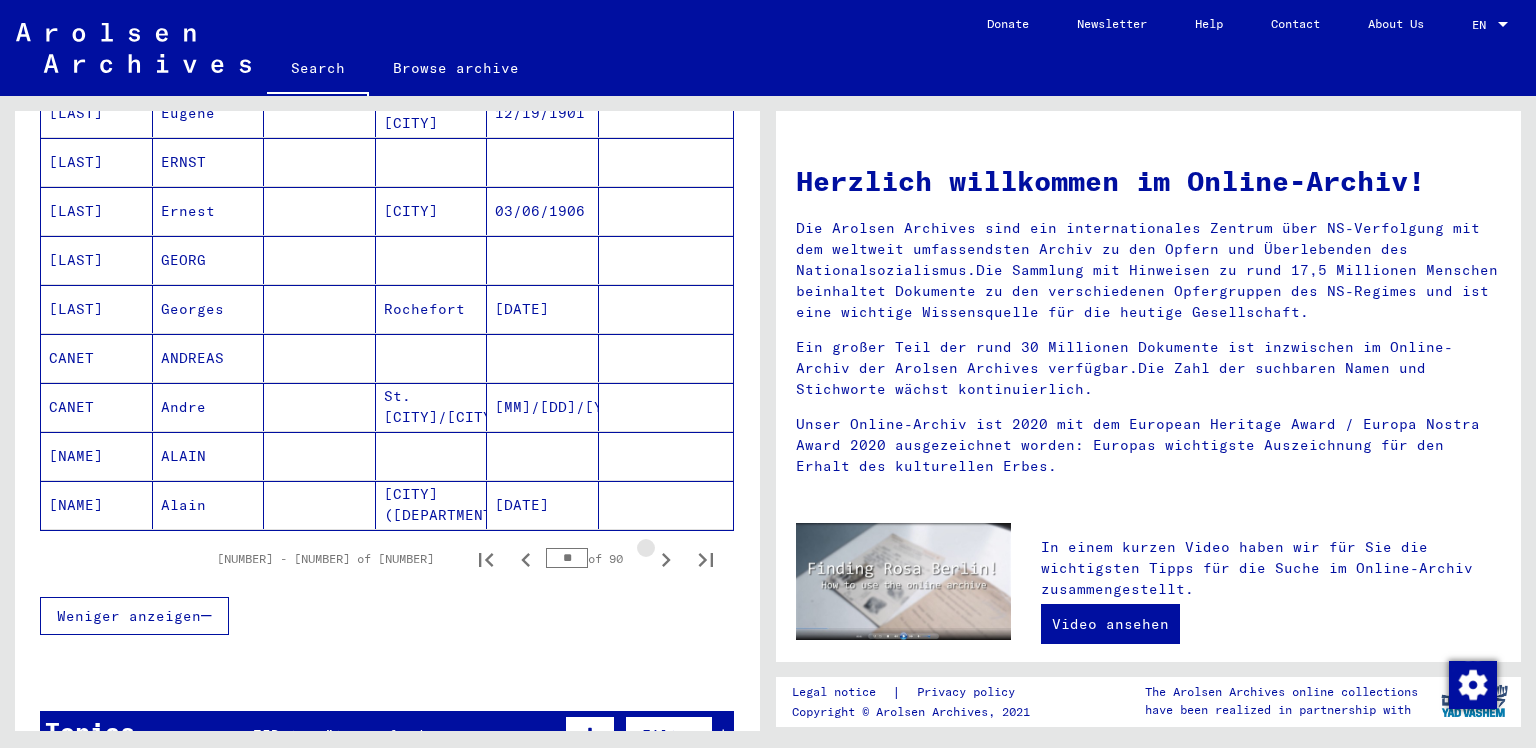 click 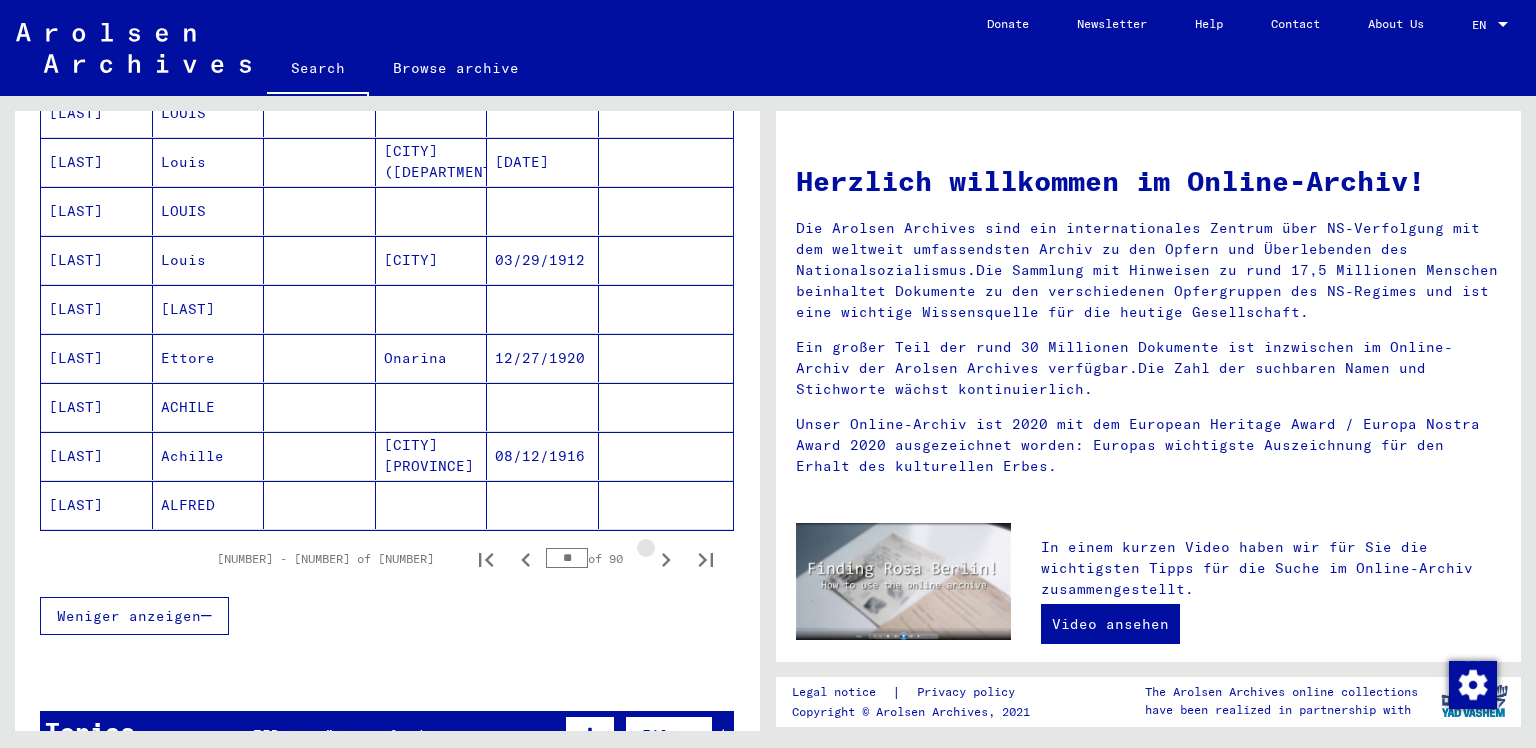 click 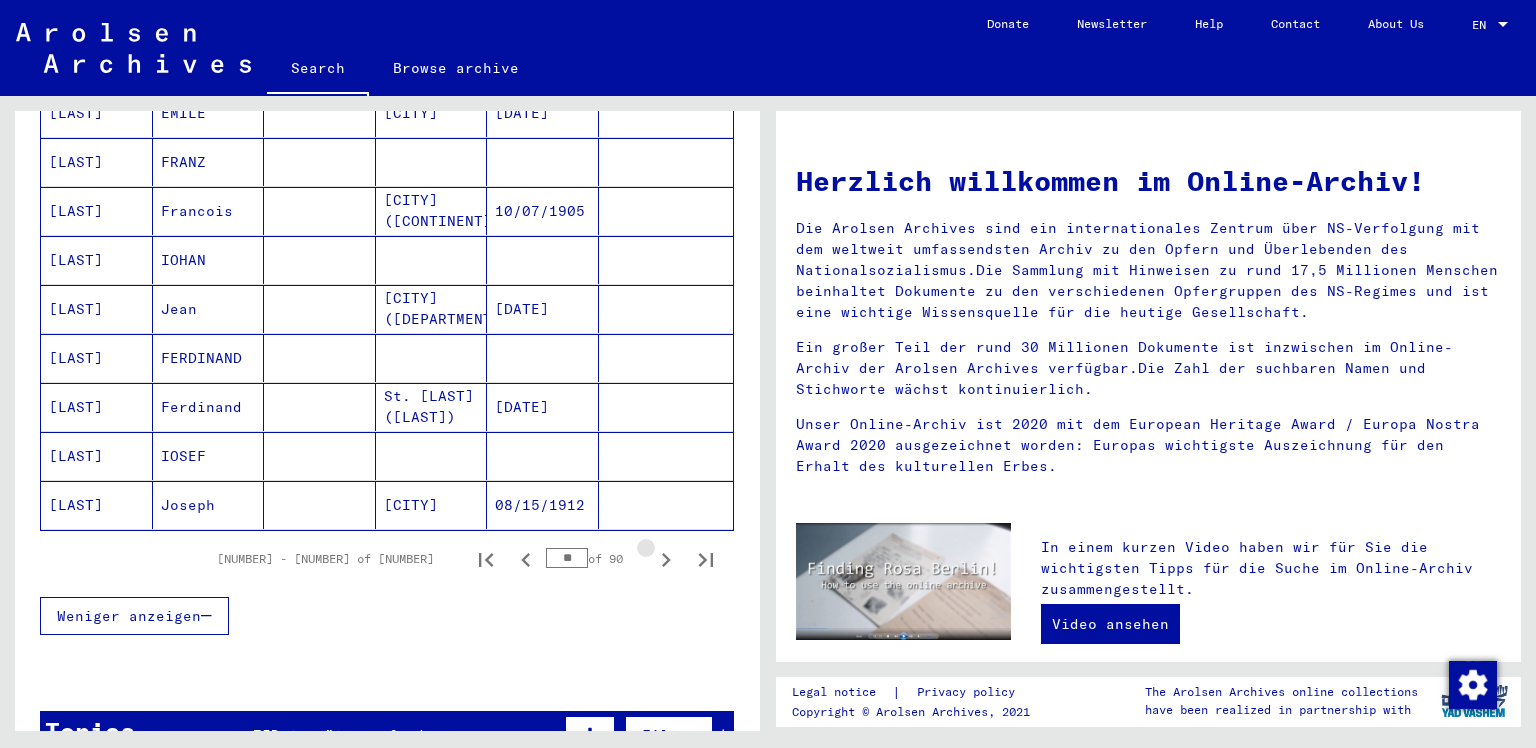 click 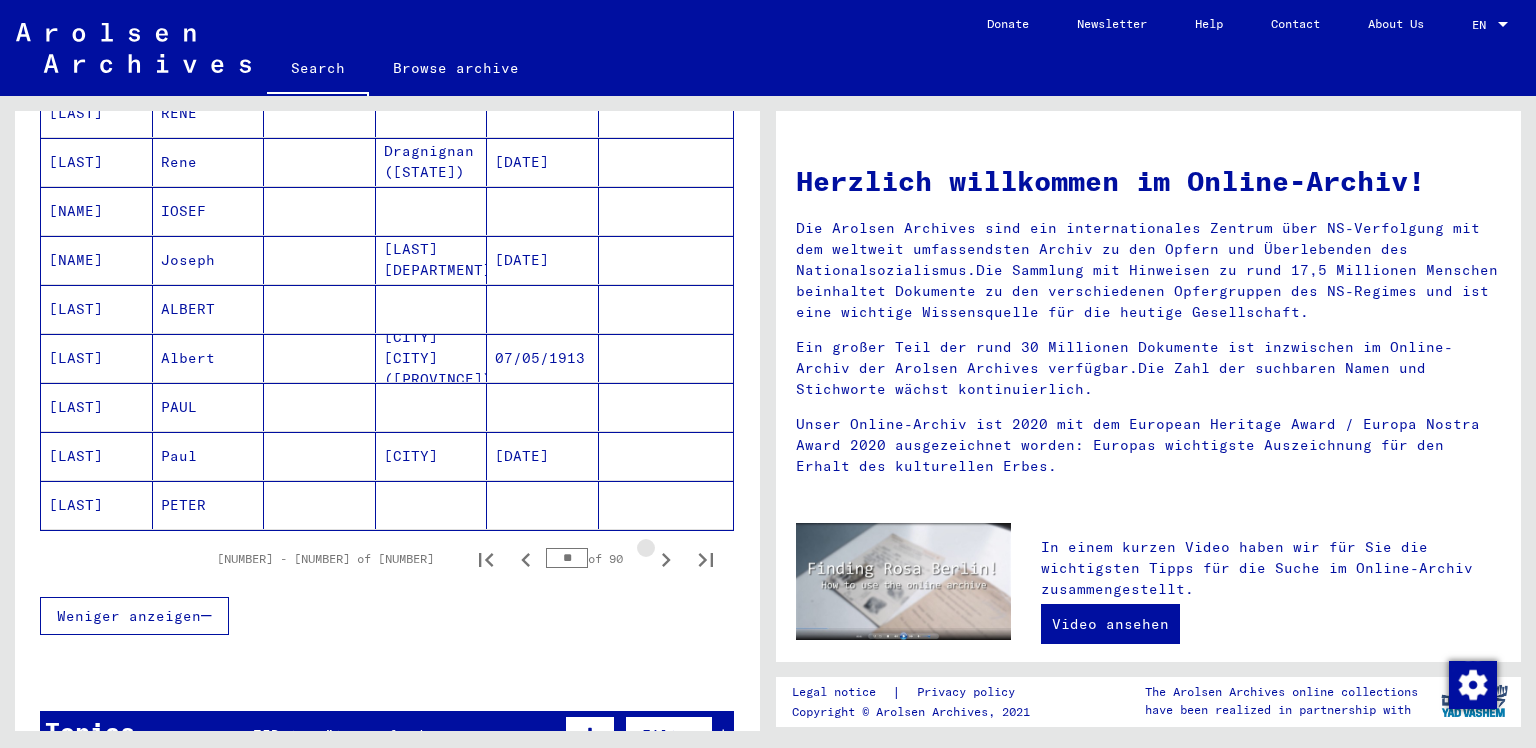 click 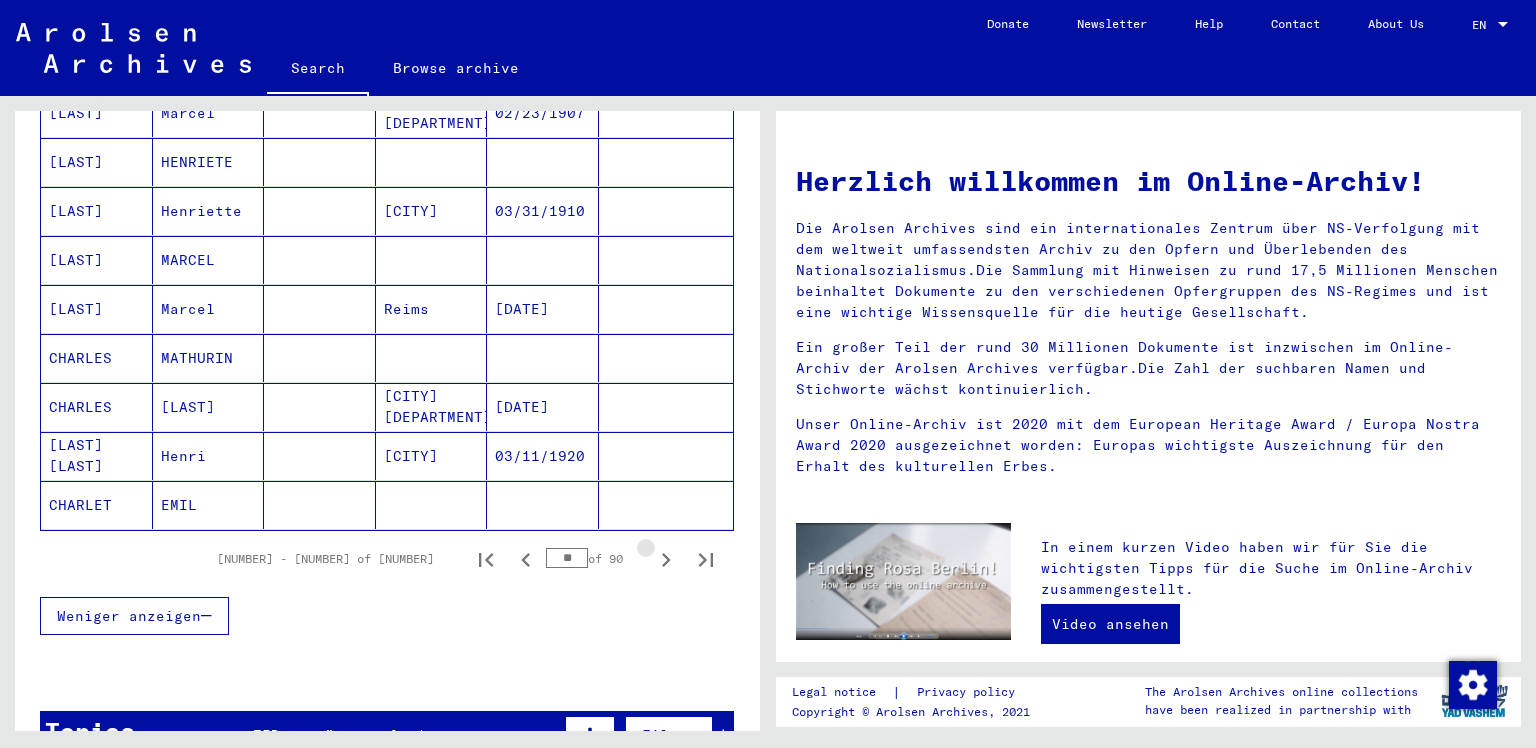 click 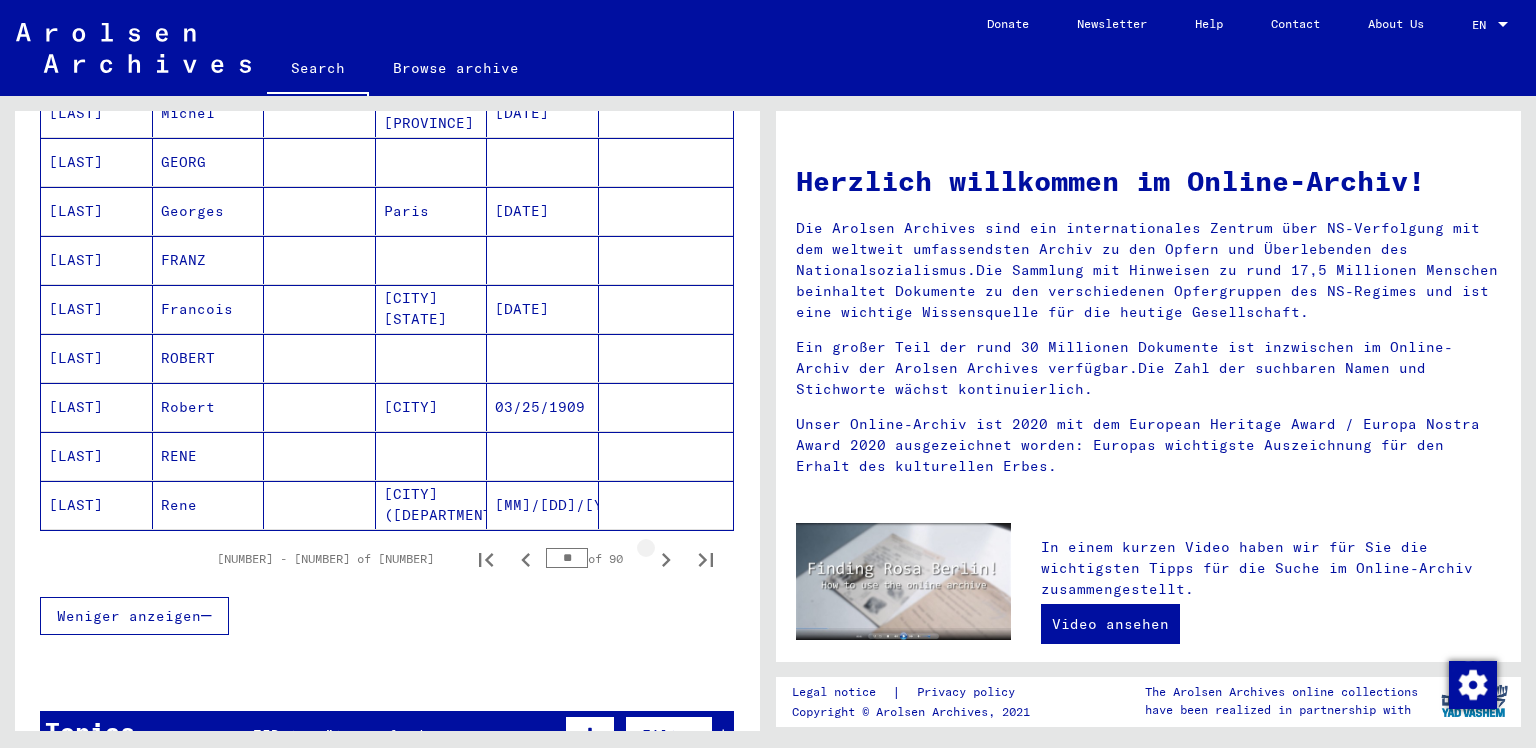 click 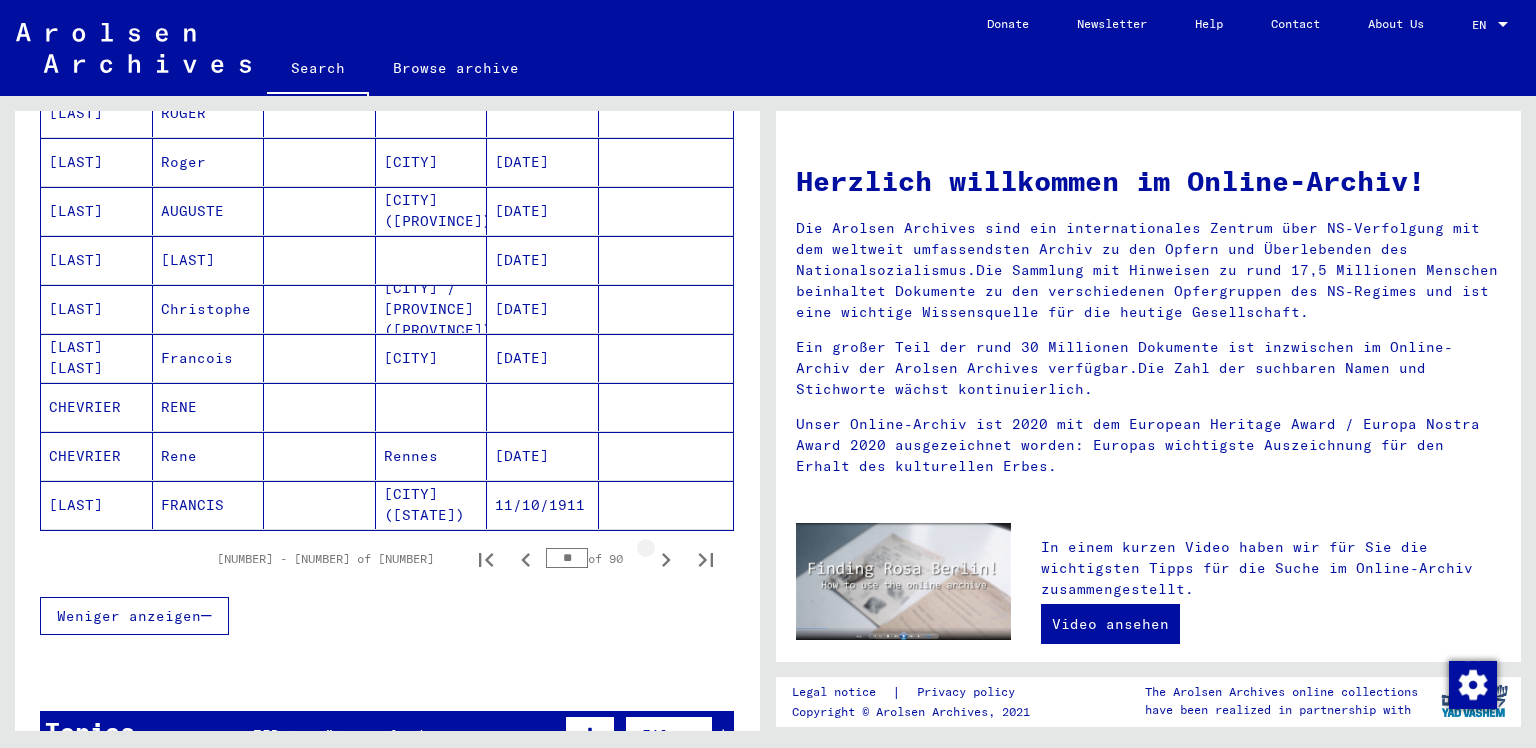 click 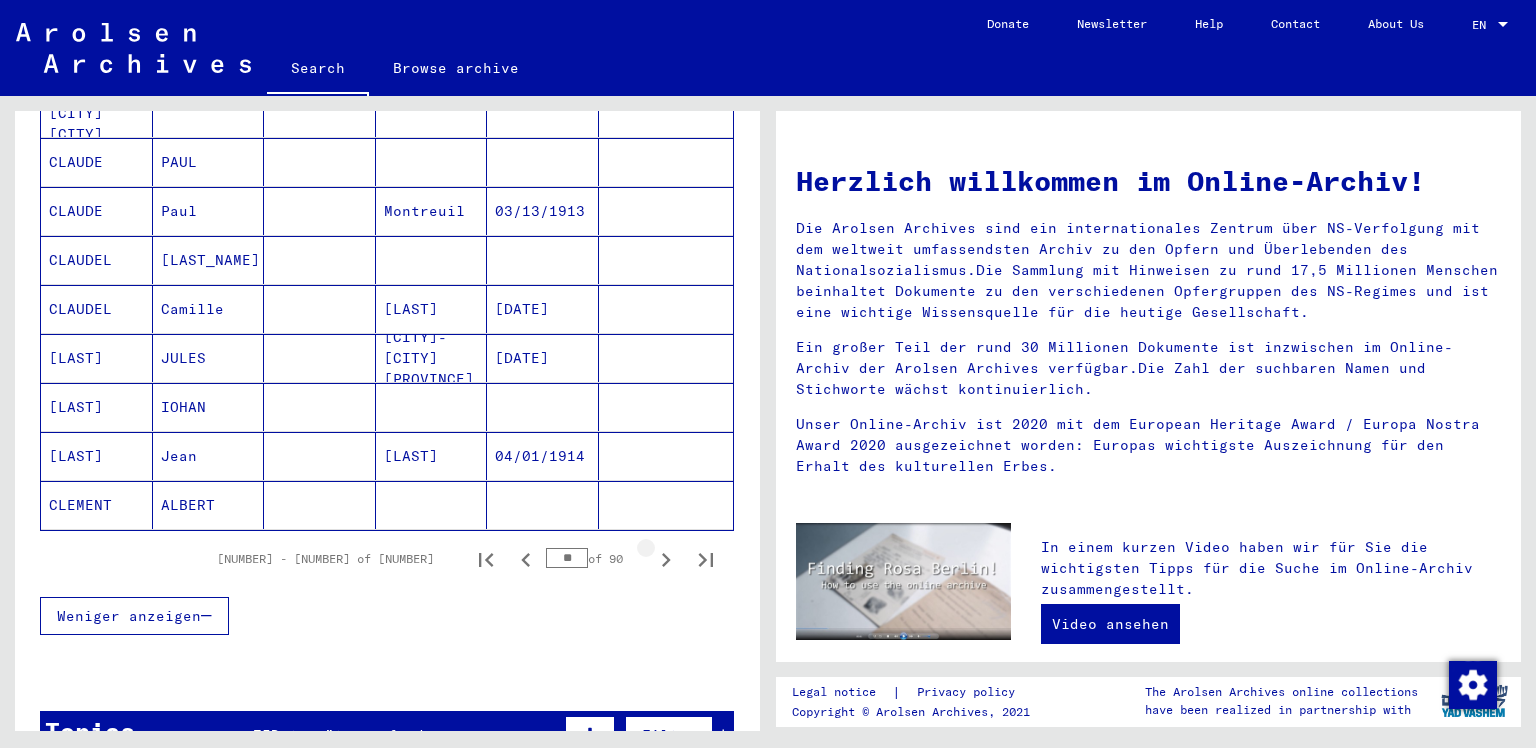 click 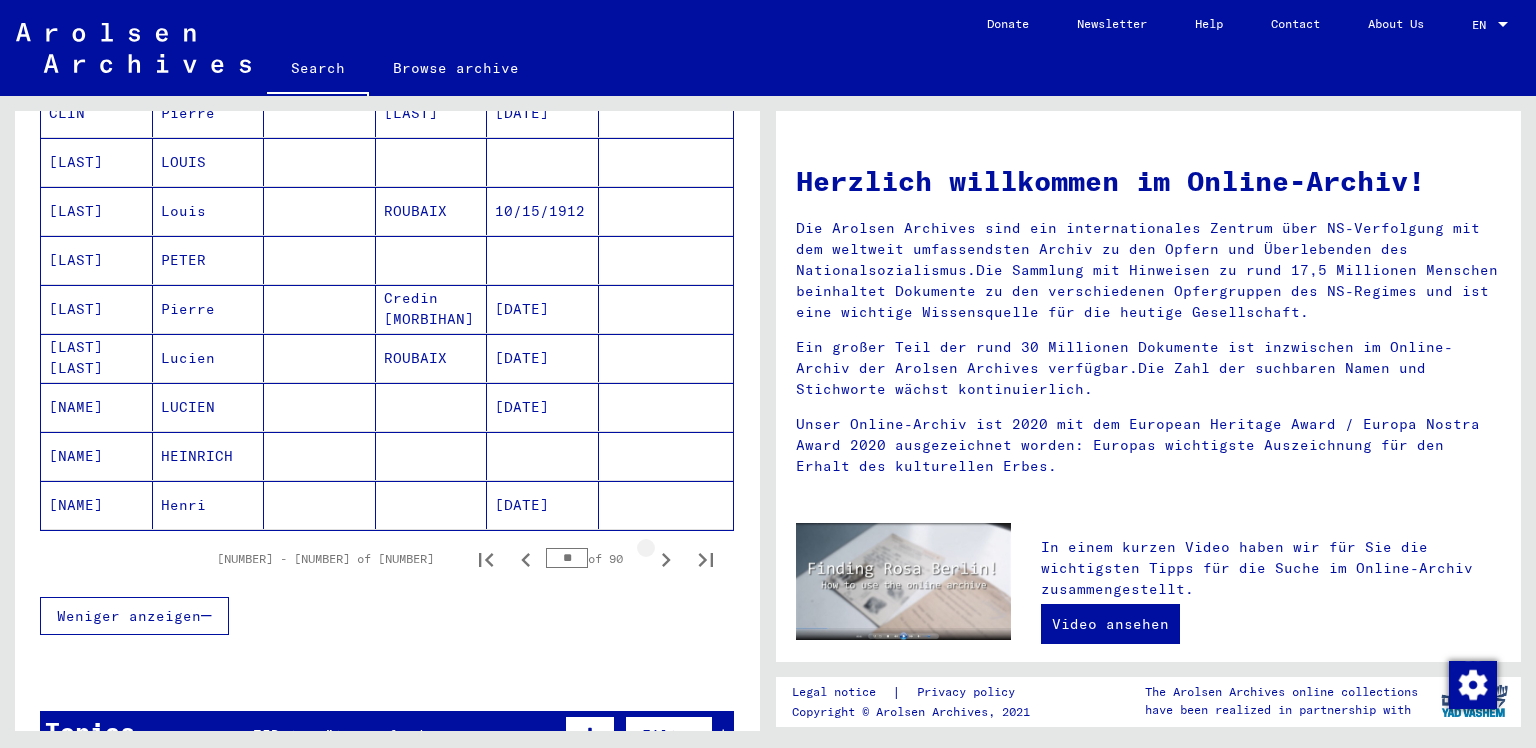 click 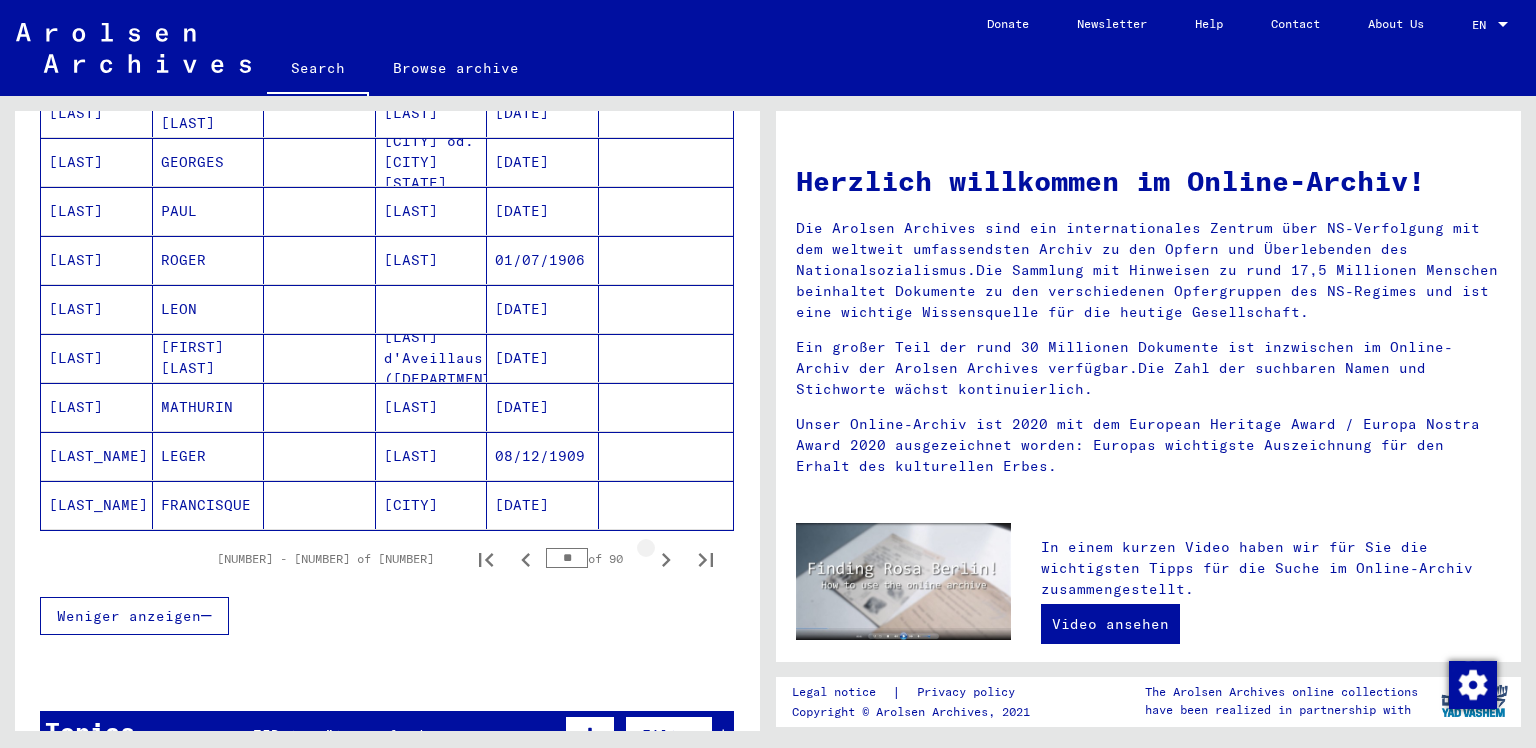 click 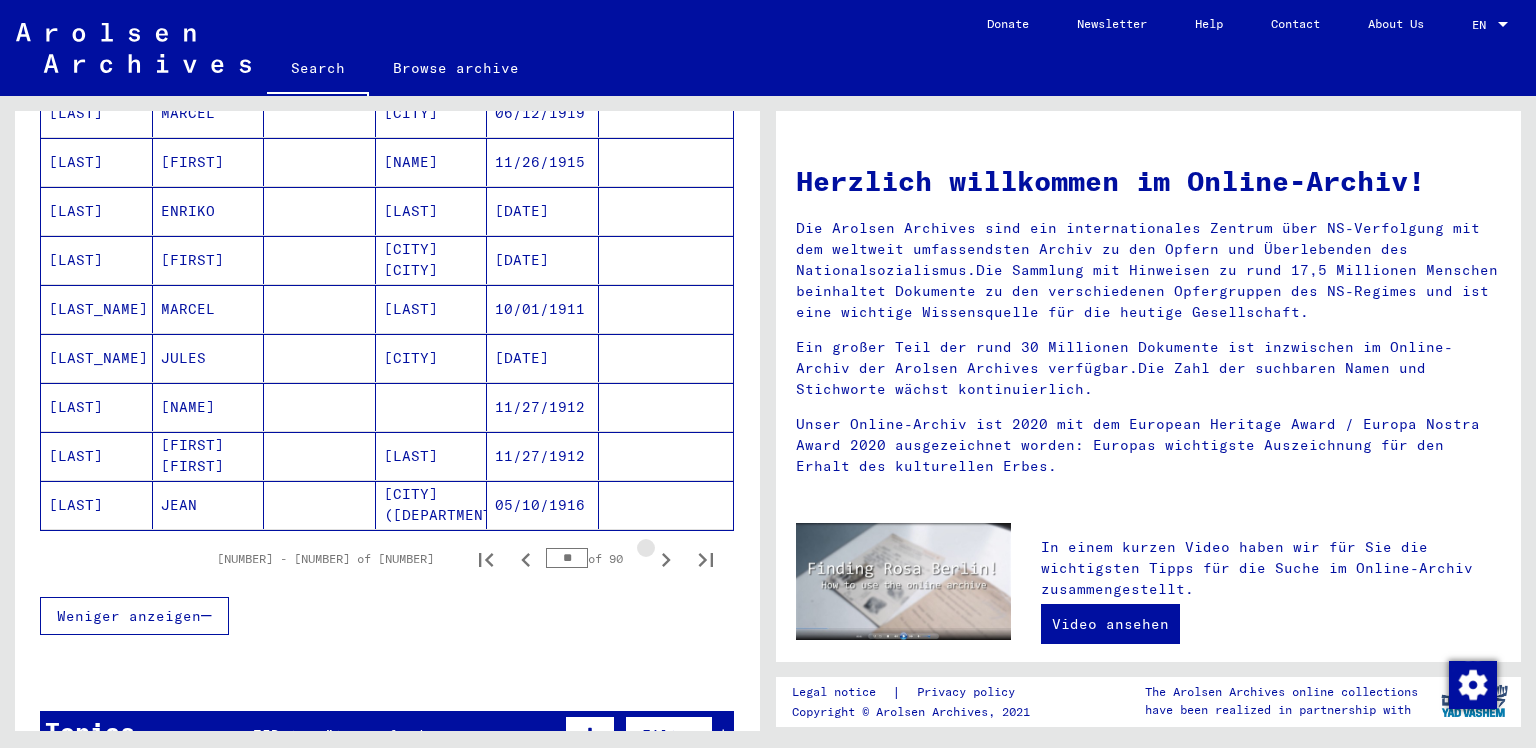 click 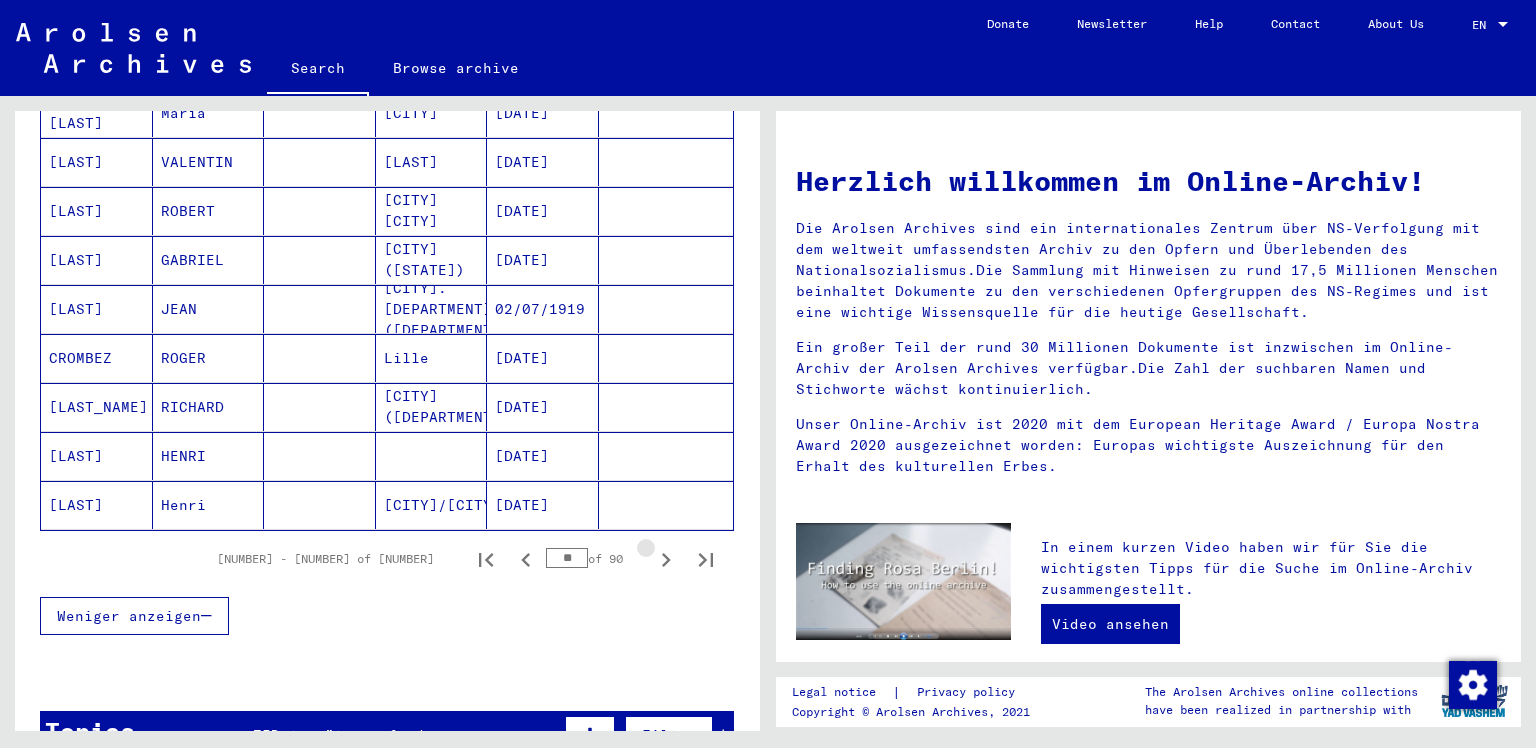 click 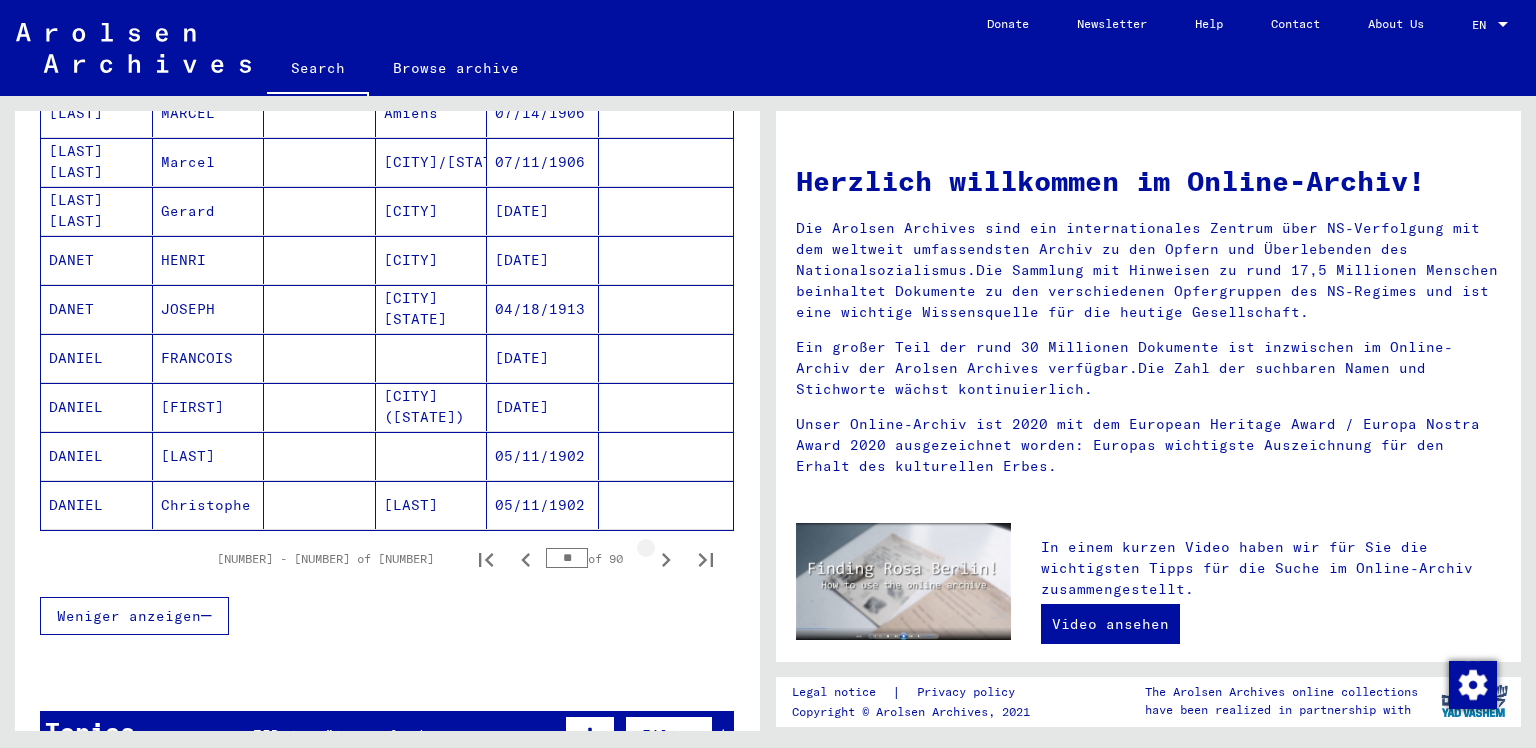 click 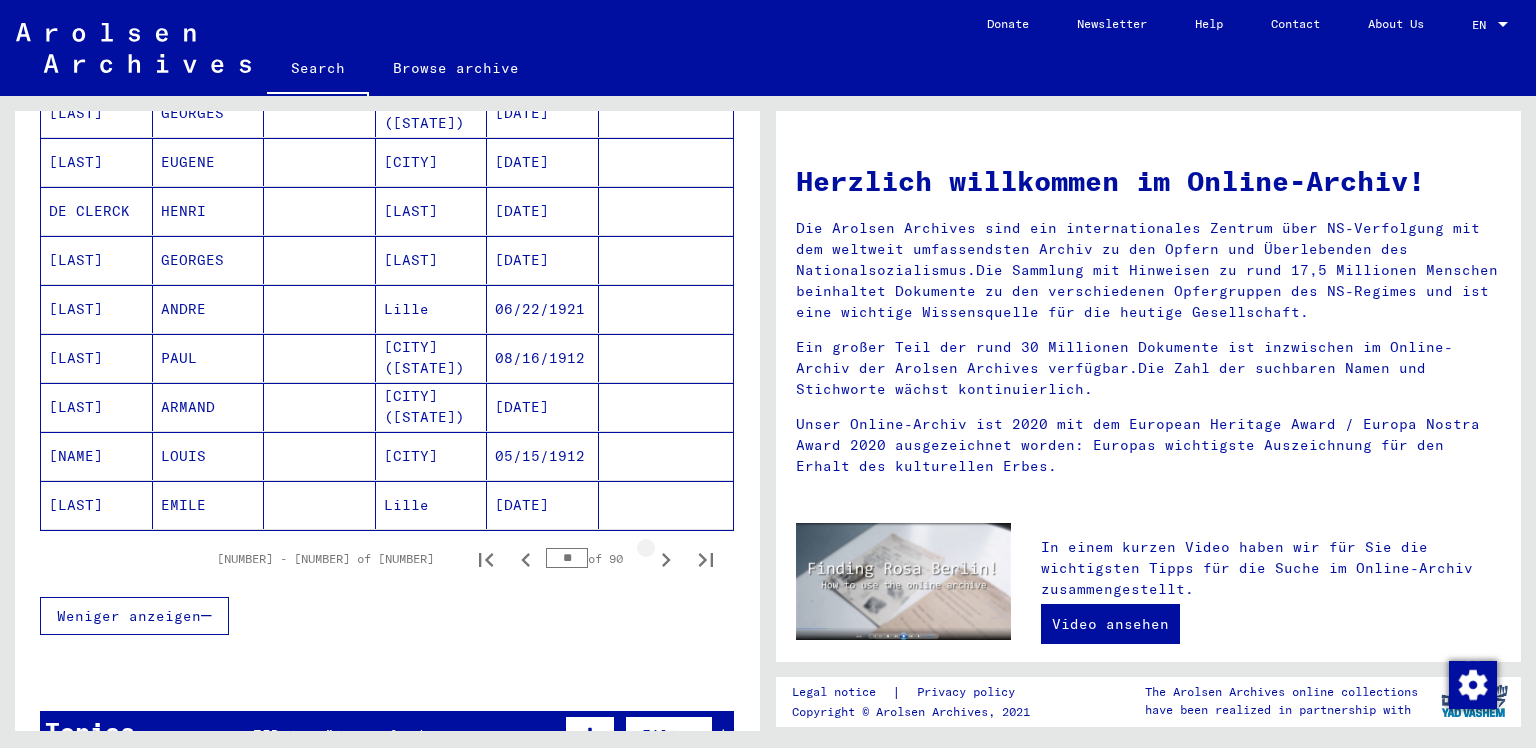 click 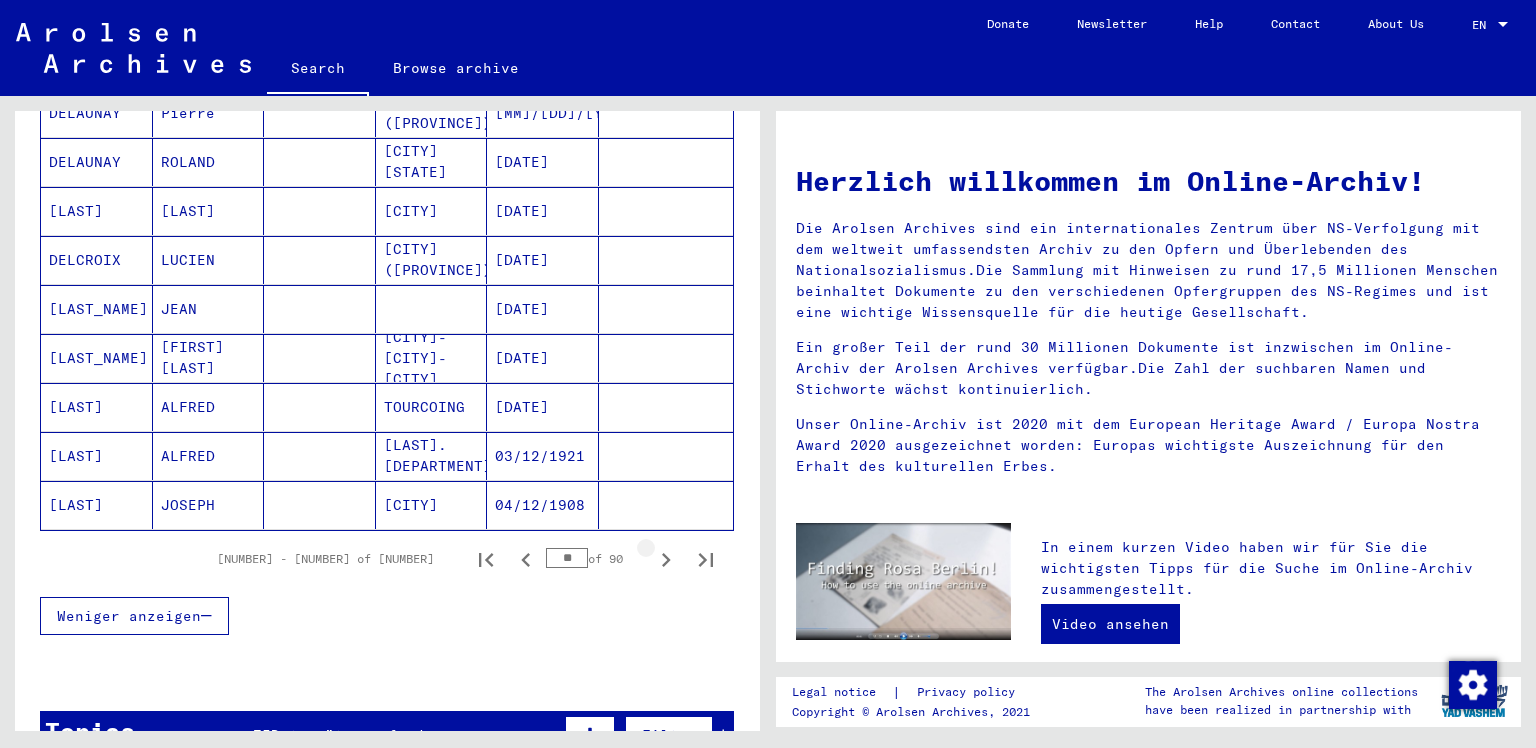 click 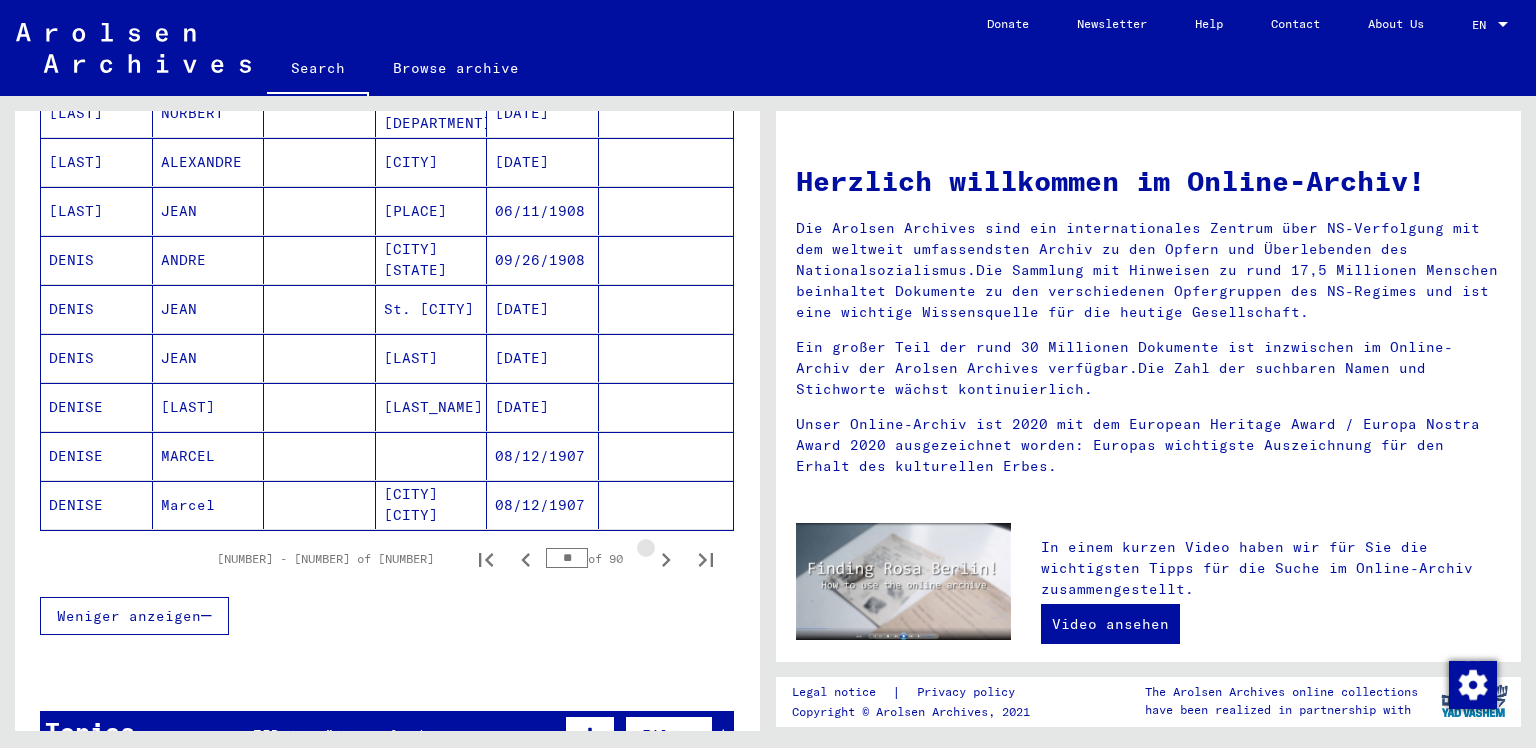 click 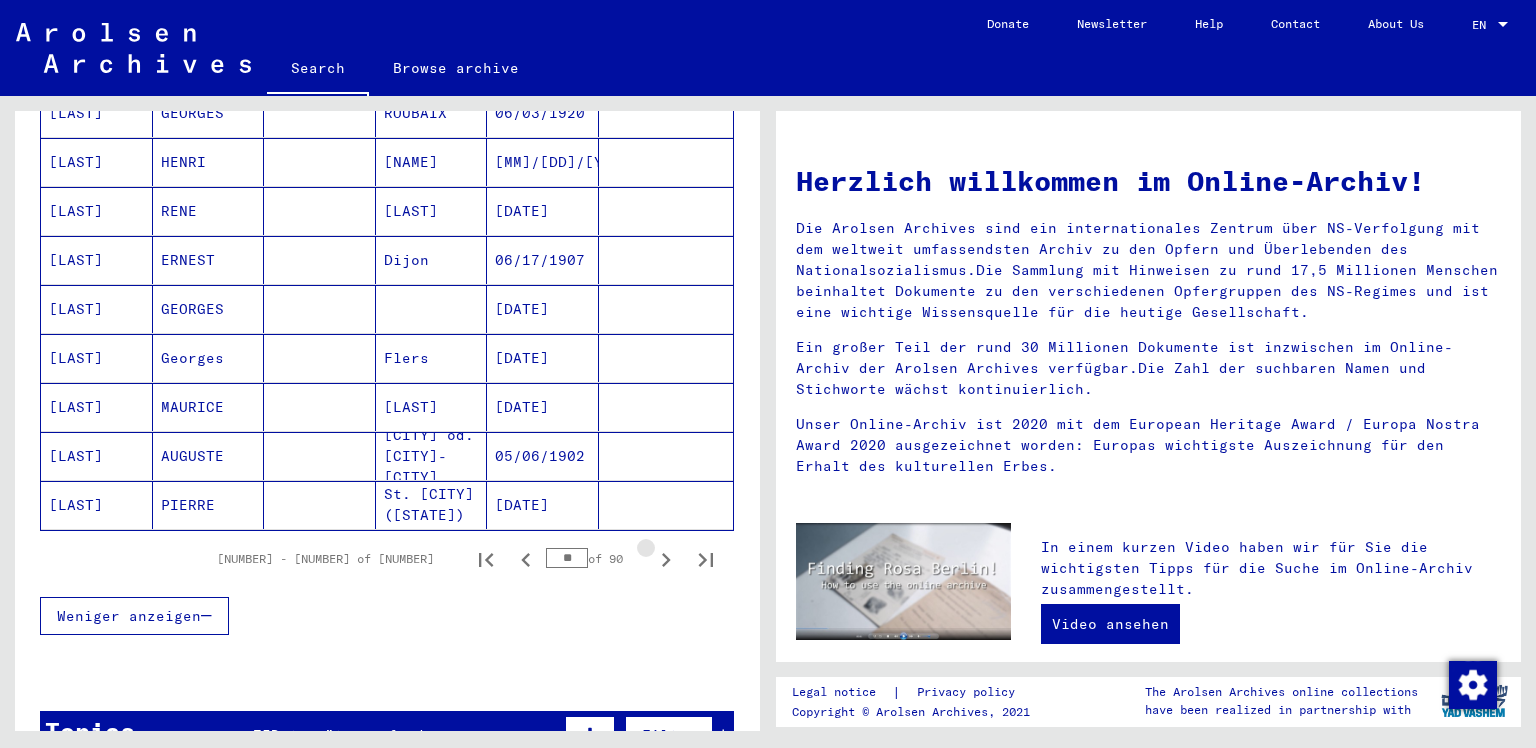 click 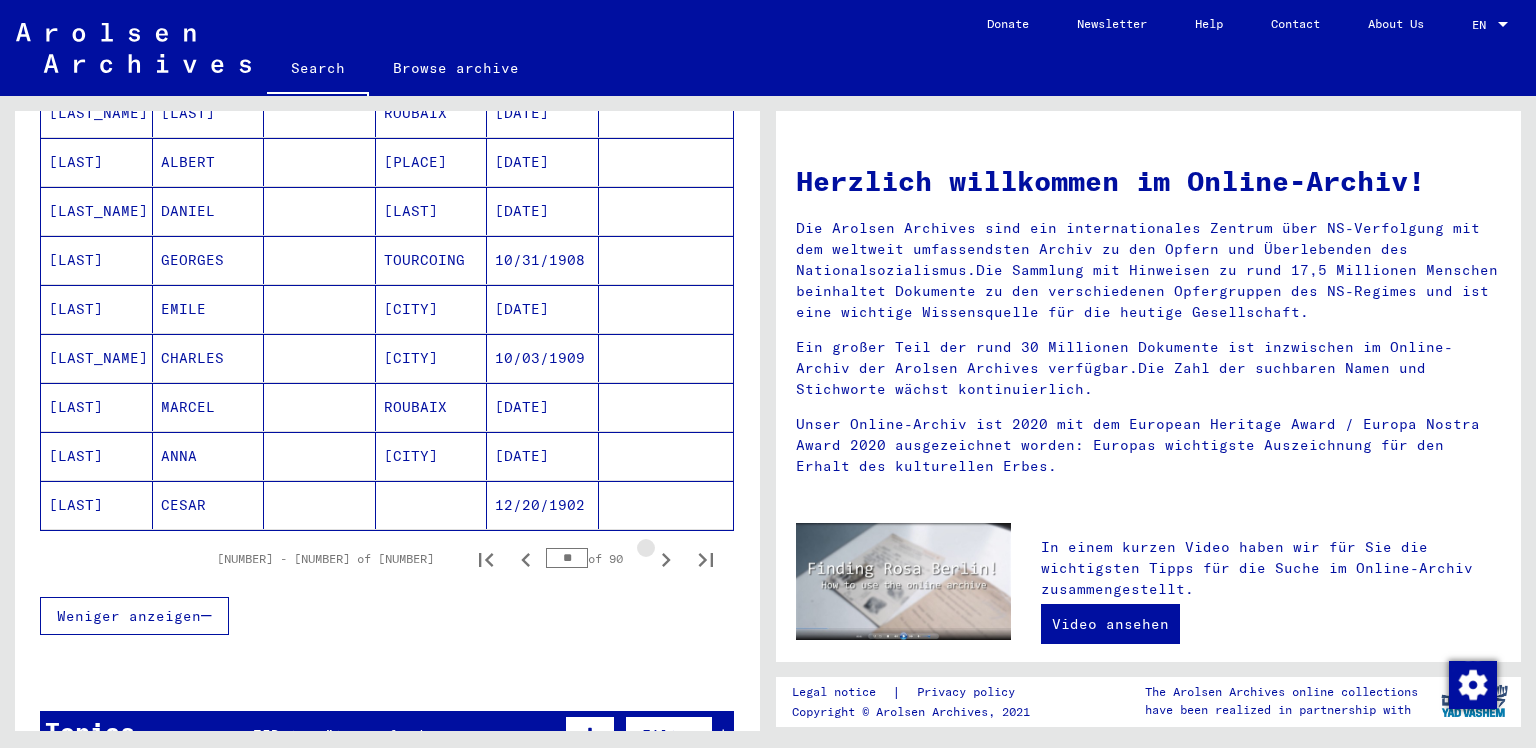 click 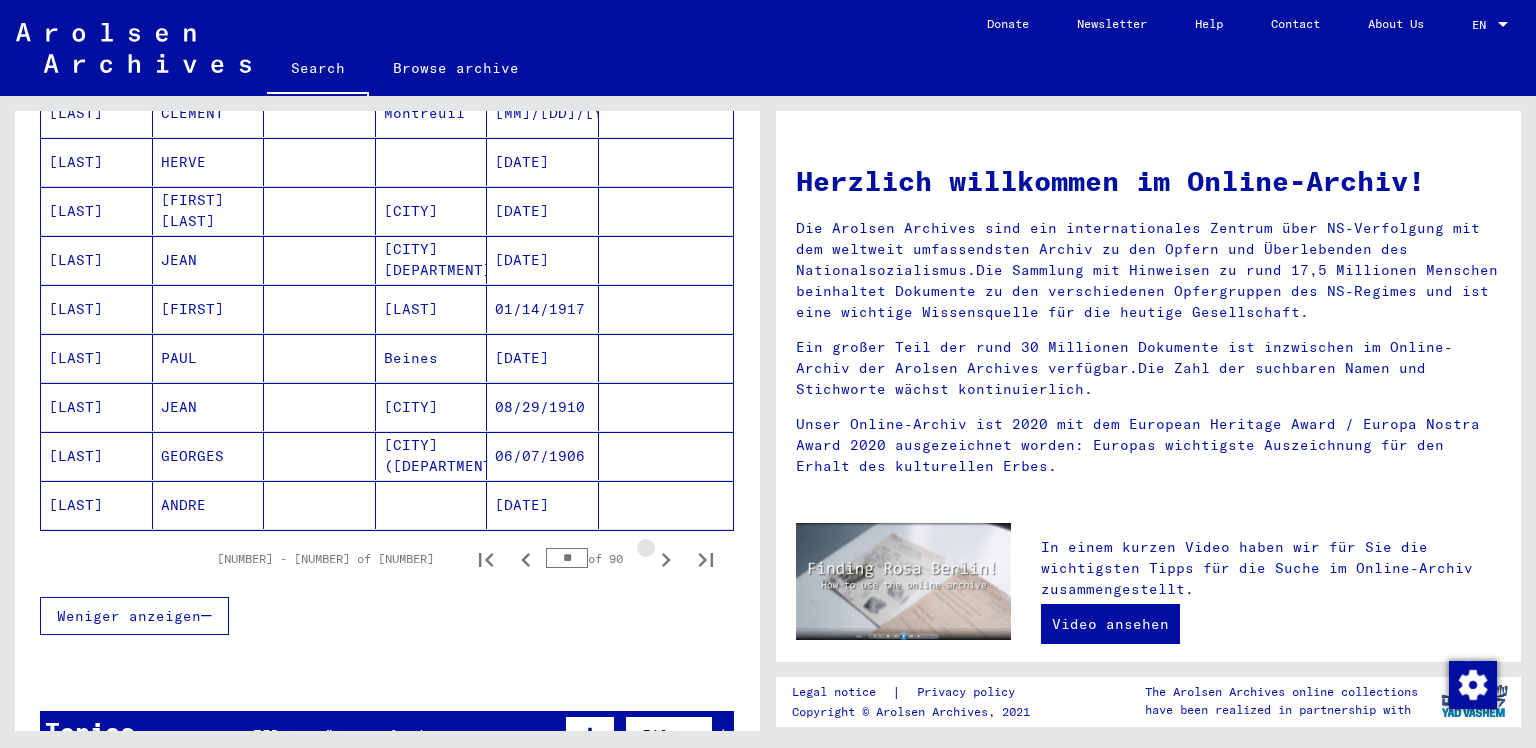 click 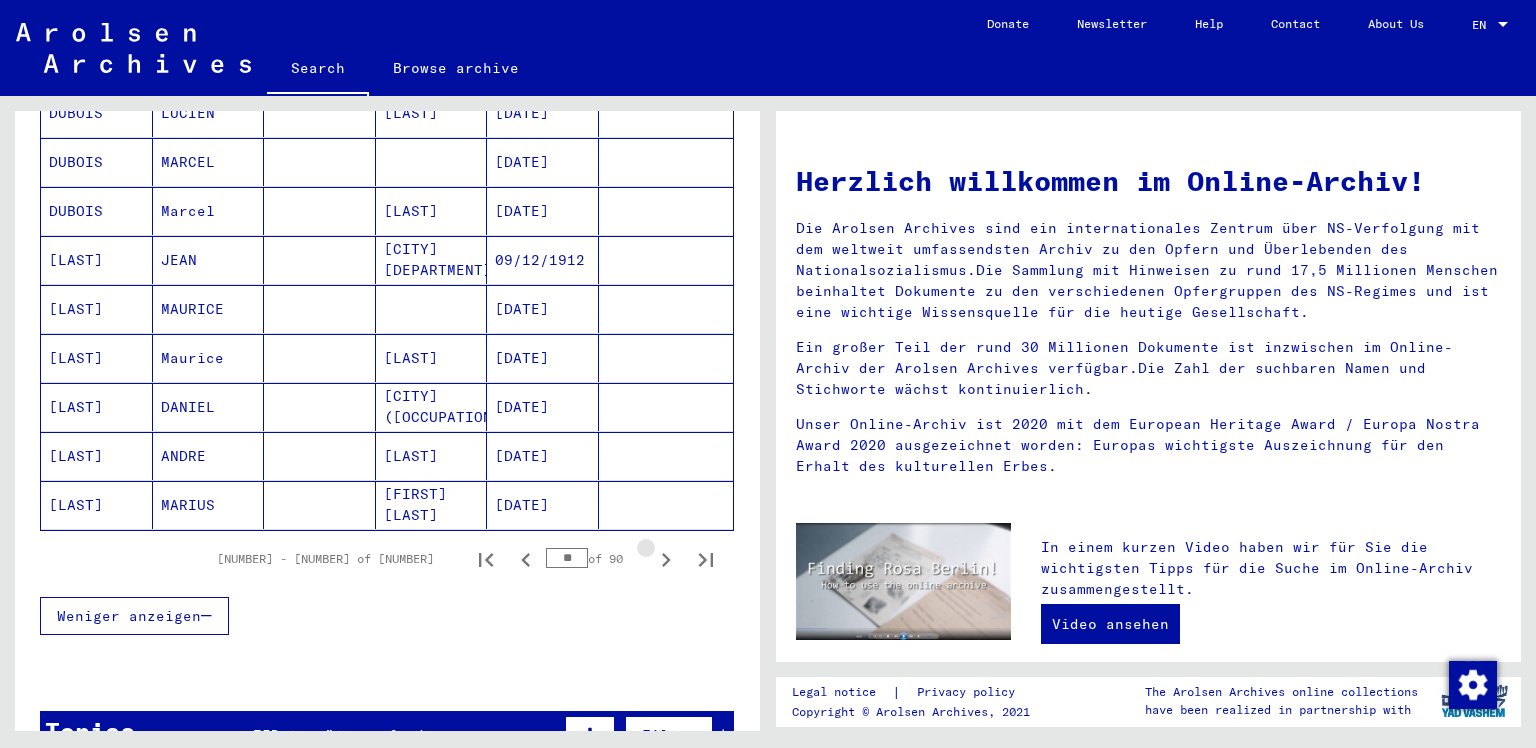 click 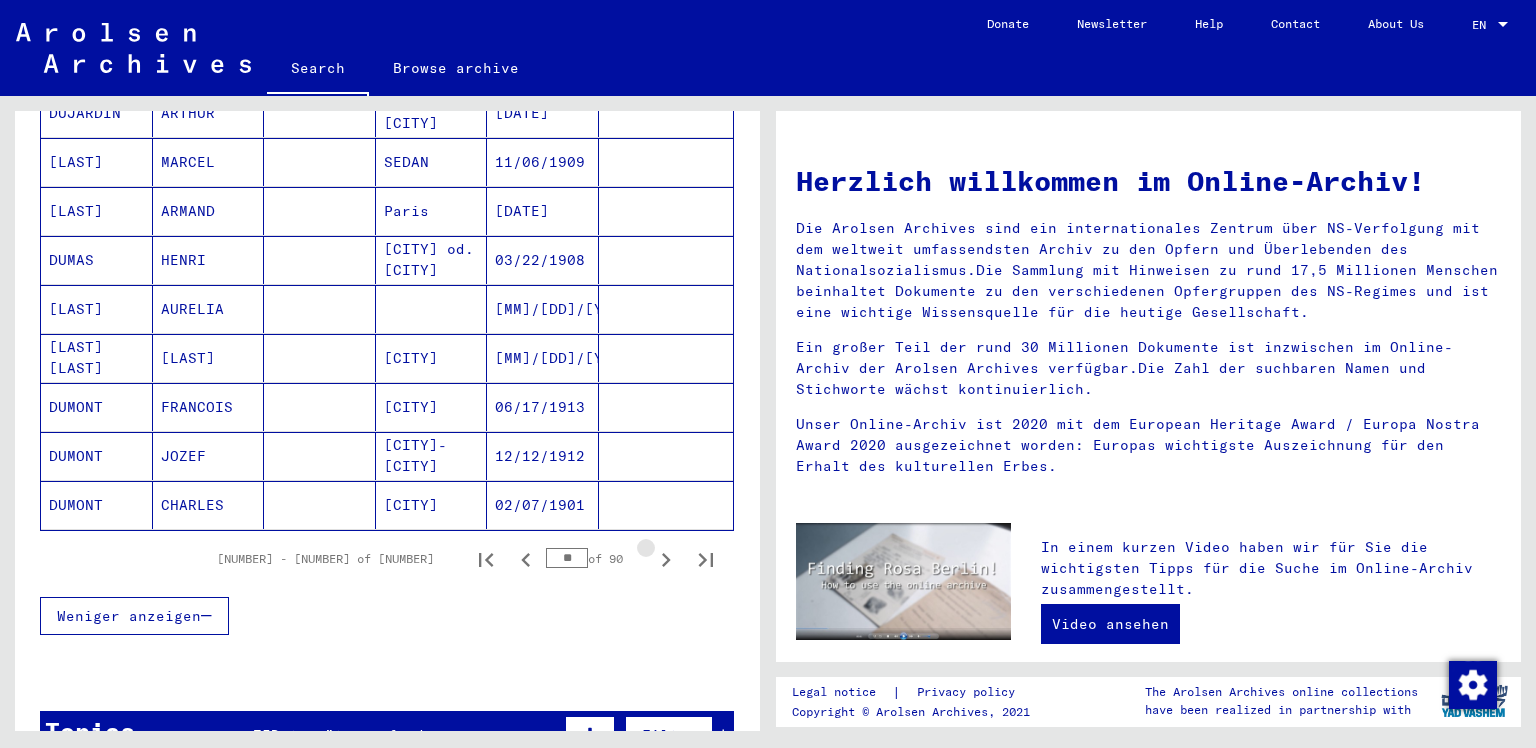 click 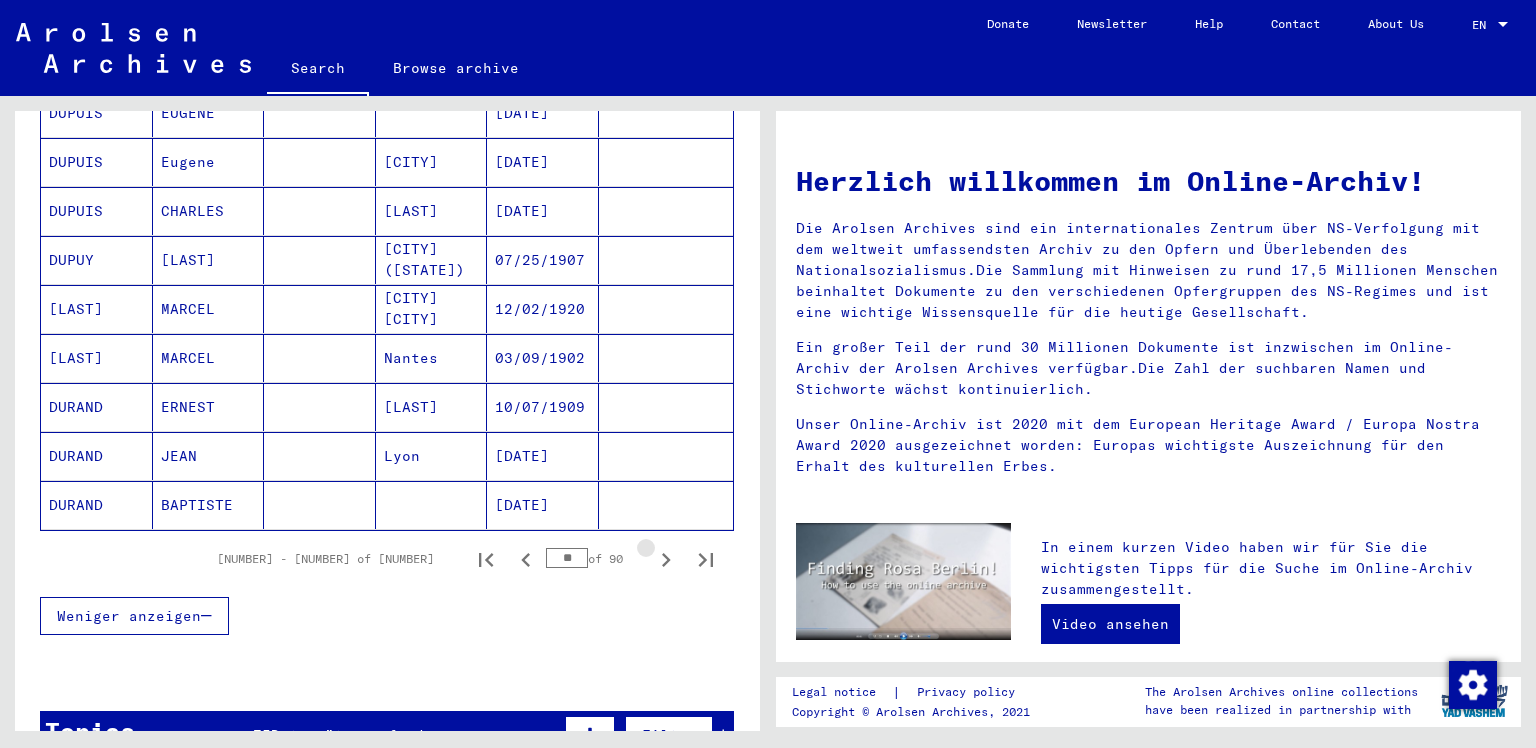 click 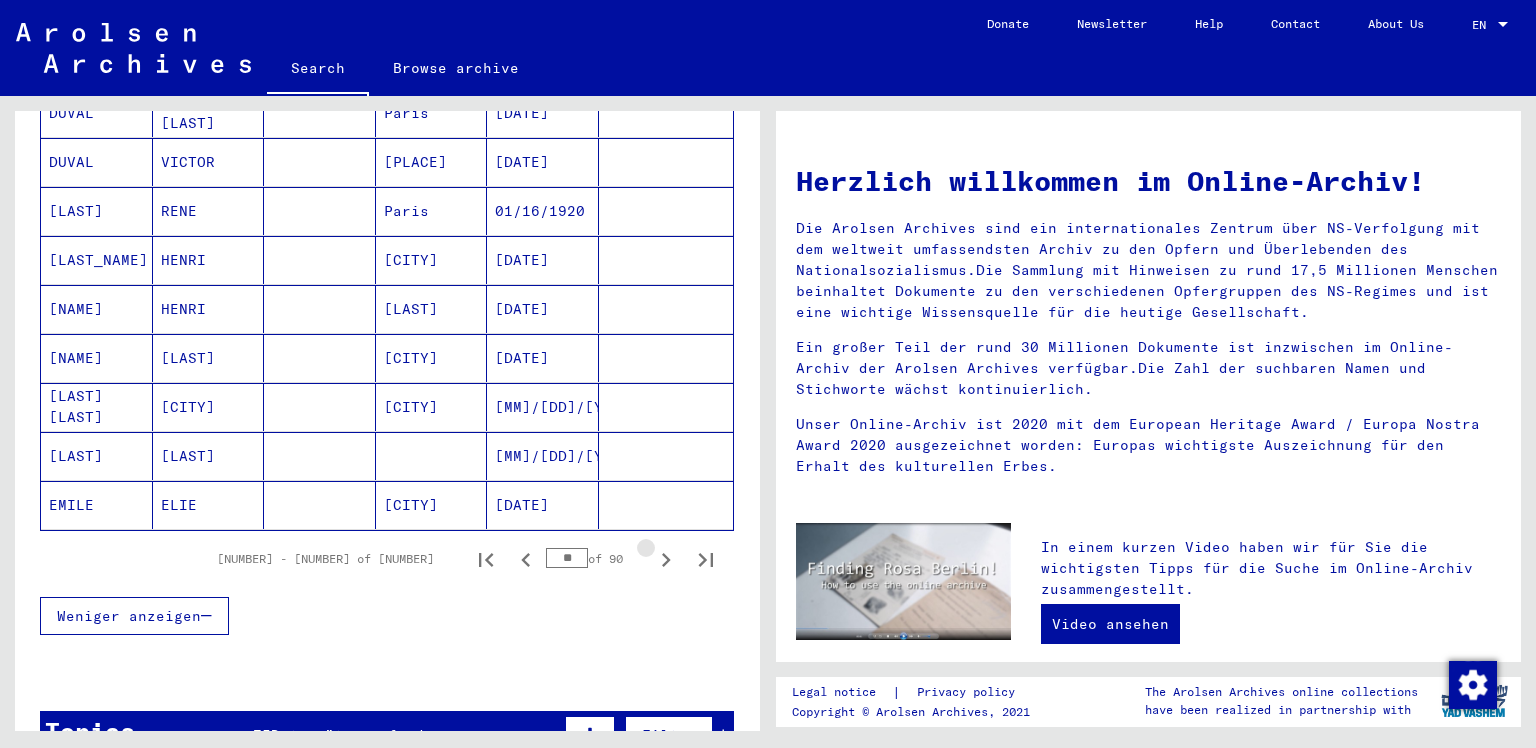 click 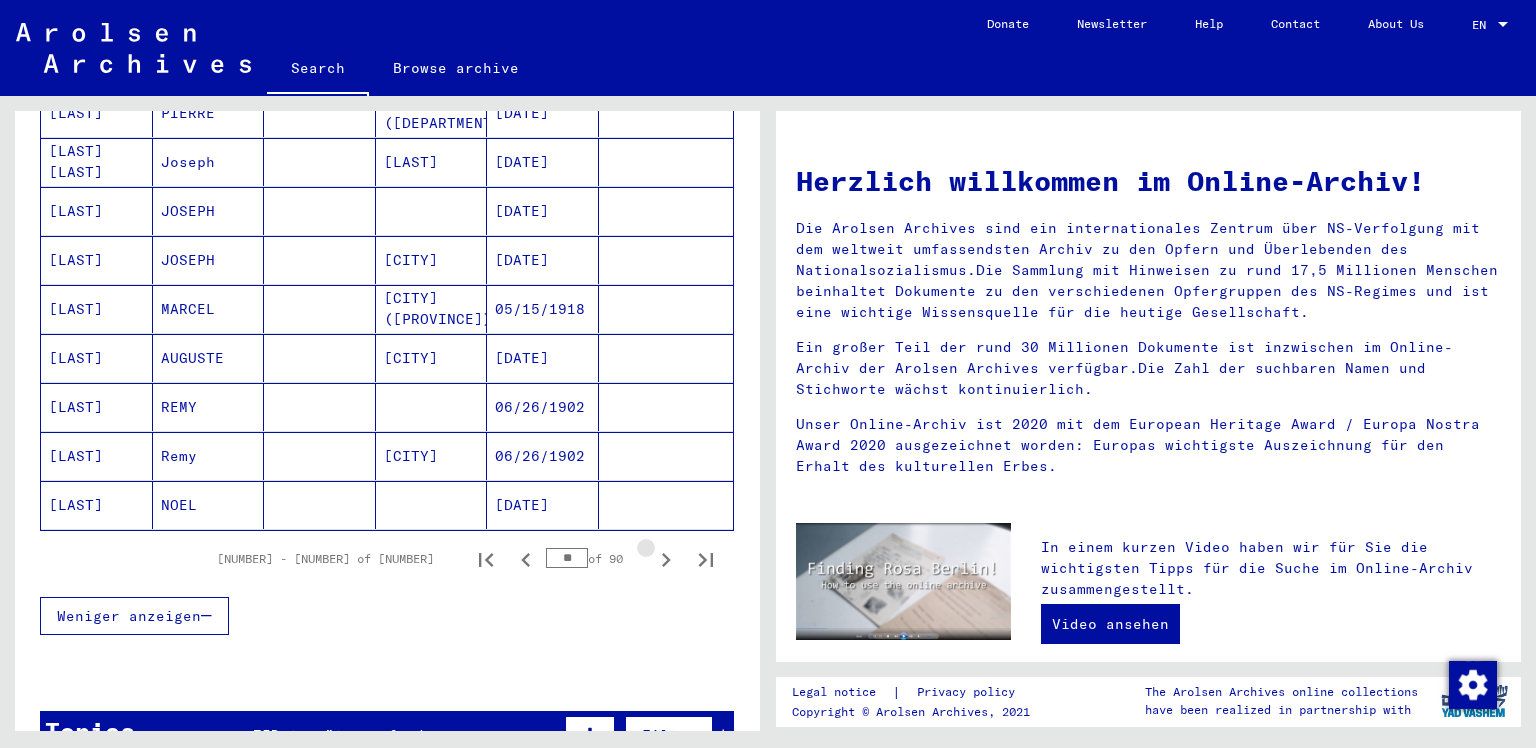 click 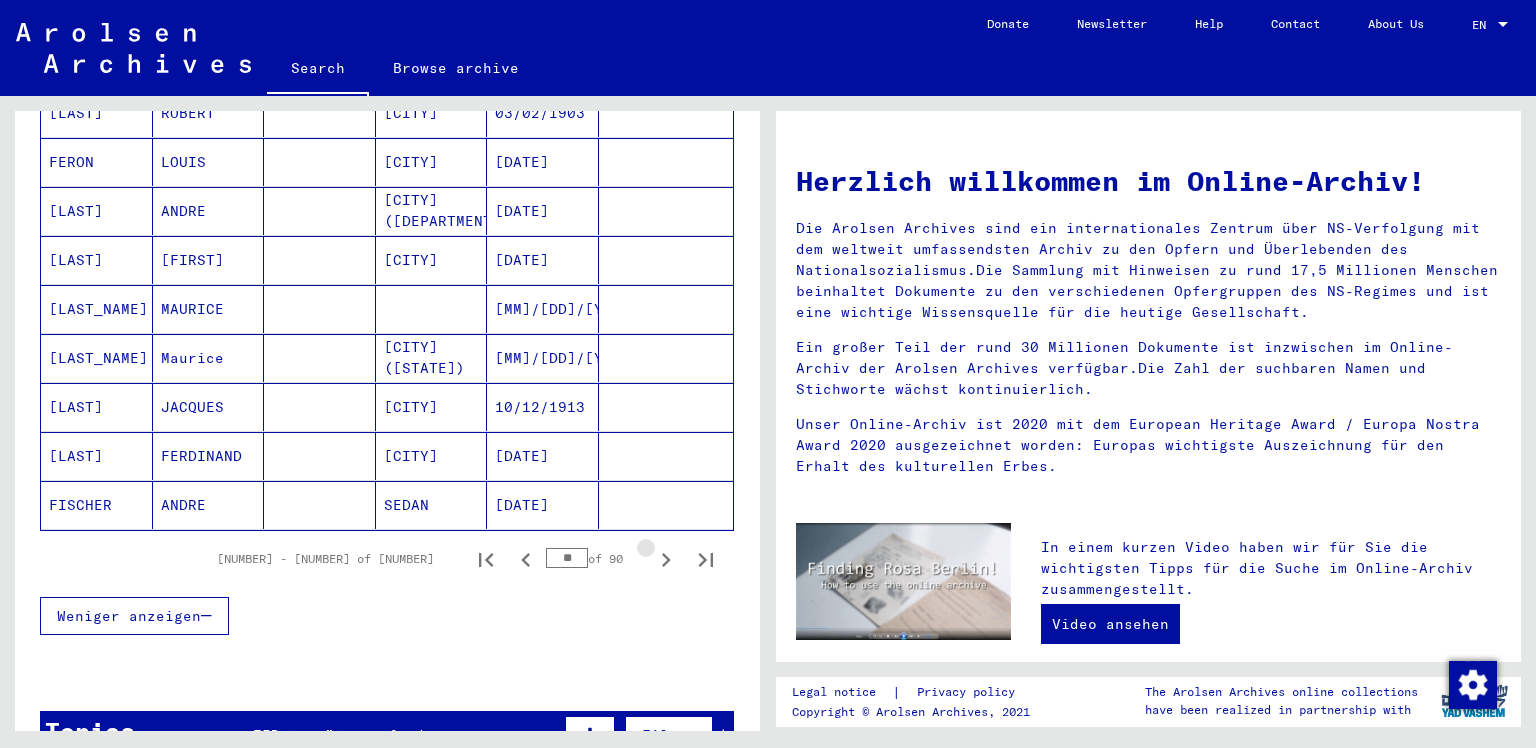 click 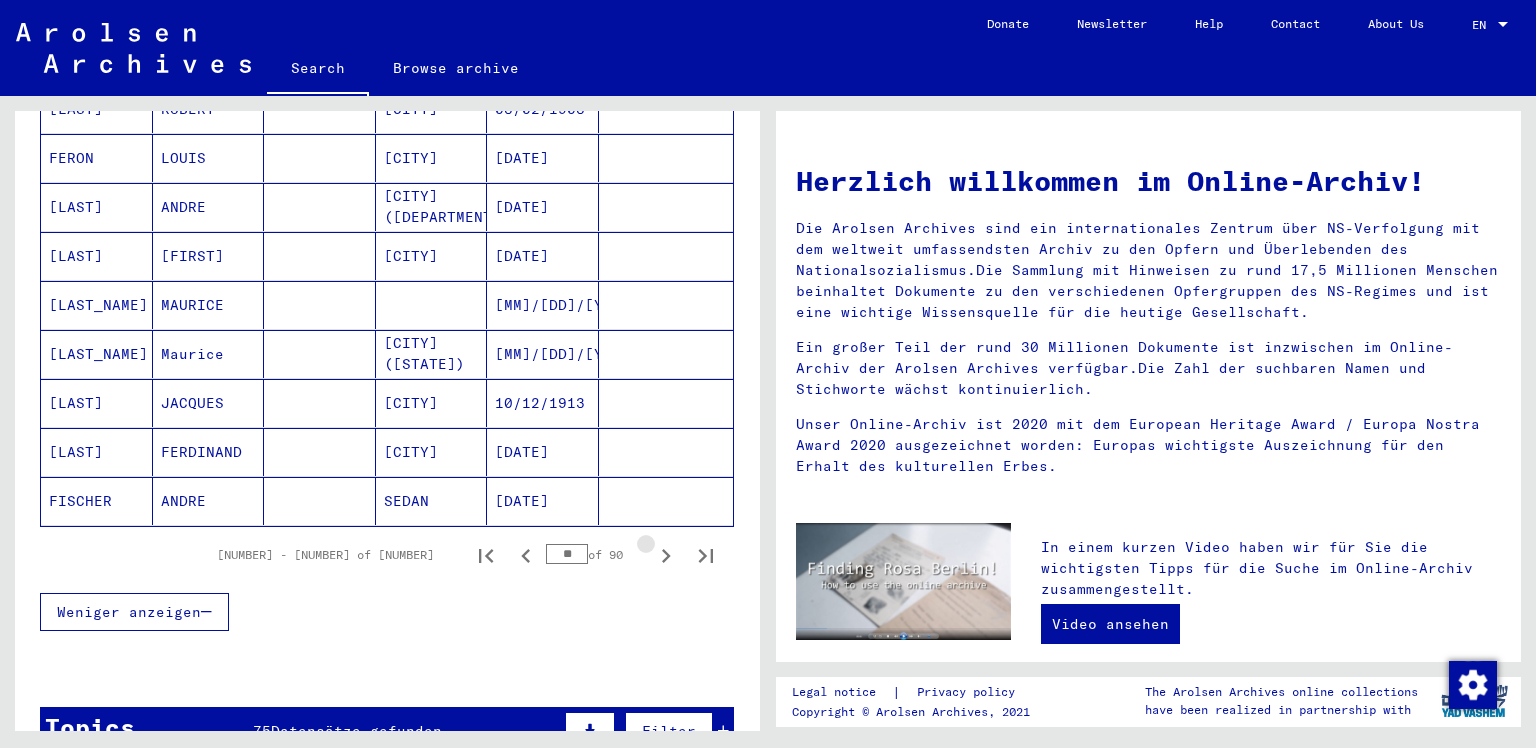 click 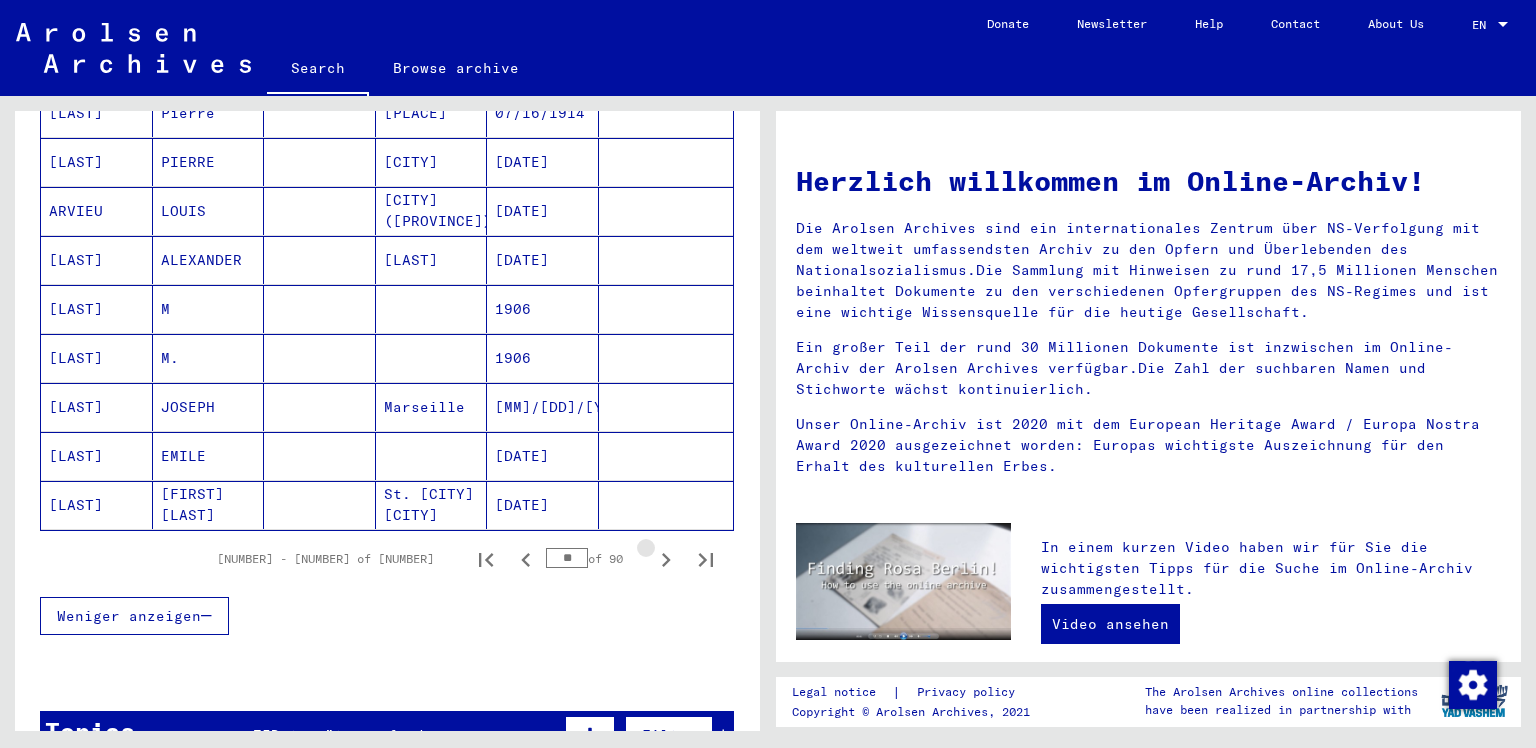 click 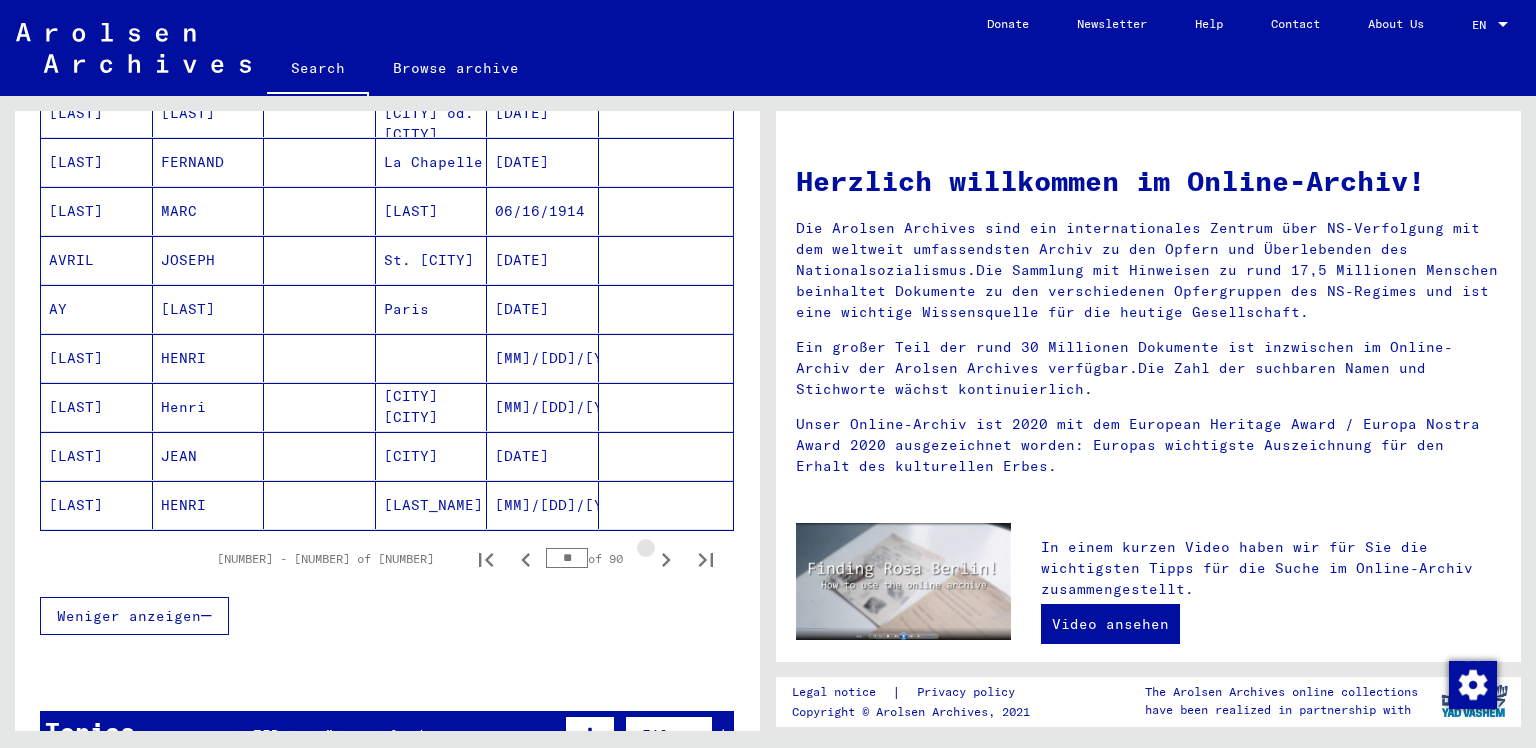 click 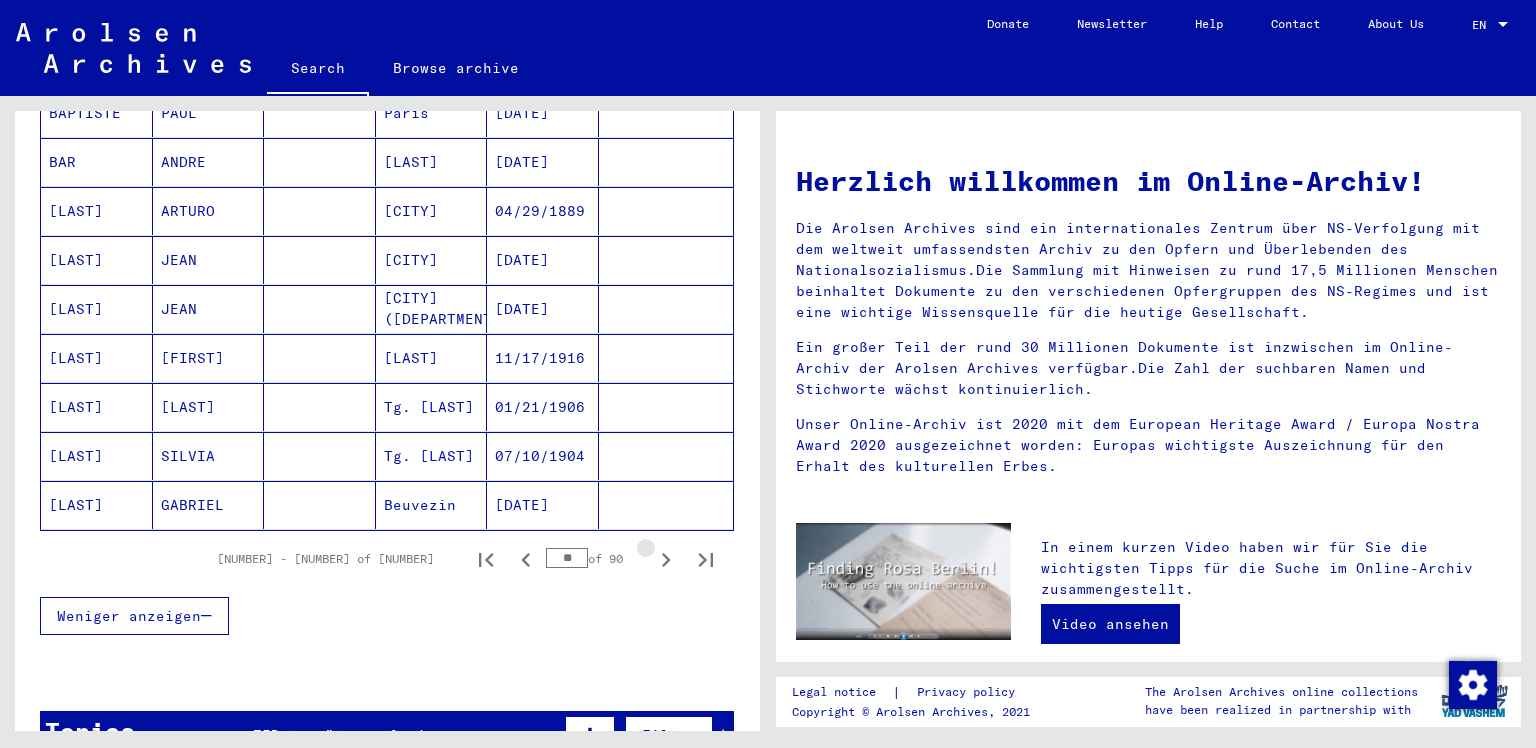 click 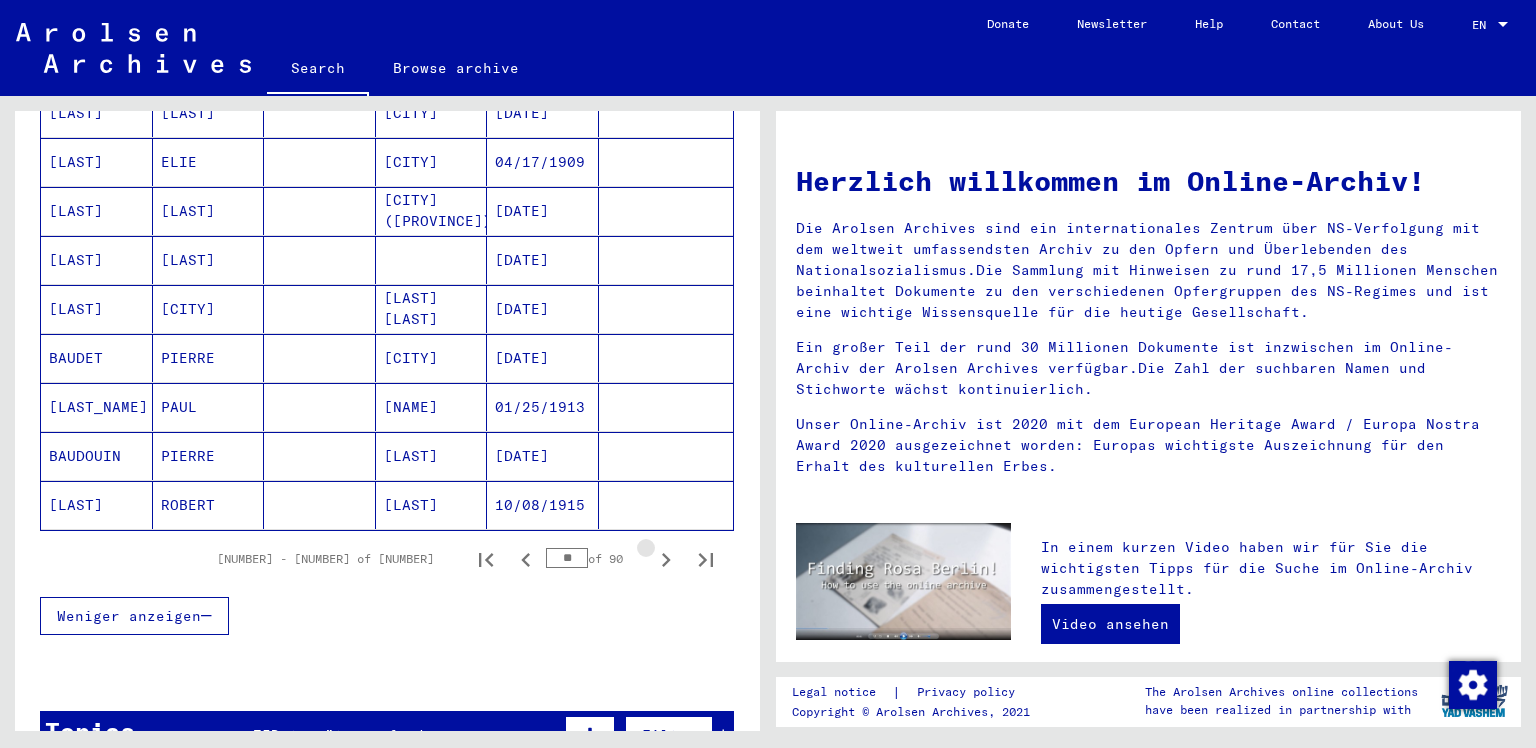 click 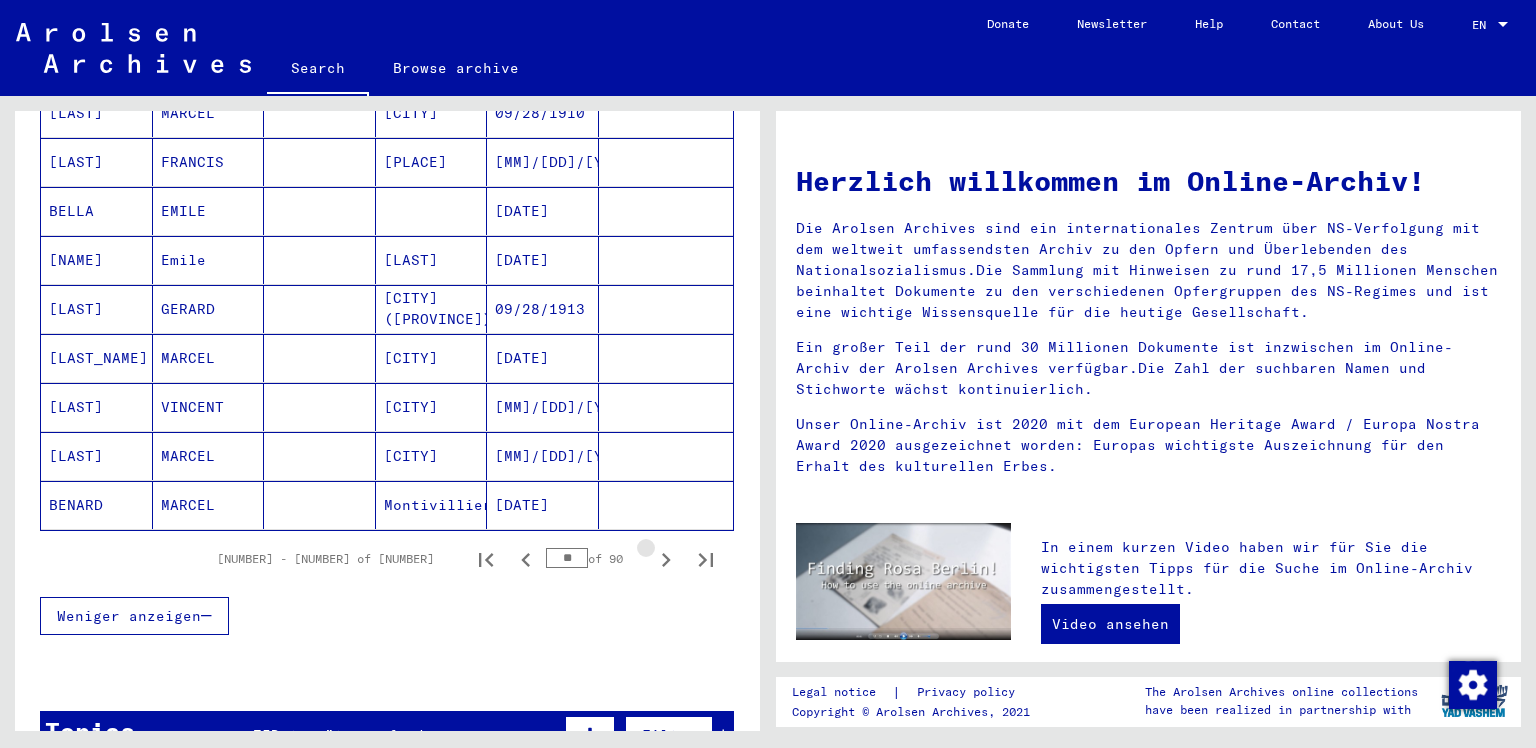 click 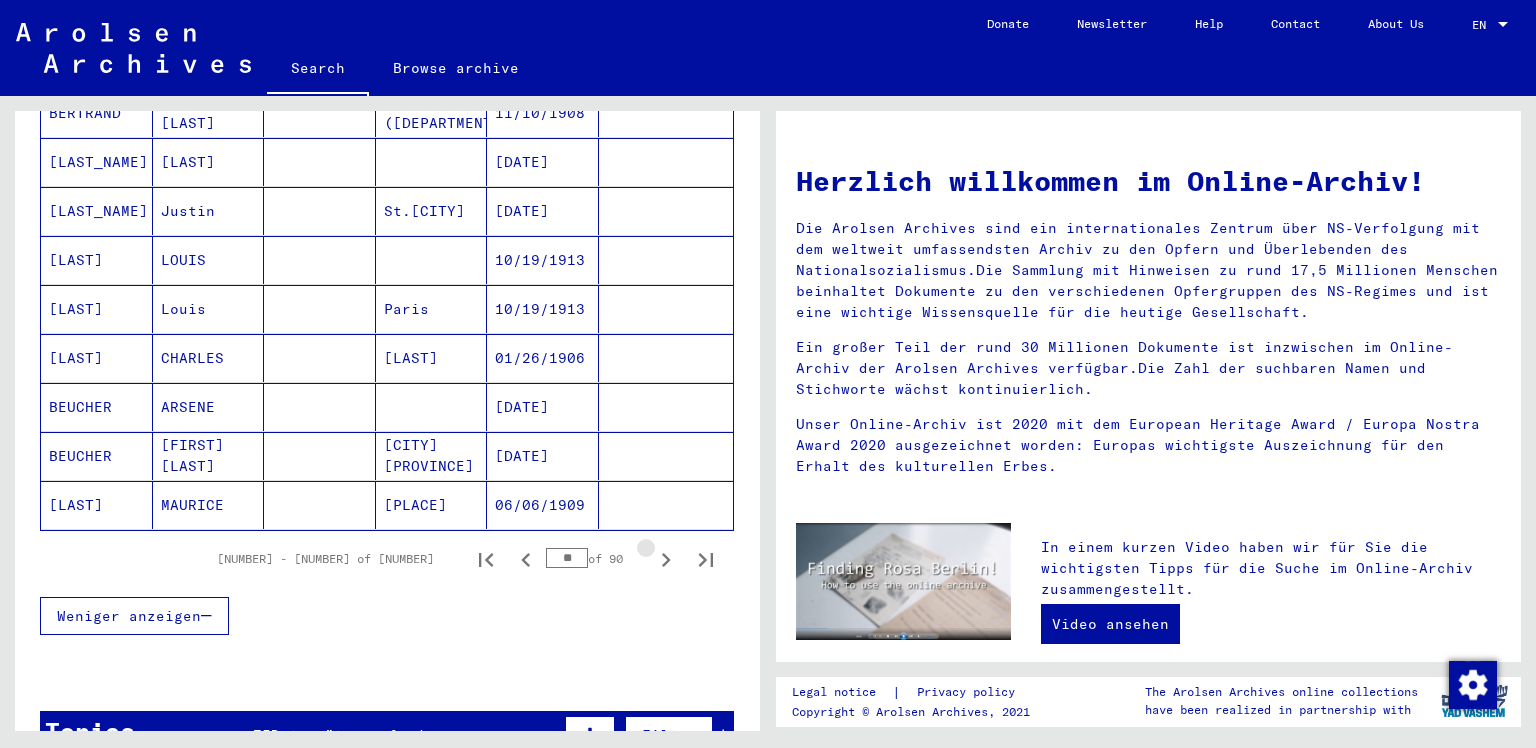click 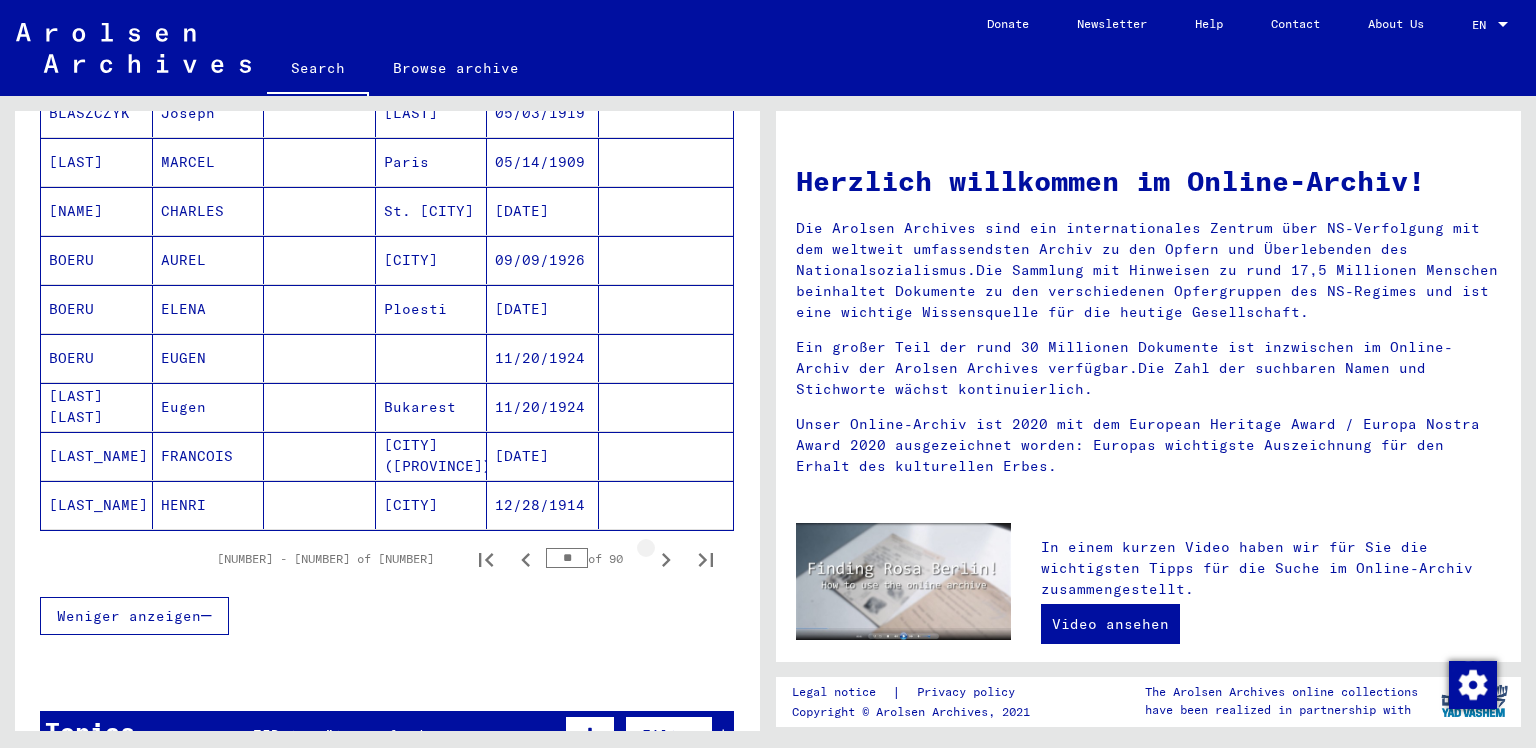 click 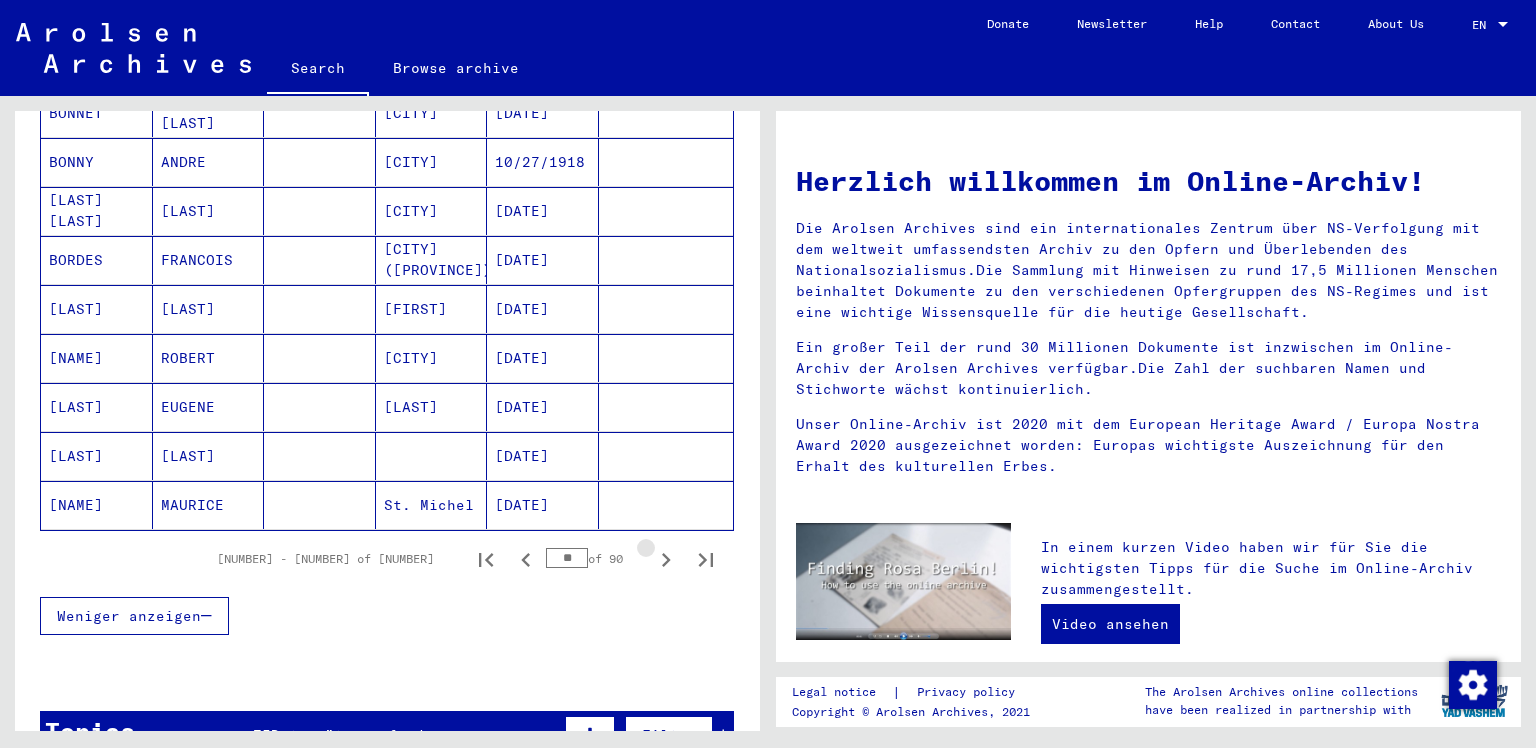 click 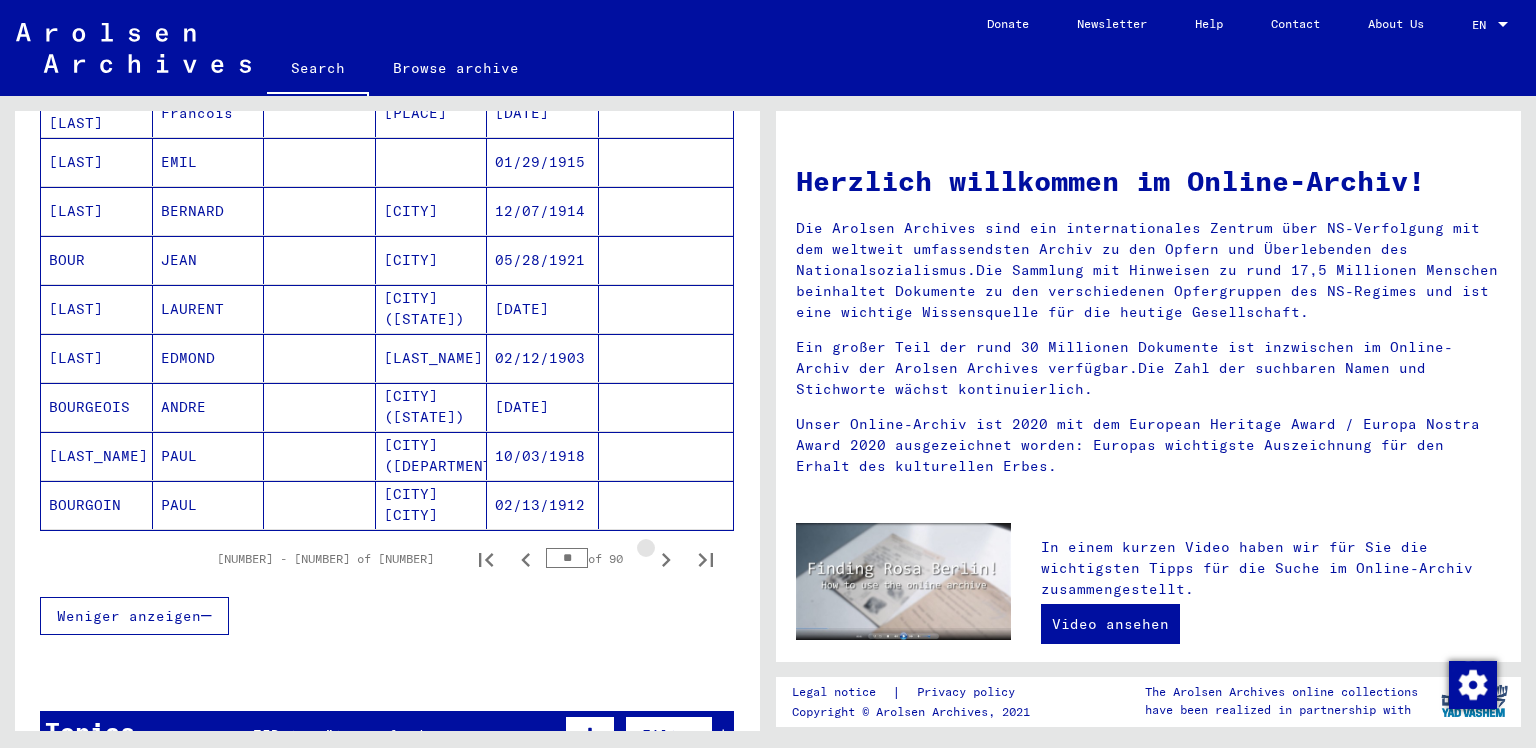 click 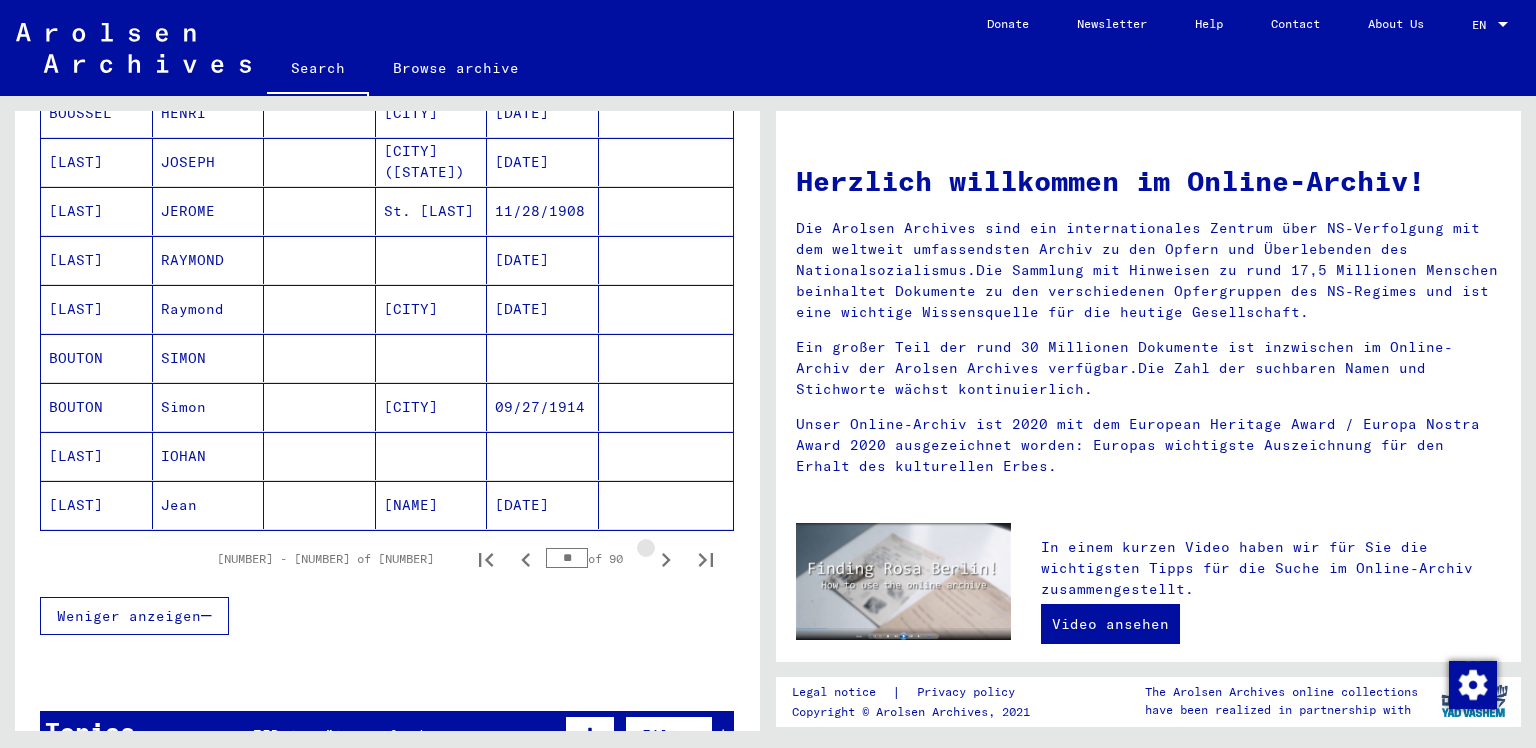 click 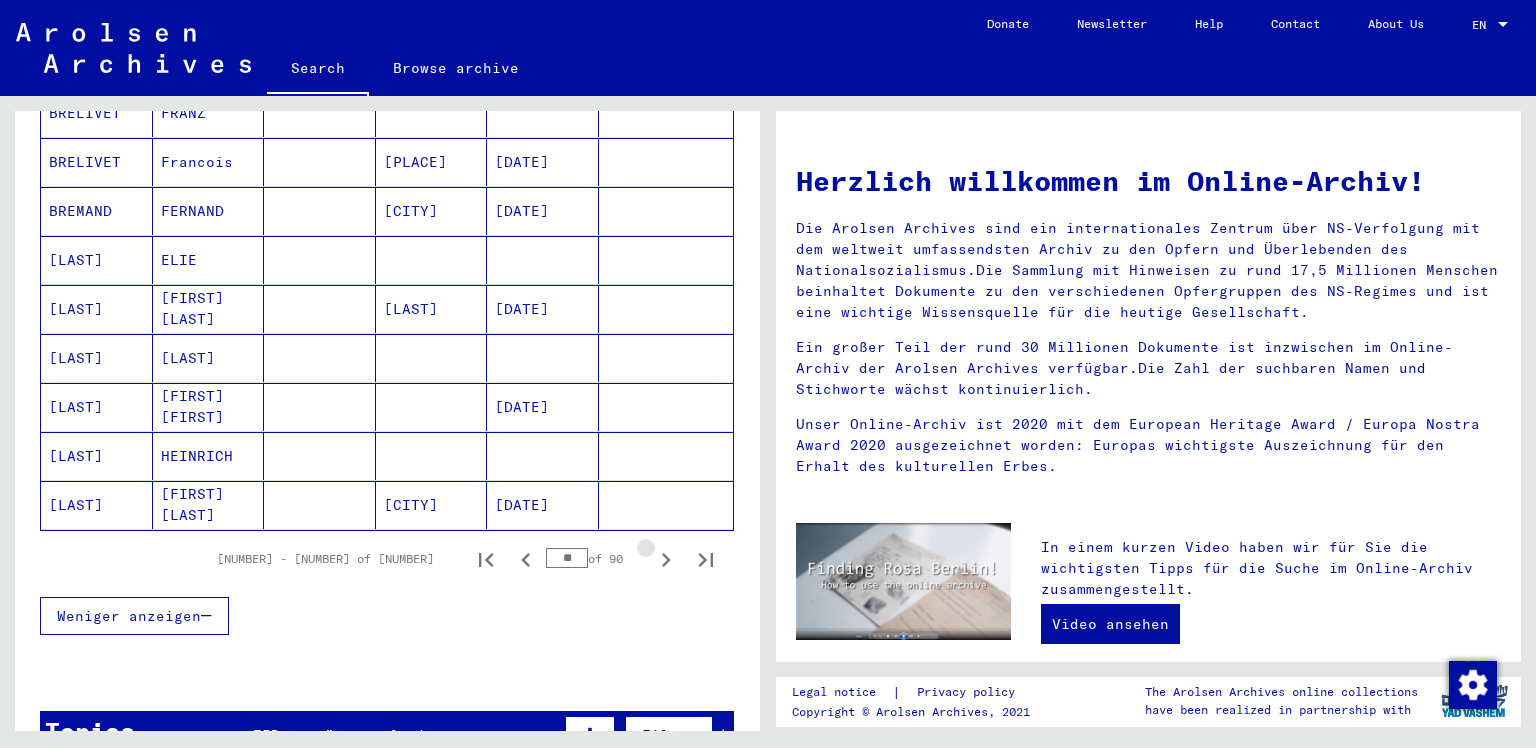 click 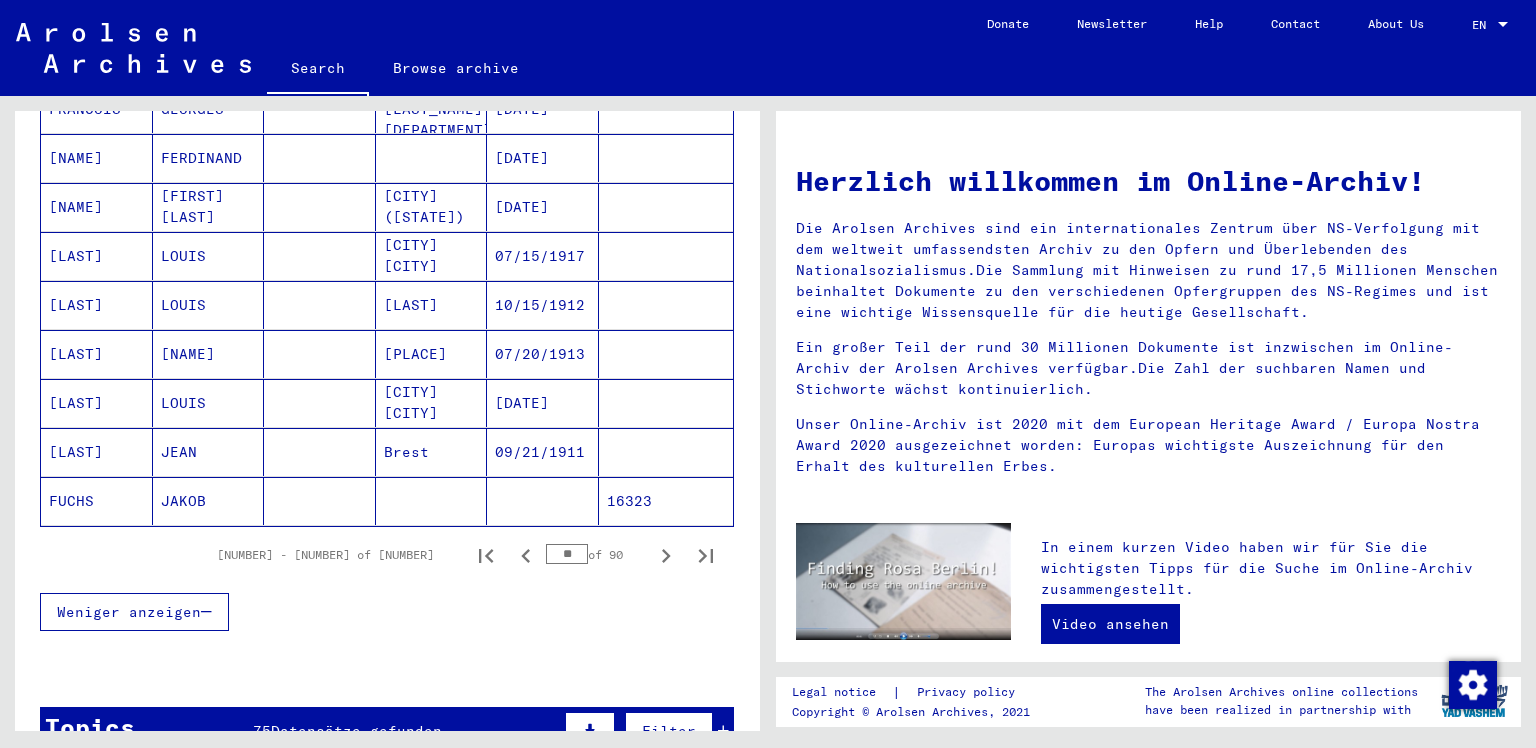 click 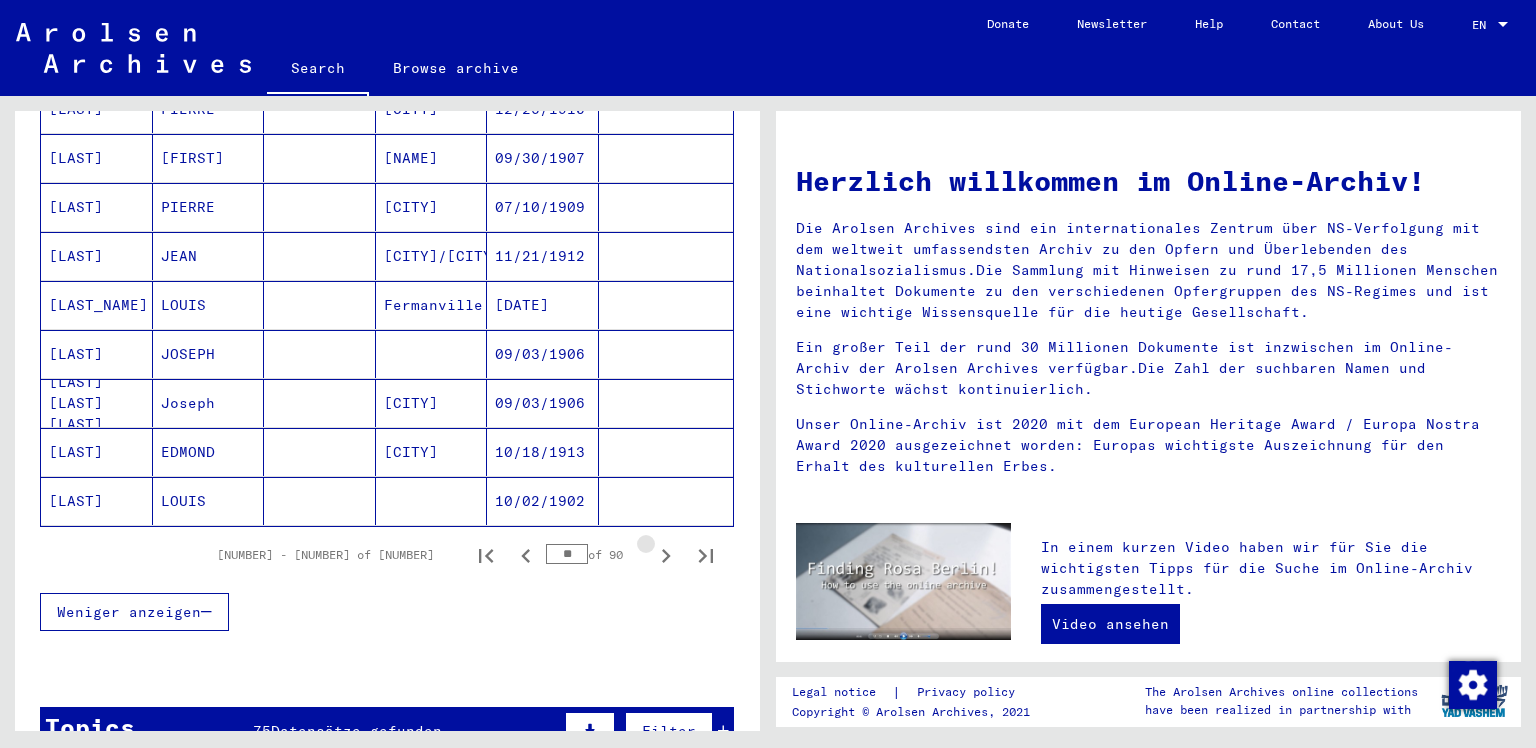 scroll, scrollTop: 1100, scrollLeft: 0, axis: vertical 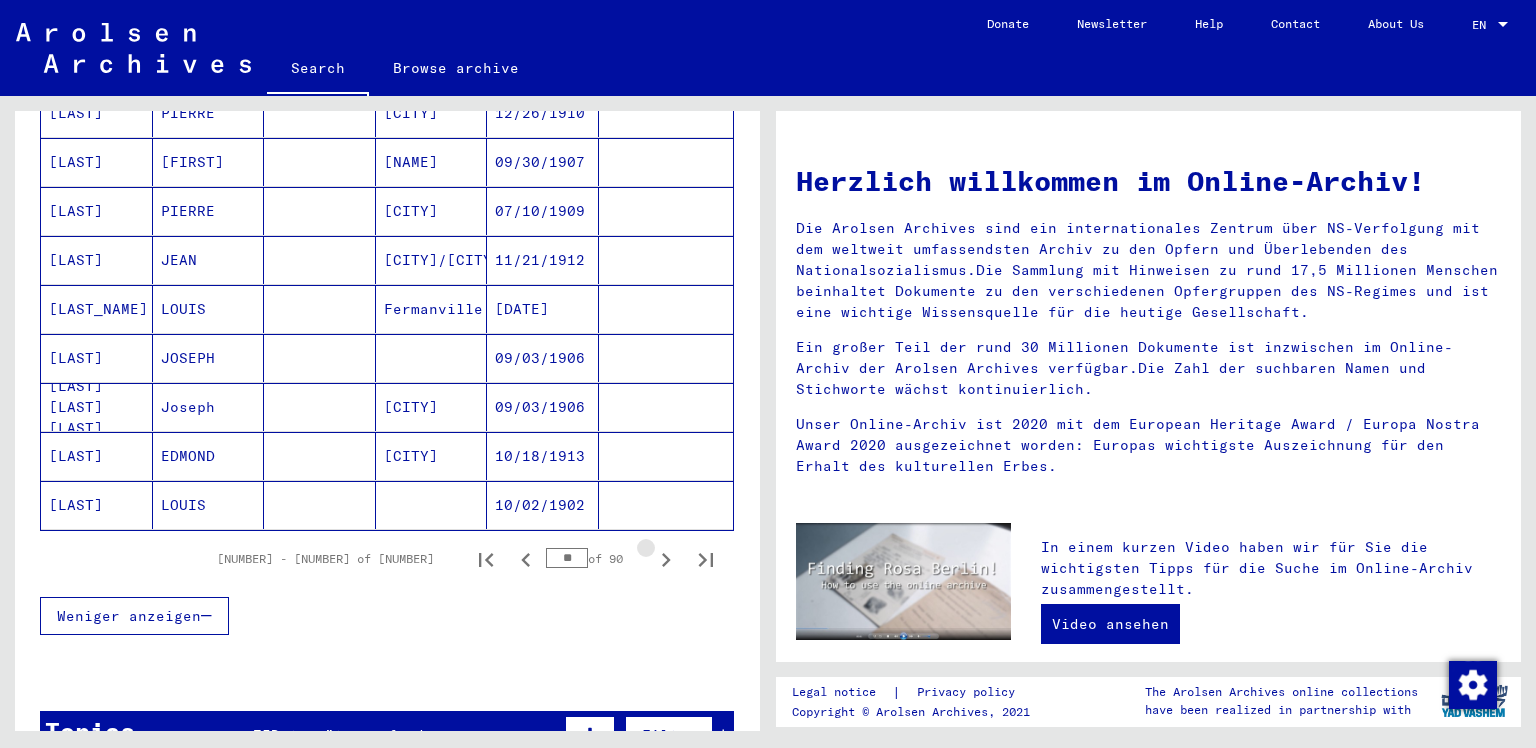 click 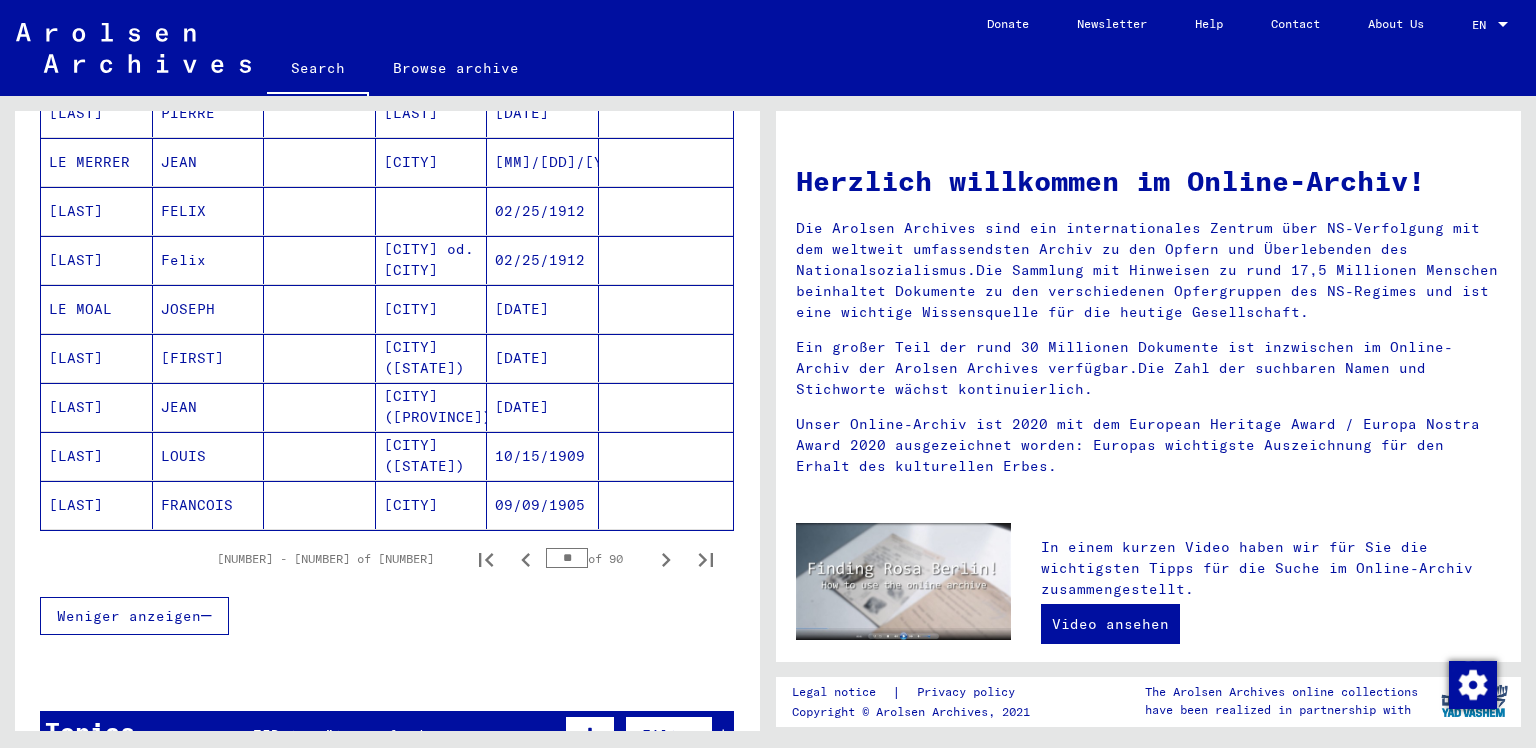 click 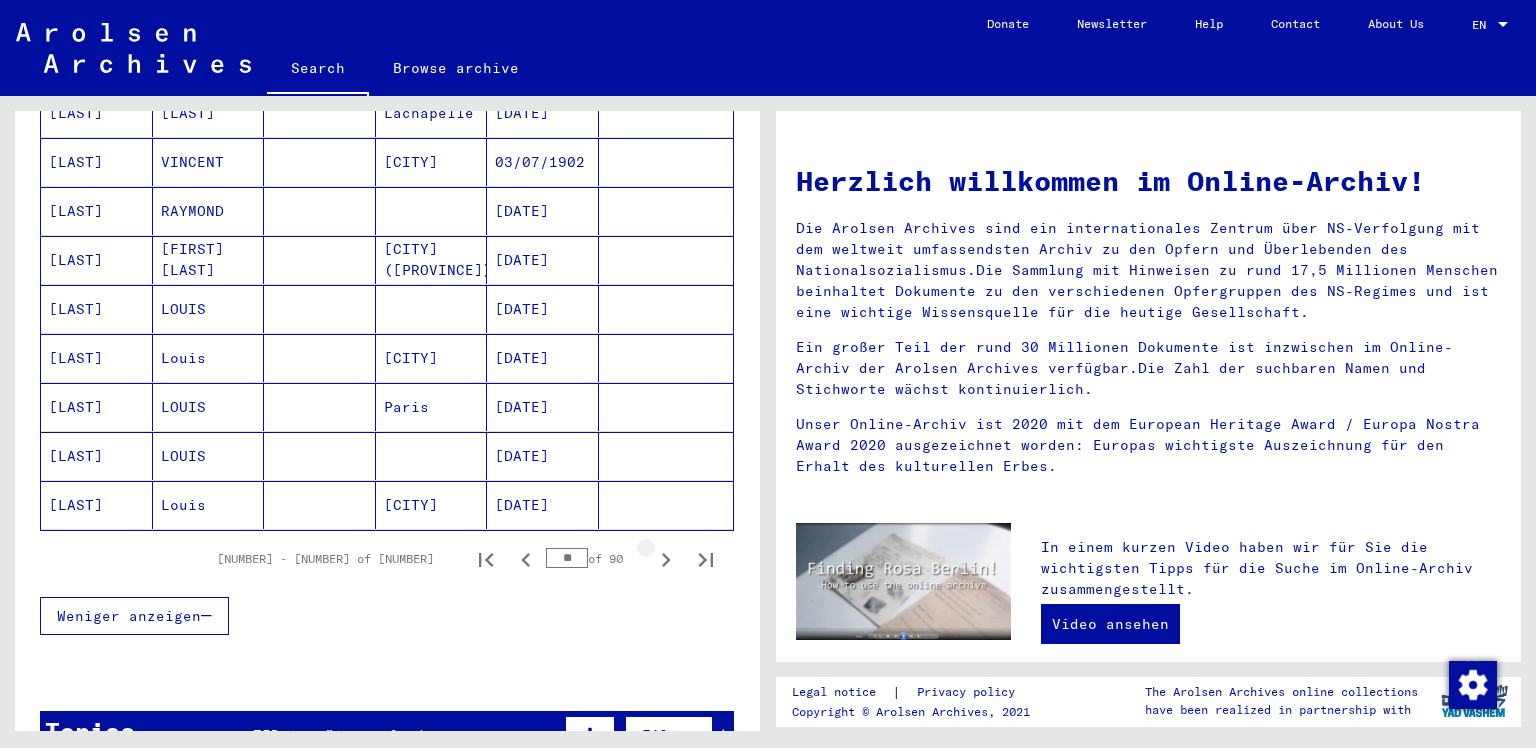 click 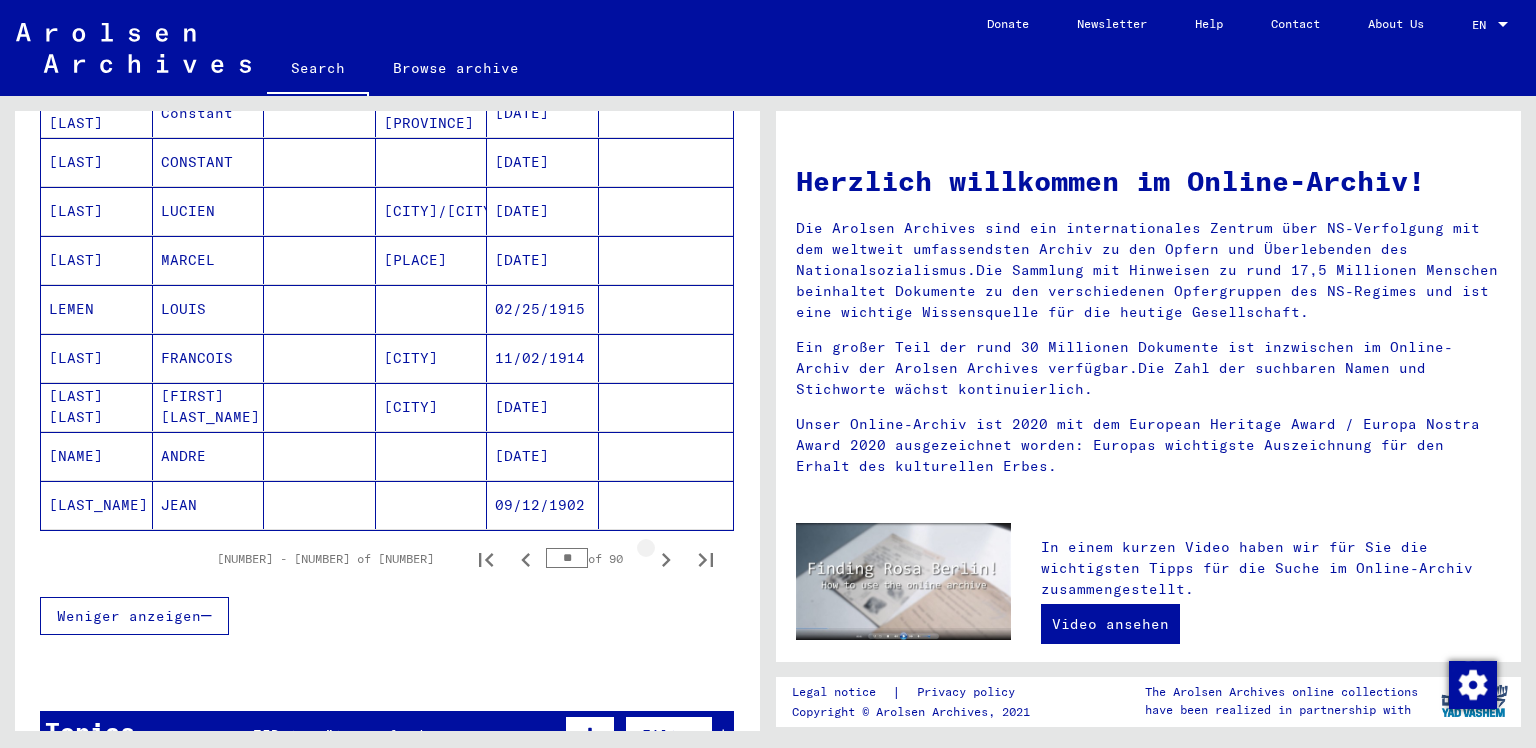 click 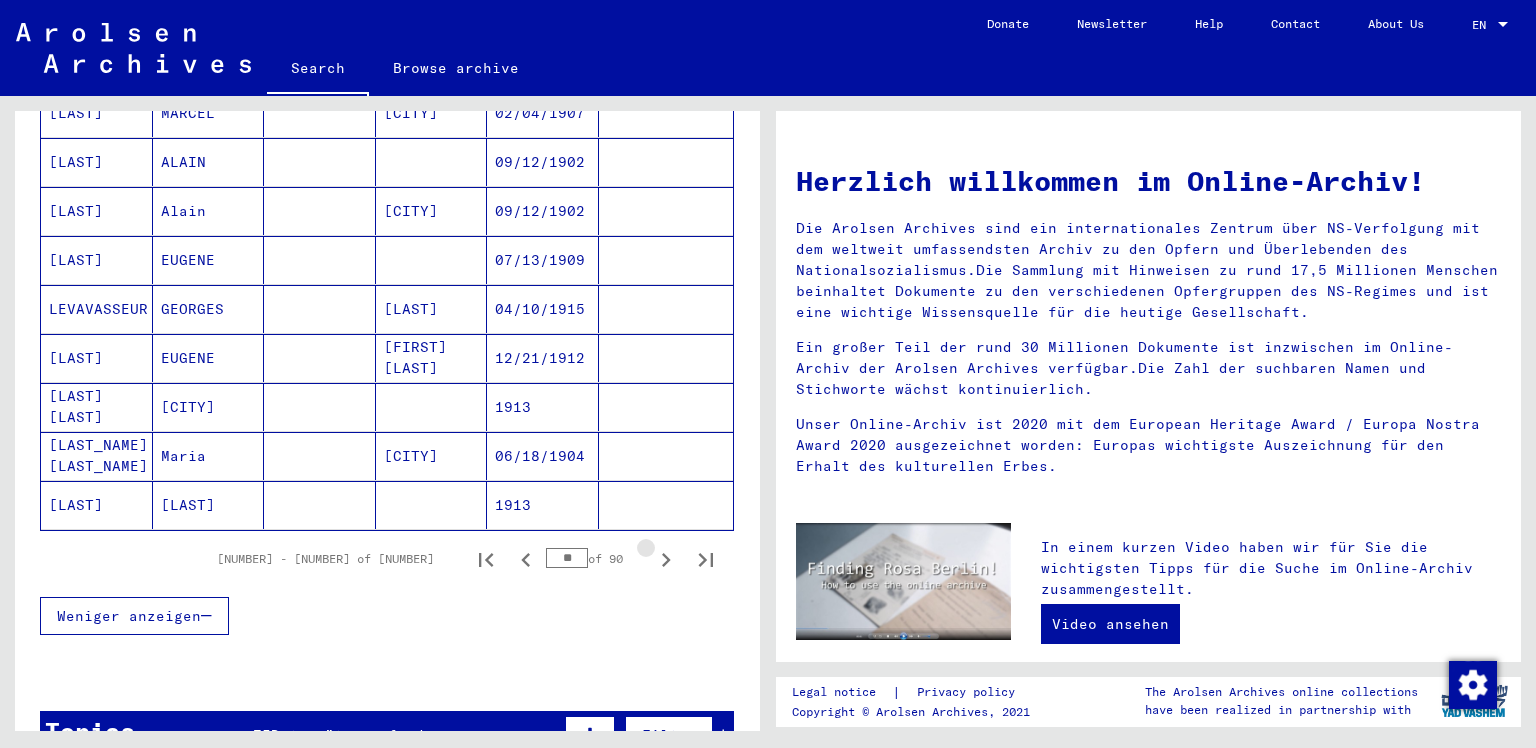 click 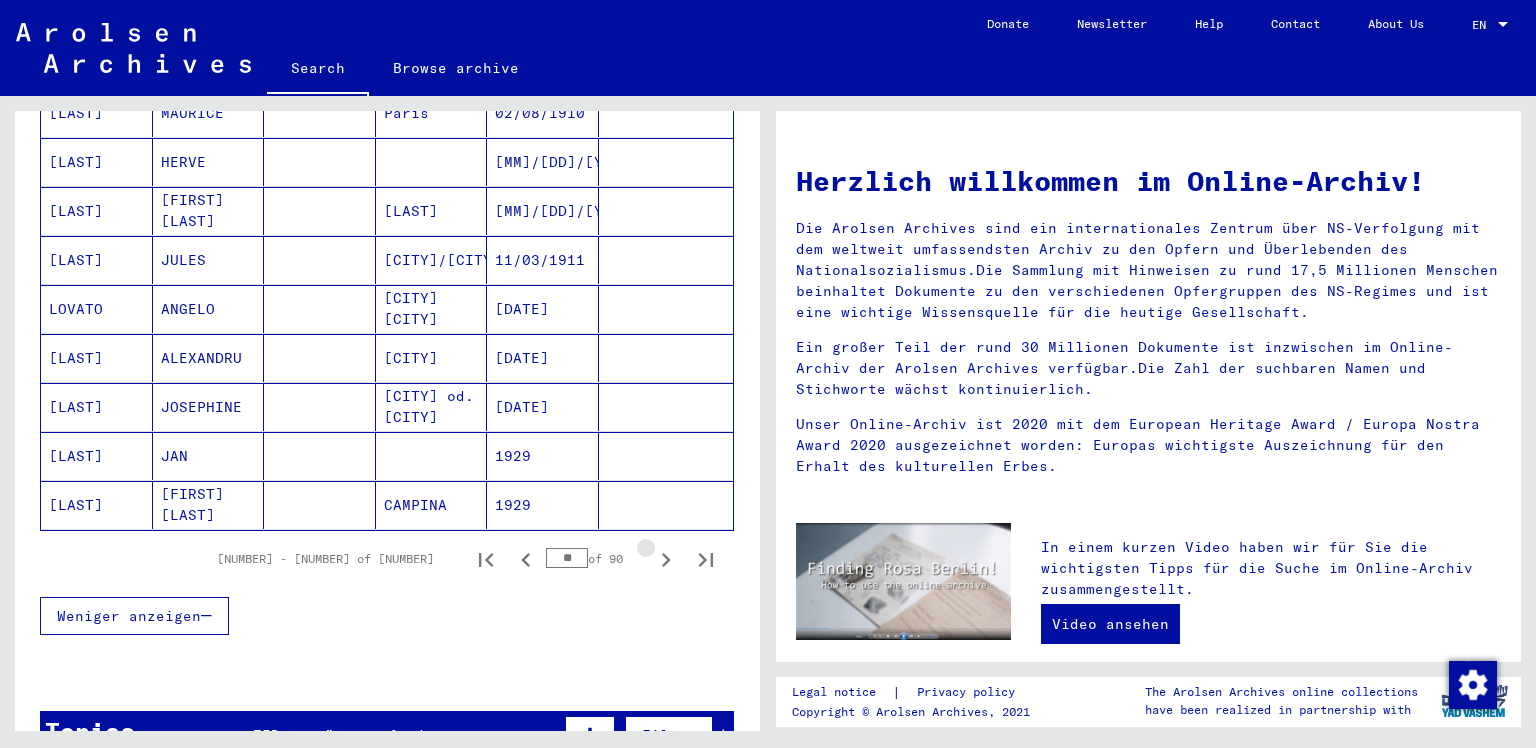 click 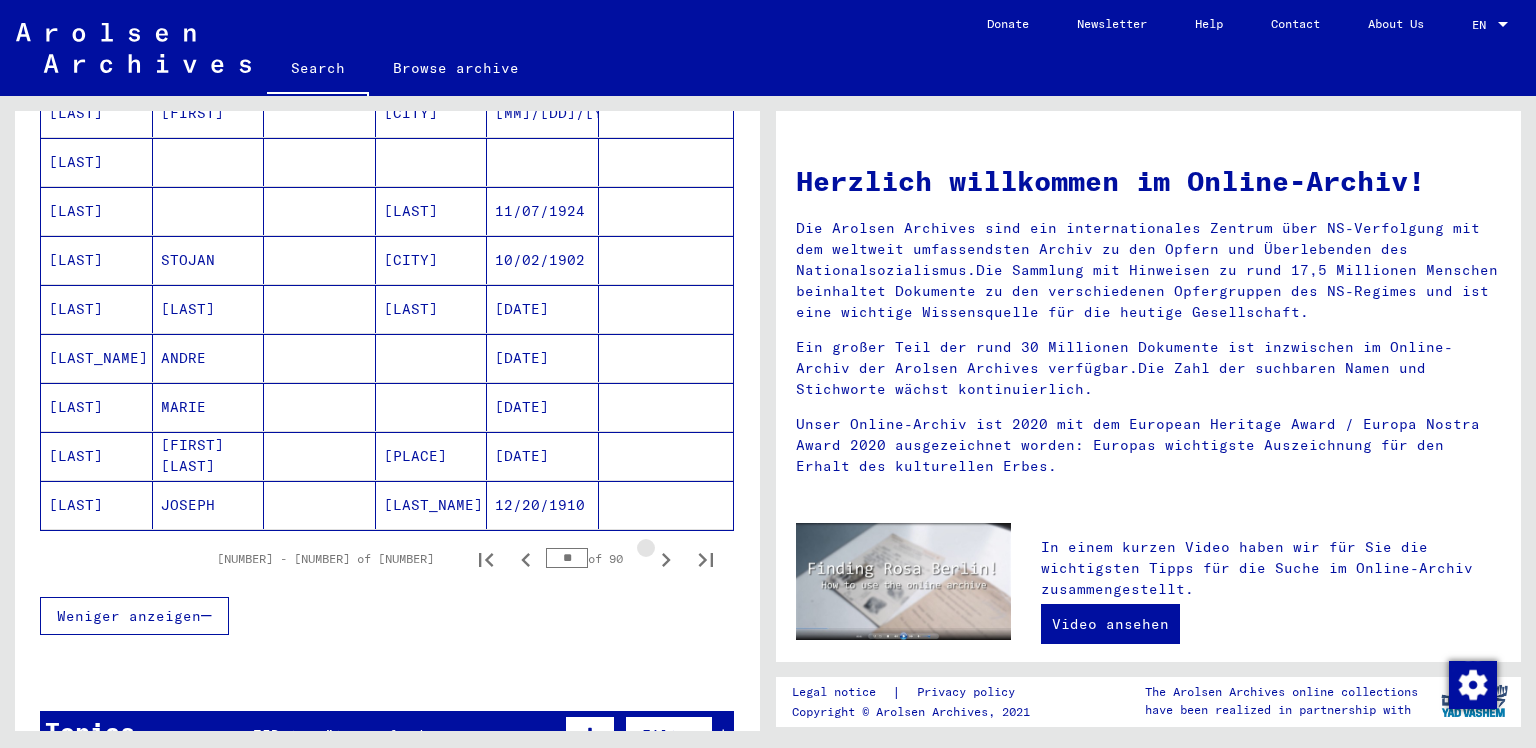 click 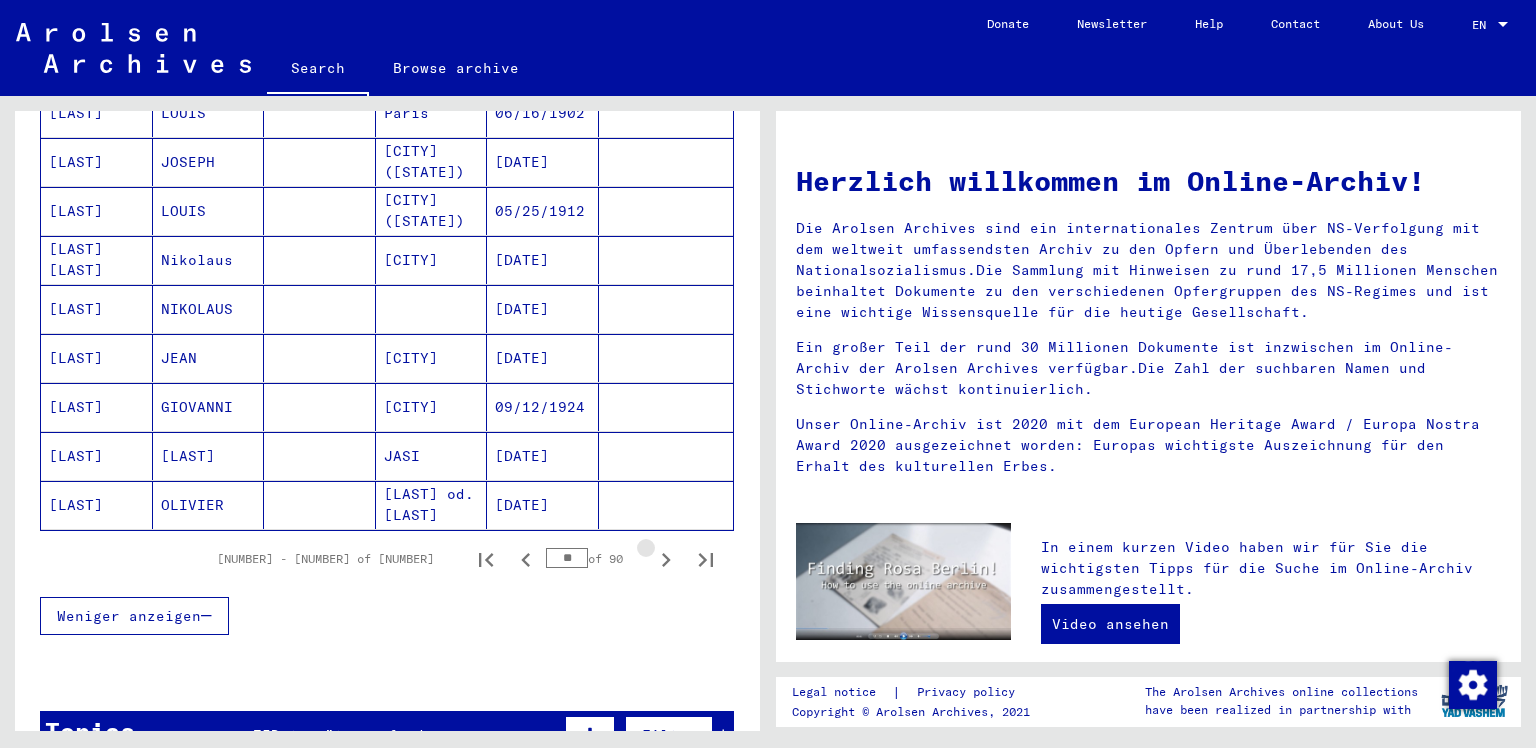 click 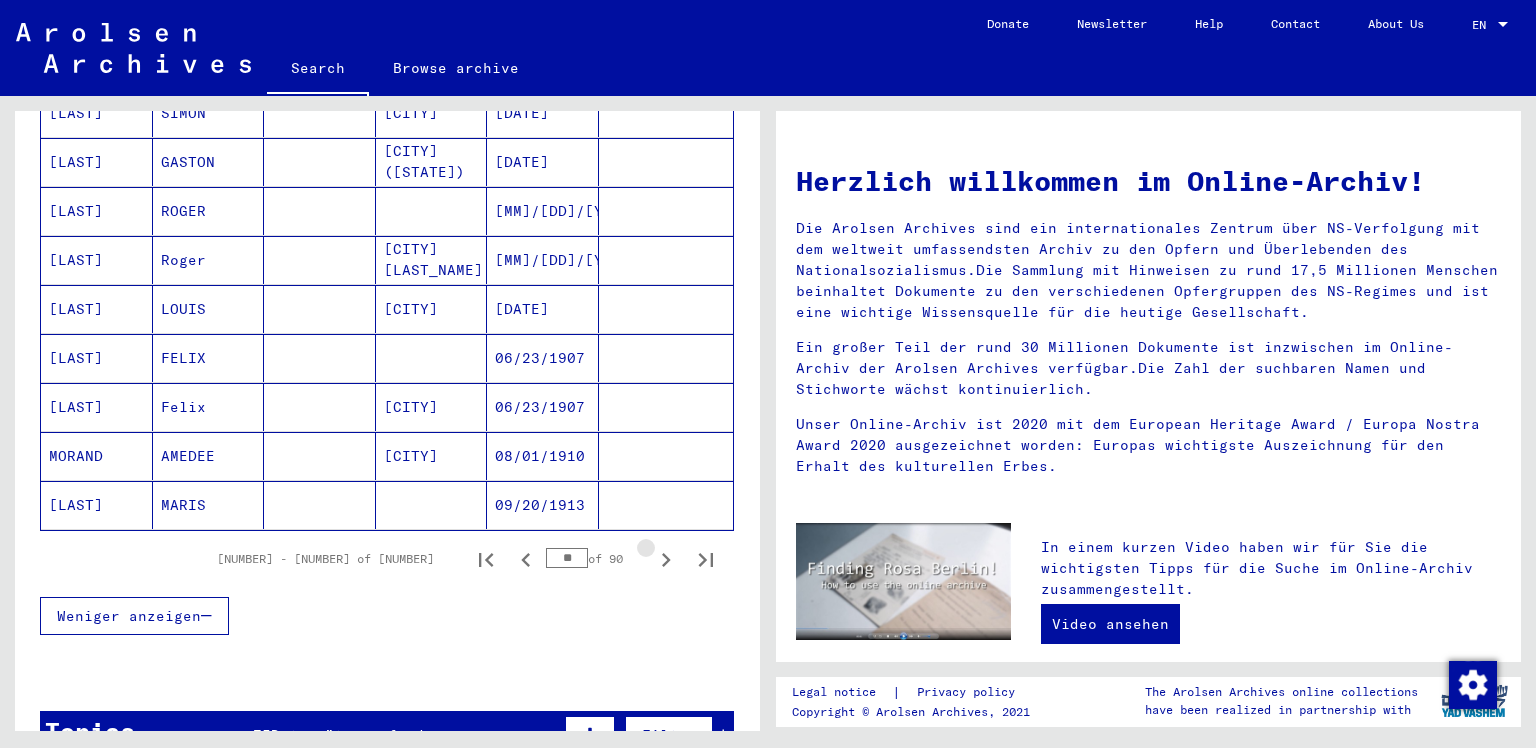 click 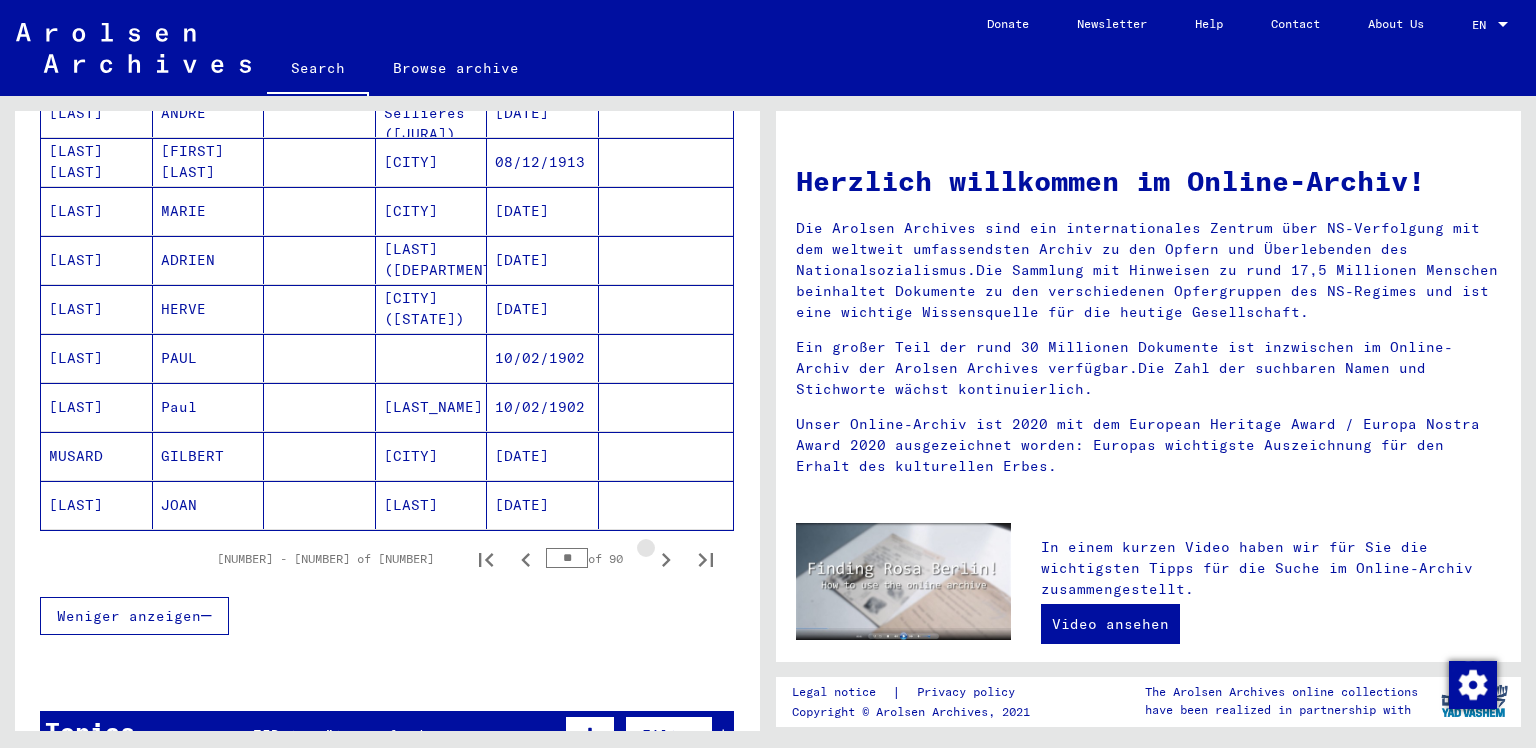 click 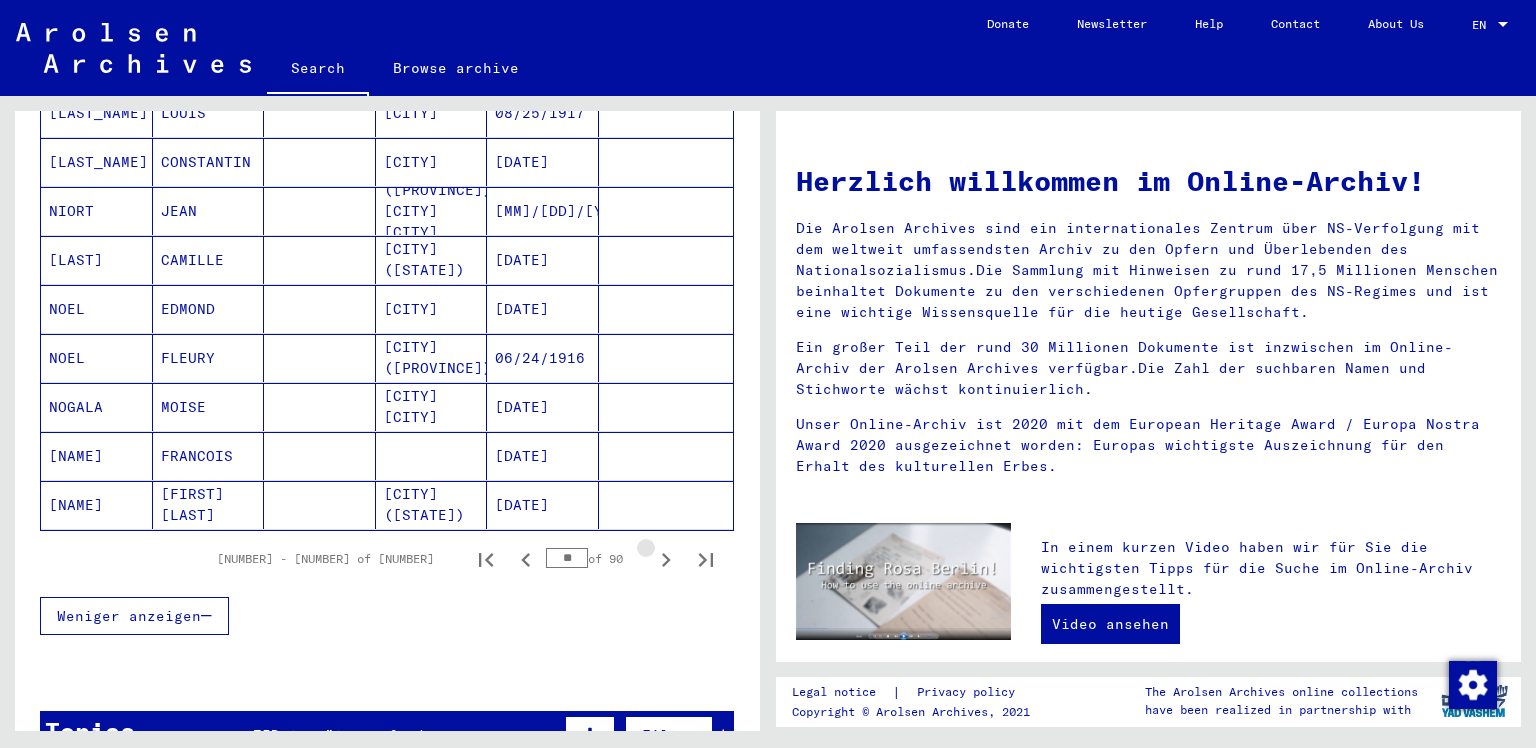 click 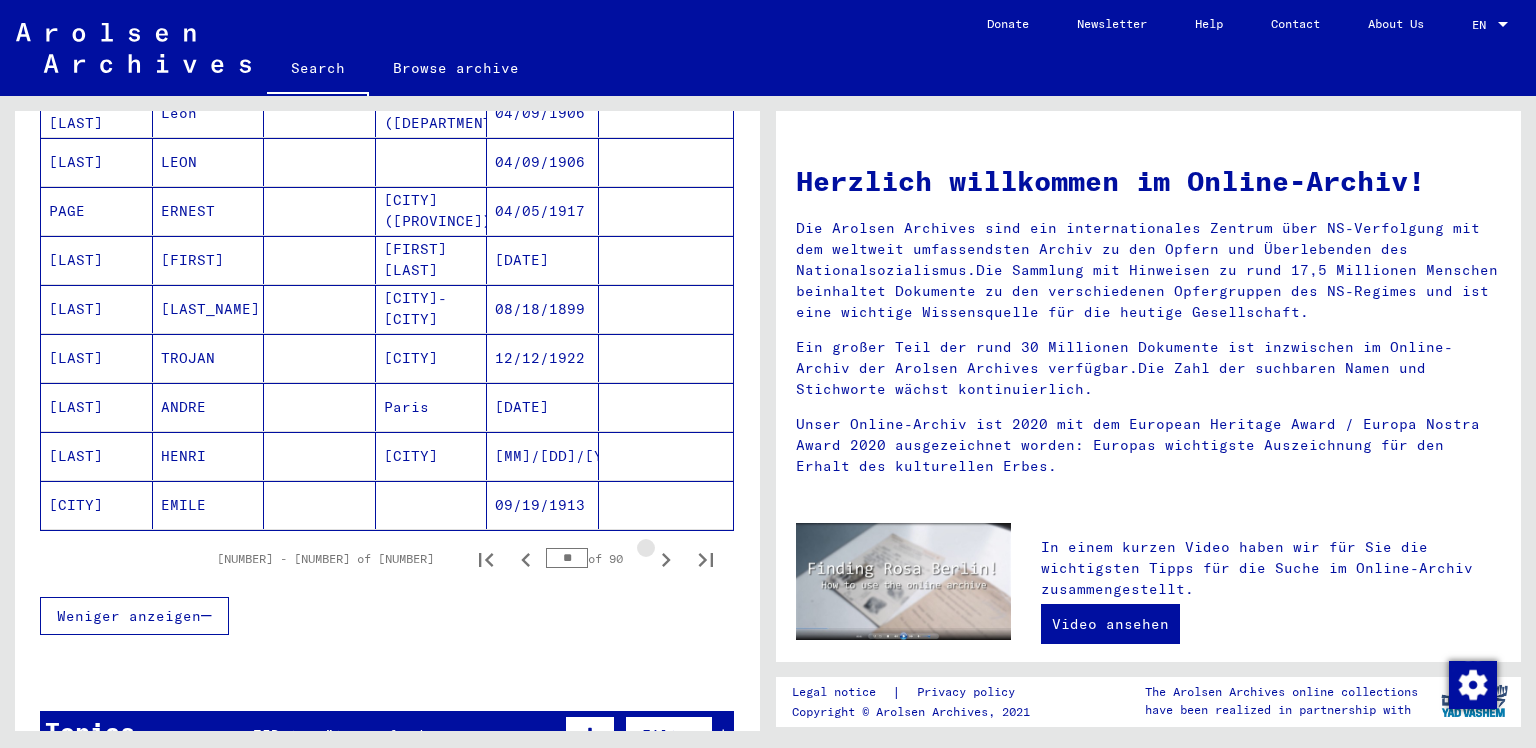 click 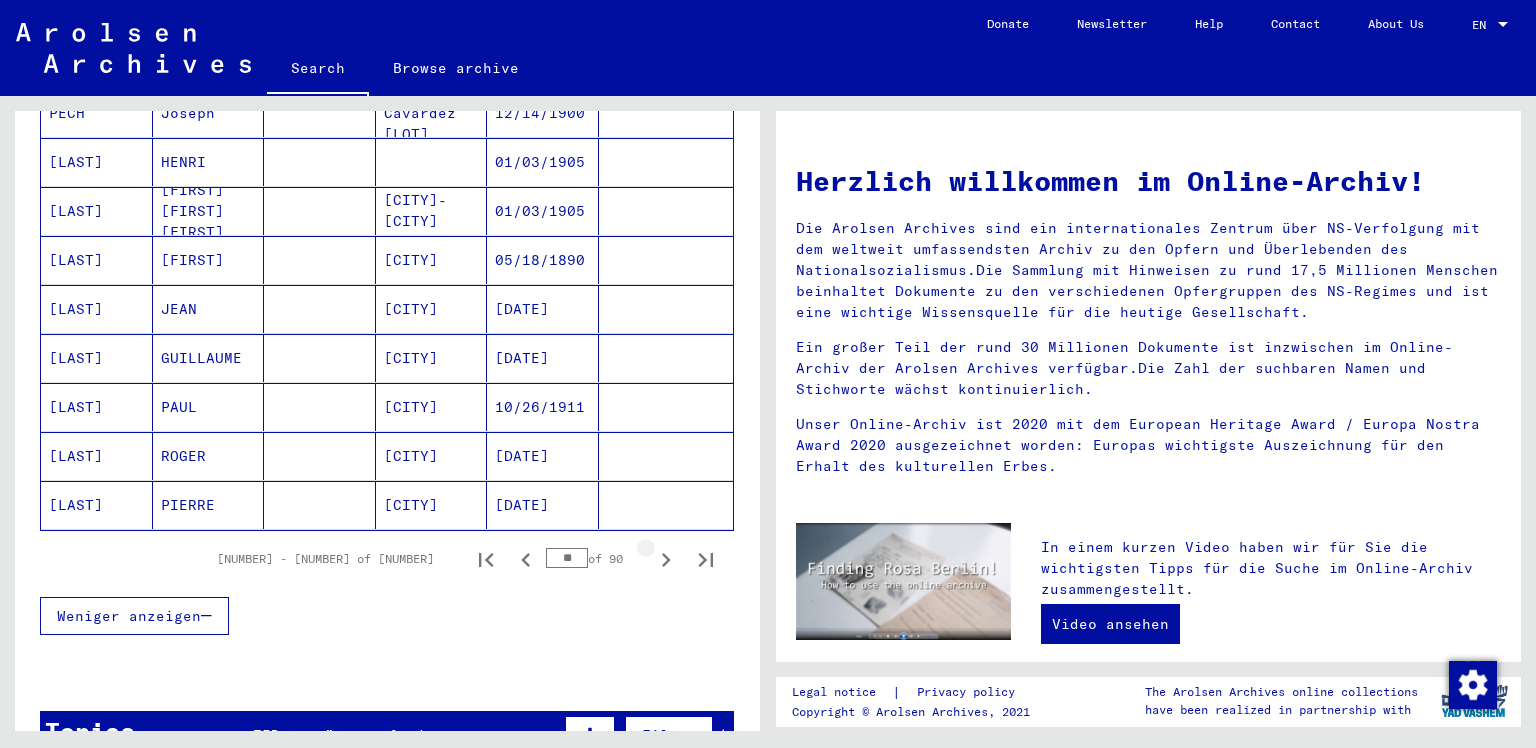 click 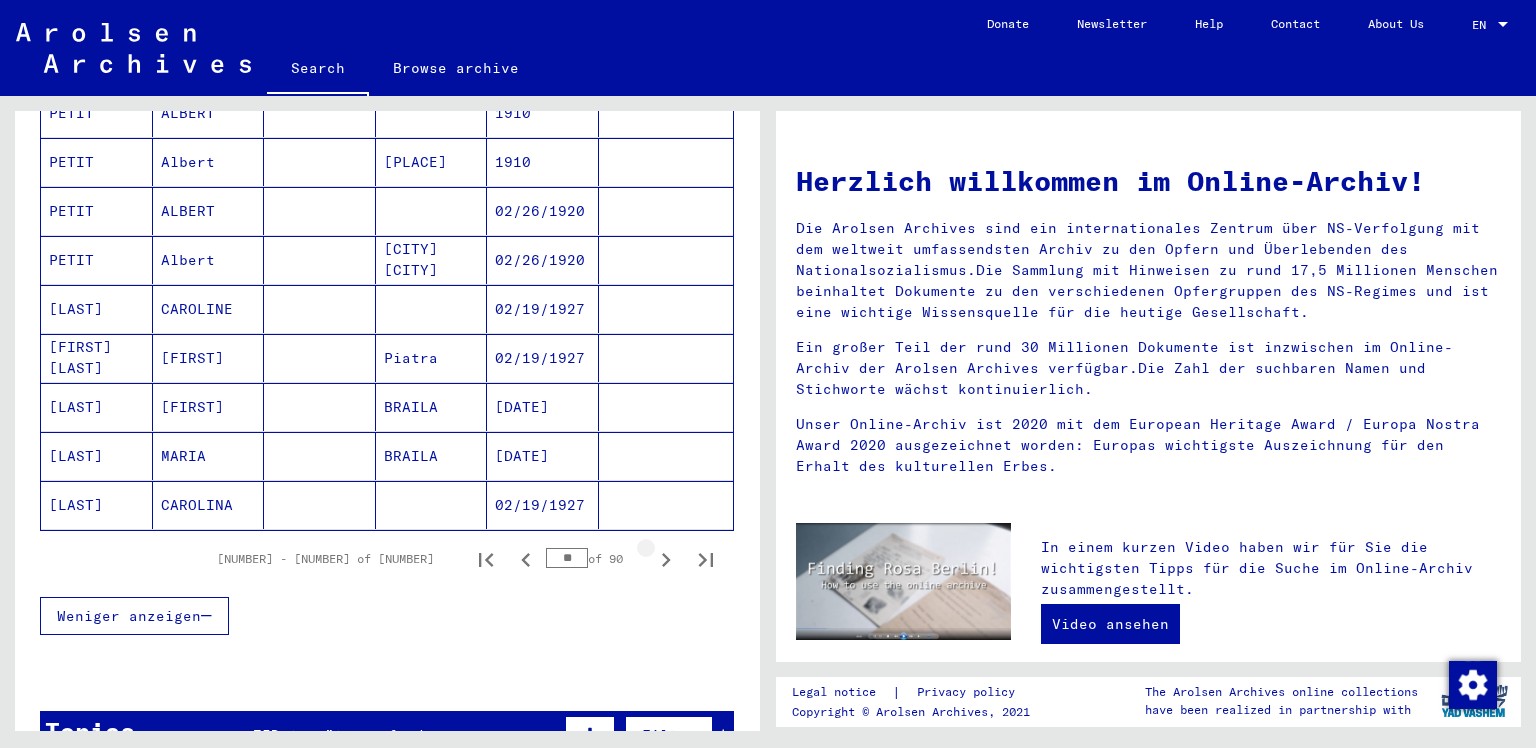click 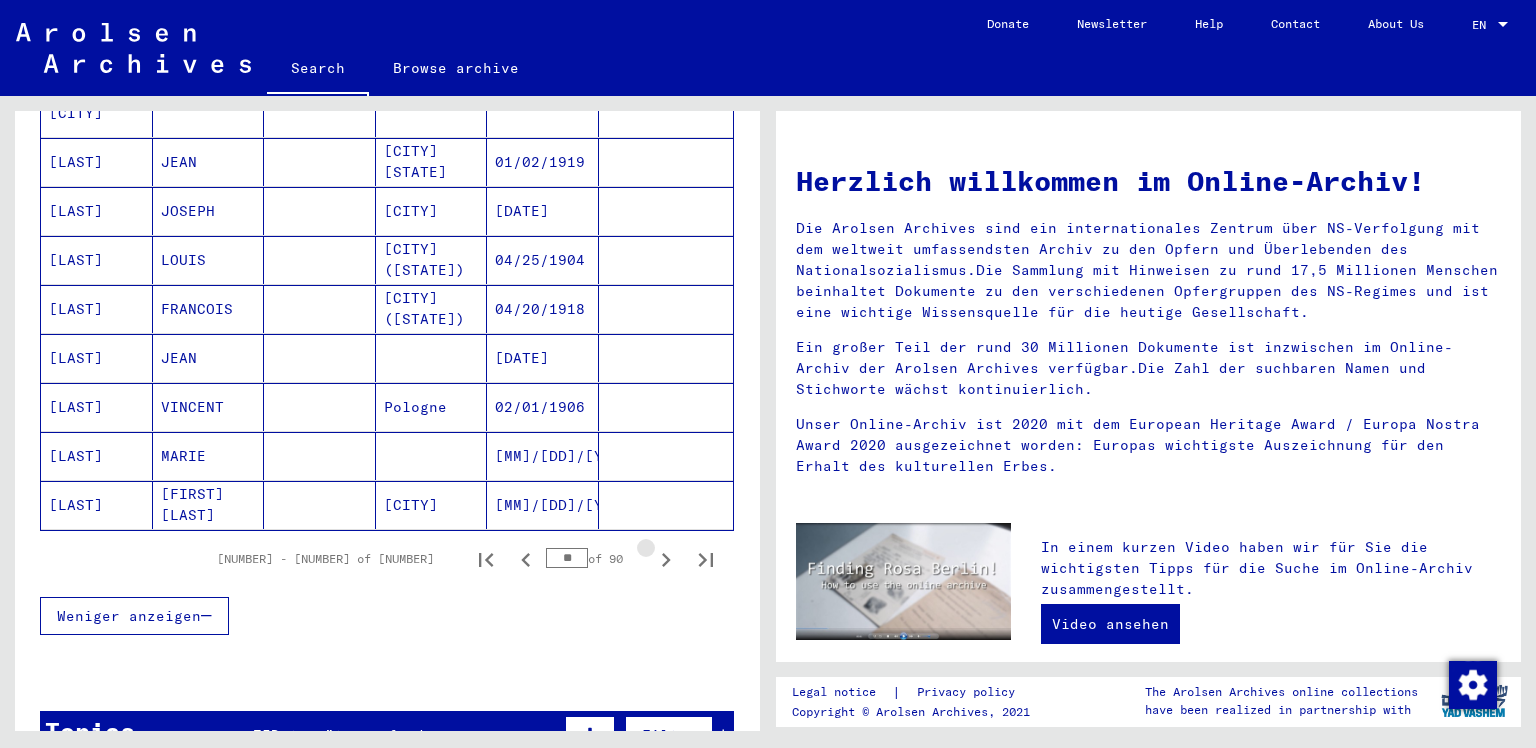 click 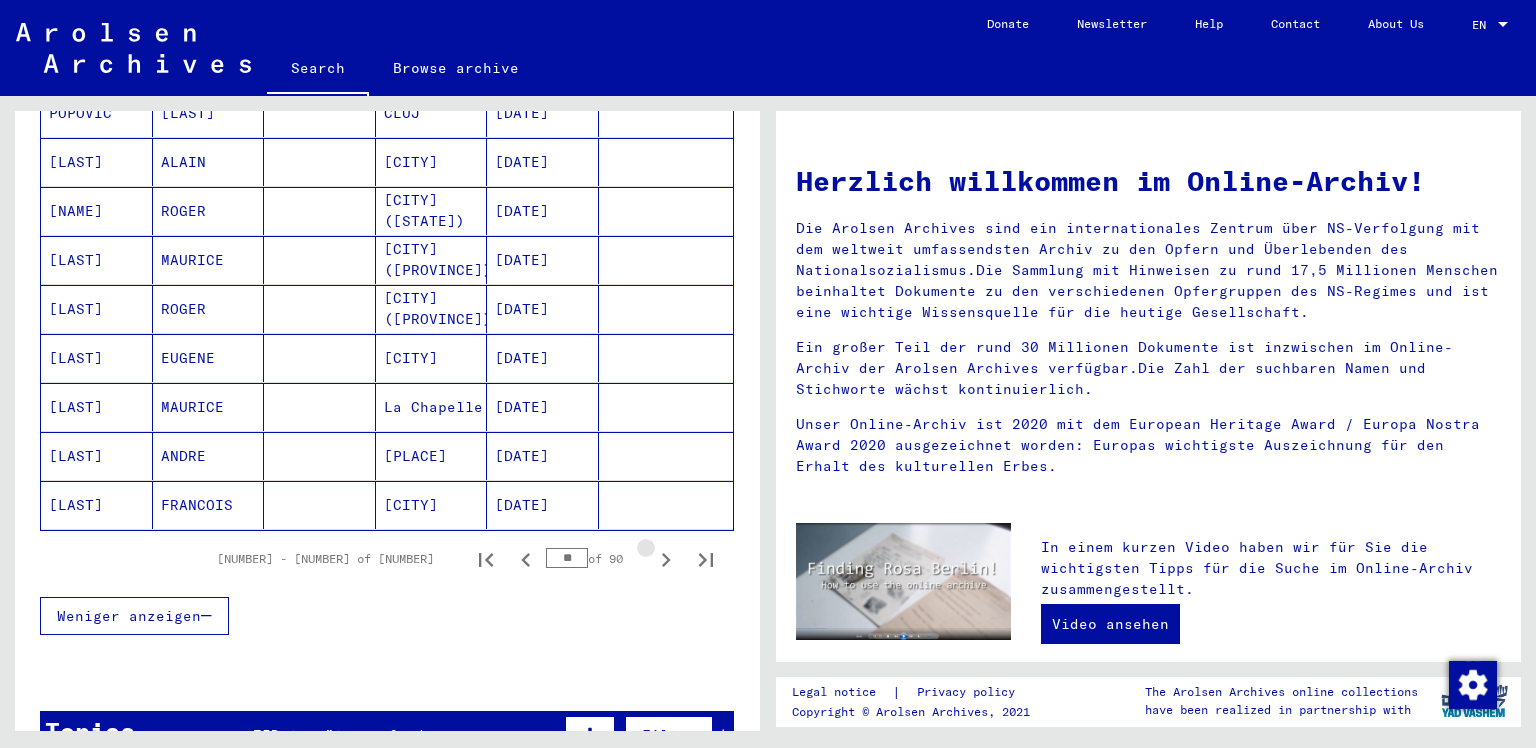 click 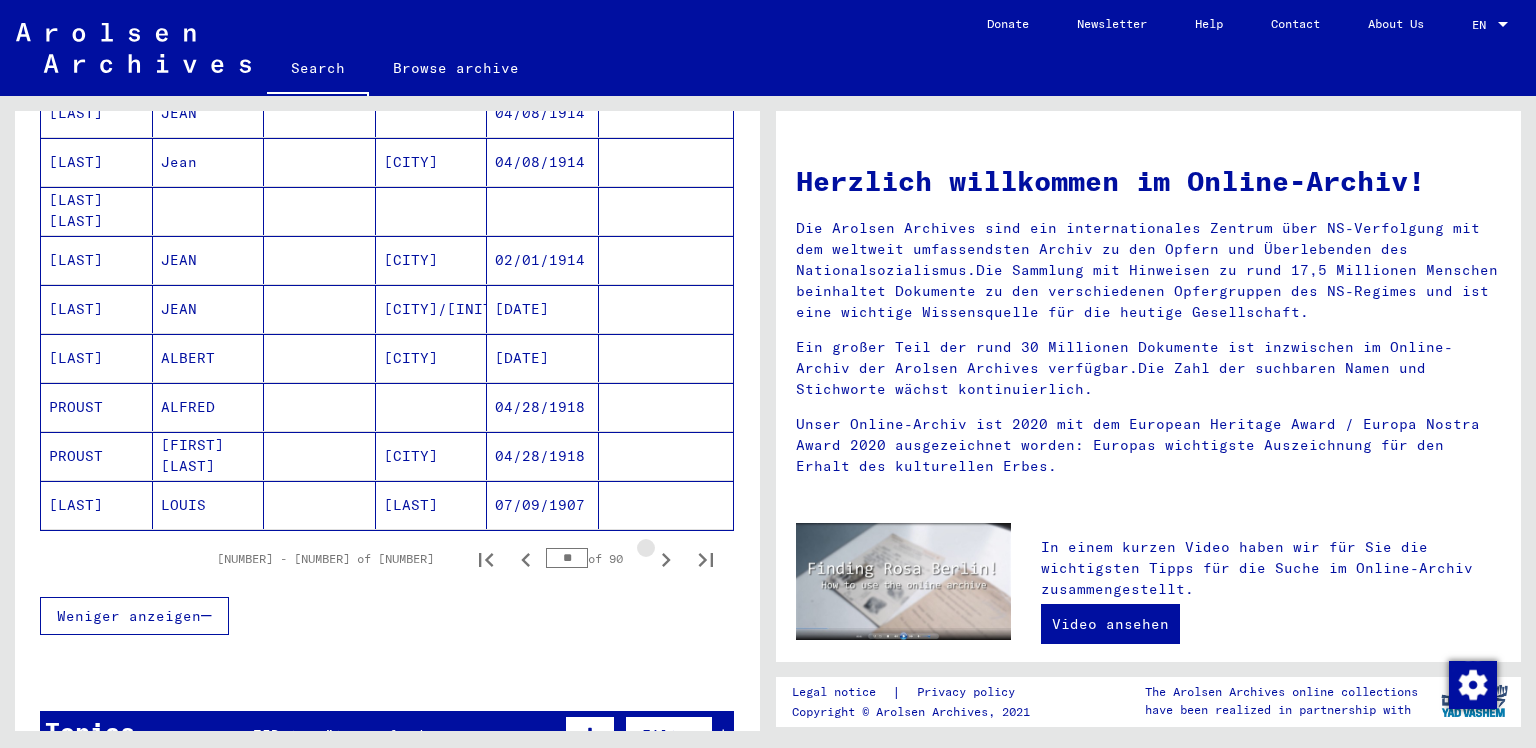 click 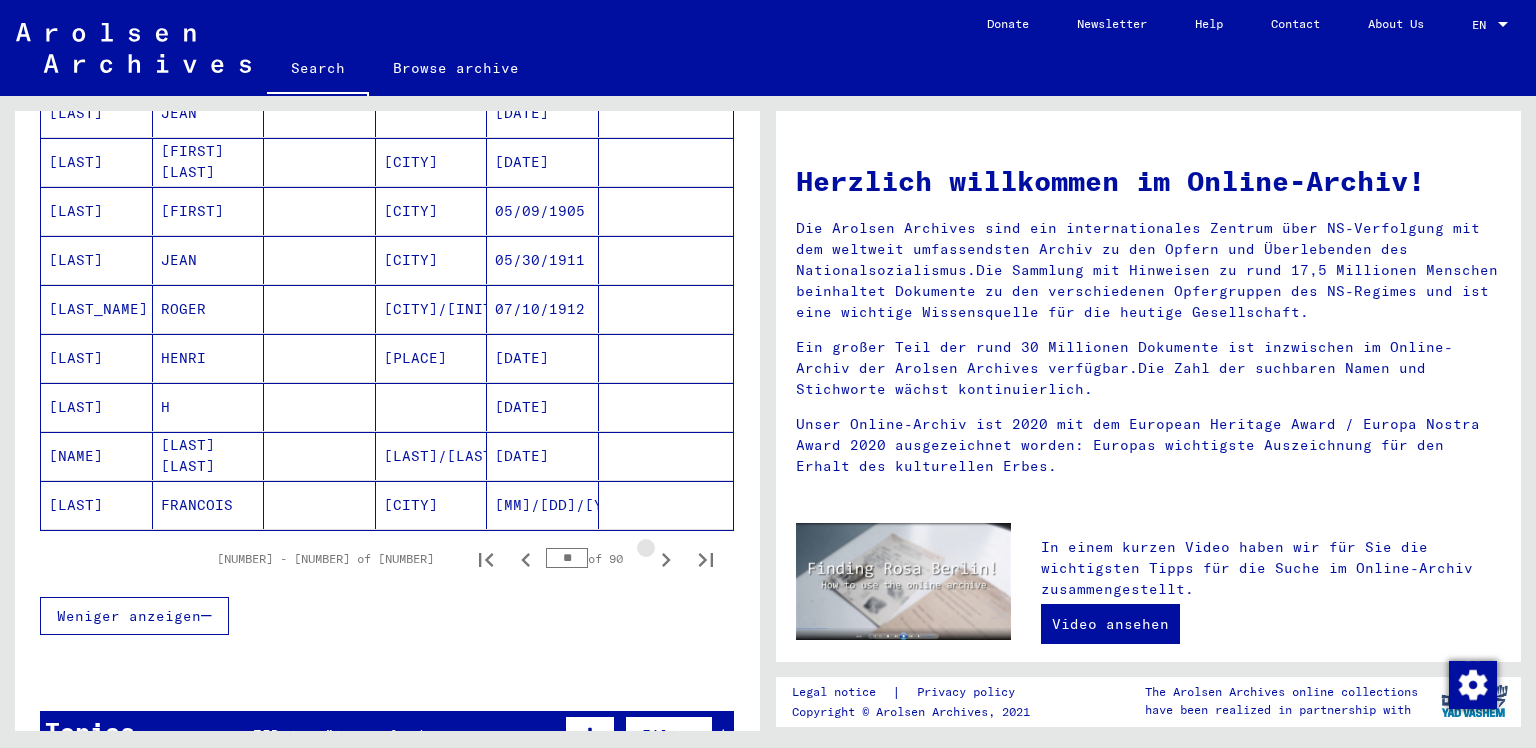 click 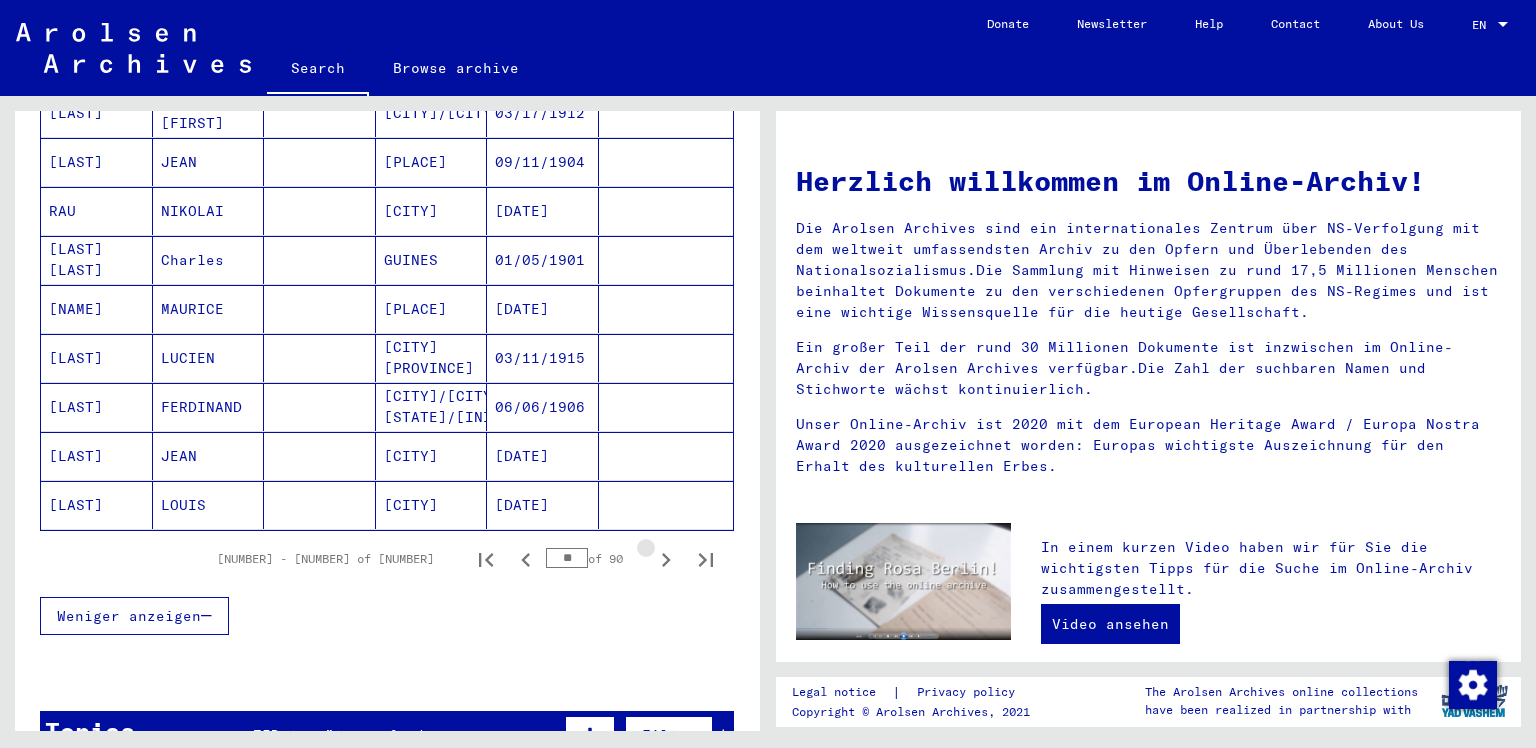 click 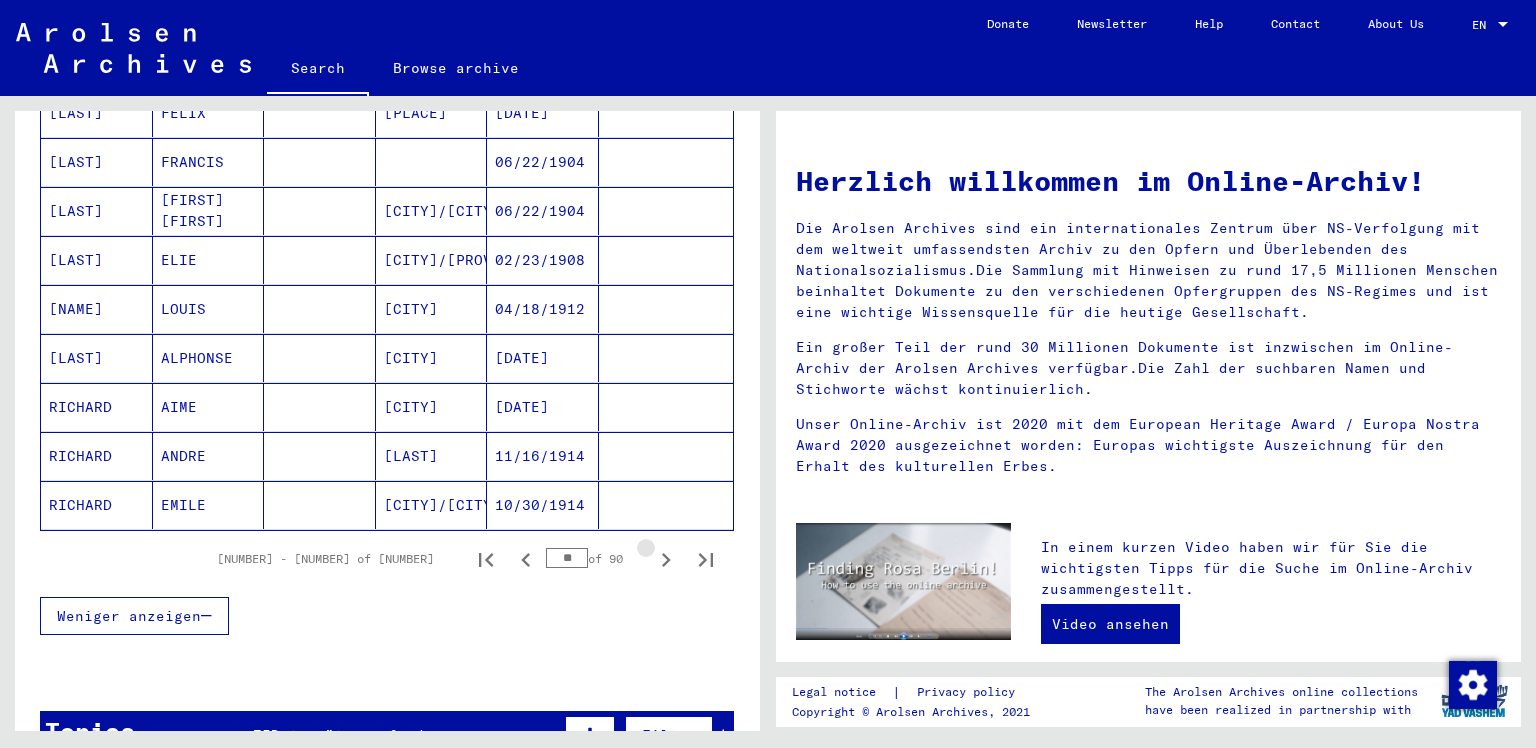 click 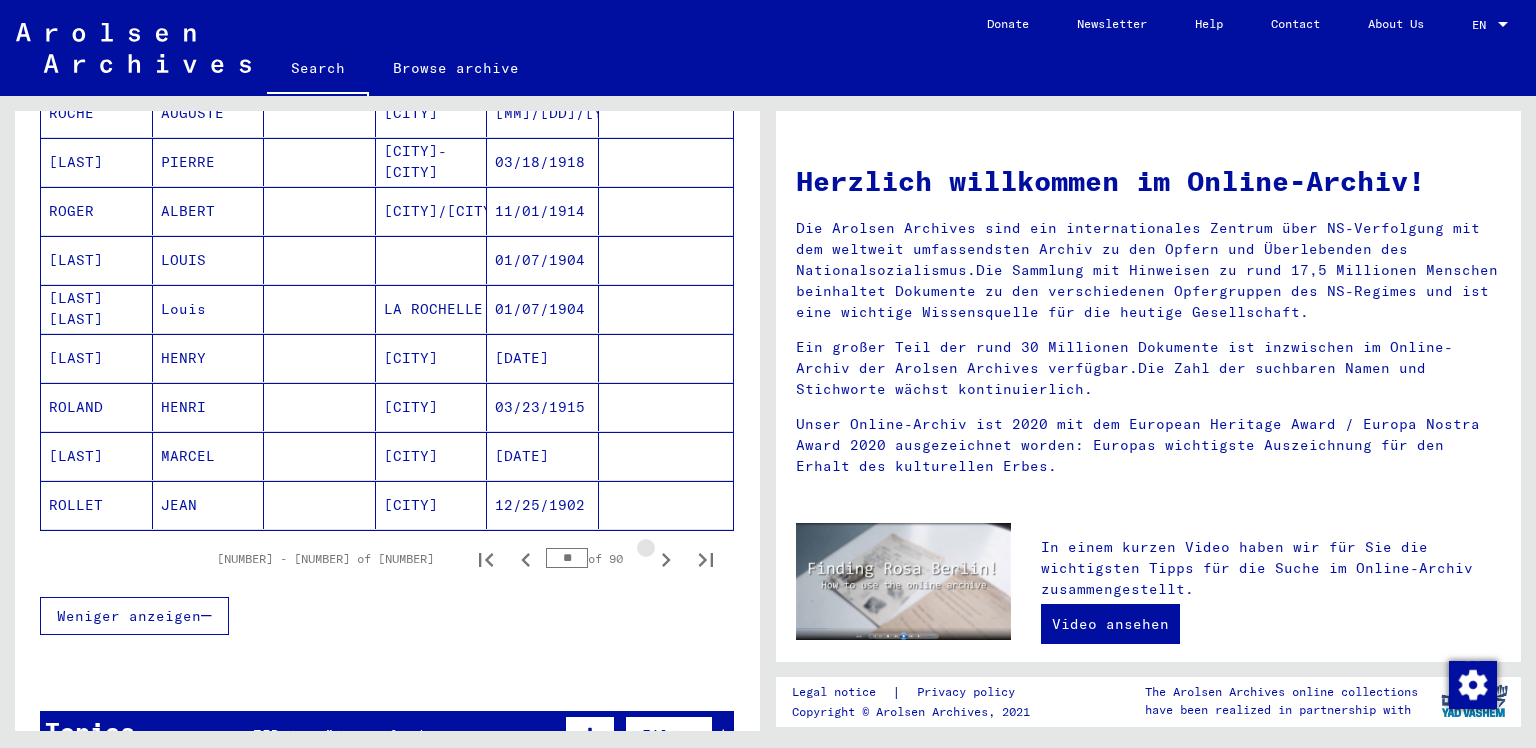 click 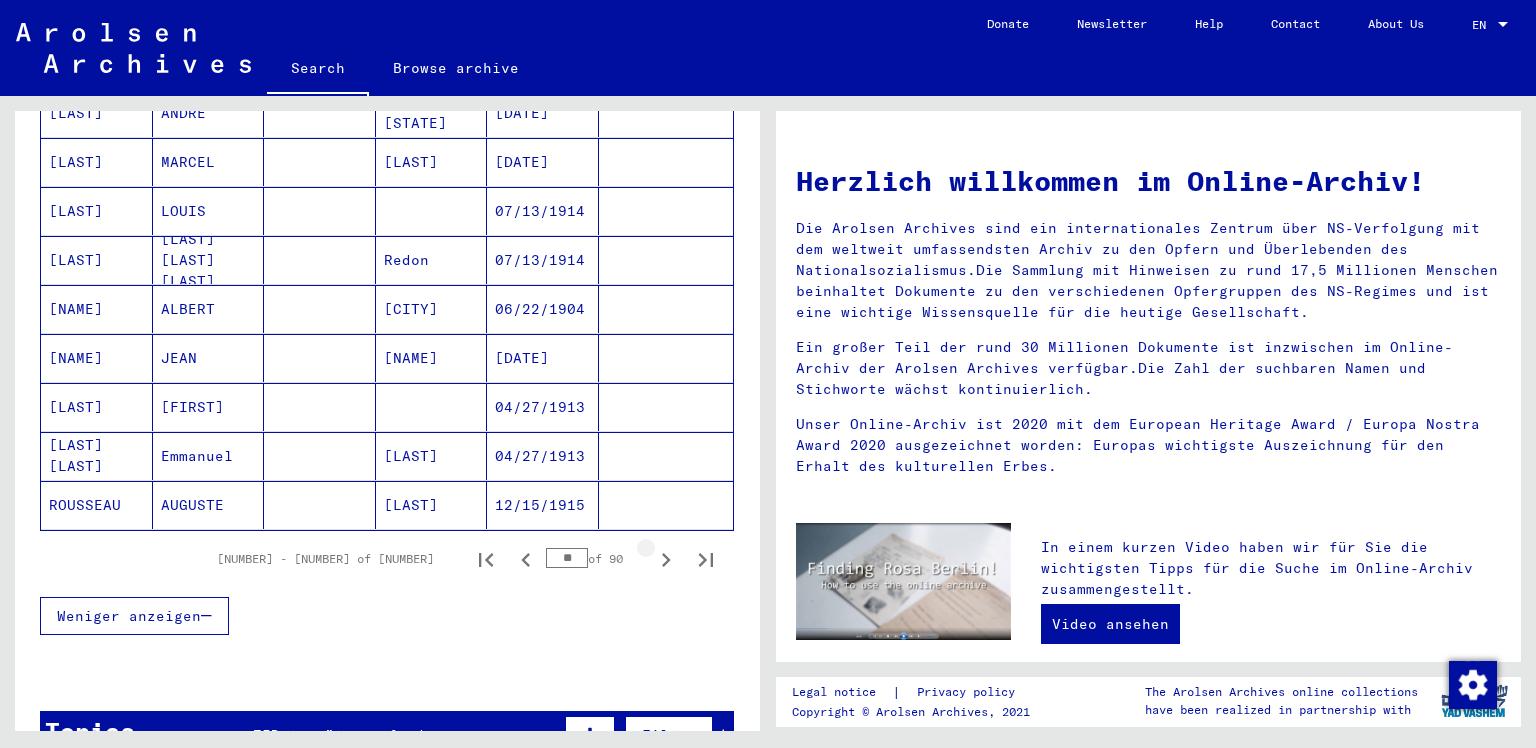 click 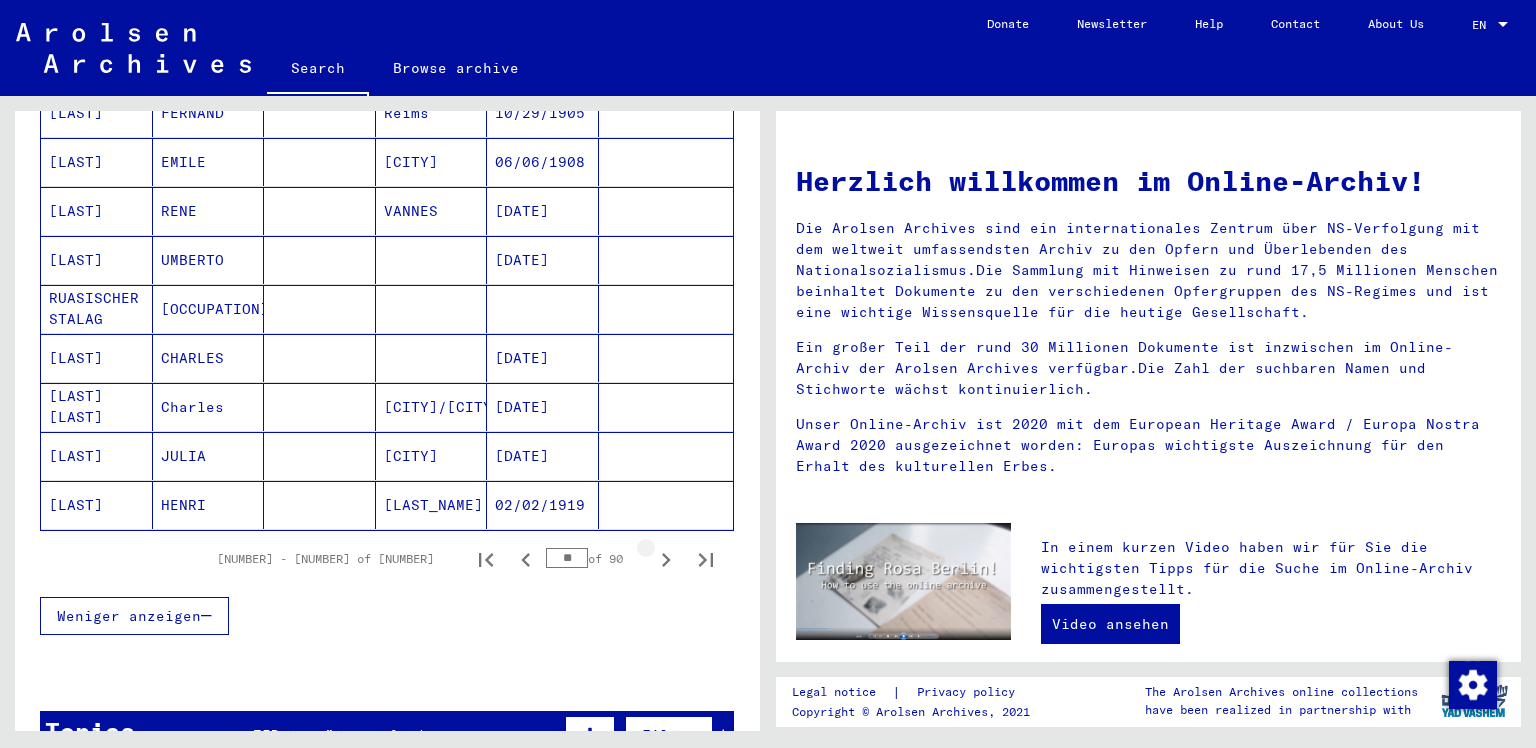 click 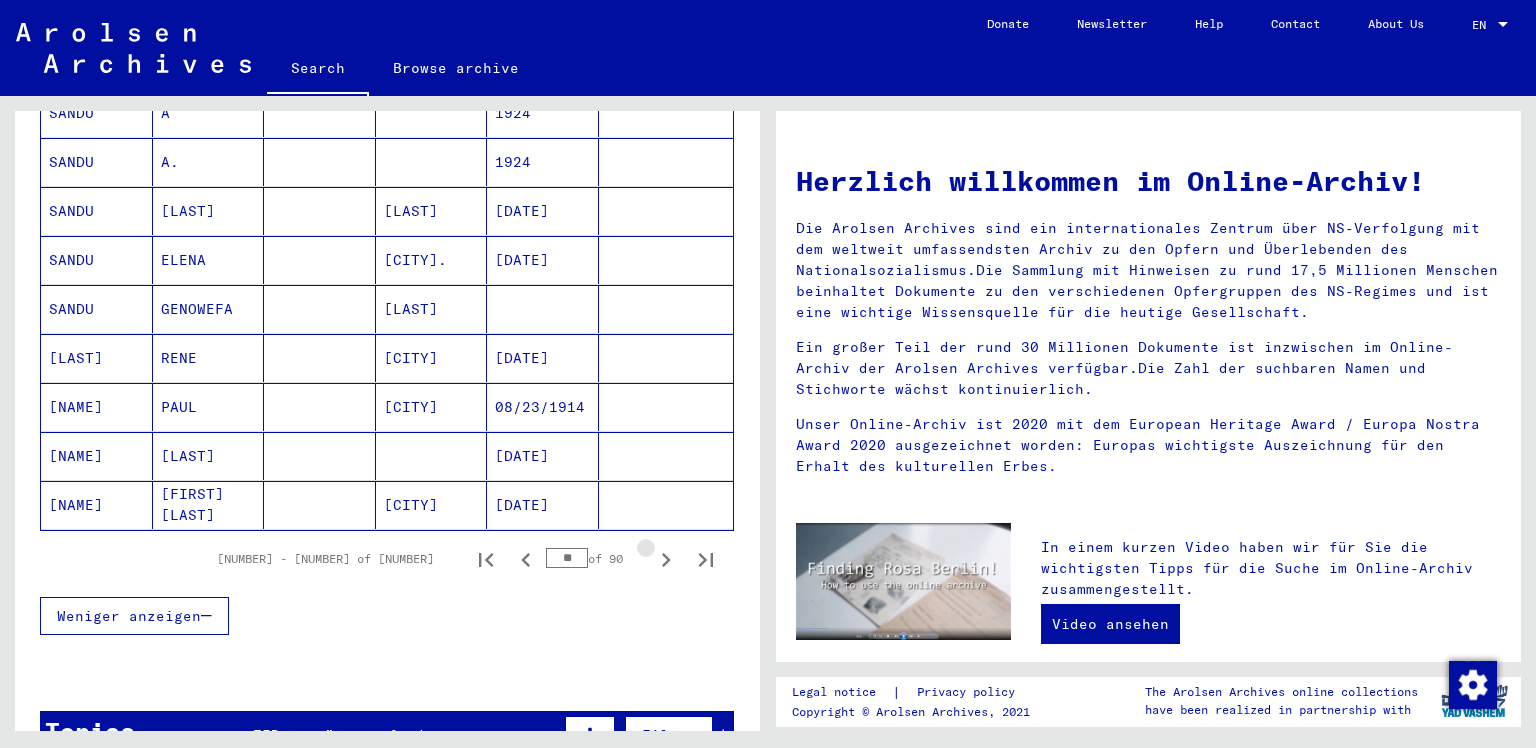 click 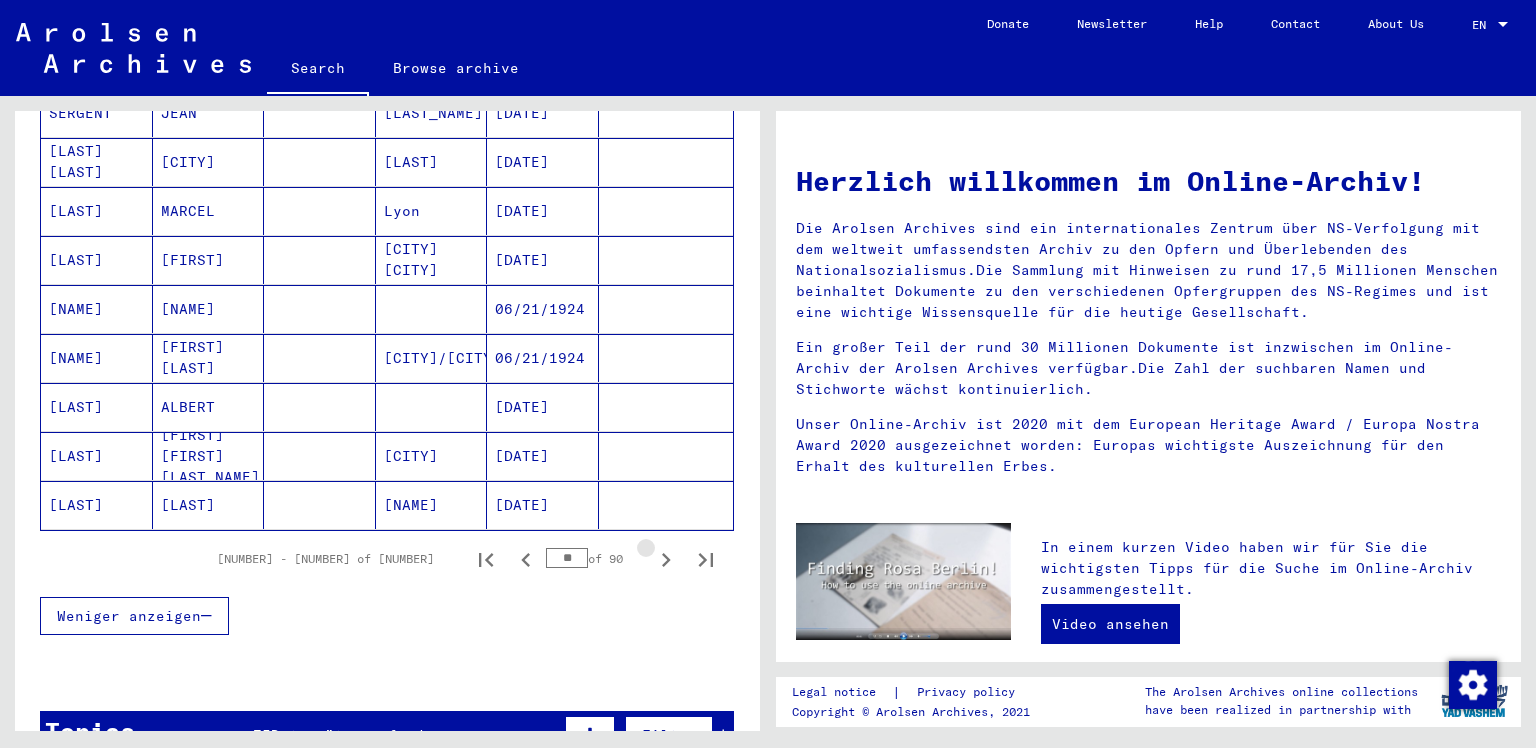 click 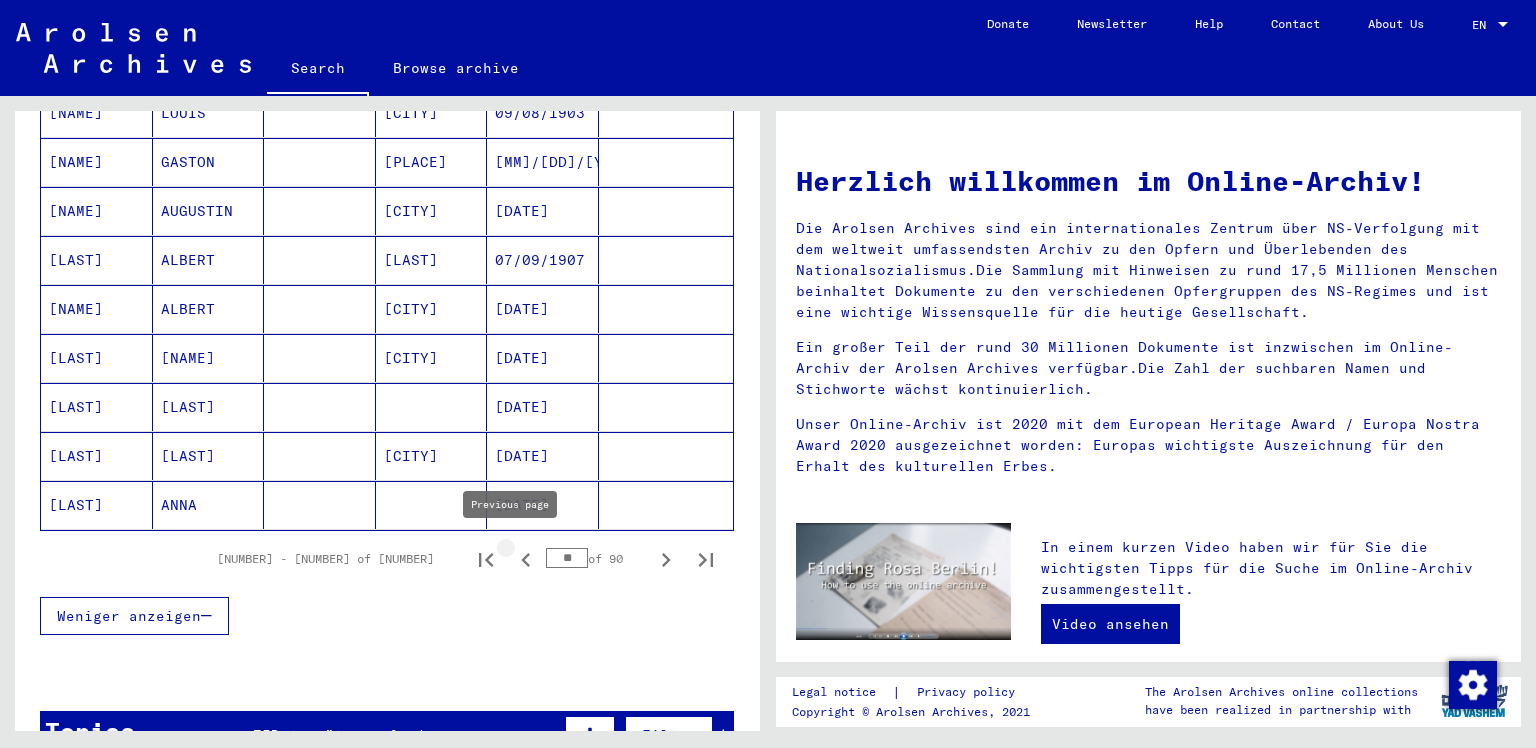click 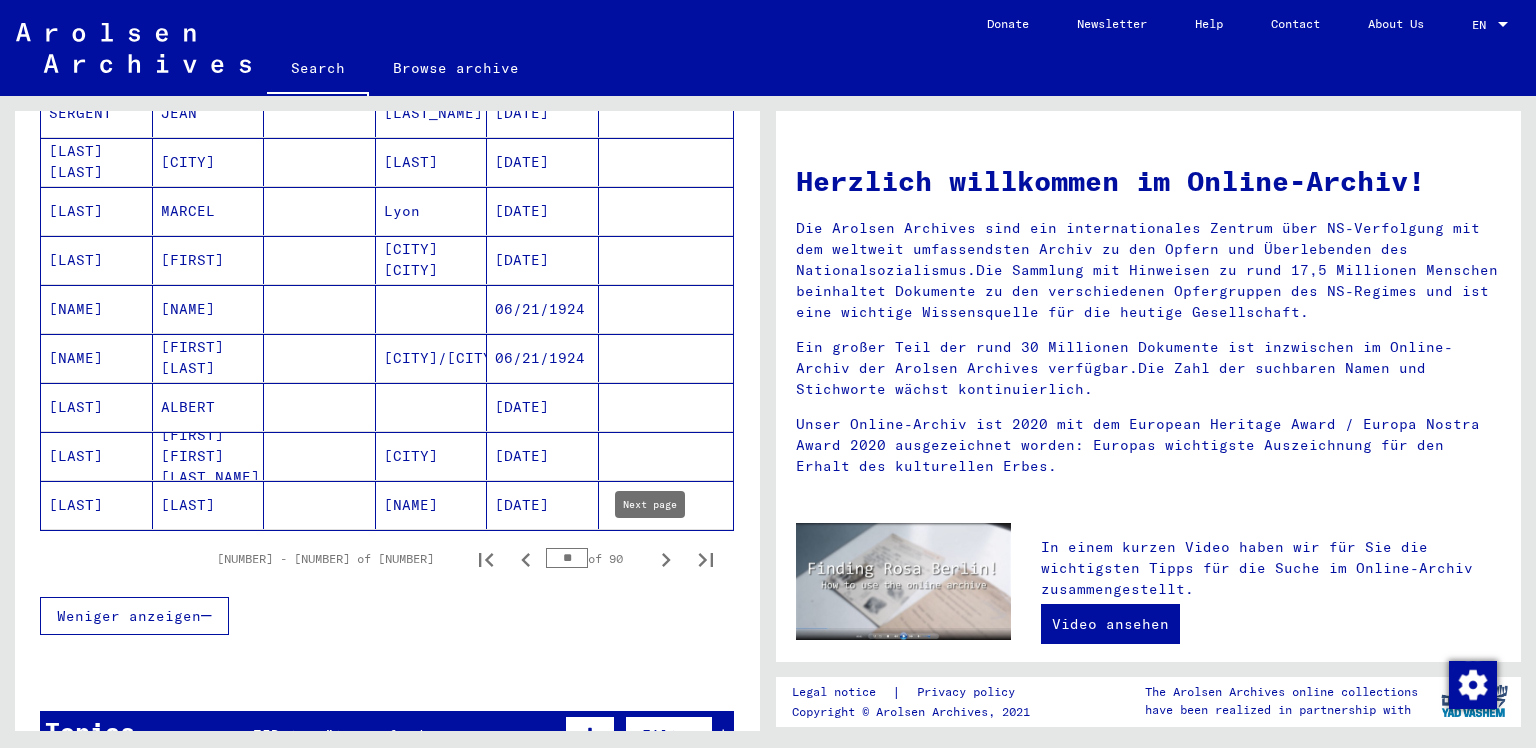 click 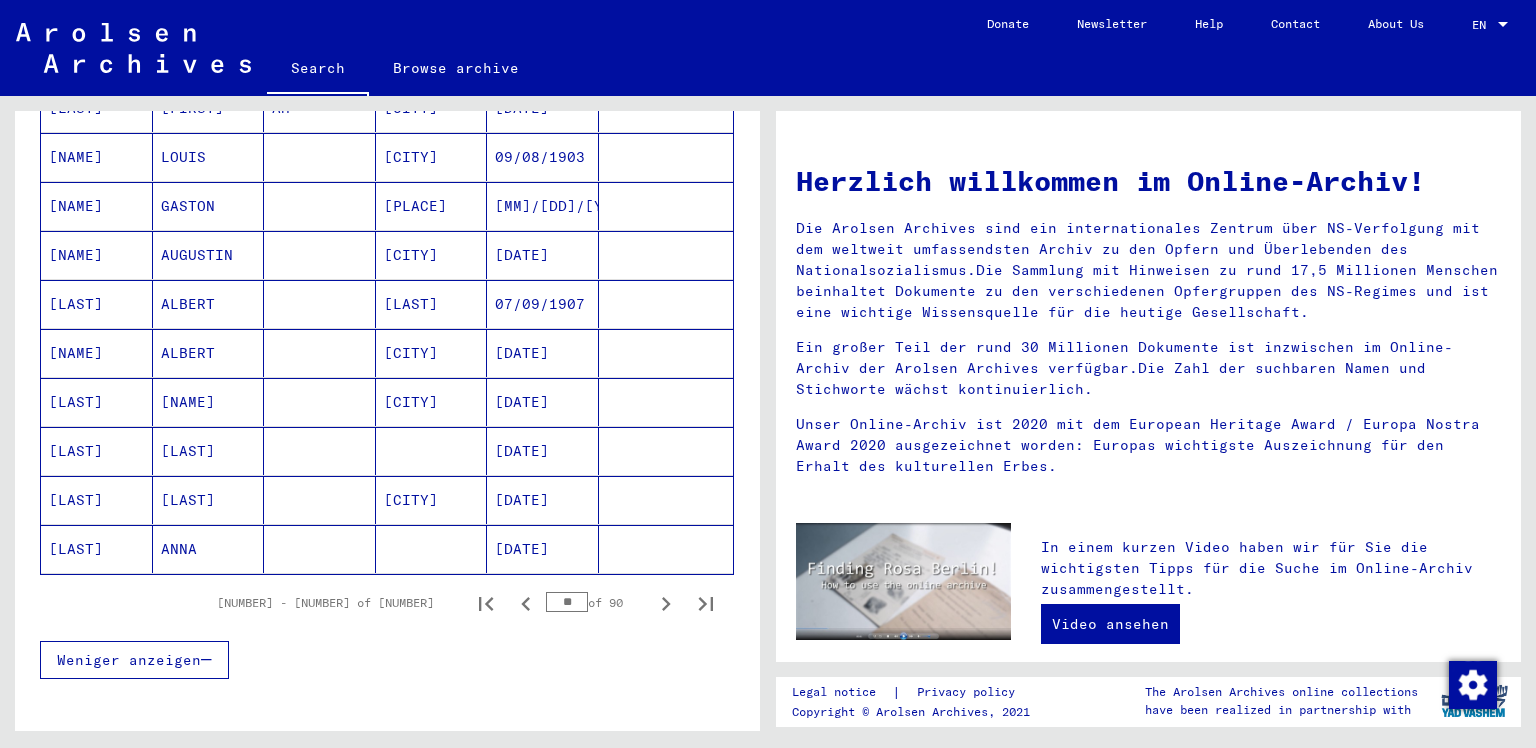 scroll, scrollTop: 1100, scrollLeft: 0, axis: vertical 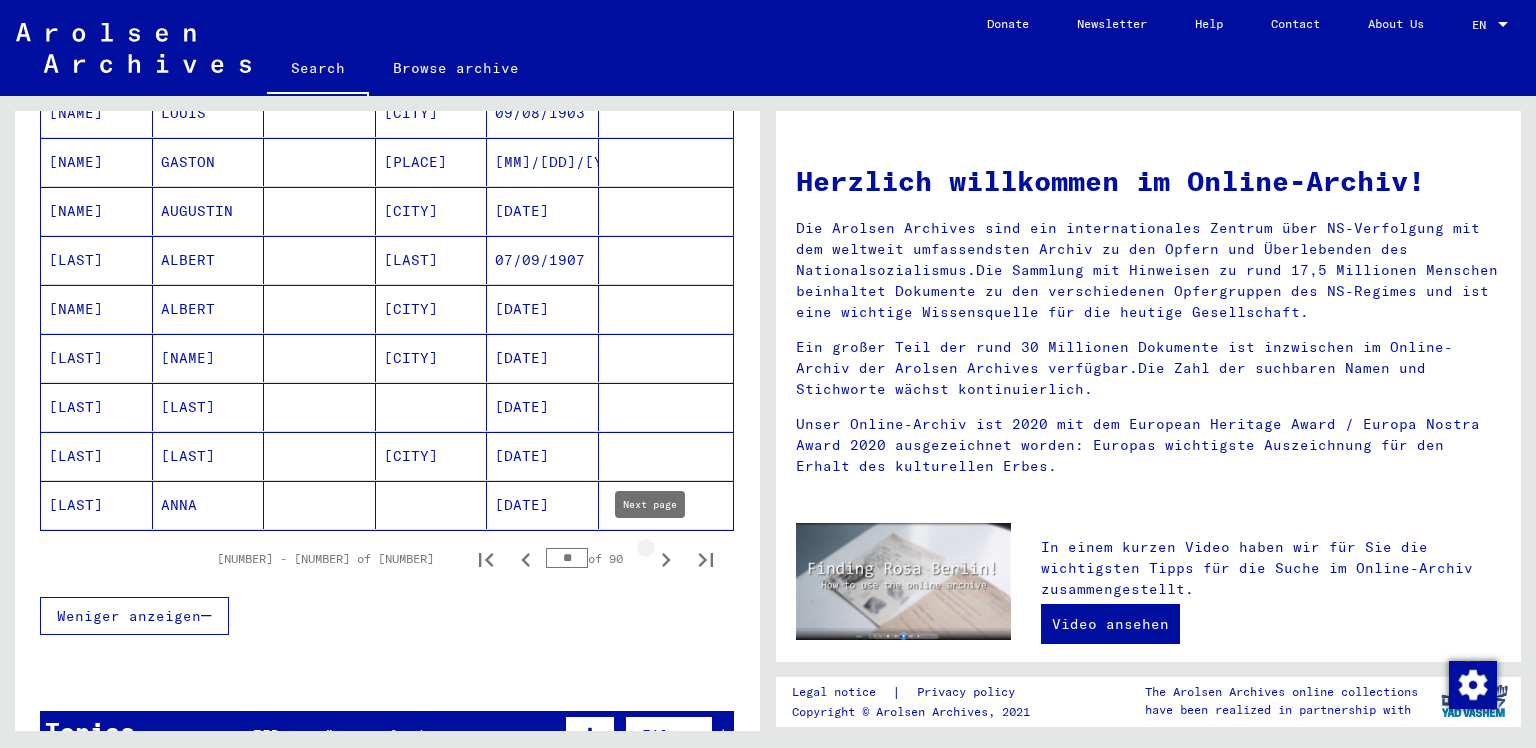 click 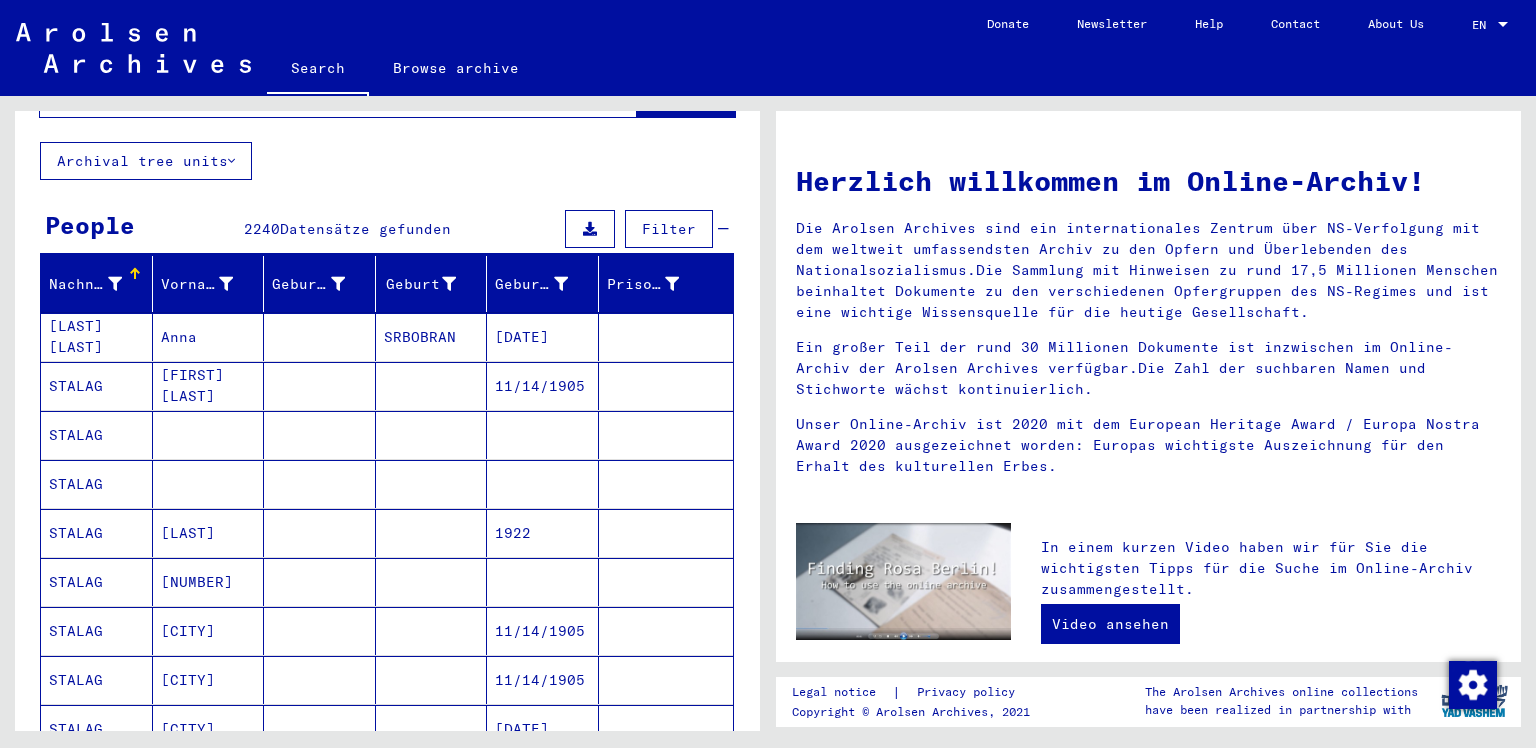 scroll, scrollTop: 0, scrollLeft: 0, axis: both 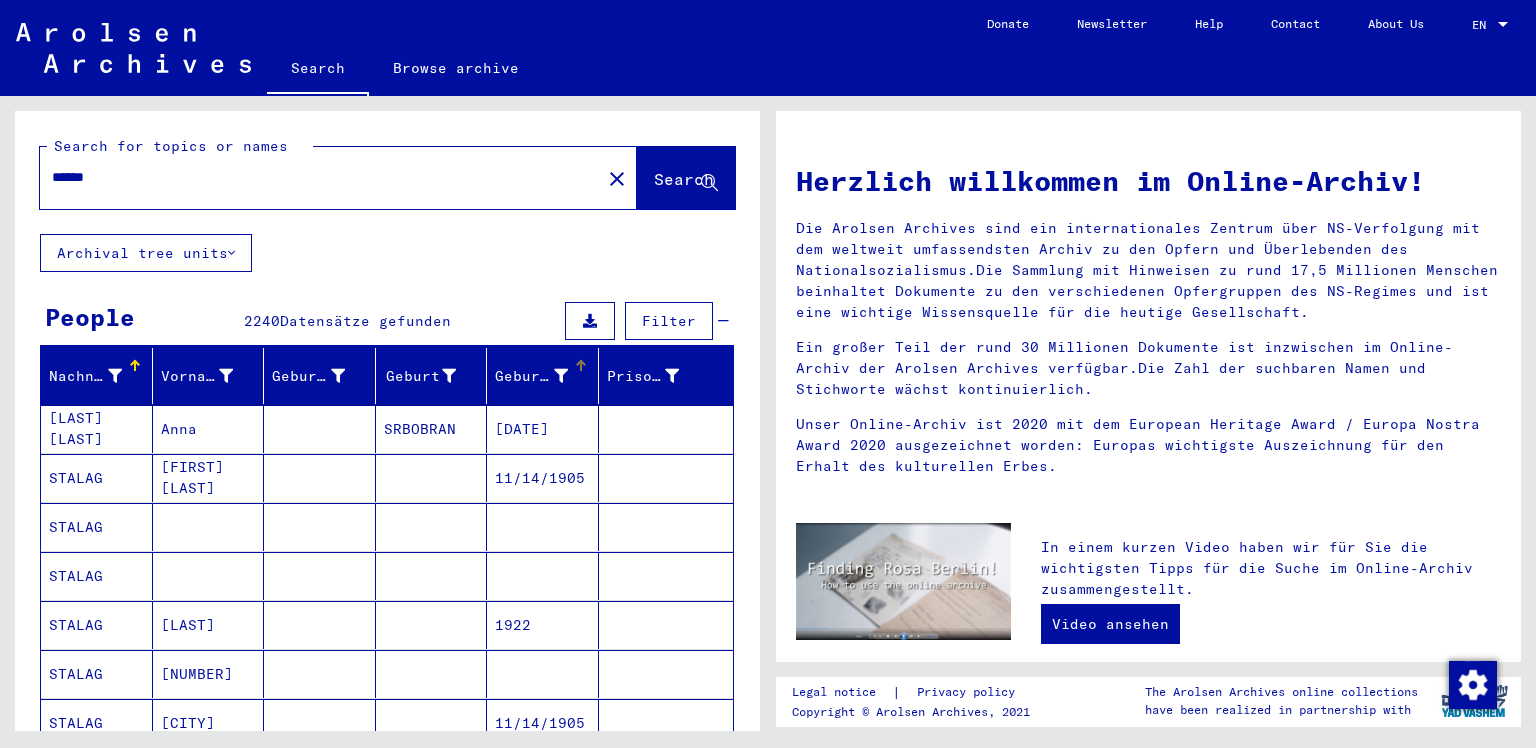 click on "Geburtsdatum" 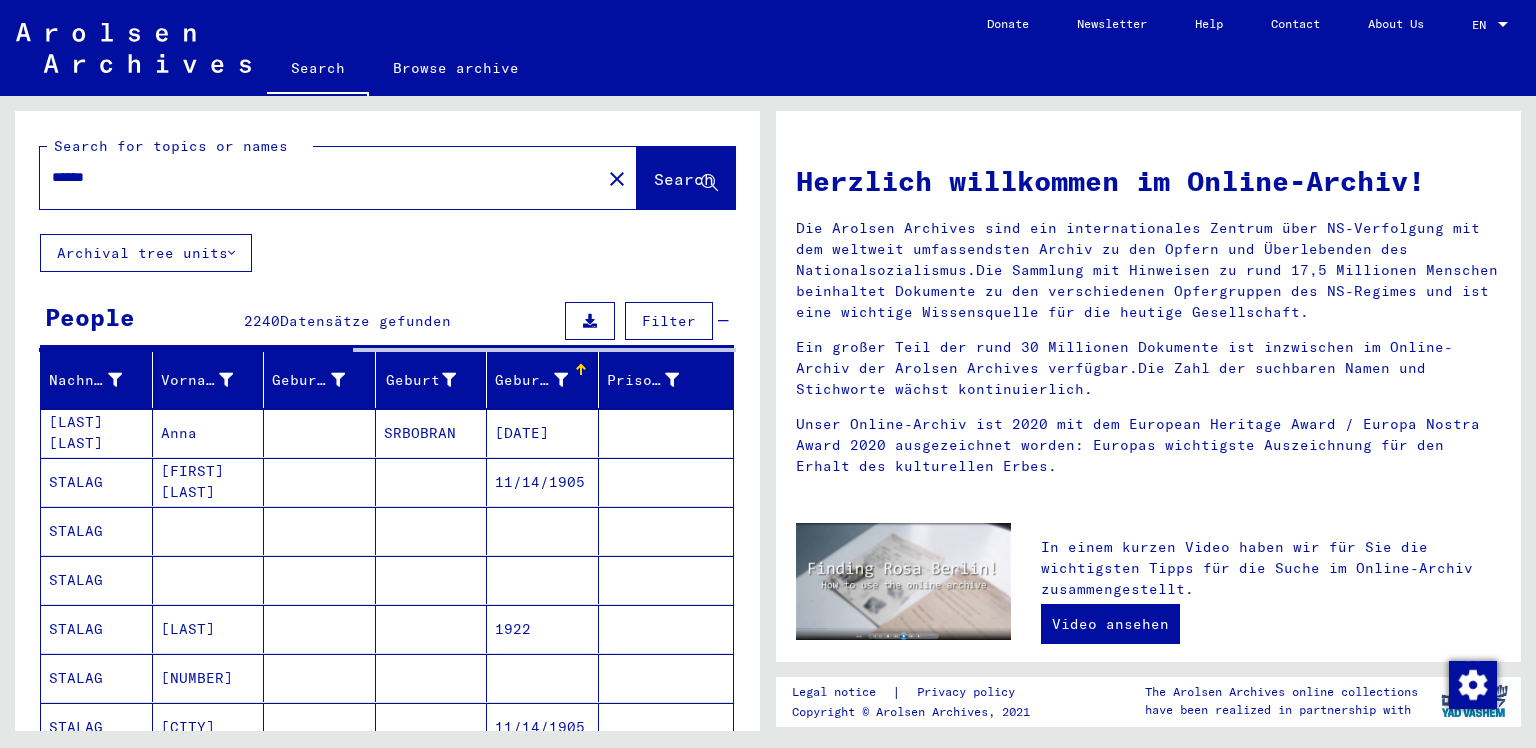 click on "Geburtsdatum" 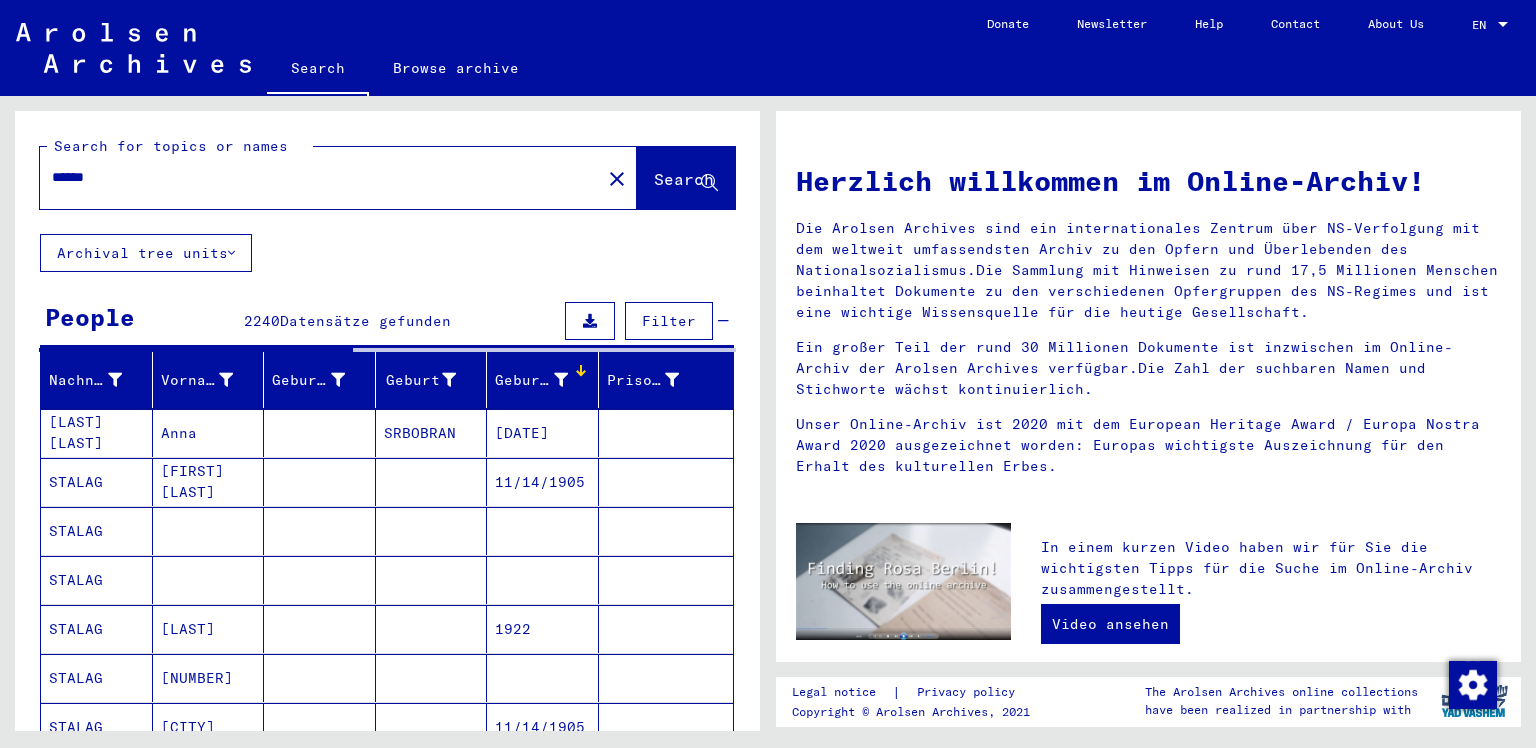 click on "Geburtsdatum" 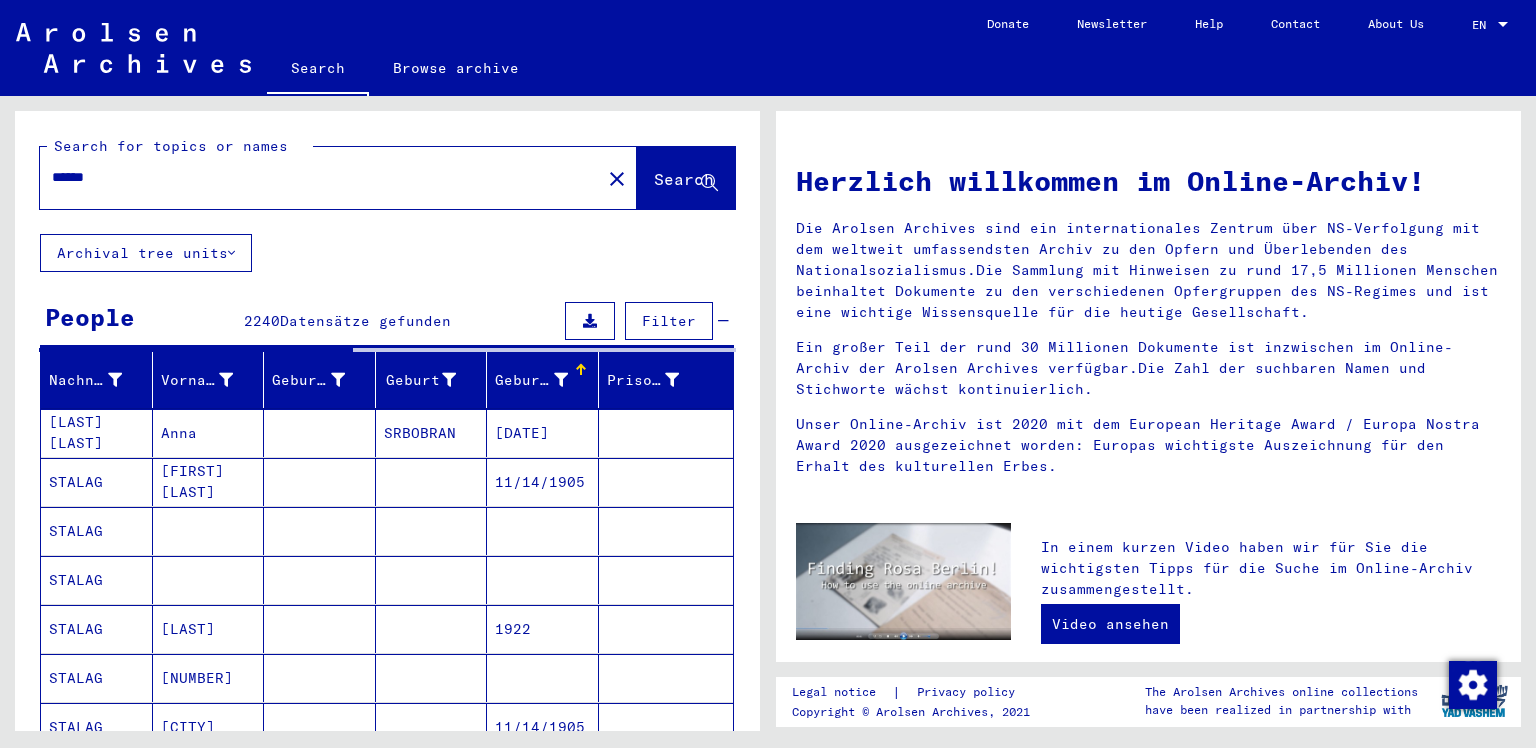click on "Geburtsdatum" 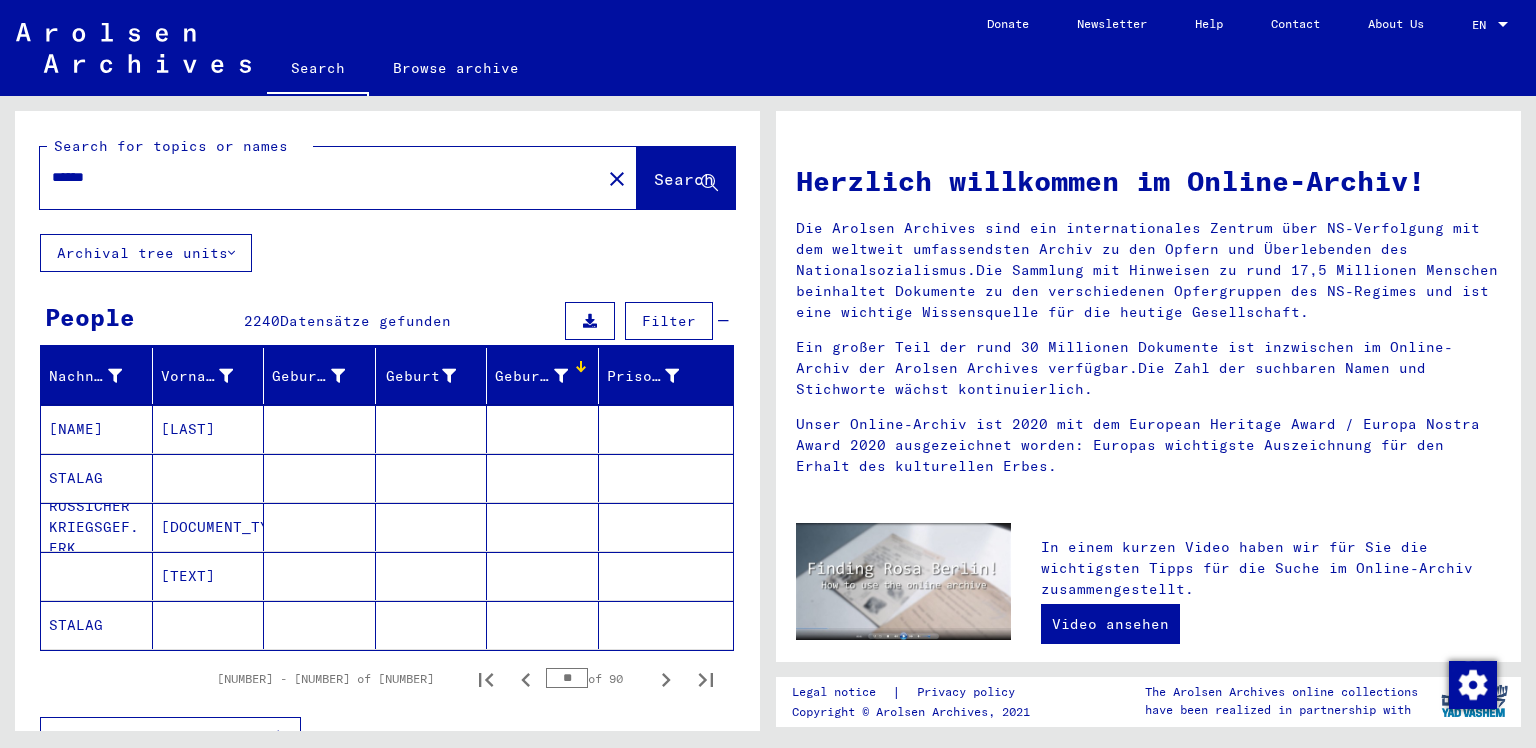 click on "Filter" at bounding box center [669, 321] 